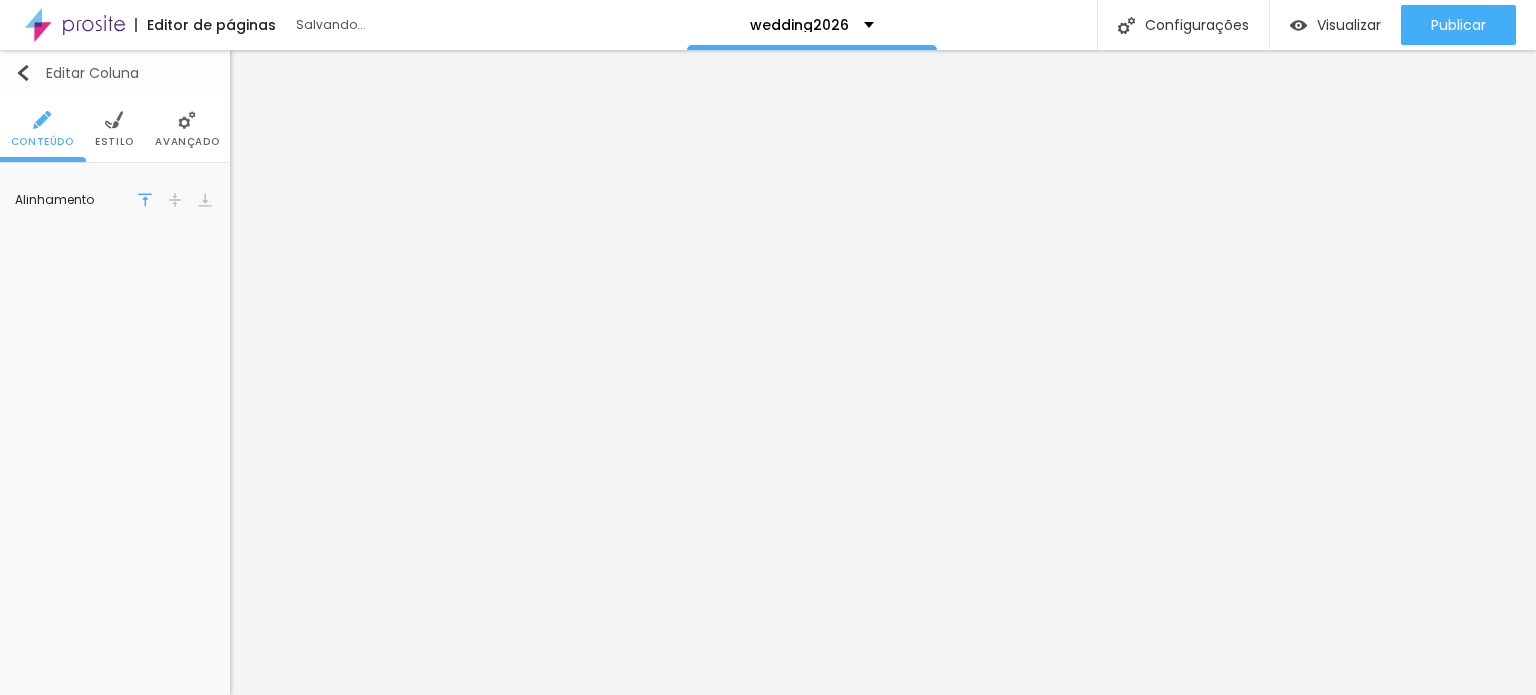 scroll, scrollTop: 0, scrollLeft: 0, axis: both 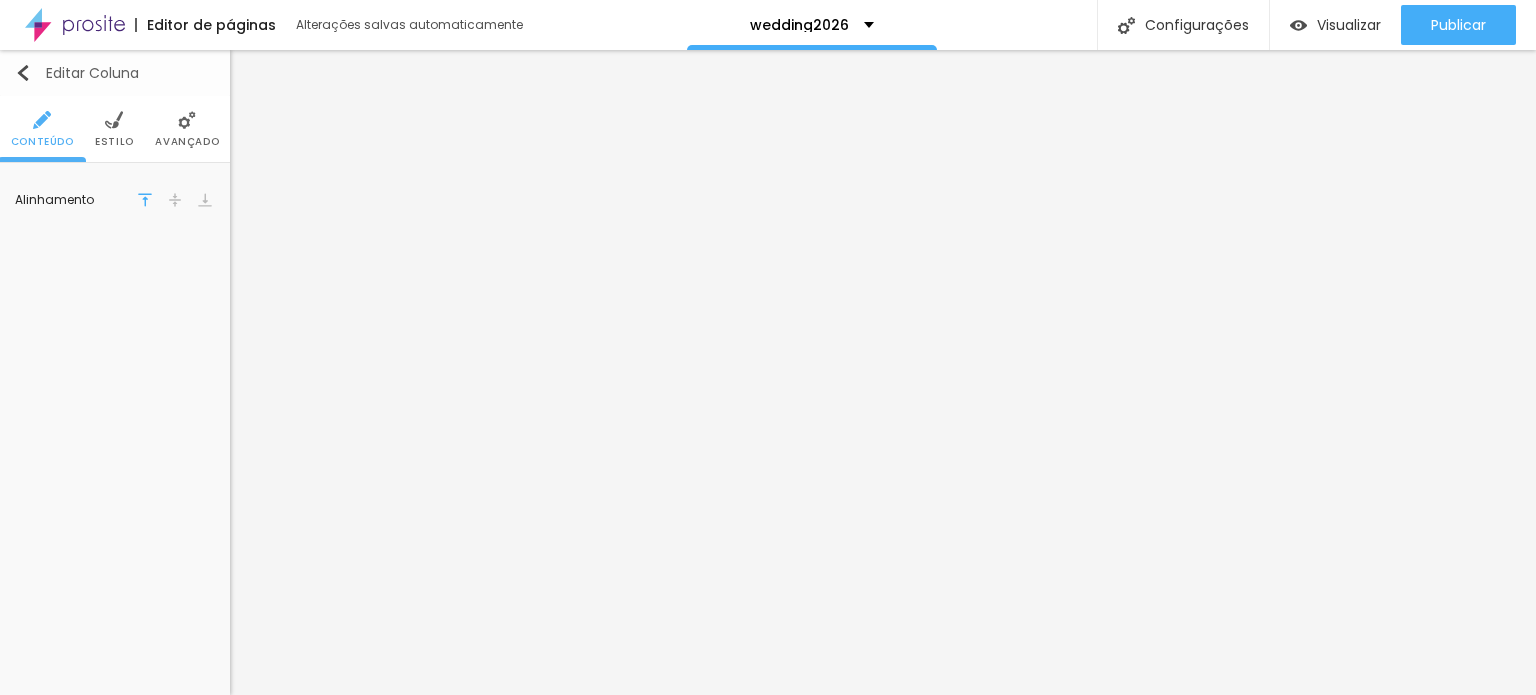 click on "Editar Coluna" at bounding box center (115, 73) 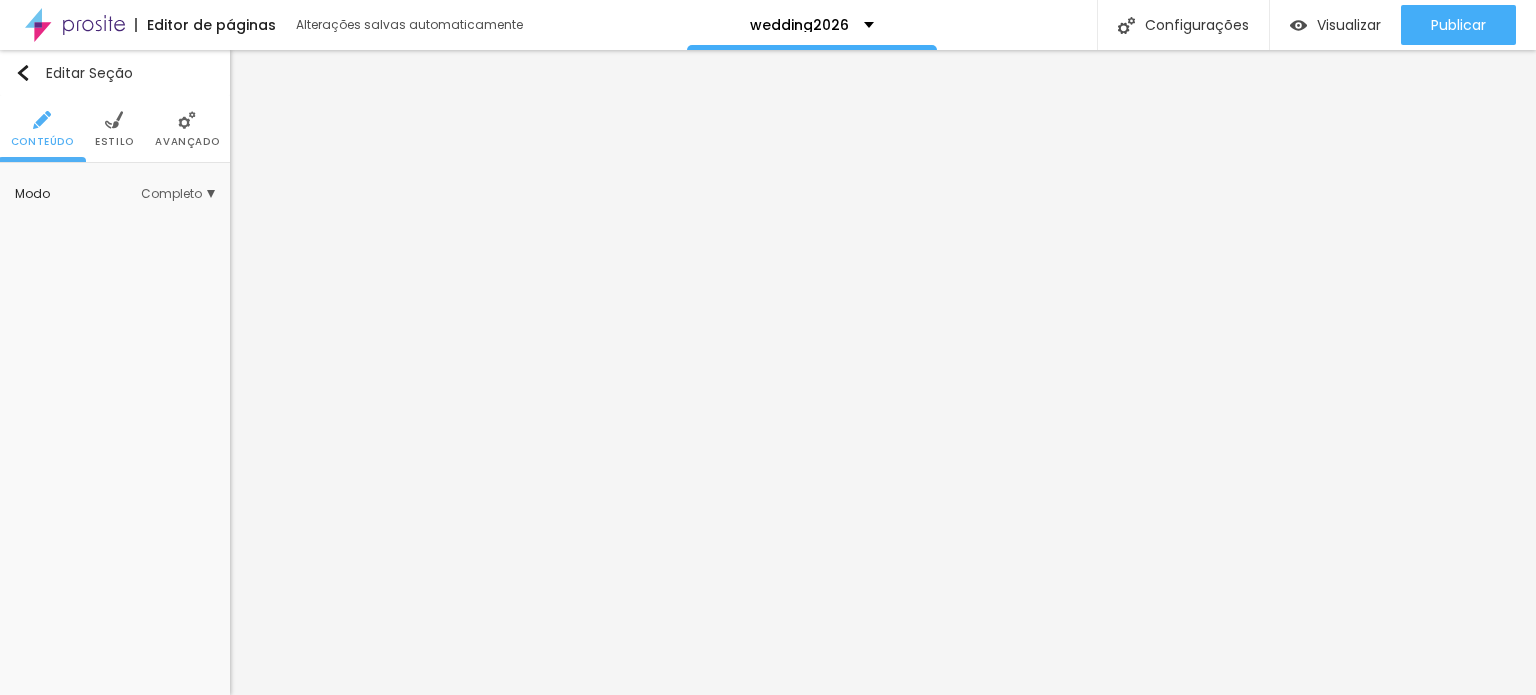 click at bounding box center [114, 120] 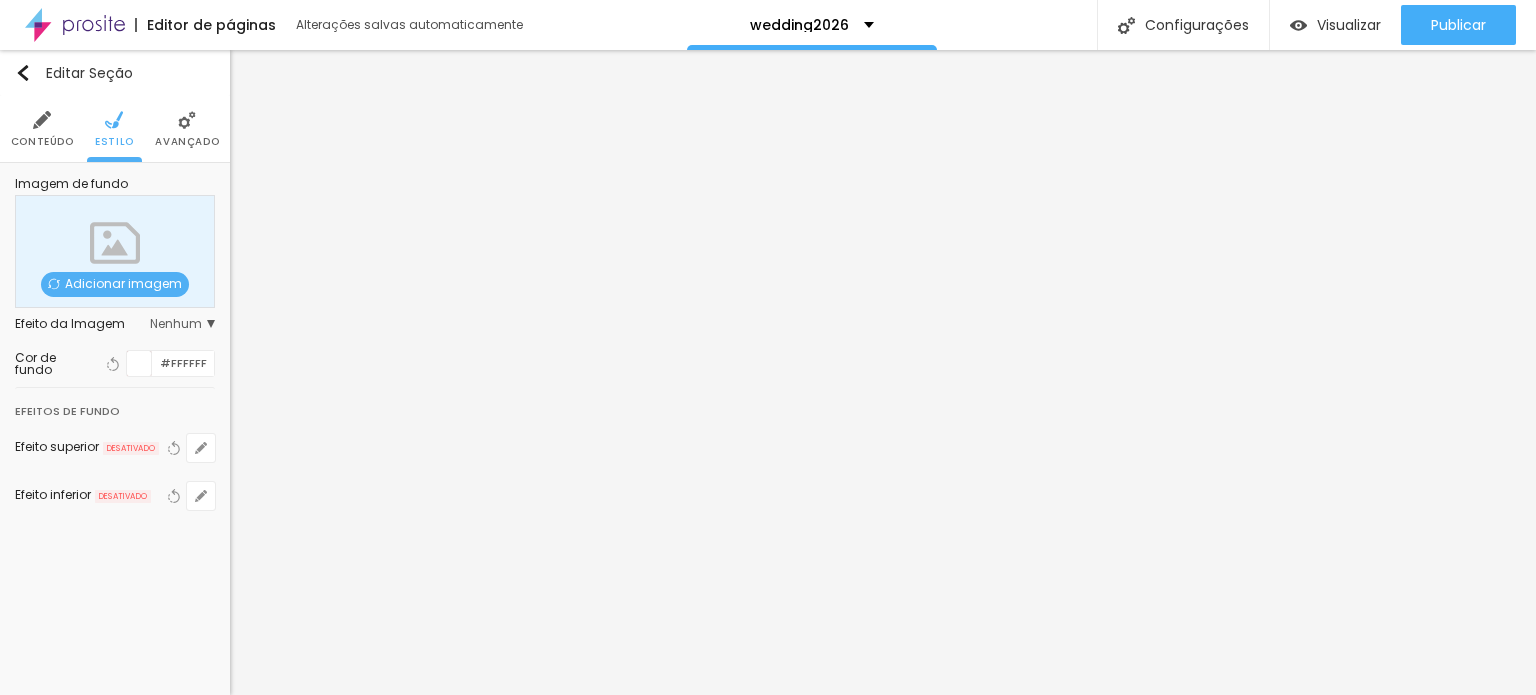 click on "Adicionar imagem" at bounding box center (115, 284) 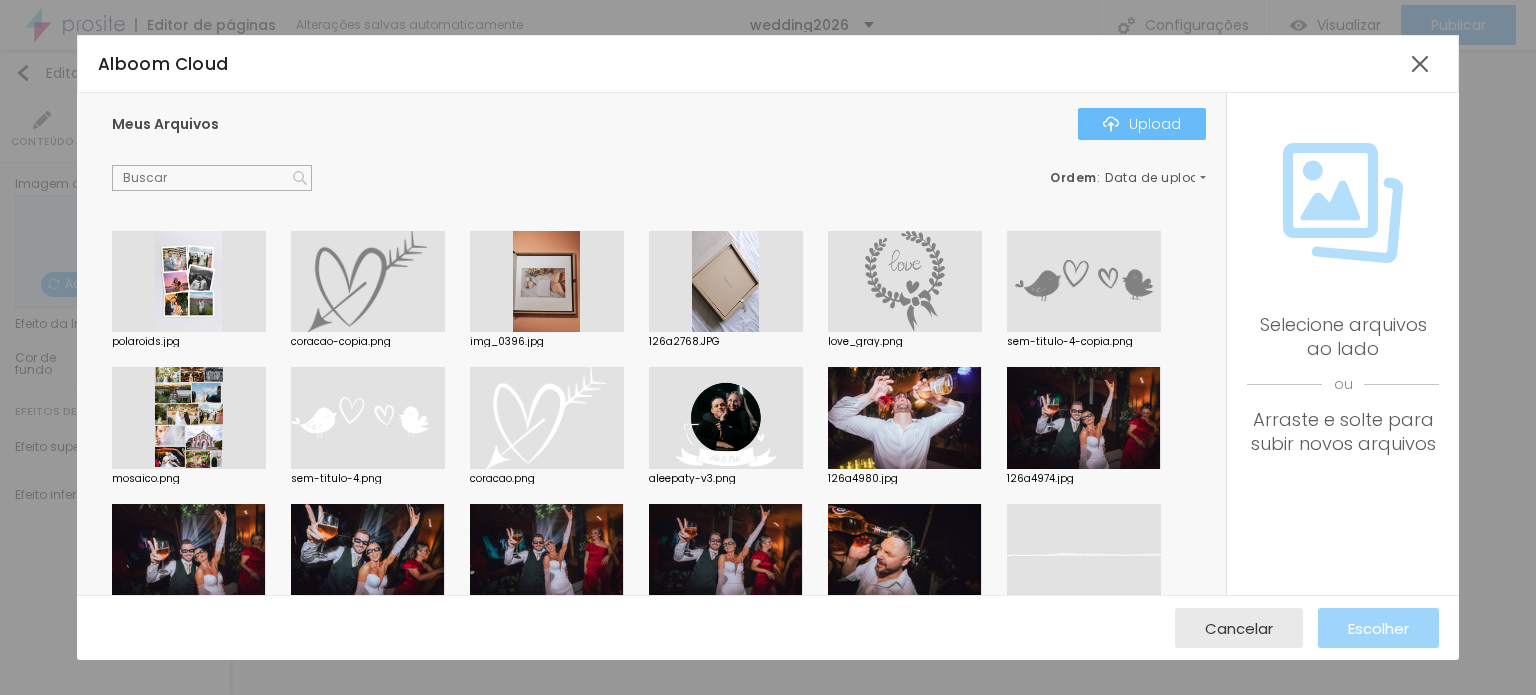 click on "Upload" at bounding box center (1142, 124) 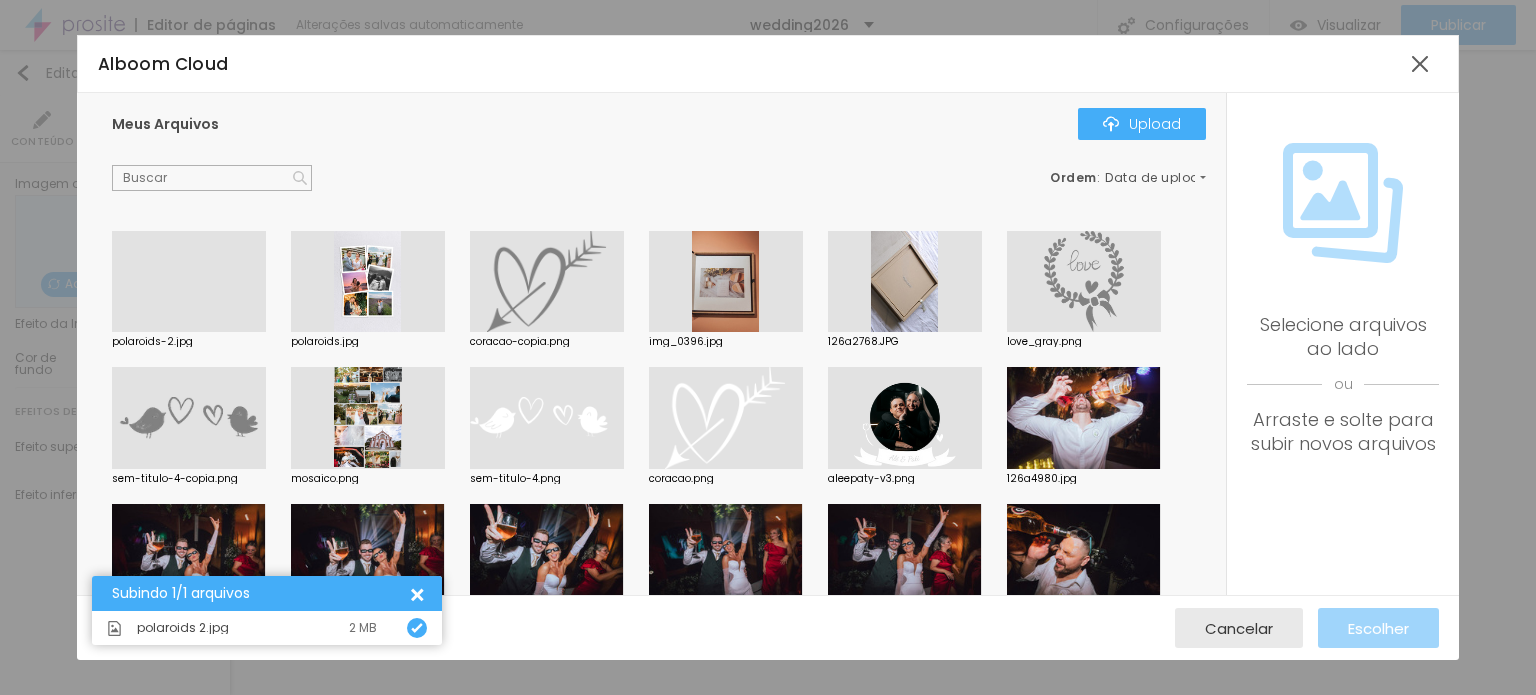 click at bounding box center (189, 332) 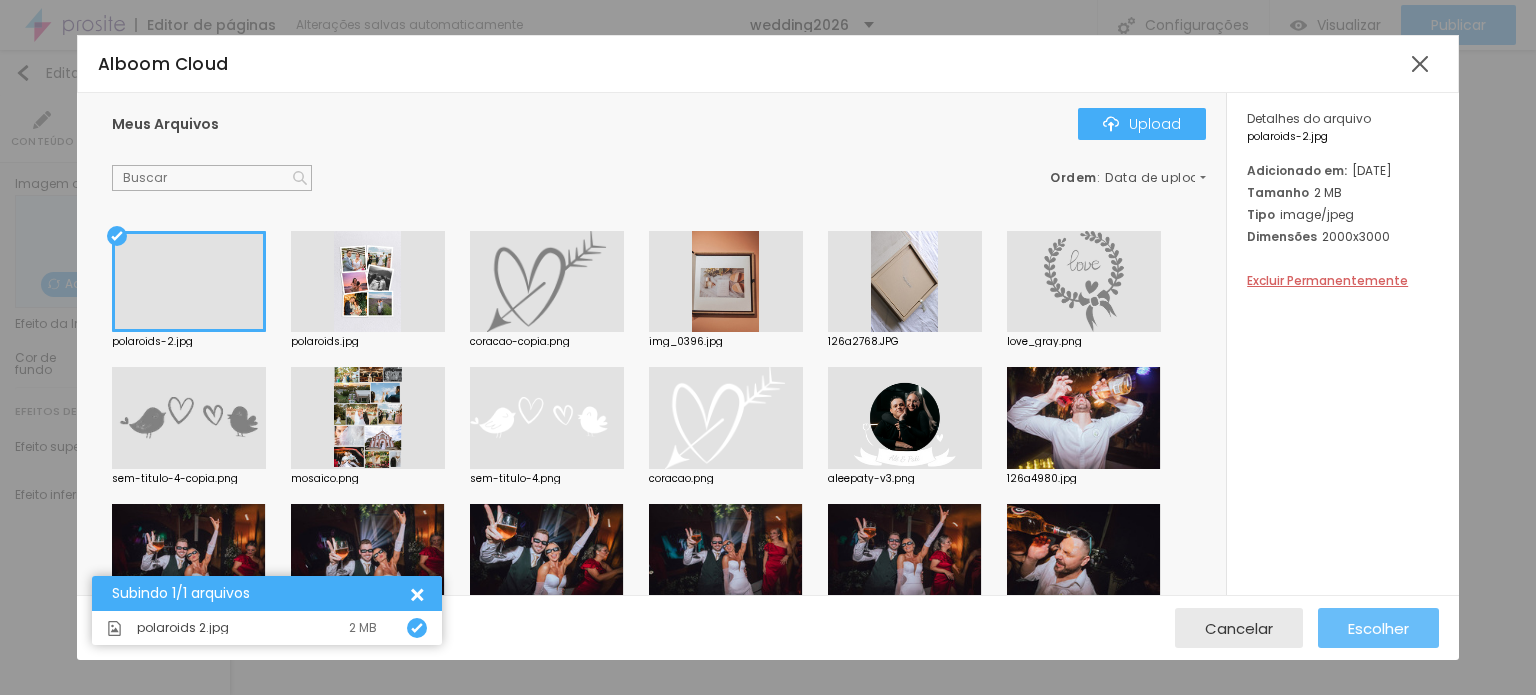click on "Escolher" at bounding box center (1378, 628) 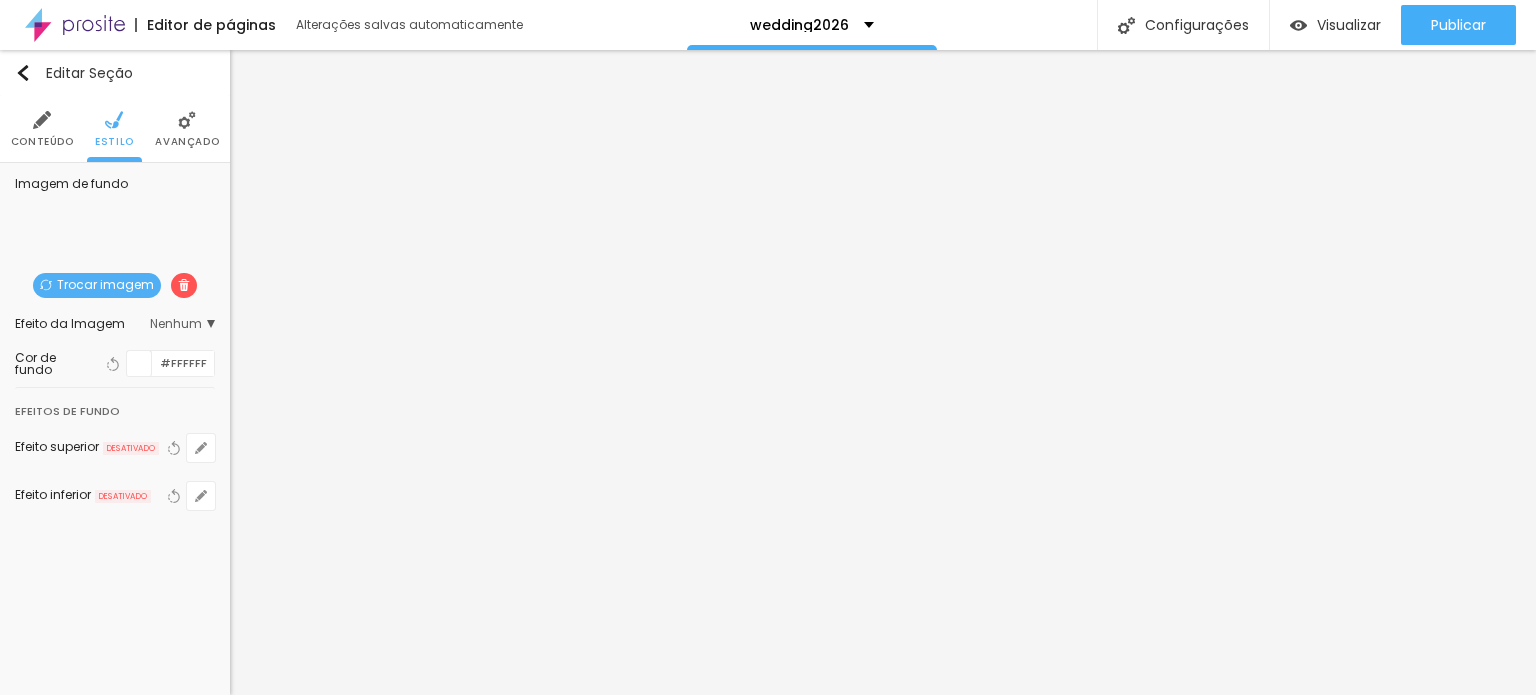 click at bounding box center [139, 363] 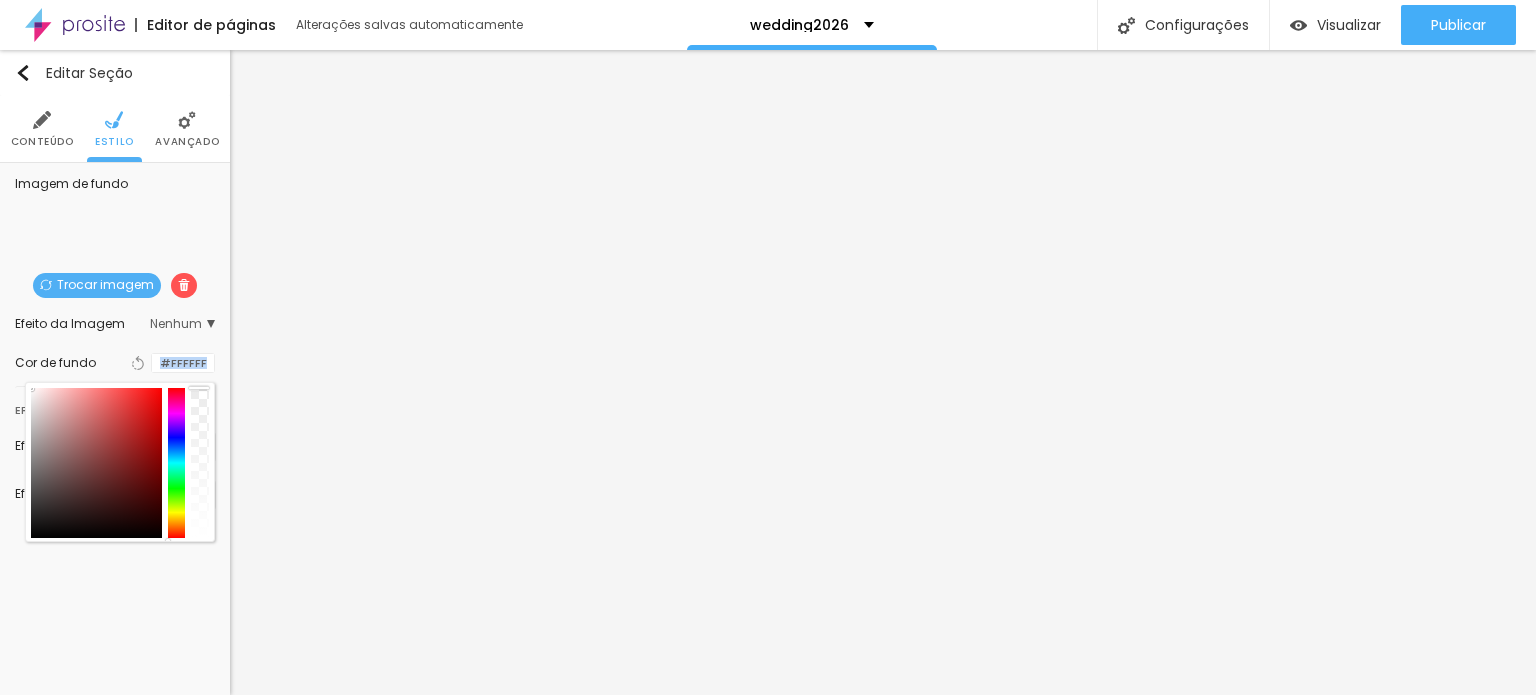 drag, startPoint x: 207, startPoint y: 393, endPoint x: 220, endPoint y: 368, distance: 28.178005 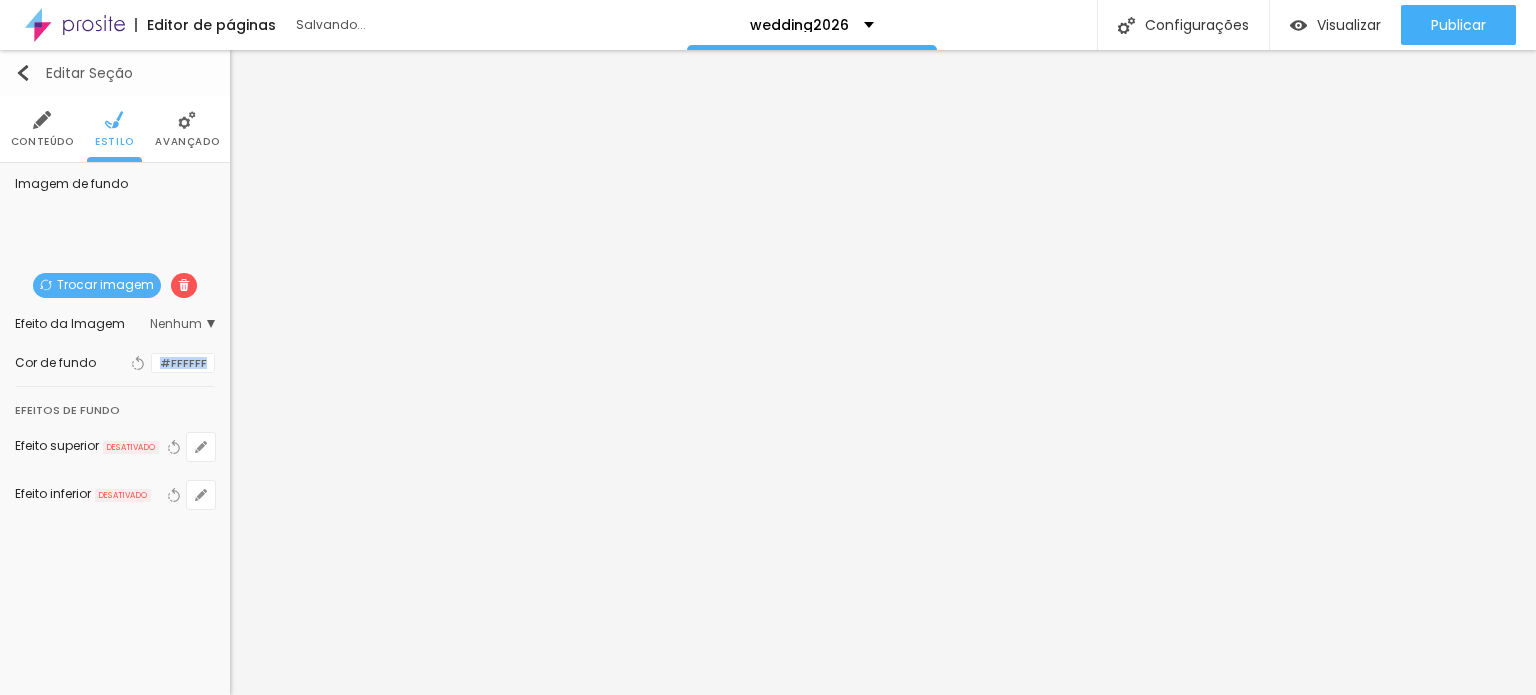 click at bounding box center [23, 73] 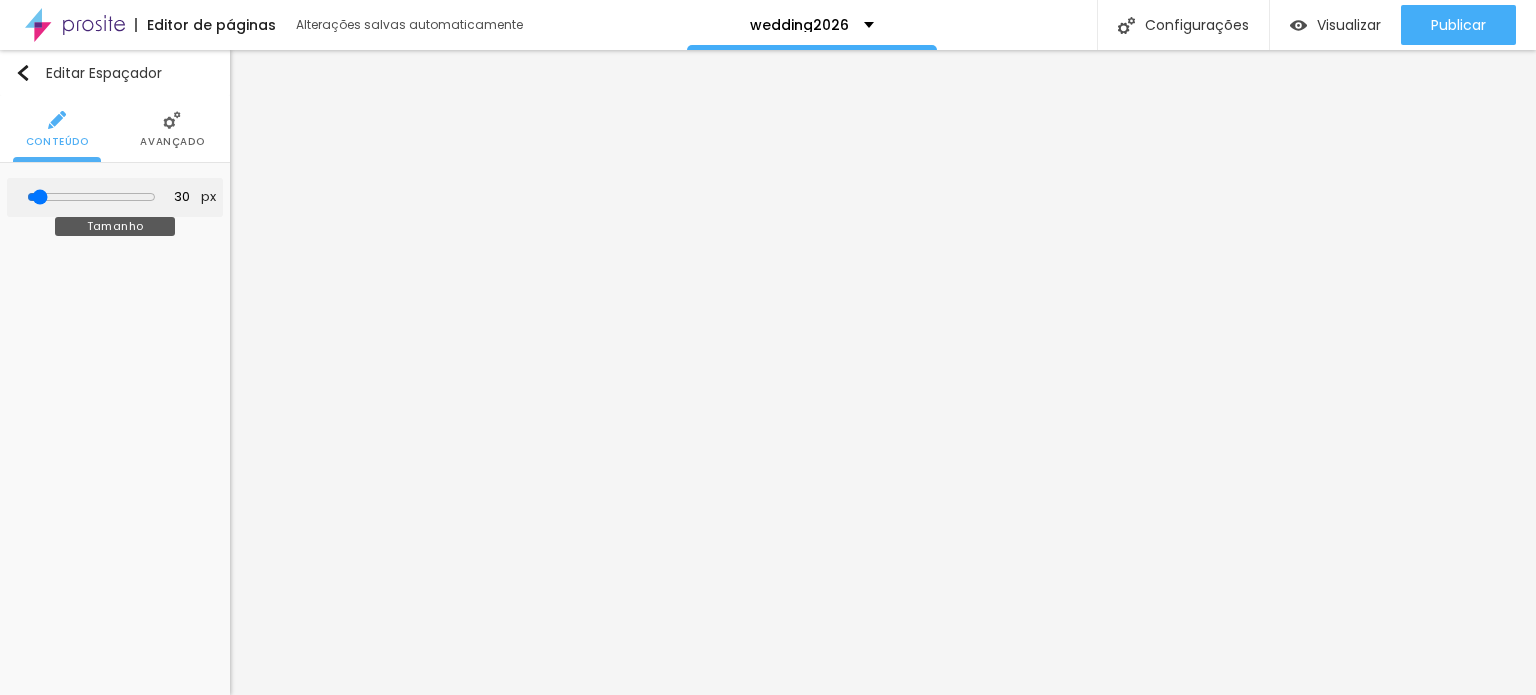 type on "500" 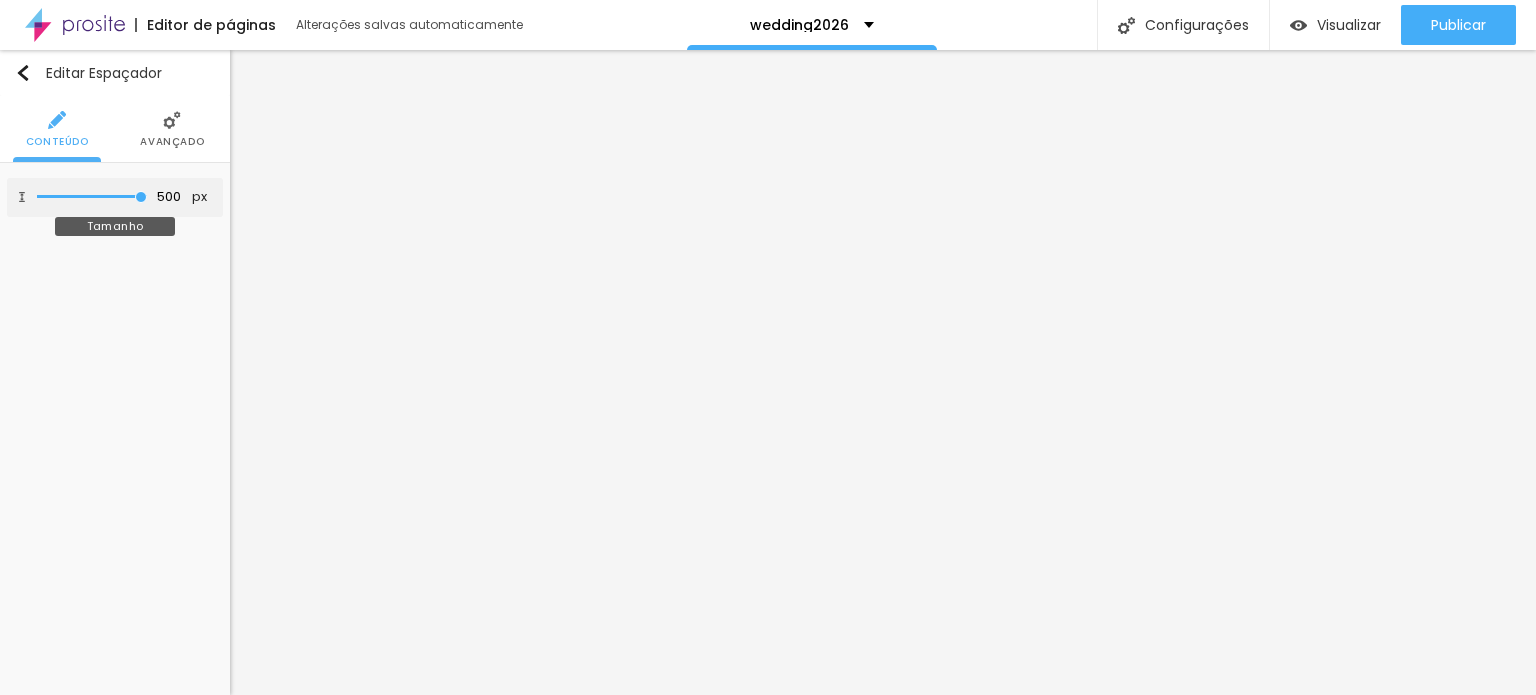 drag, startPoint x: 177, startPoint y: 197, endPoint x: 271, endPoint y: 197, distance: 94 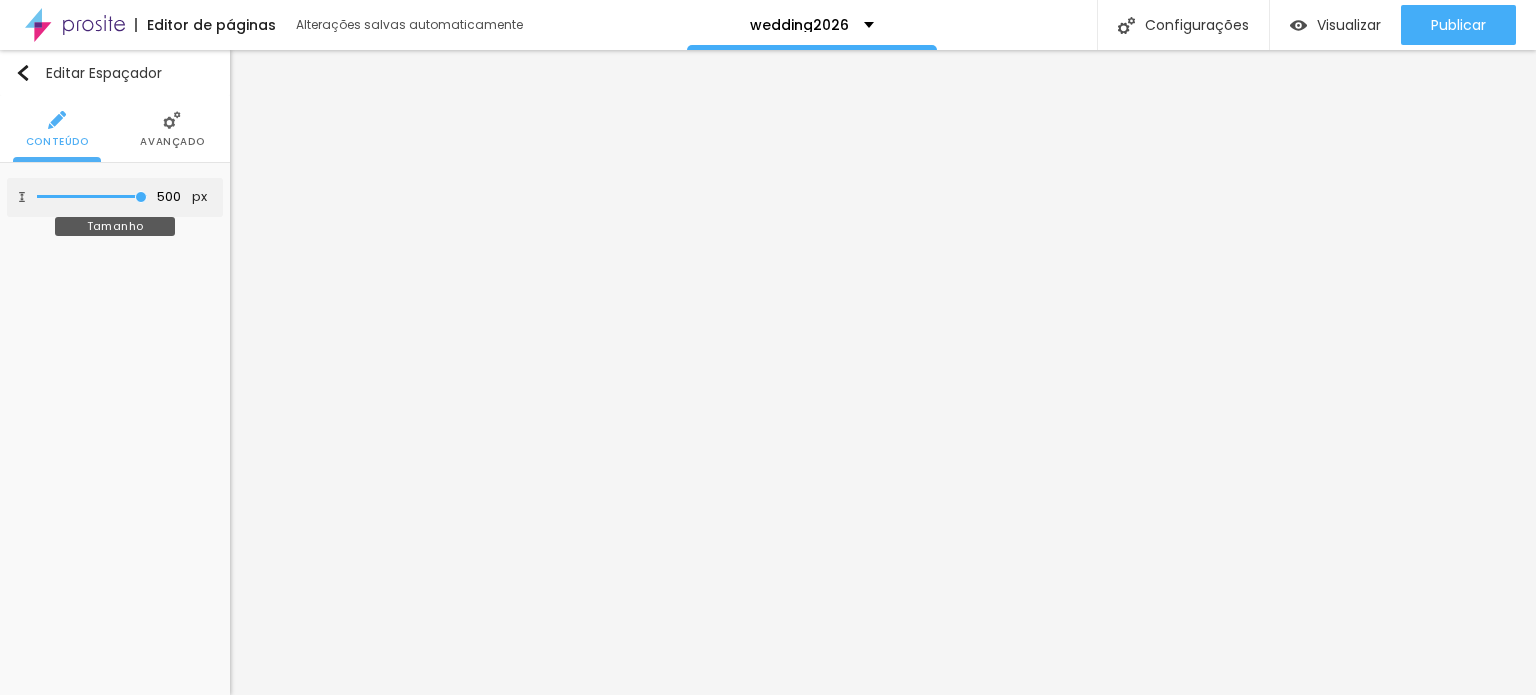 type on "500" 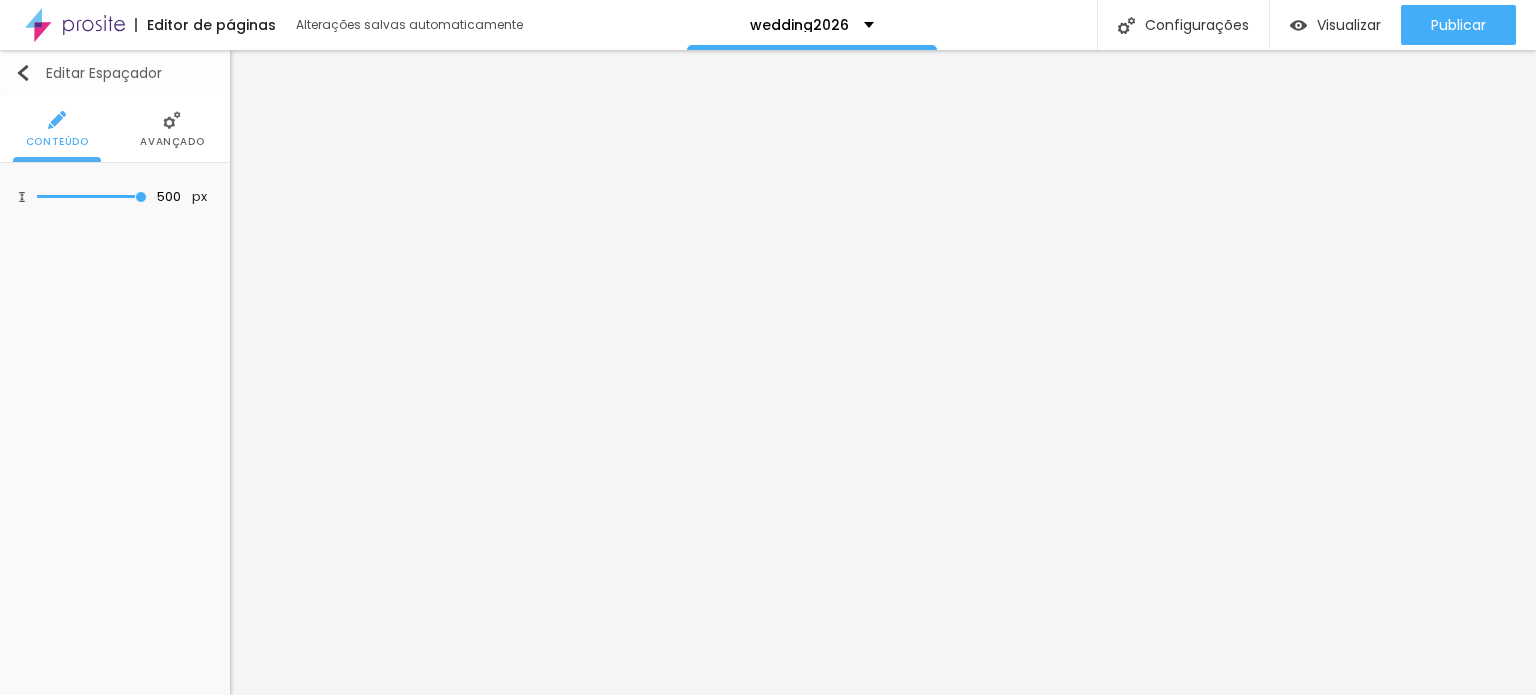 click at bounding box center [23, 73] 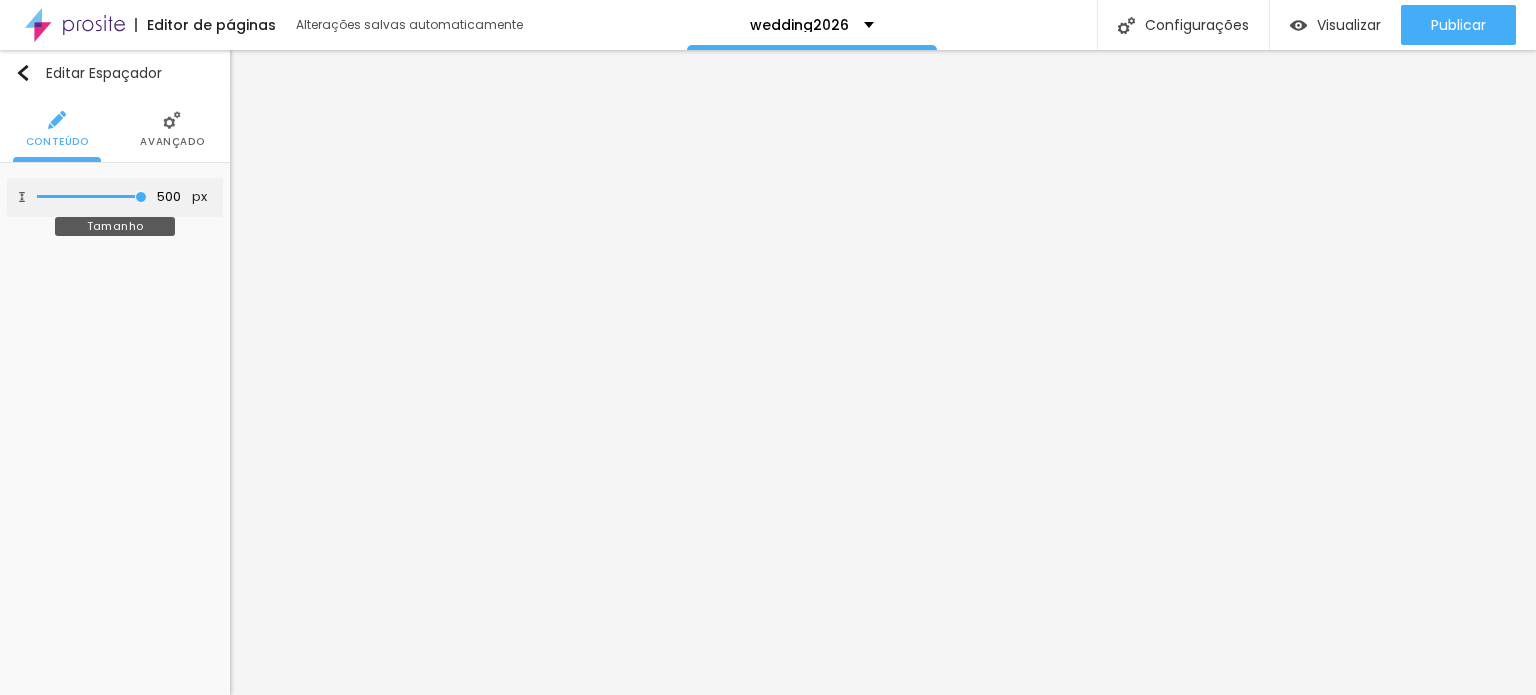 type on "373" 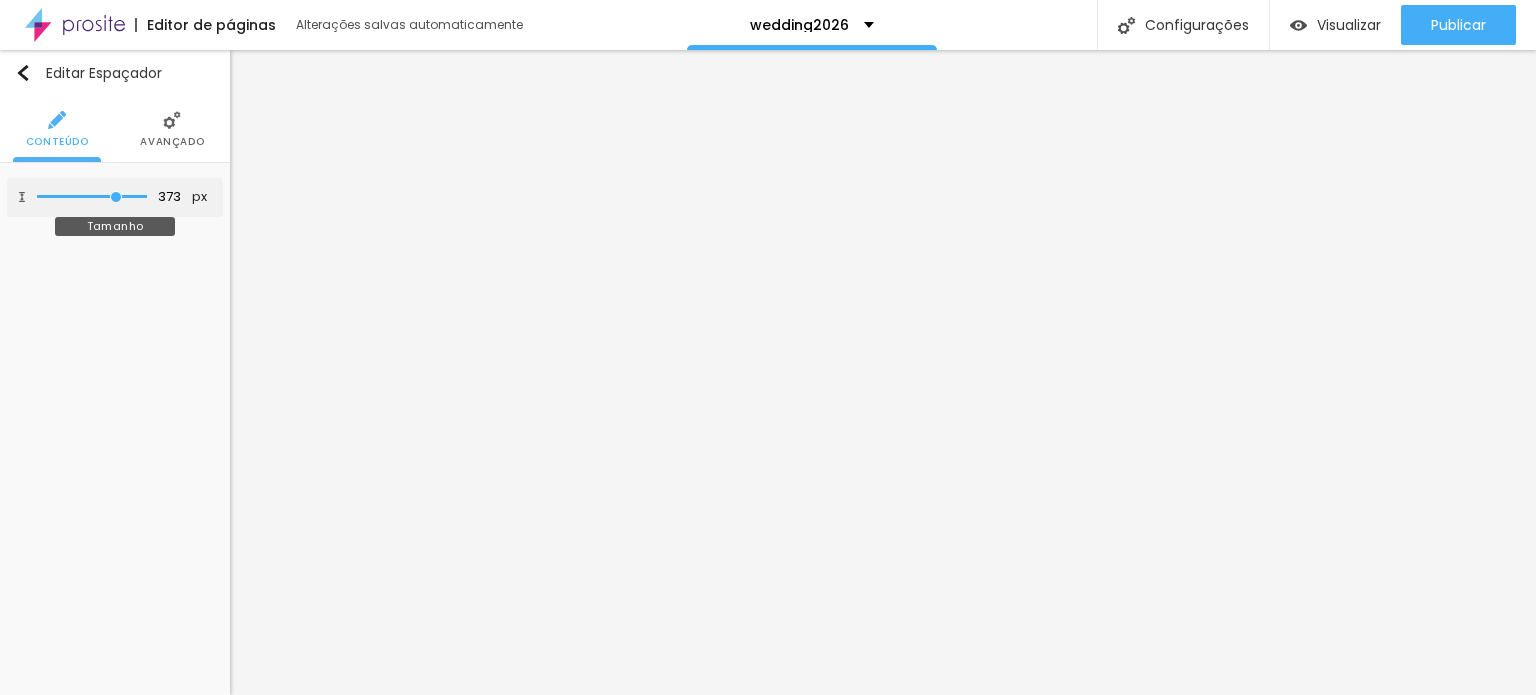 type on "292" 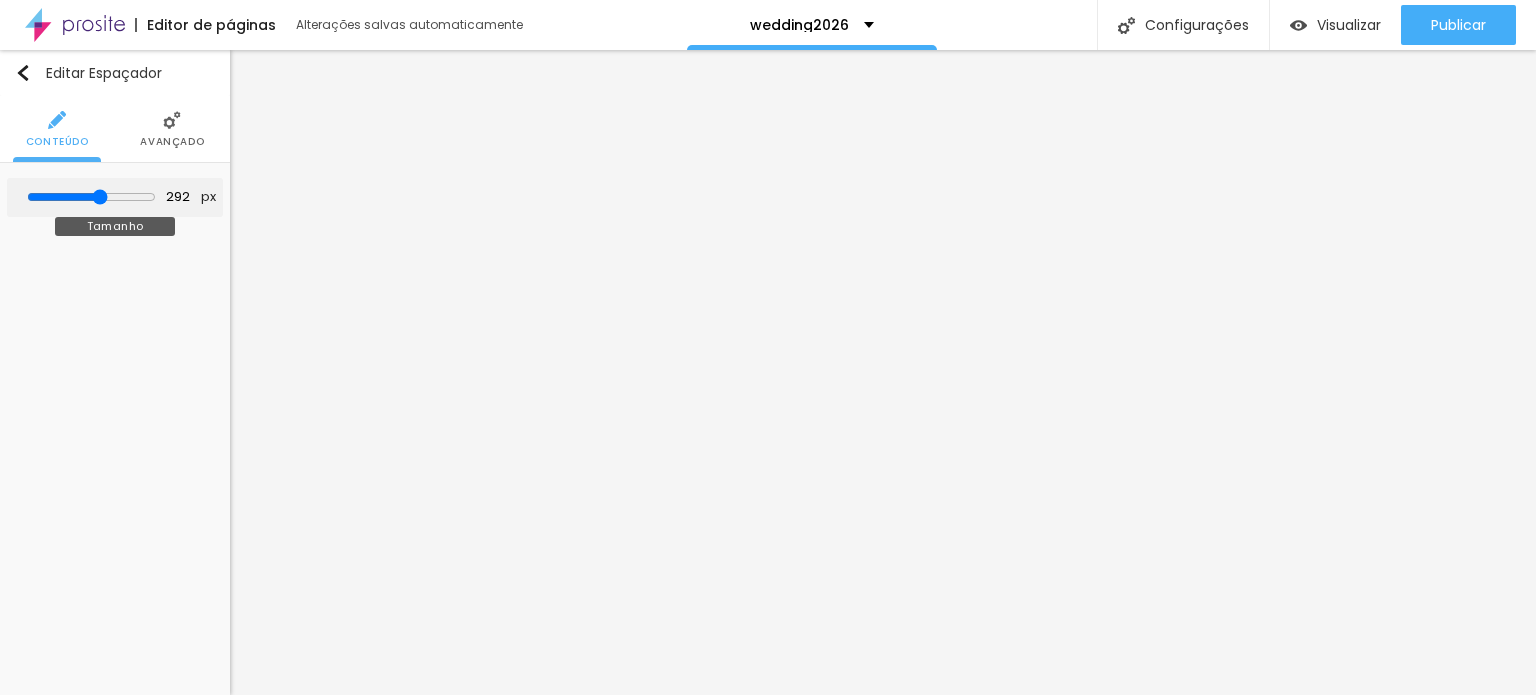 type on "288" 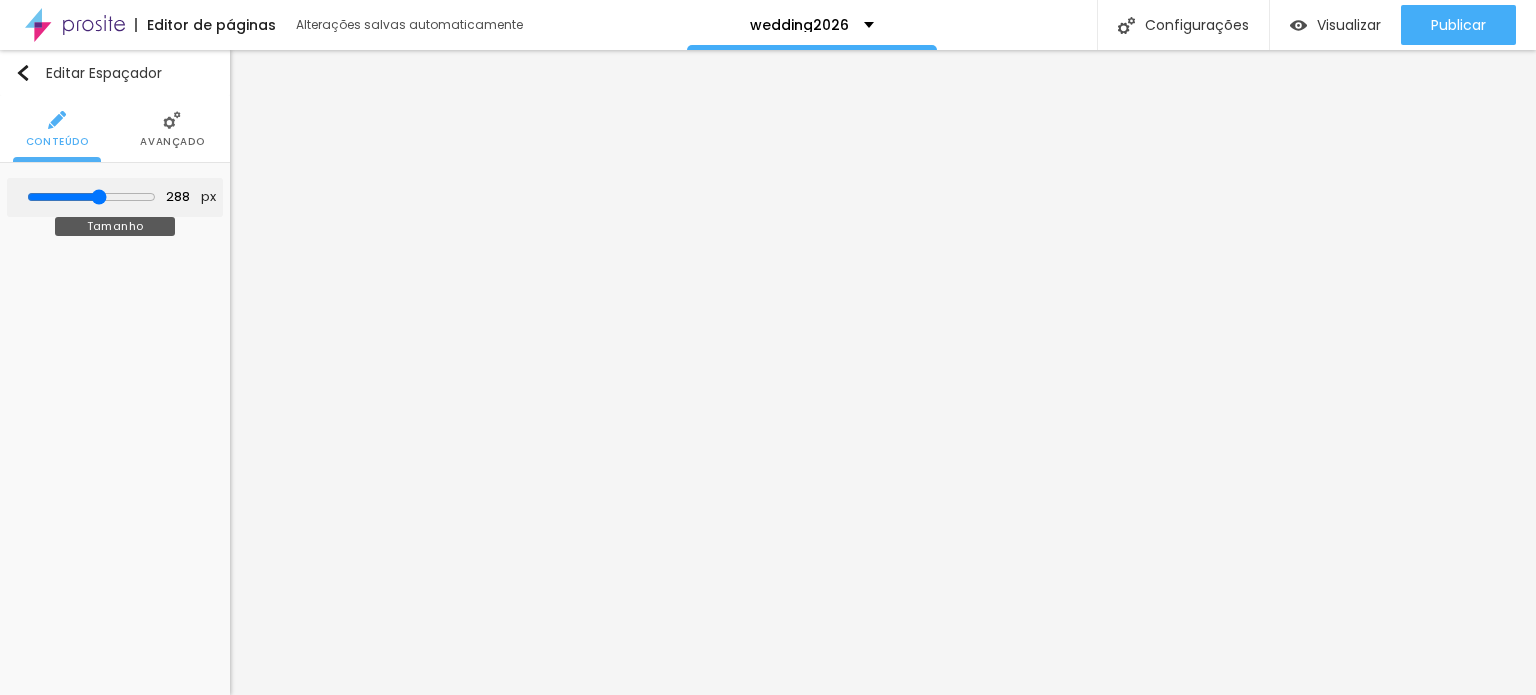 type on "371" 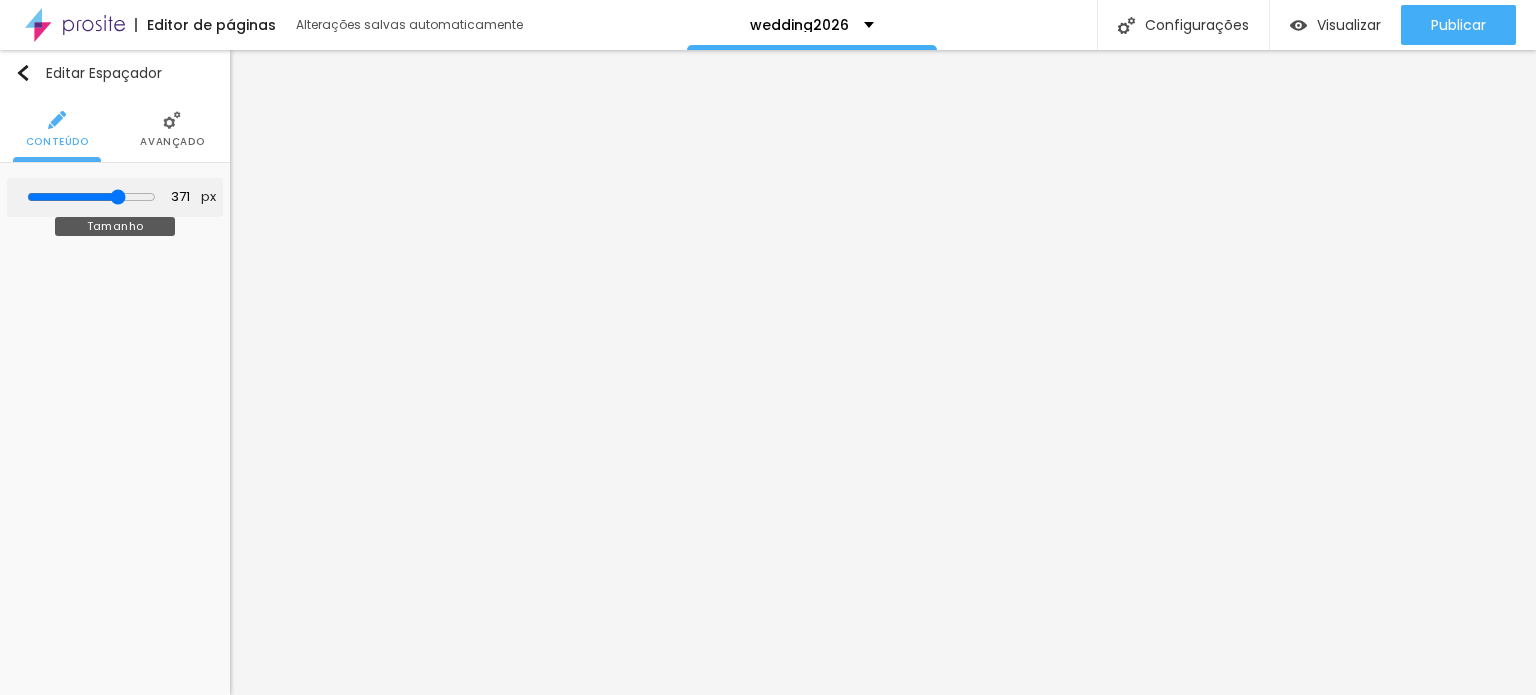type on "500" 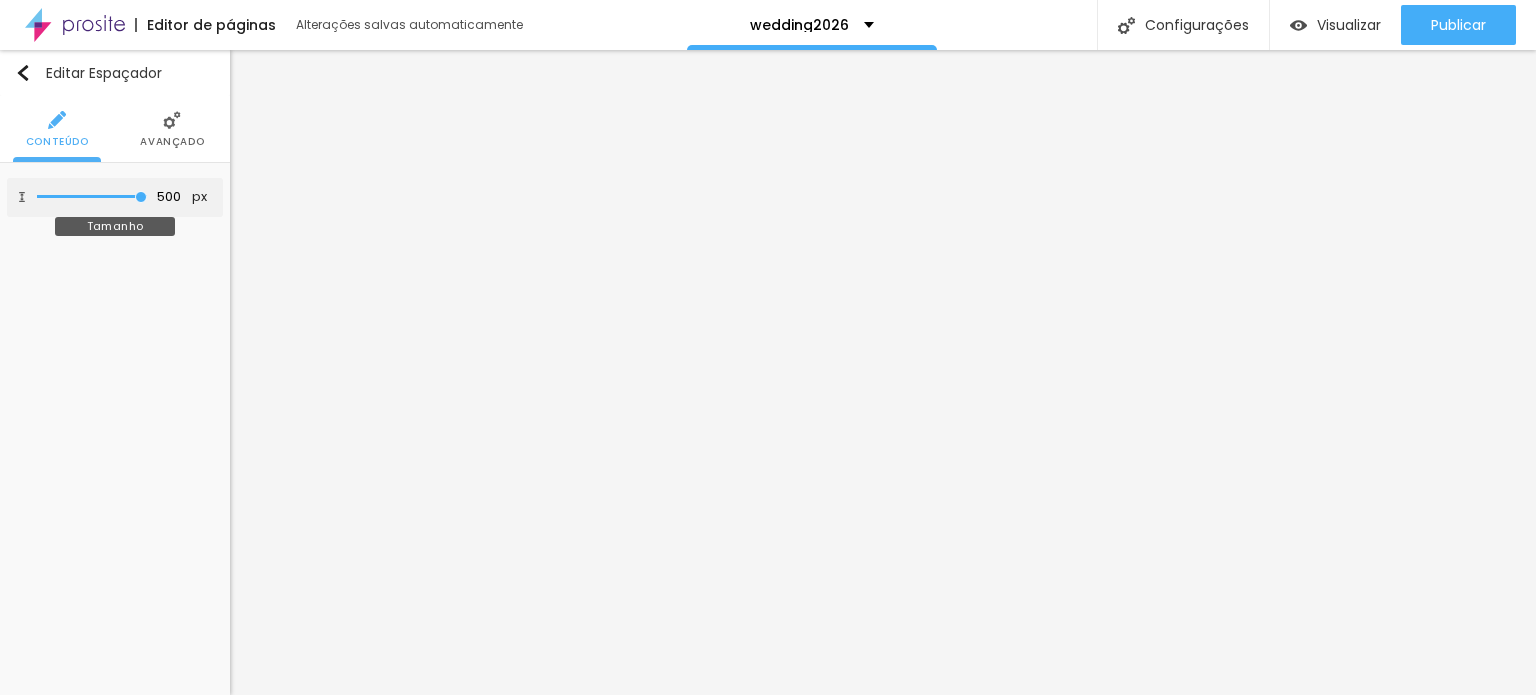 drag, startPoint x: 119, startPoint y: 196, endPoint x: 233, endPoint y: 191, distance: 114.1096 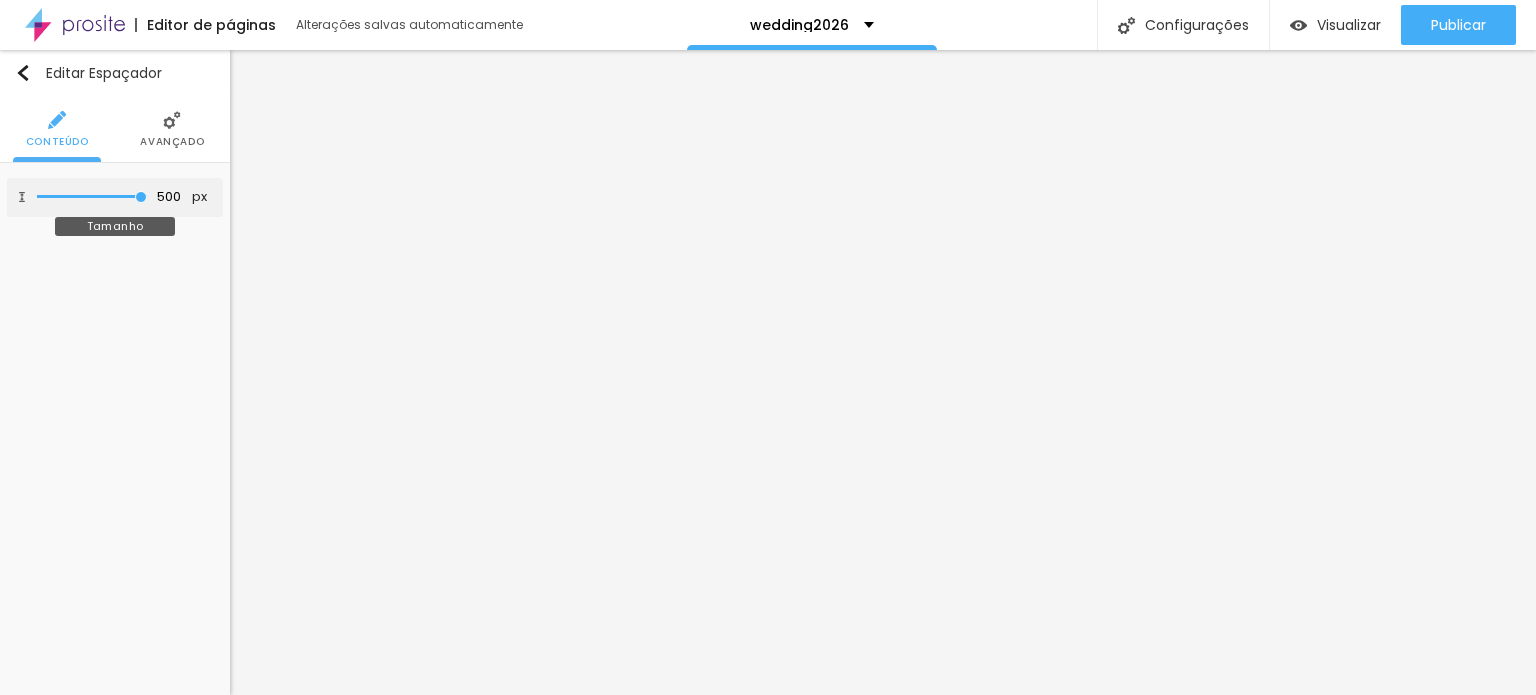 click at bounding box center [92, 197] 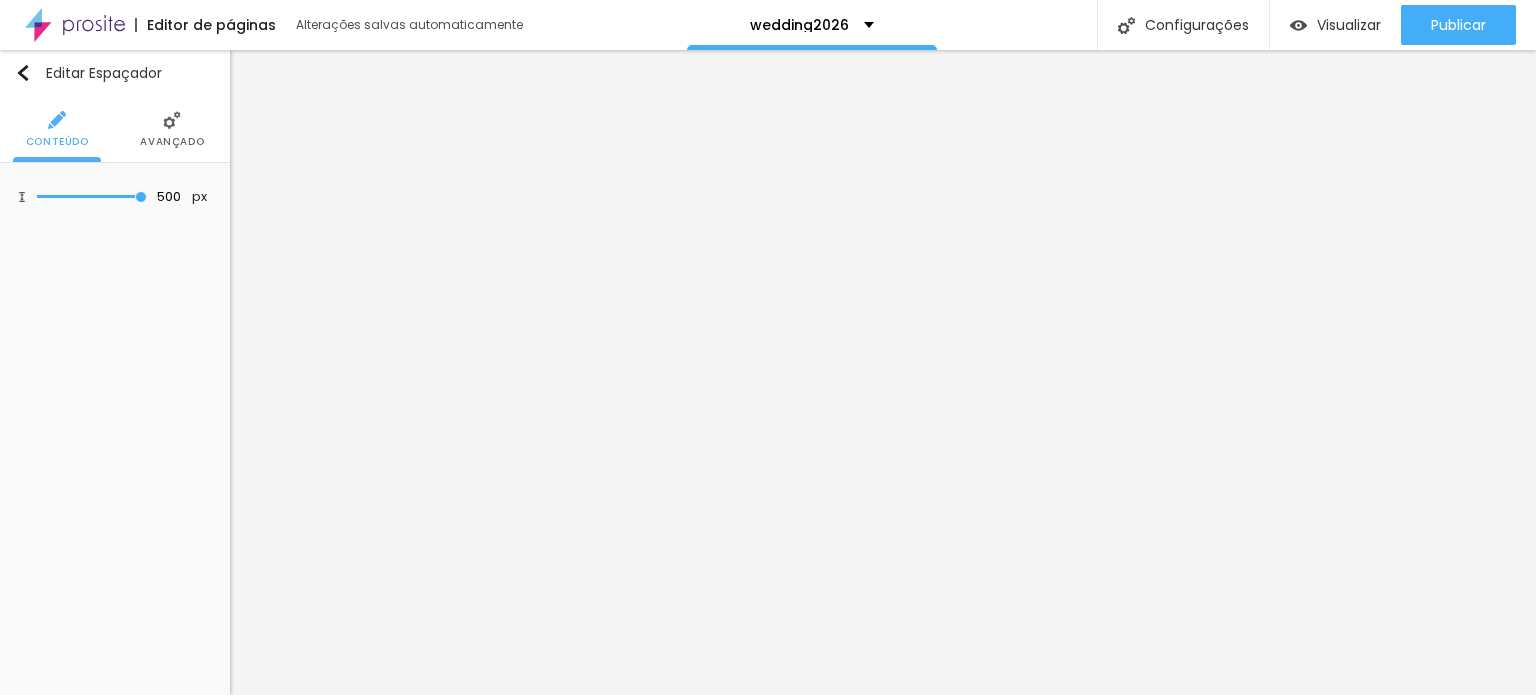 click on "Avançado" at bounding box center (172, 129) 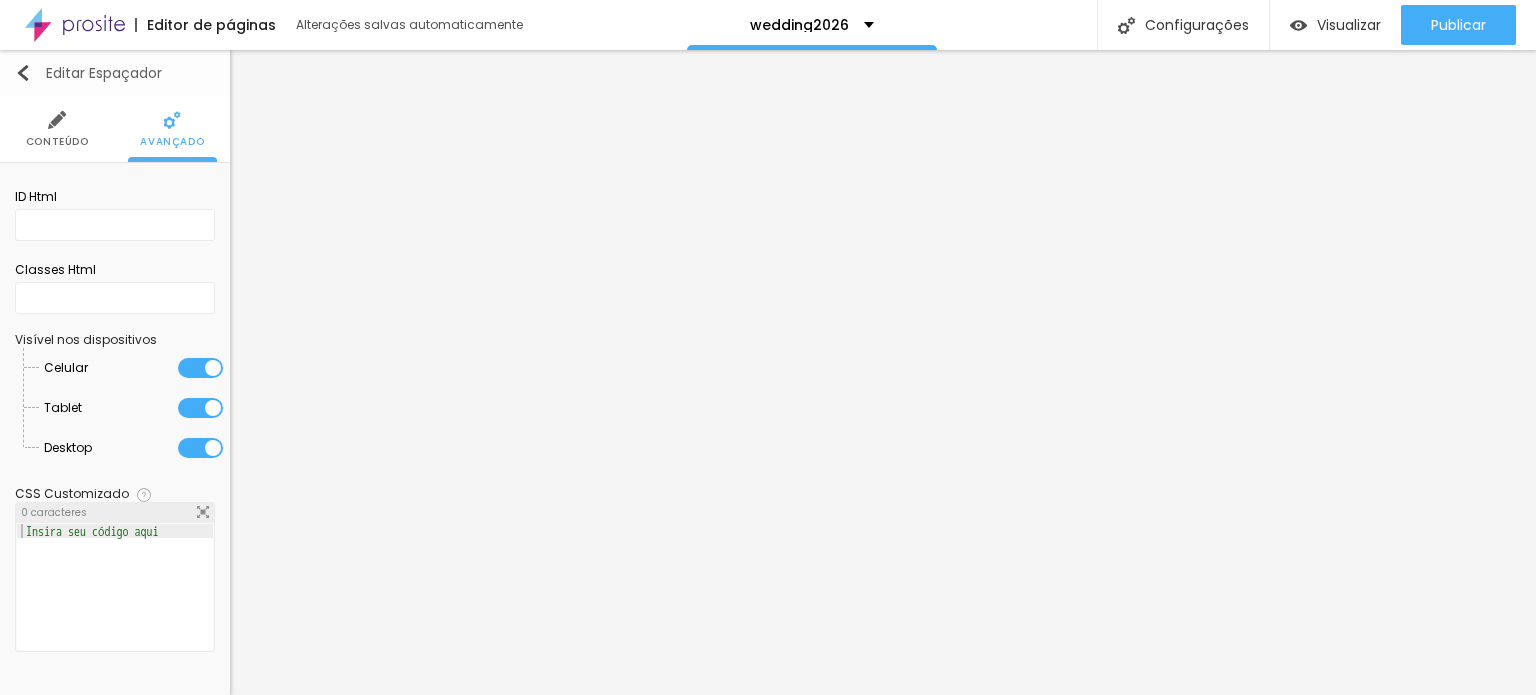 click at bounding box center (23, 73) 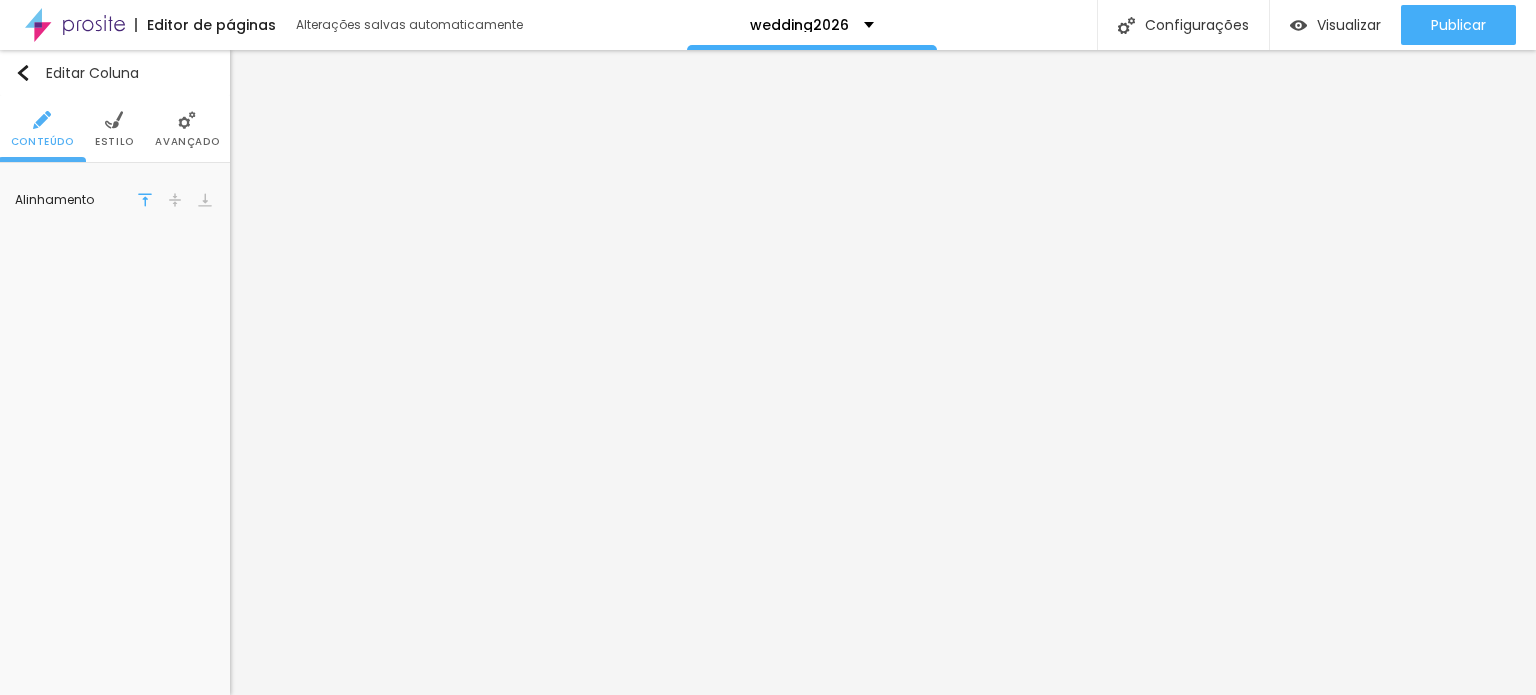 click on "Estilo" at bounding box center (114, 142) 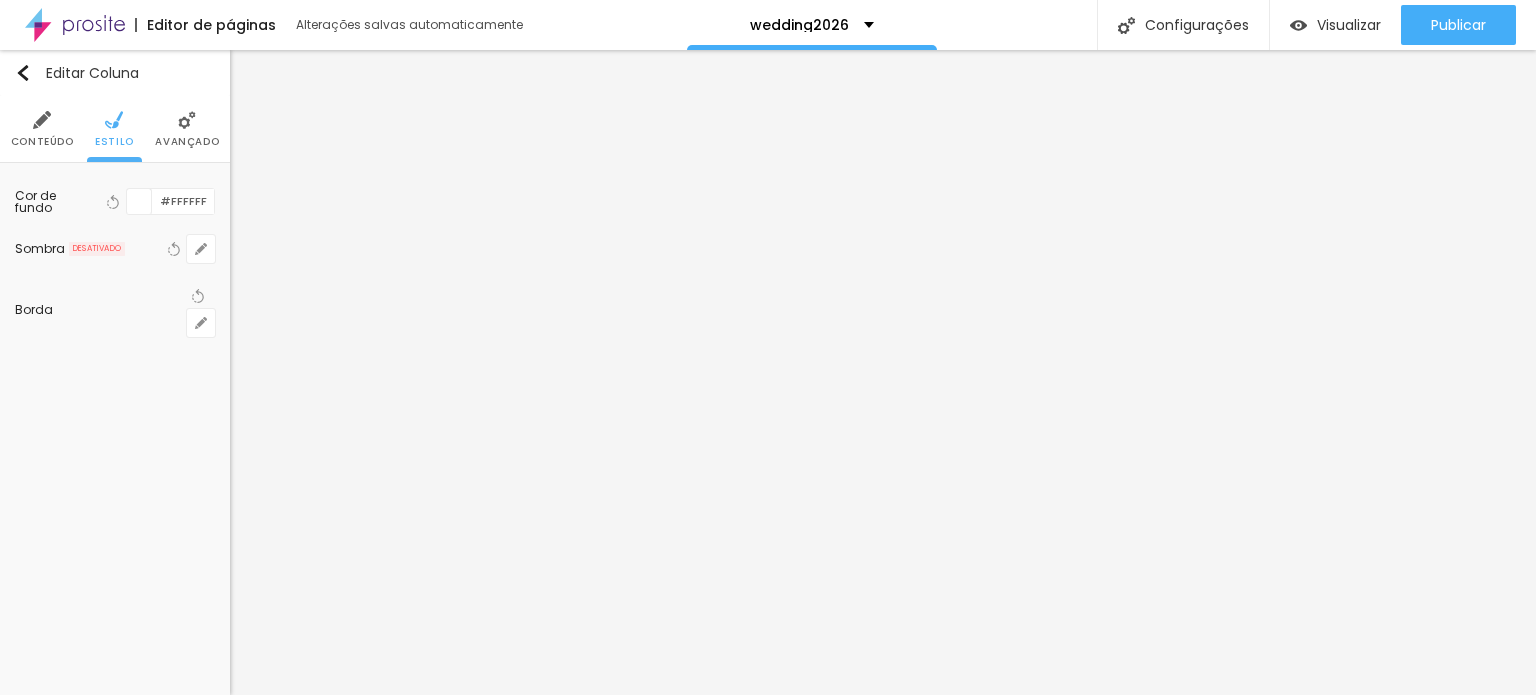 click at bounding box center [42, 120] 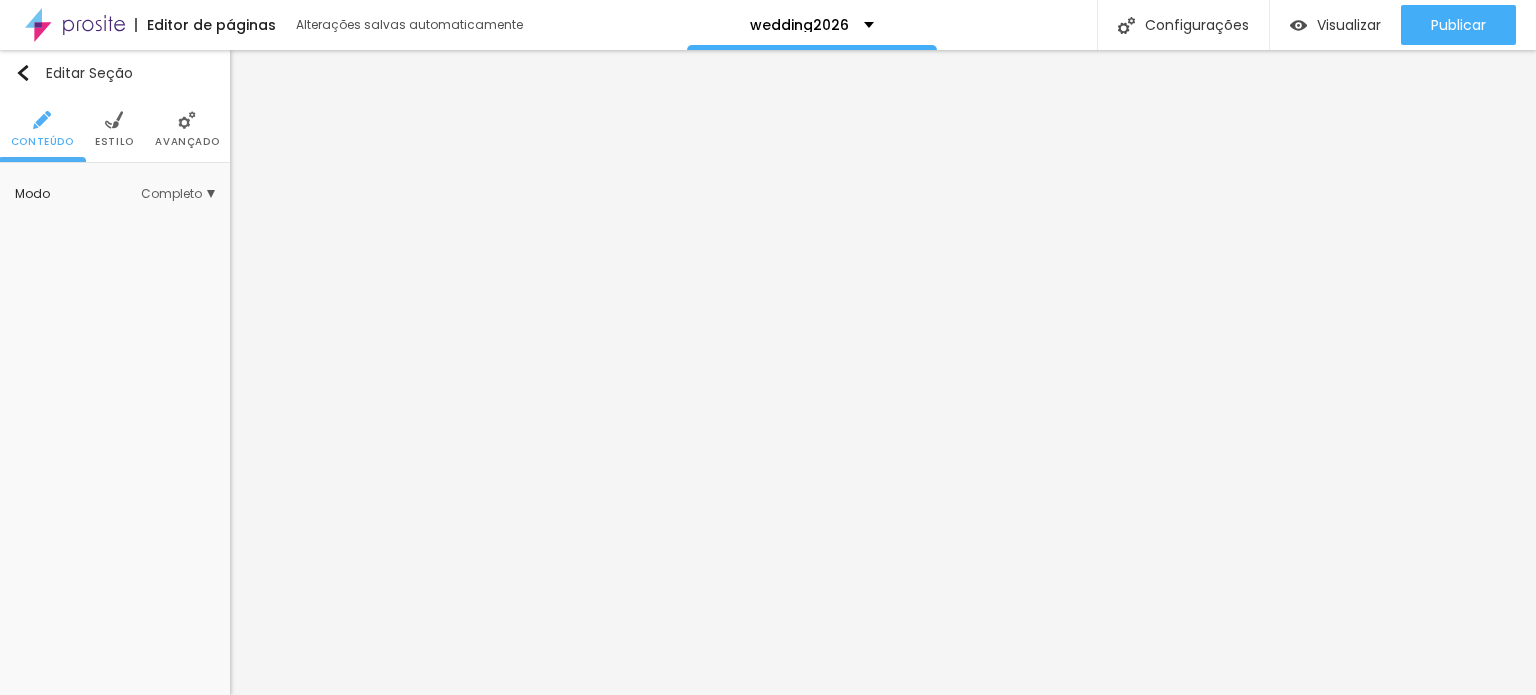 click on "Completo" at bounding box center (178, 194) 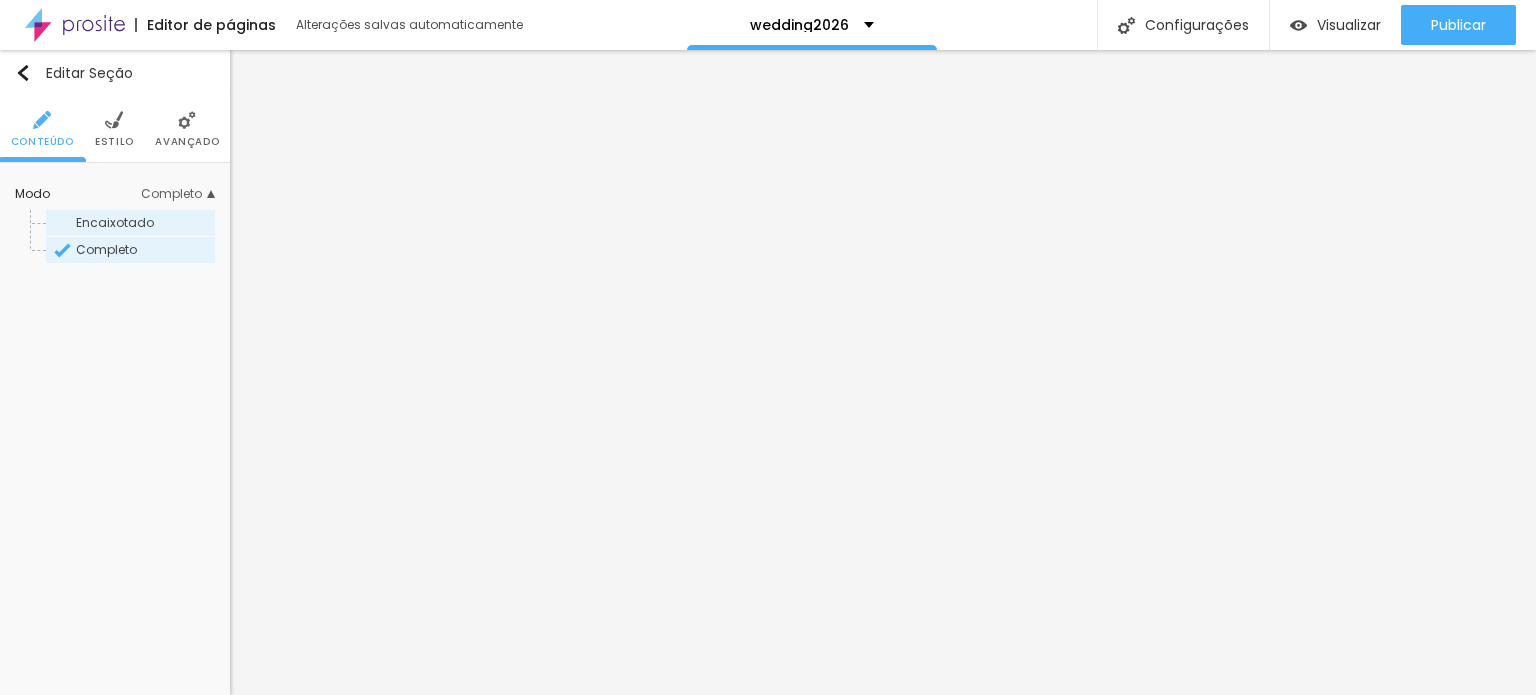 click on "Encaixotado" at bounding box center (115, 222) 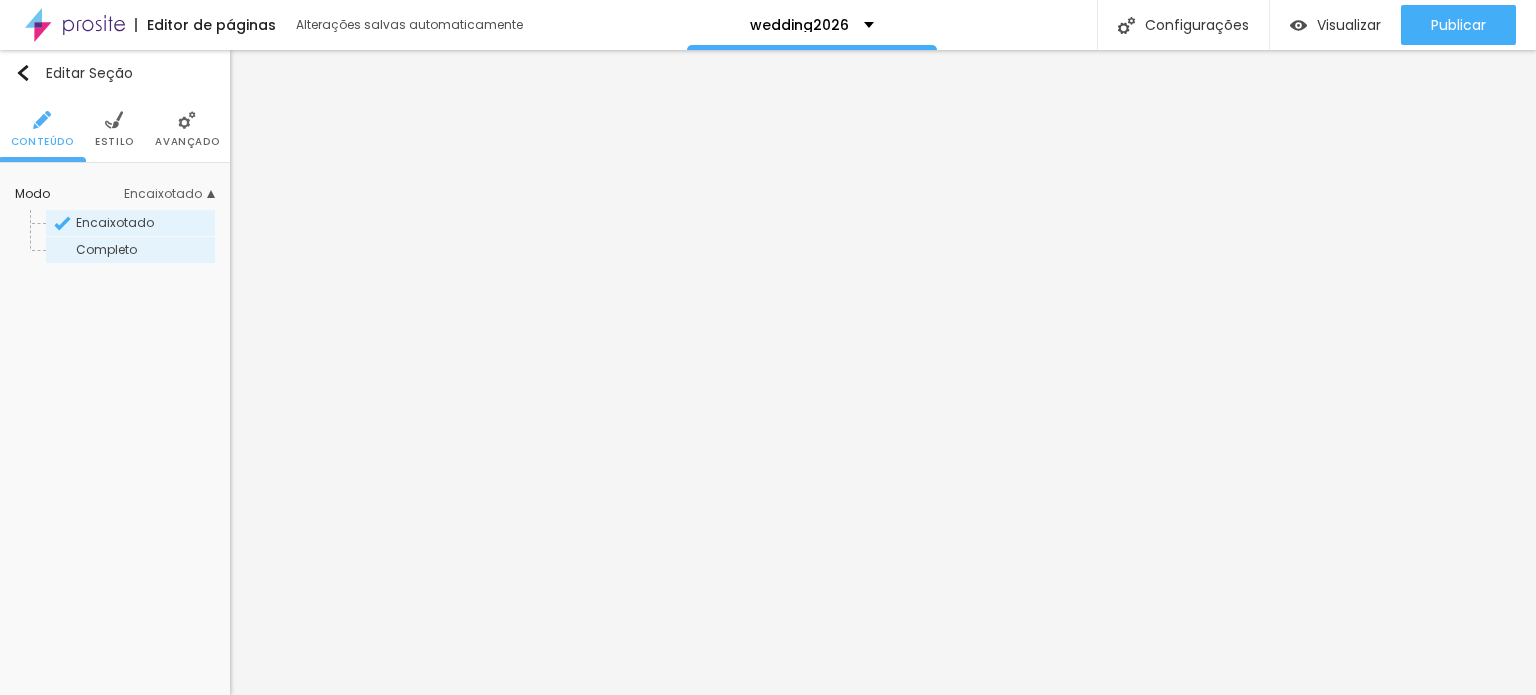 click on "Completo" at bounding box center [106, 249] 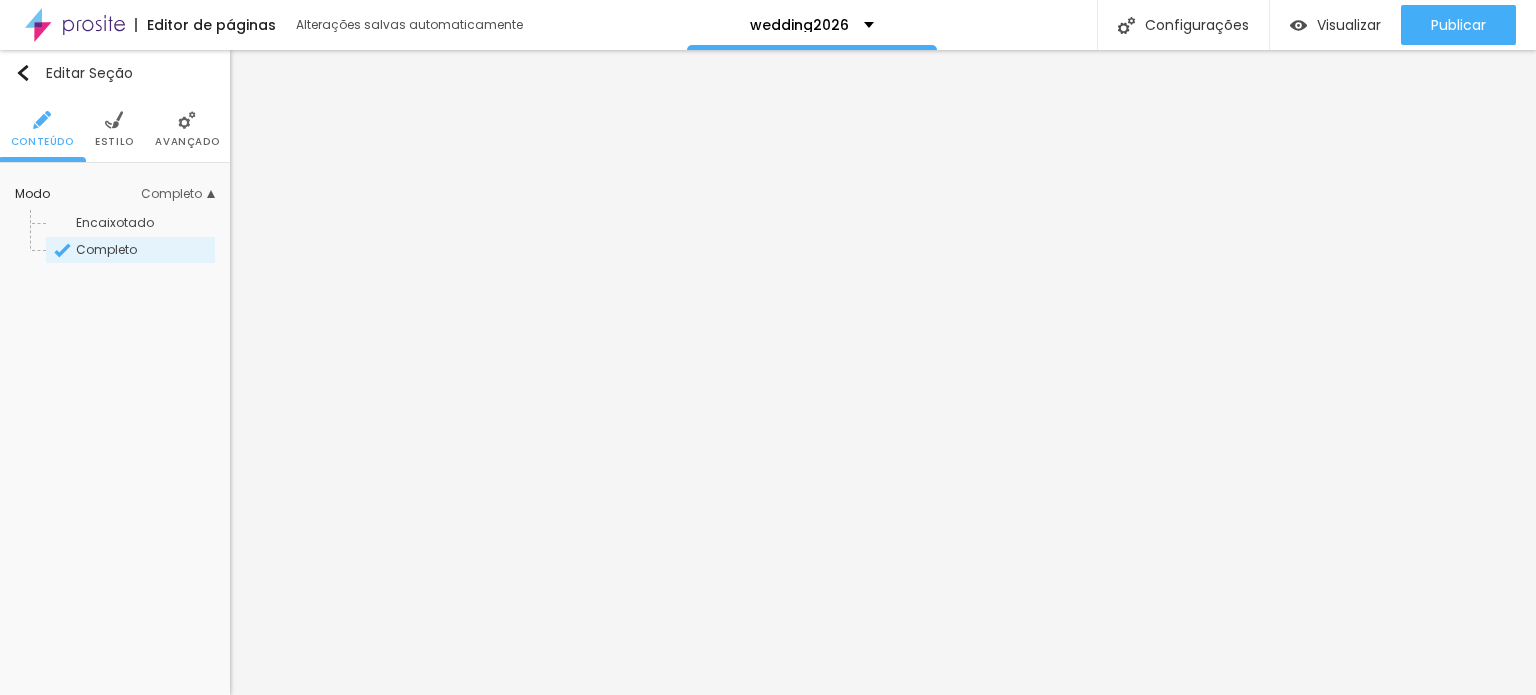 click on "Avançado" at bounding box center (187, 129) 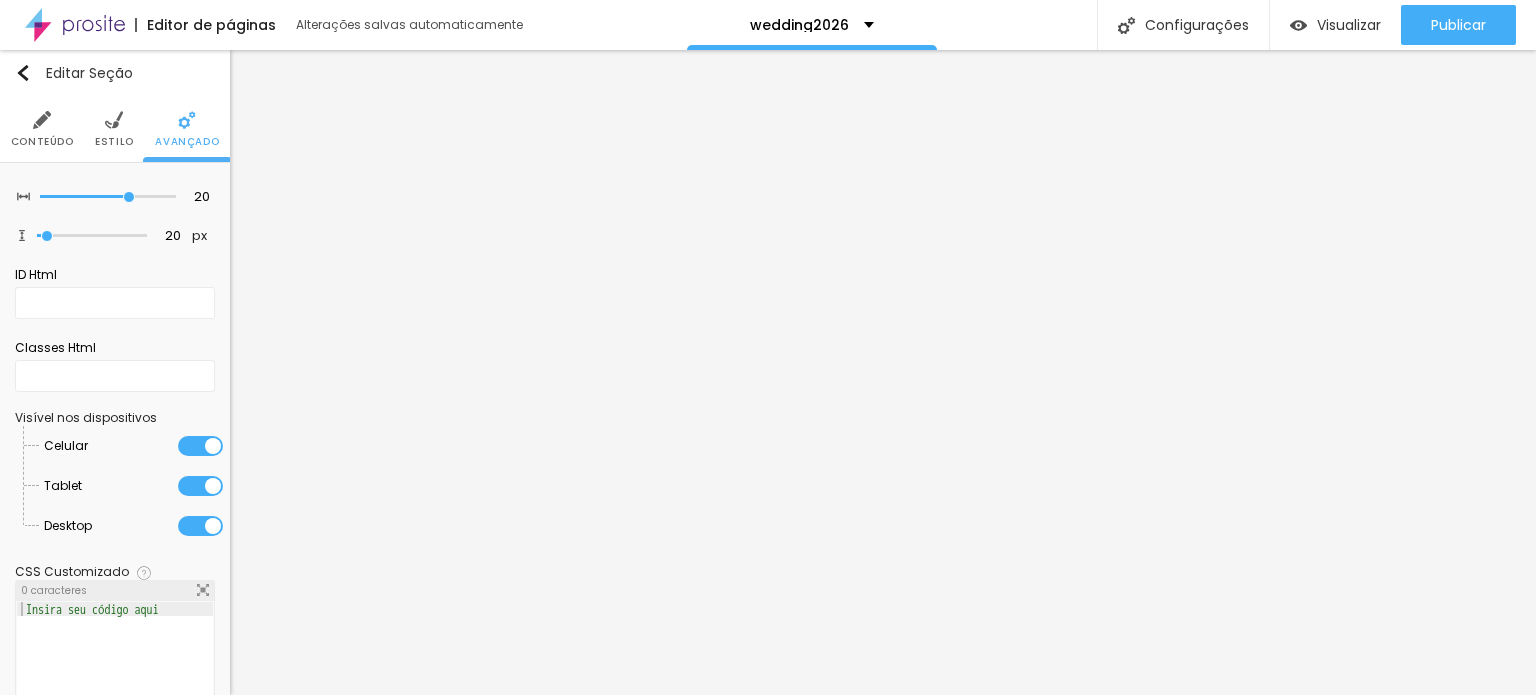 click on "Estilo" at bounding box center [114, 129] 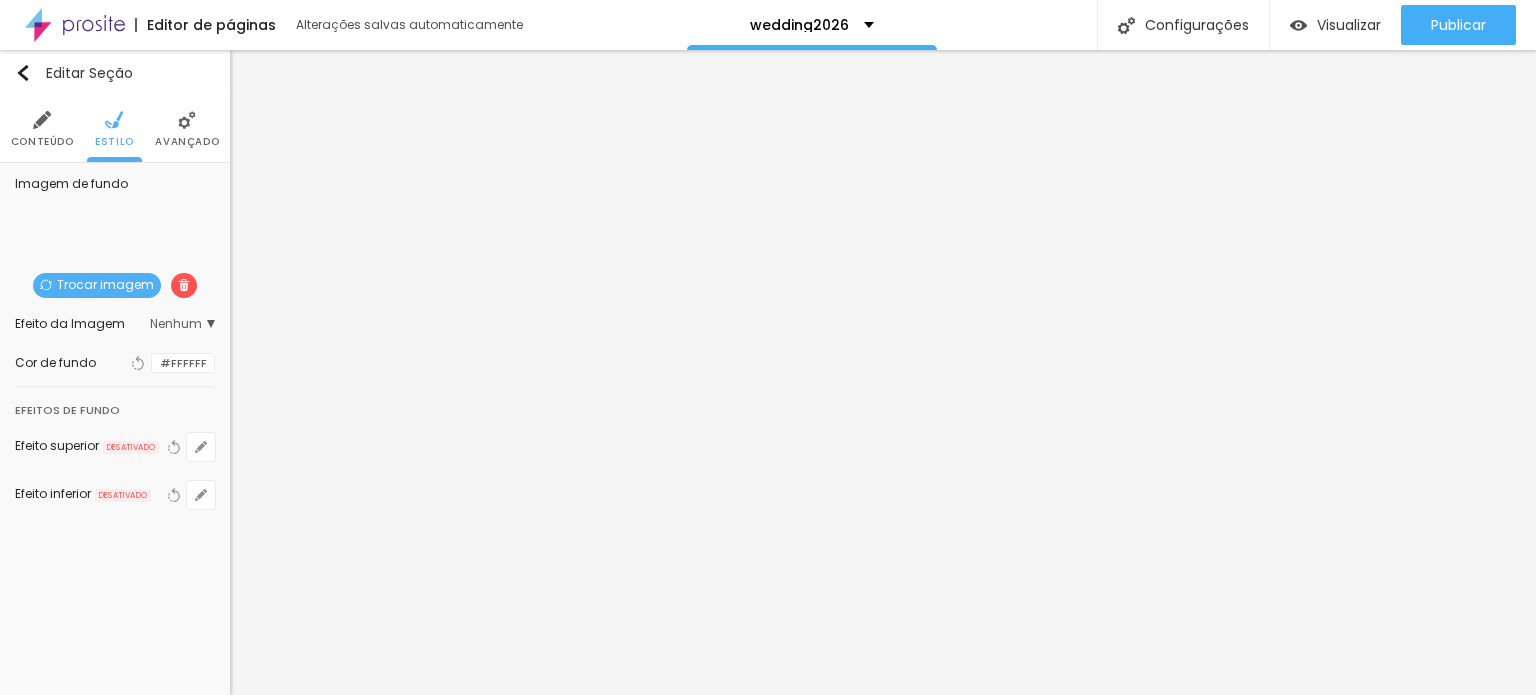 click on "Nenhum" at bounding box center (182, 324) 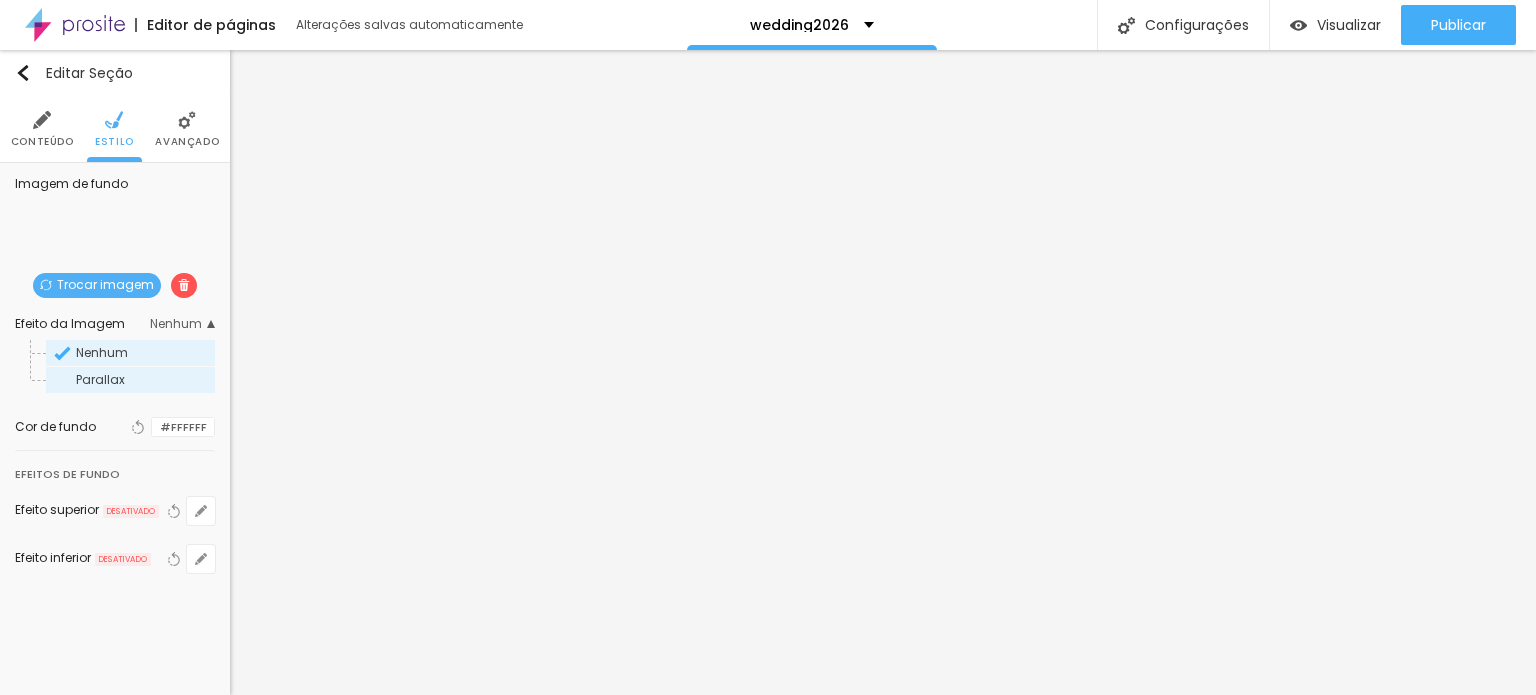 click on "Parallax" at bounding box center (100, 379) 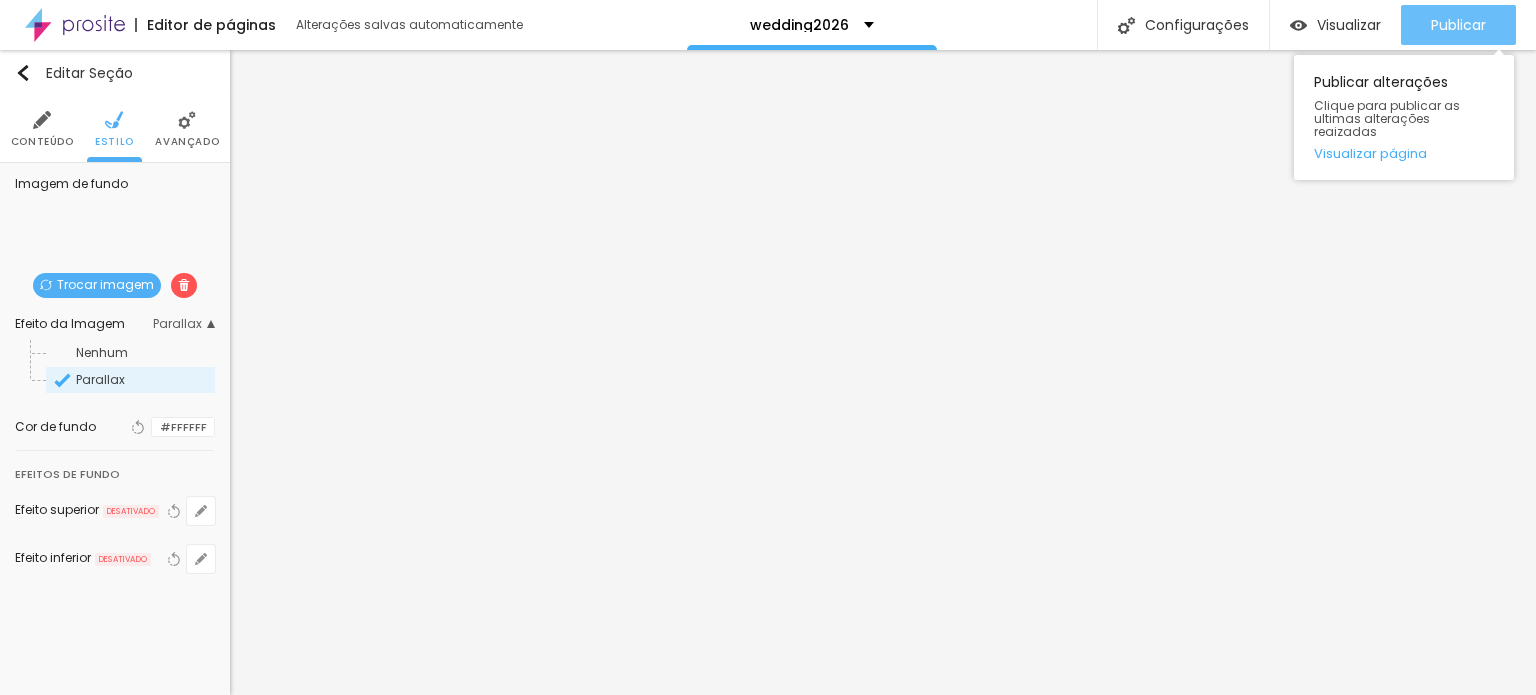 click on "Publicar" at bounding box center (1458, 25) 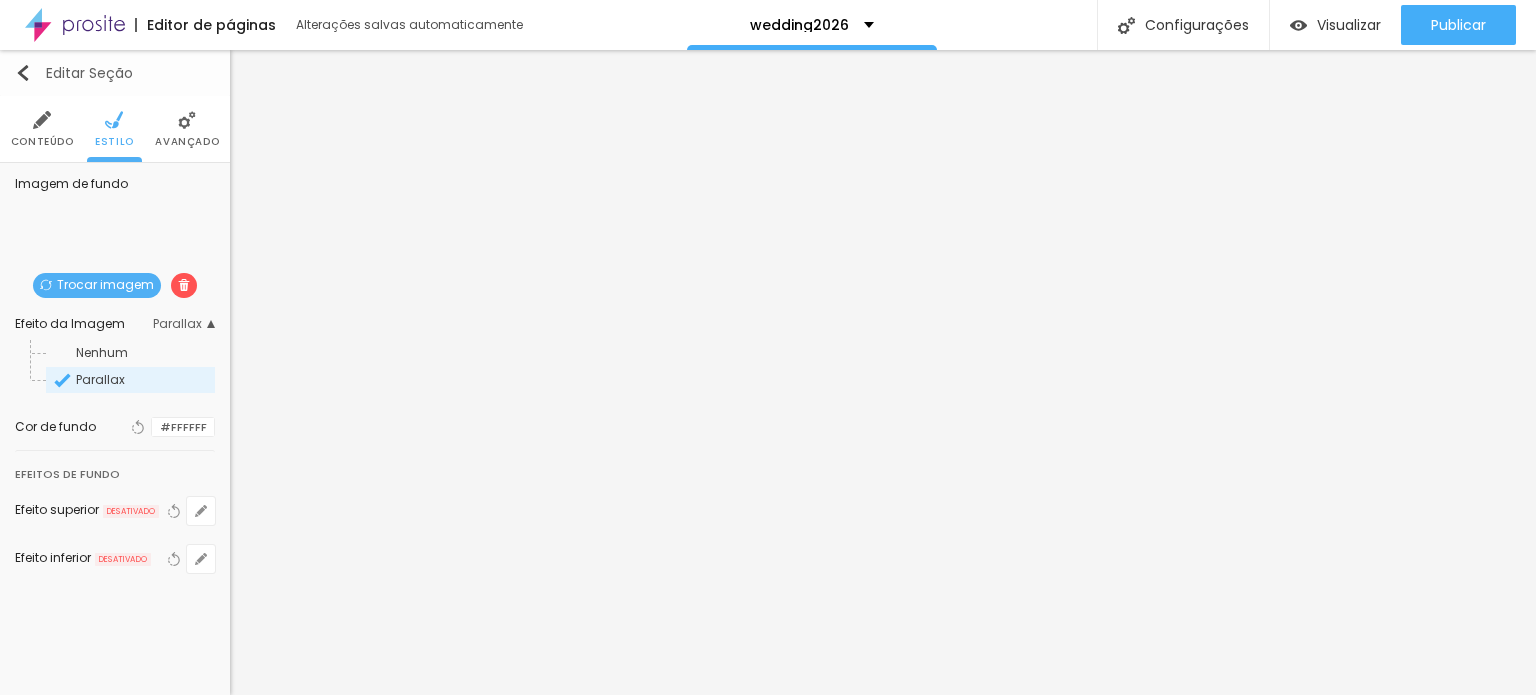 click on "Editar Seção" at bounding box center (115, 73) 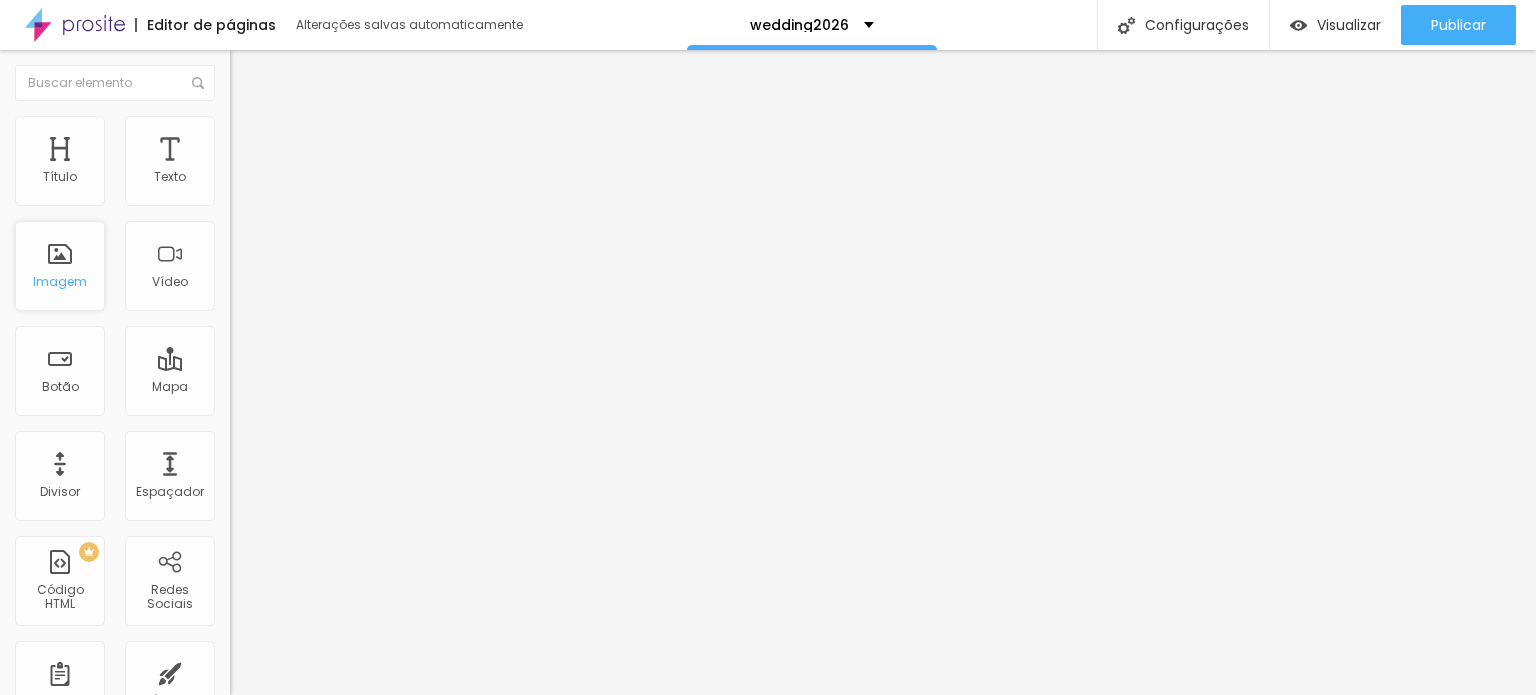 click on "Imagem" at bounding box center [60, 266] 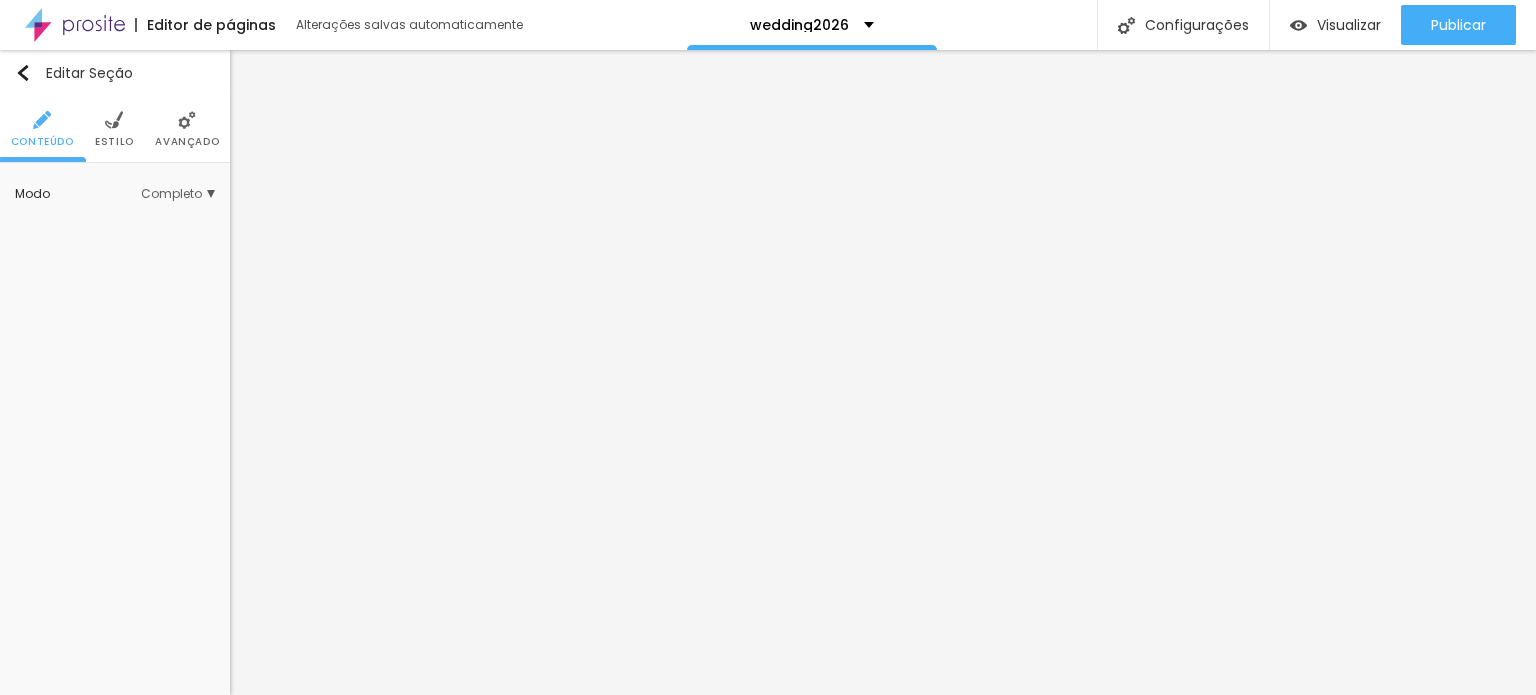 click on "Estilo" at bounding box center (114, 129) 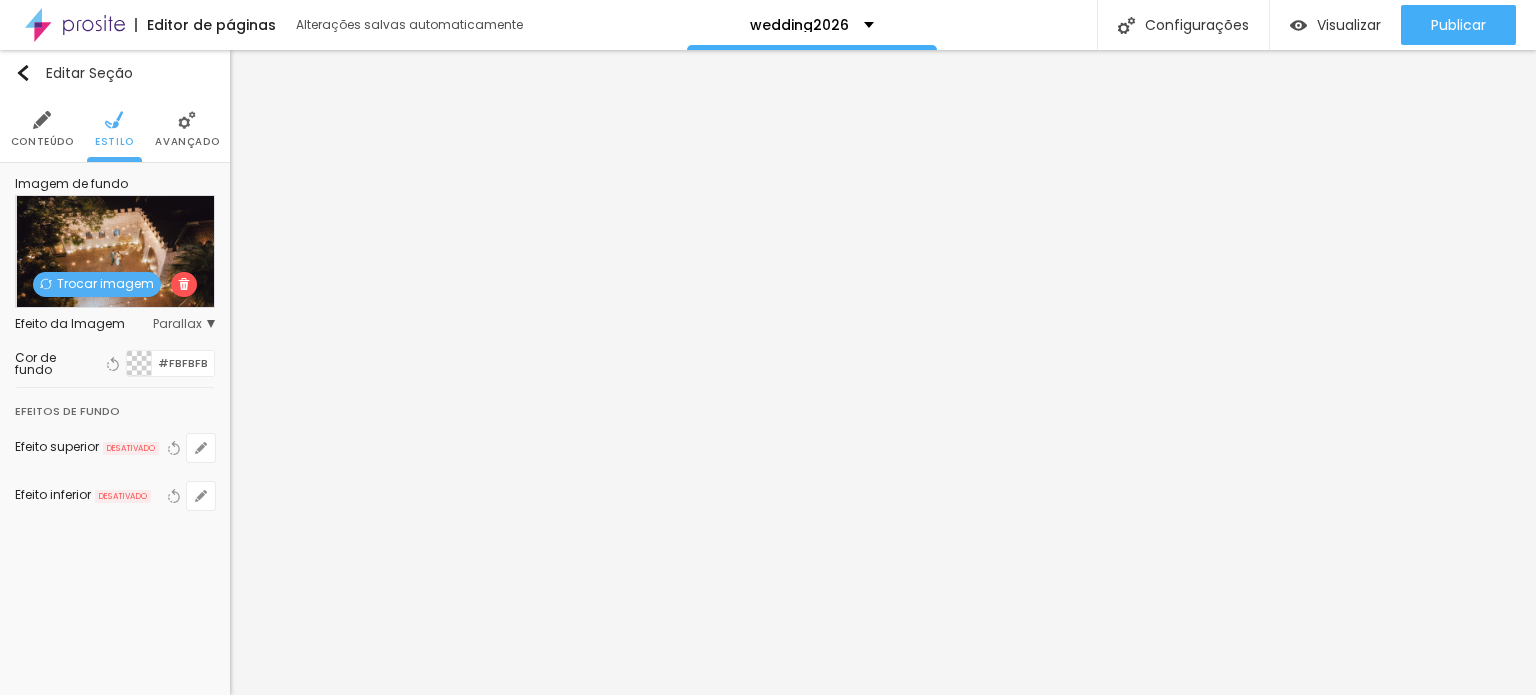 click on "Trocar imagem" at bounding box center [97, 284] 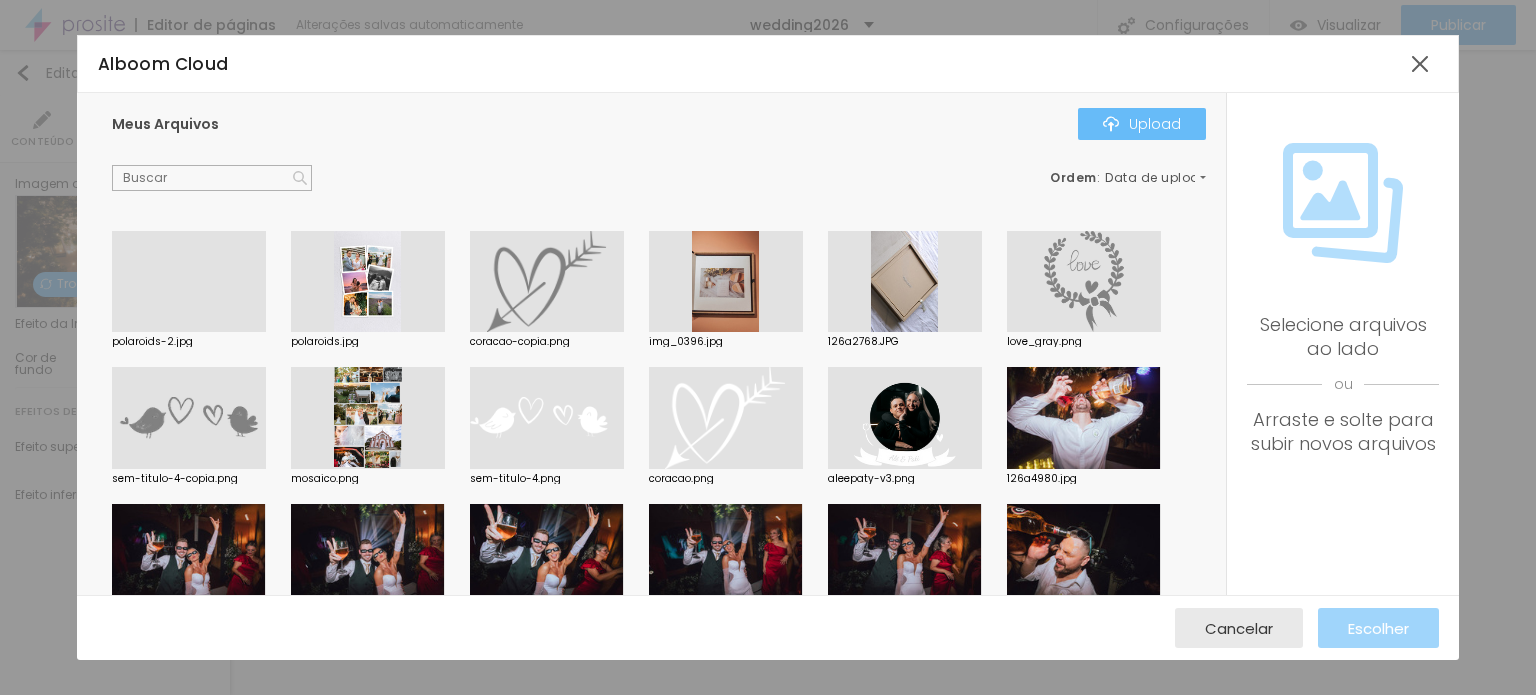 click on "Upload" at bounding box center (1142, 124) 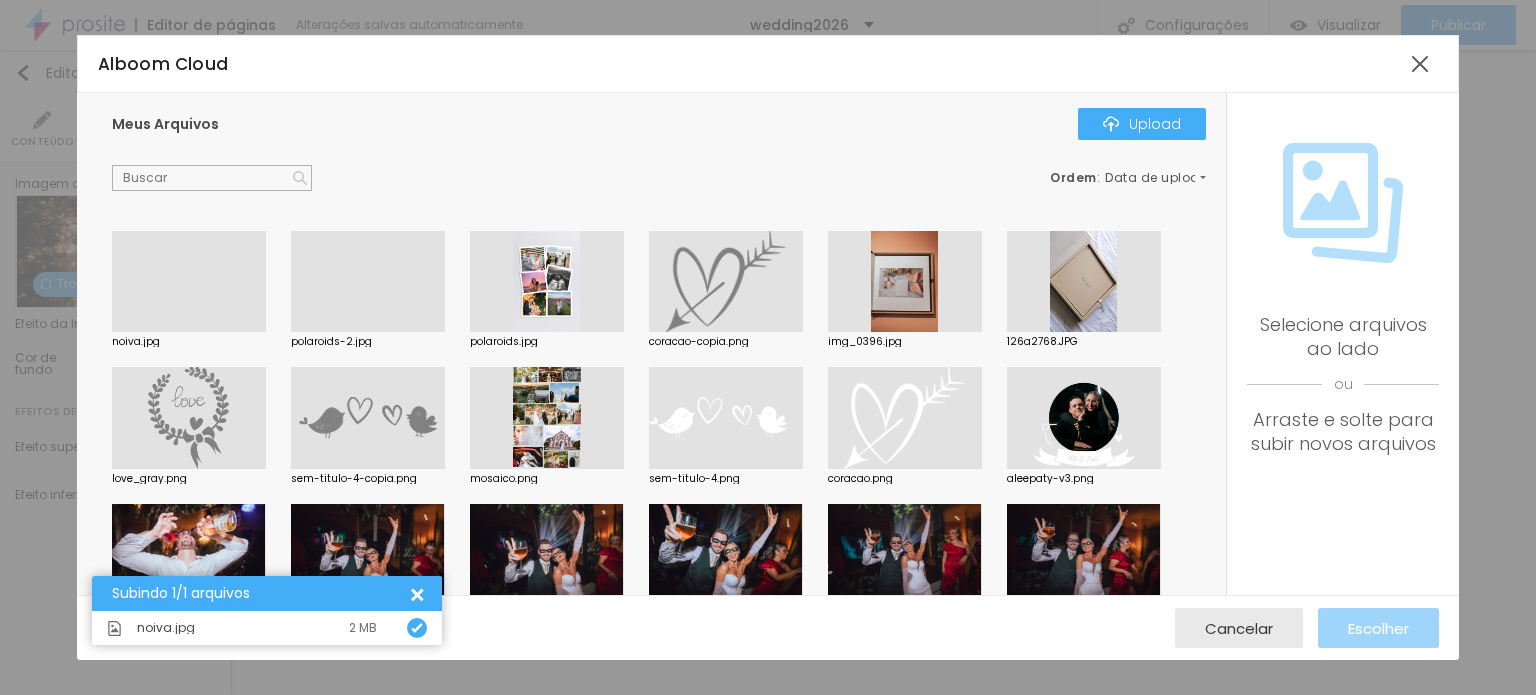 click at bounding box center (189, 332) 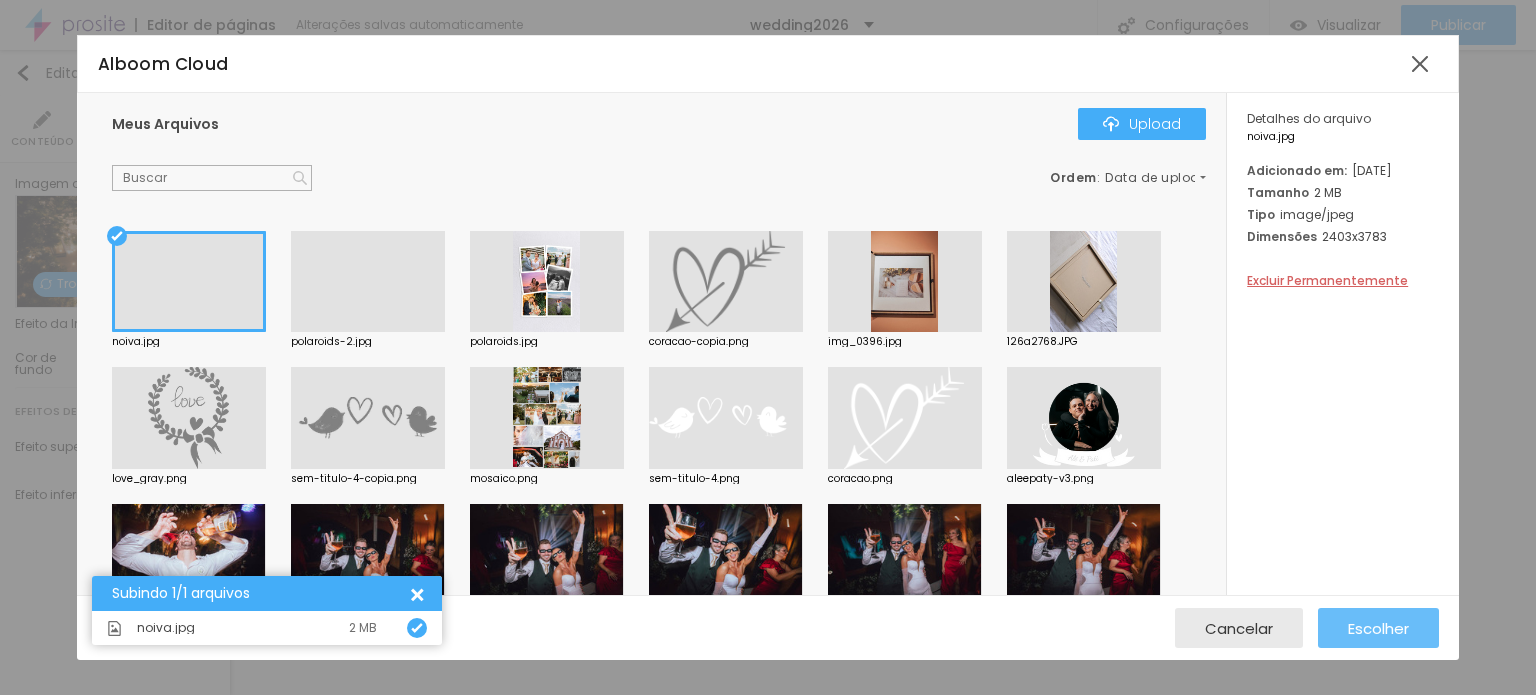 click on "Escolher" at bounding box center [1378, 628] 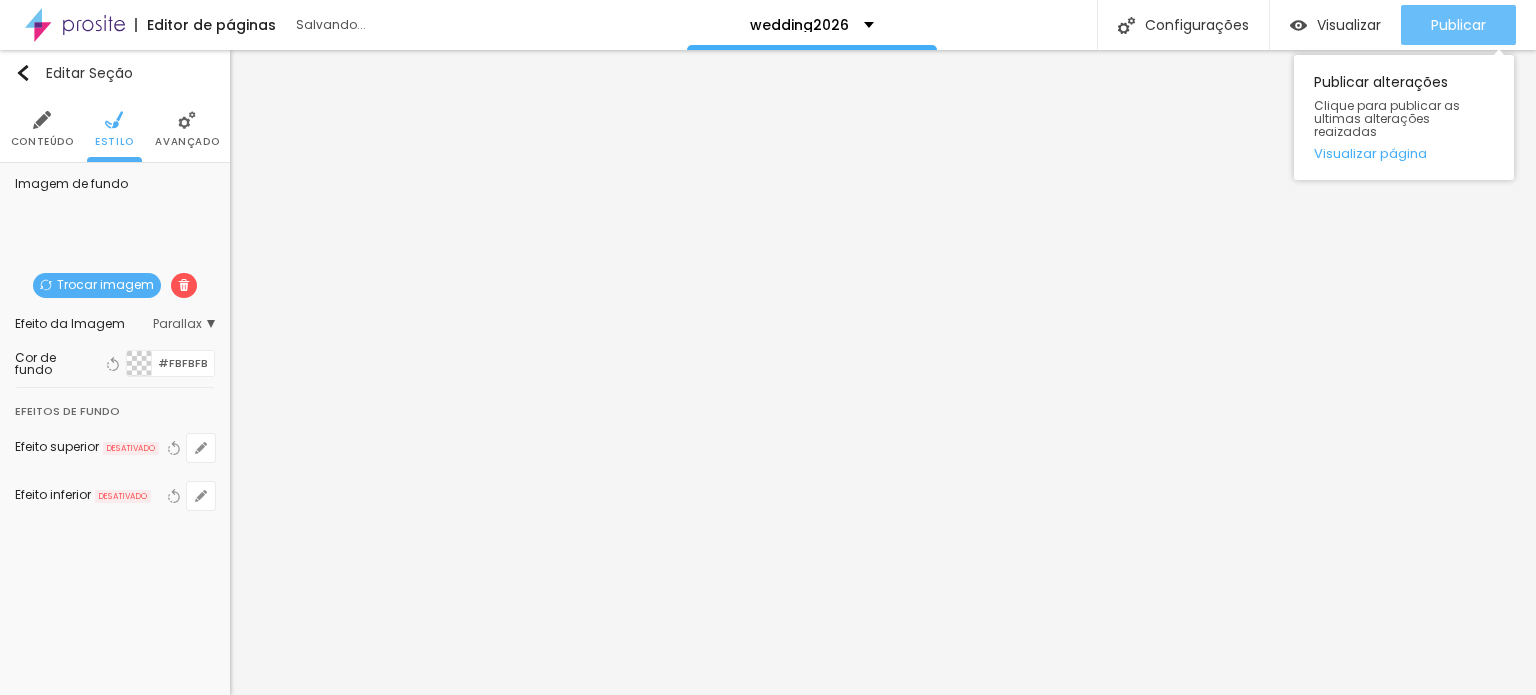 click on "Publicar" at bounding box center (1458, 25) 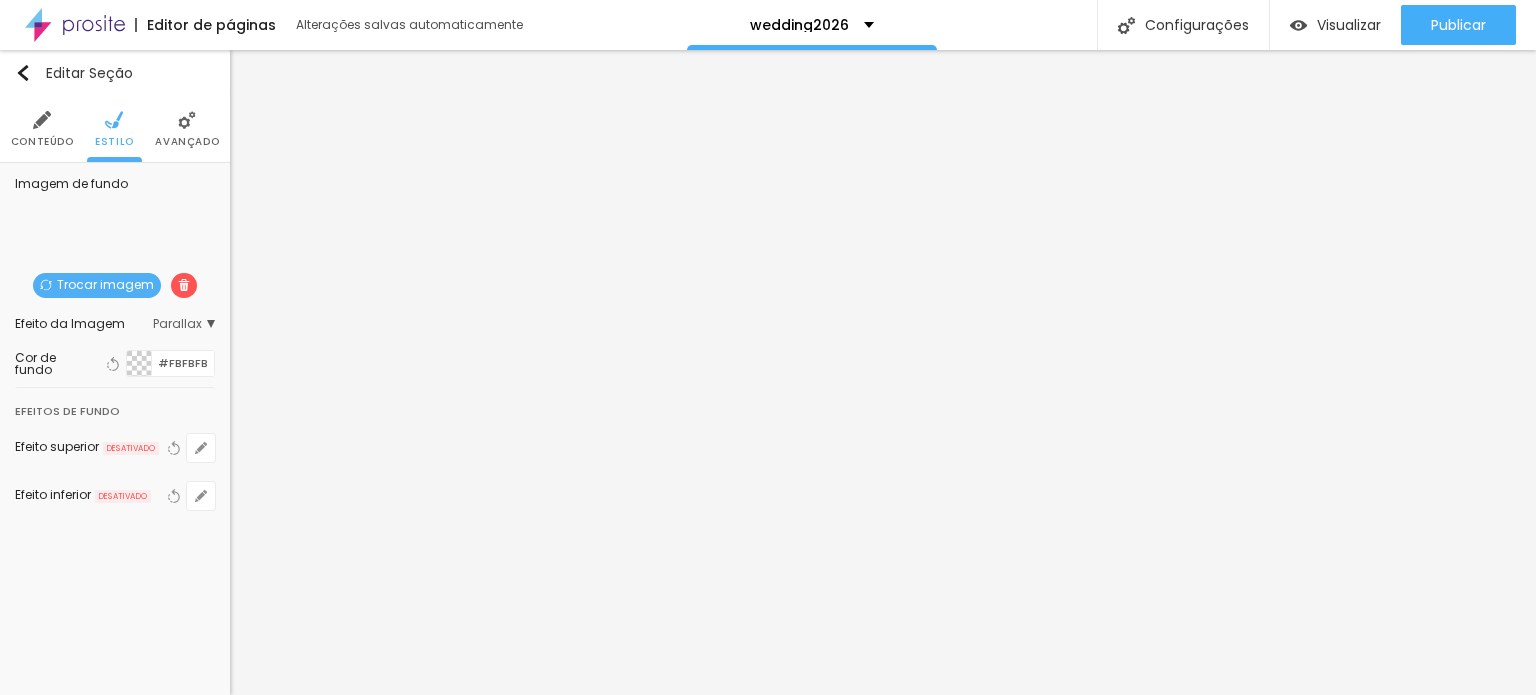 click at bounding box center [139, 363] 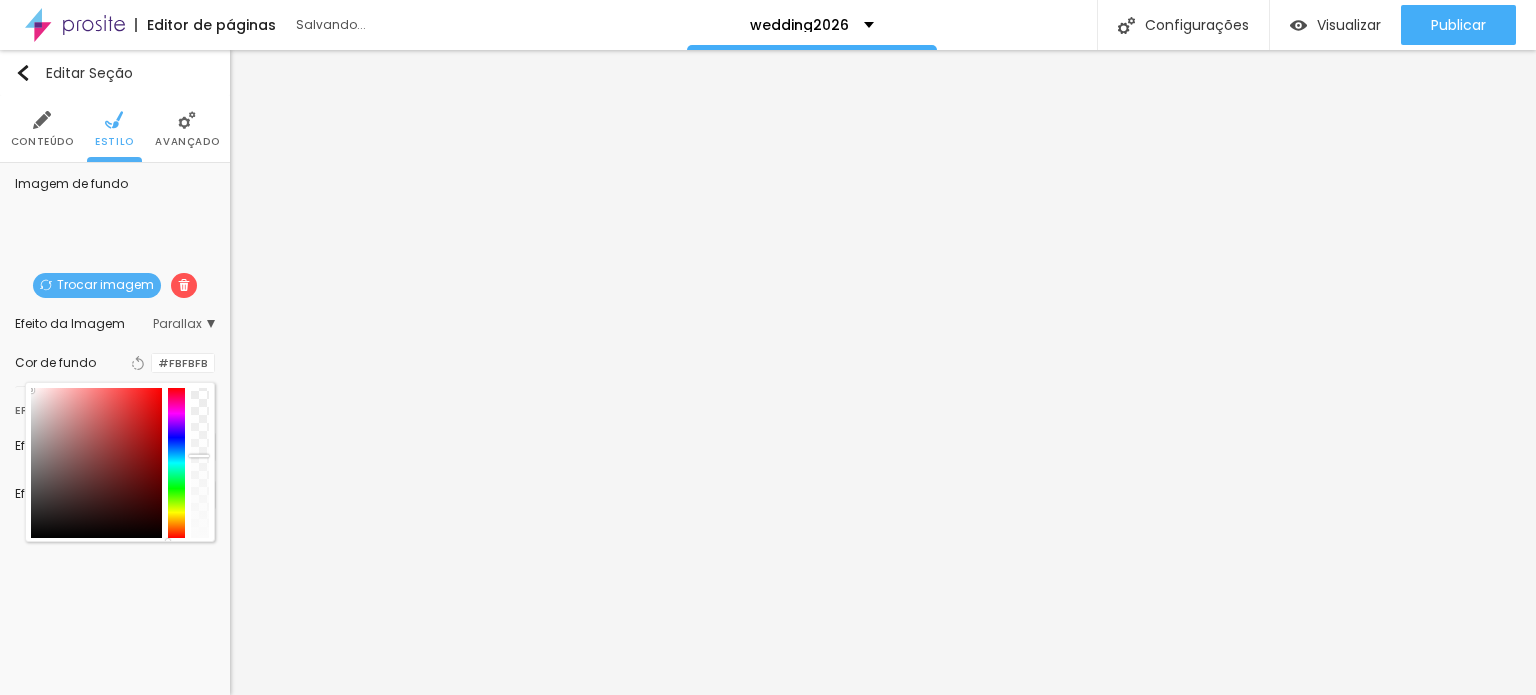 click at bounding box center (200, 463) 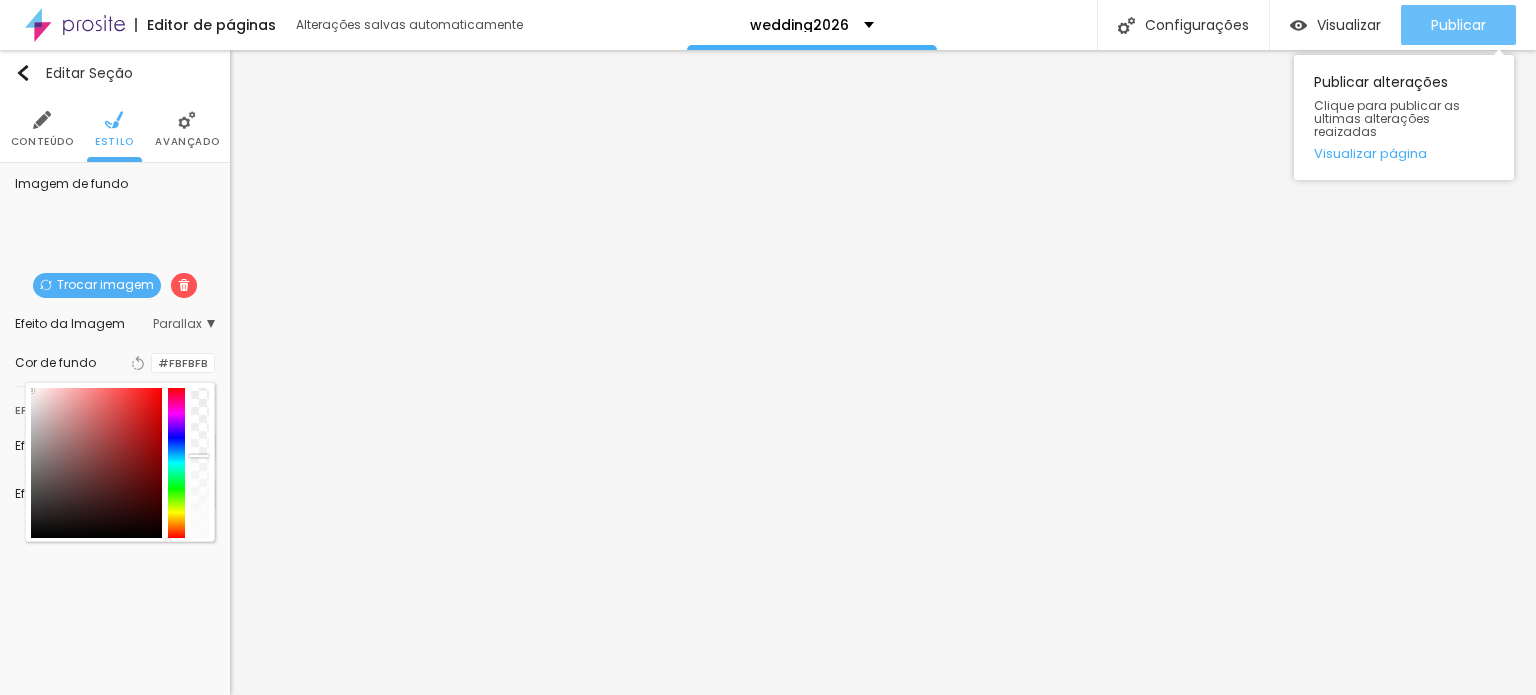 click on "Publicar" at bounding box center (1458, 25) 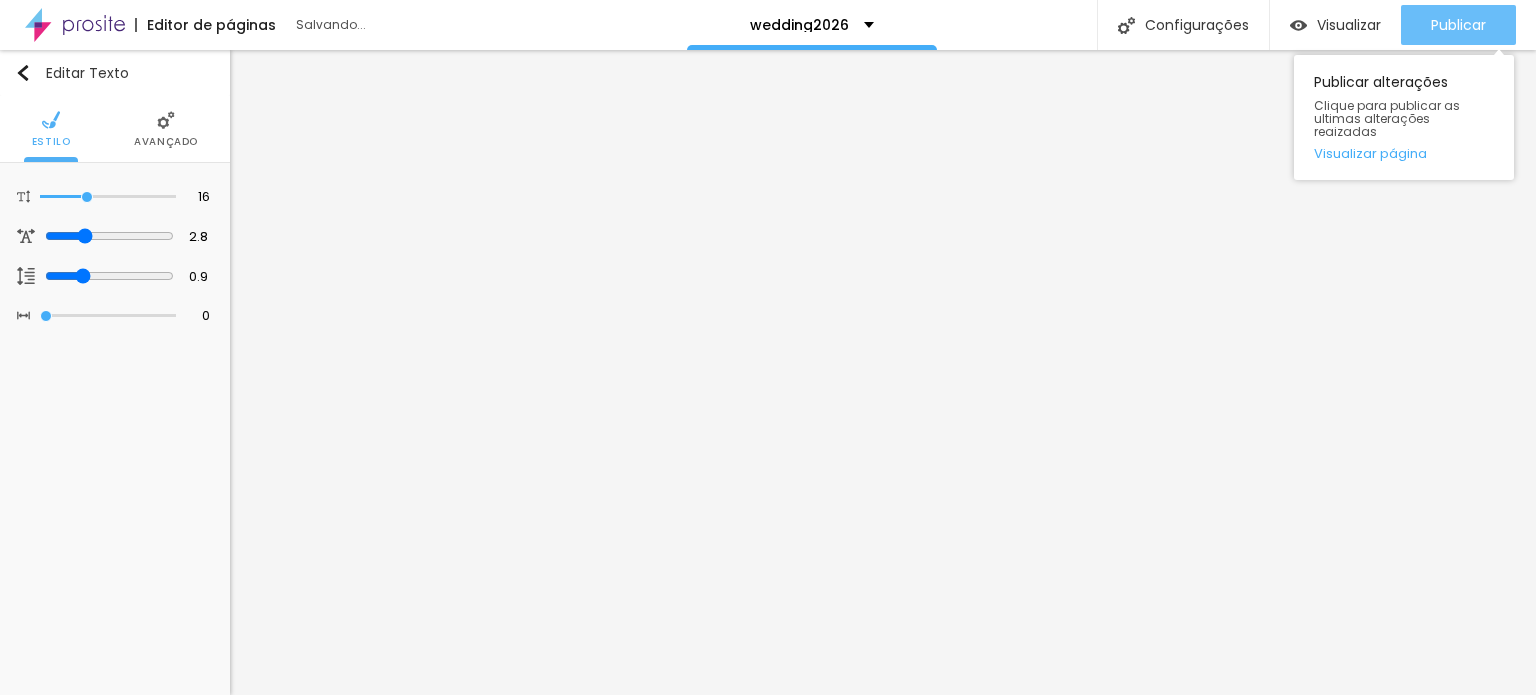 click on "Publicar" at bounding box center [1458, 25] 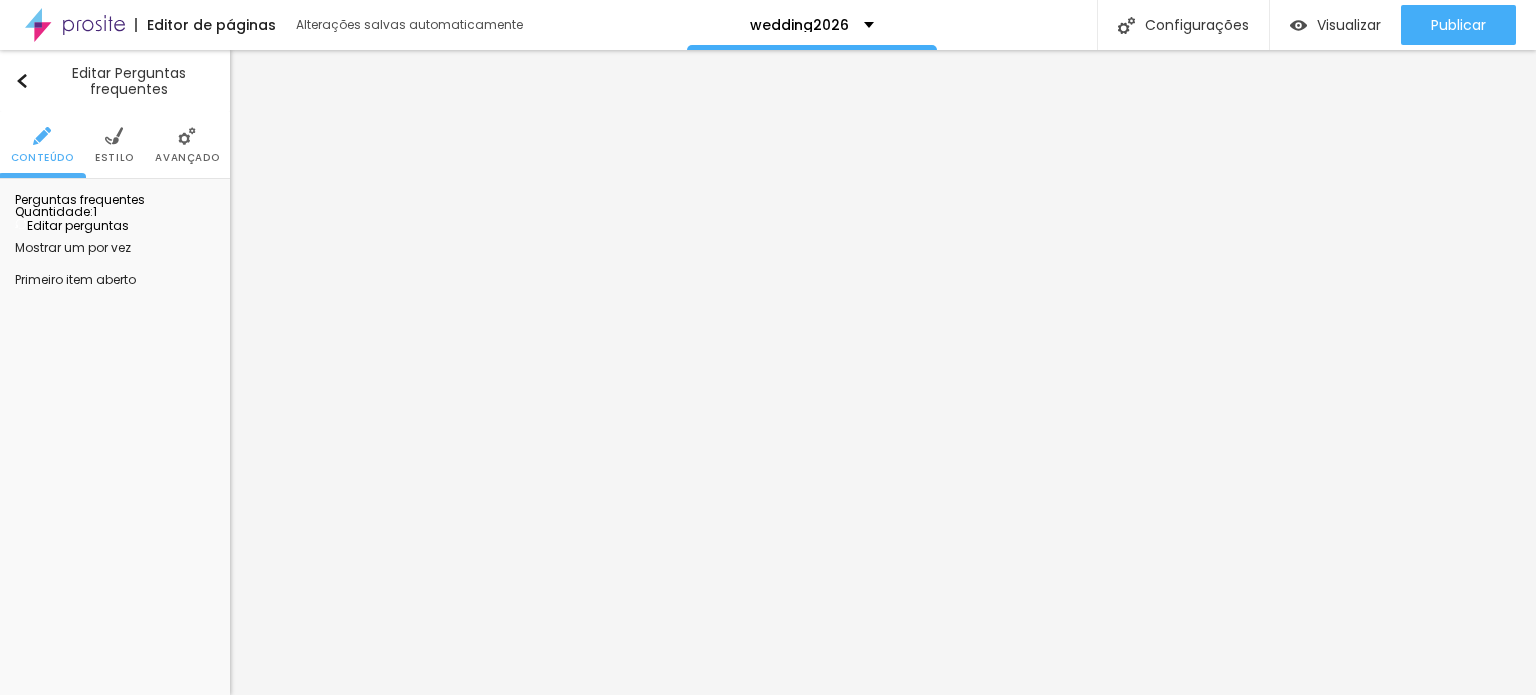 click on "Estilo" at bounding box center [114, 145] 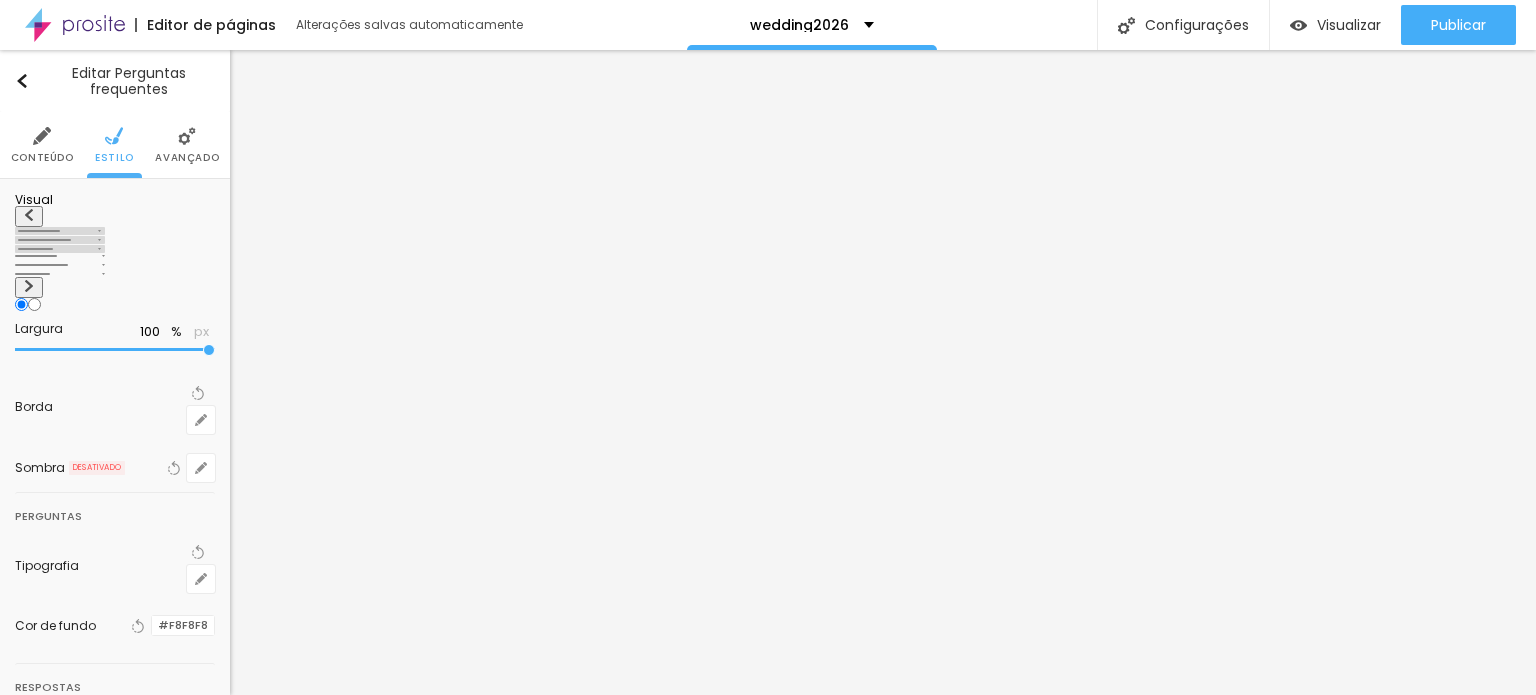 click on "Conteúdo" at bounding box center (42, 145) 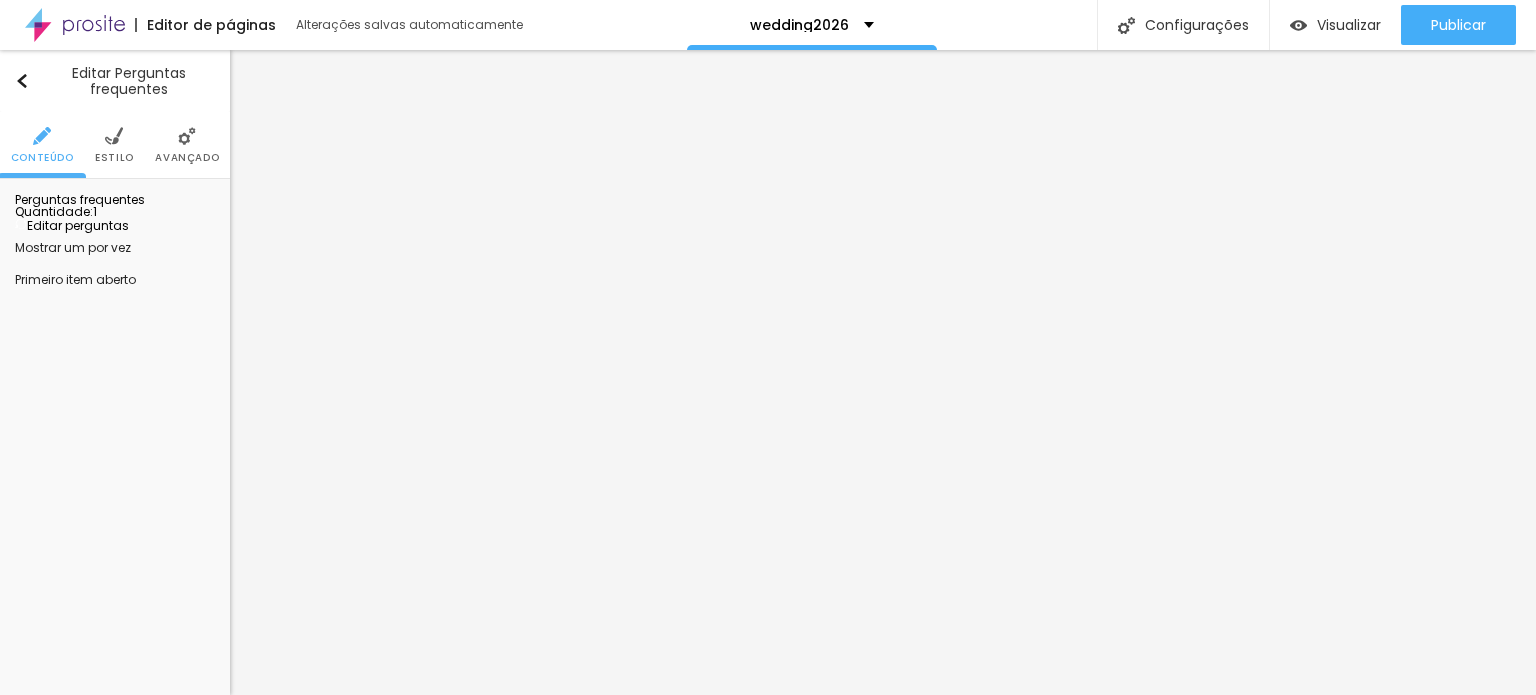 click at bounding box center (187, 136) 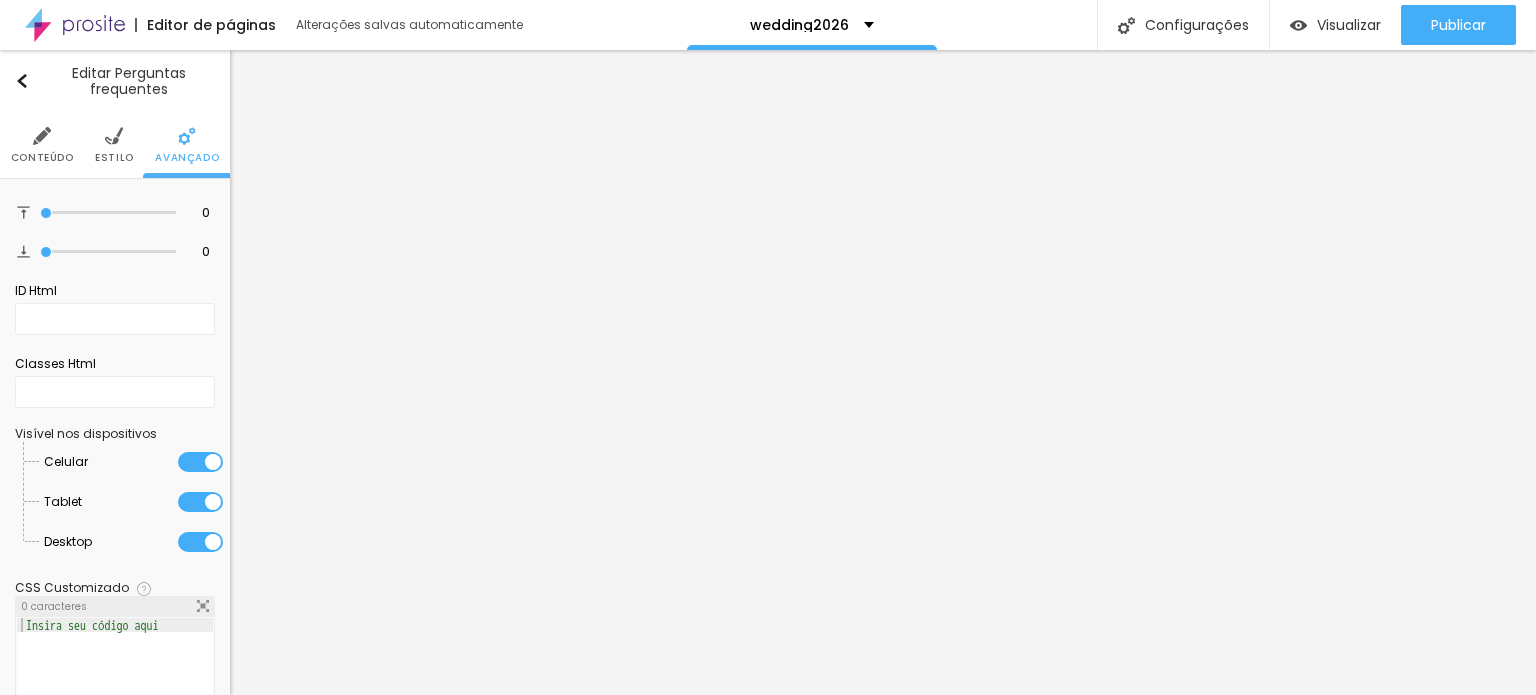 click at bounding box center (114, 136) 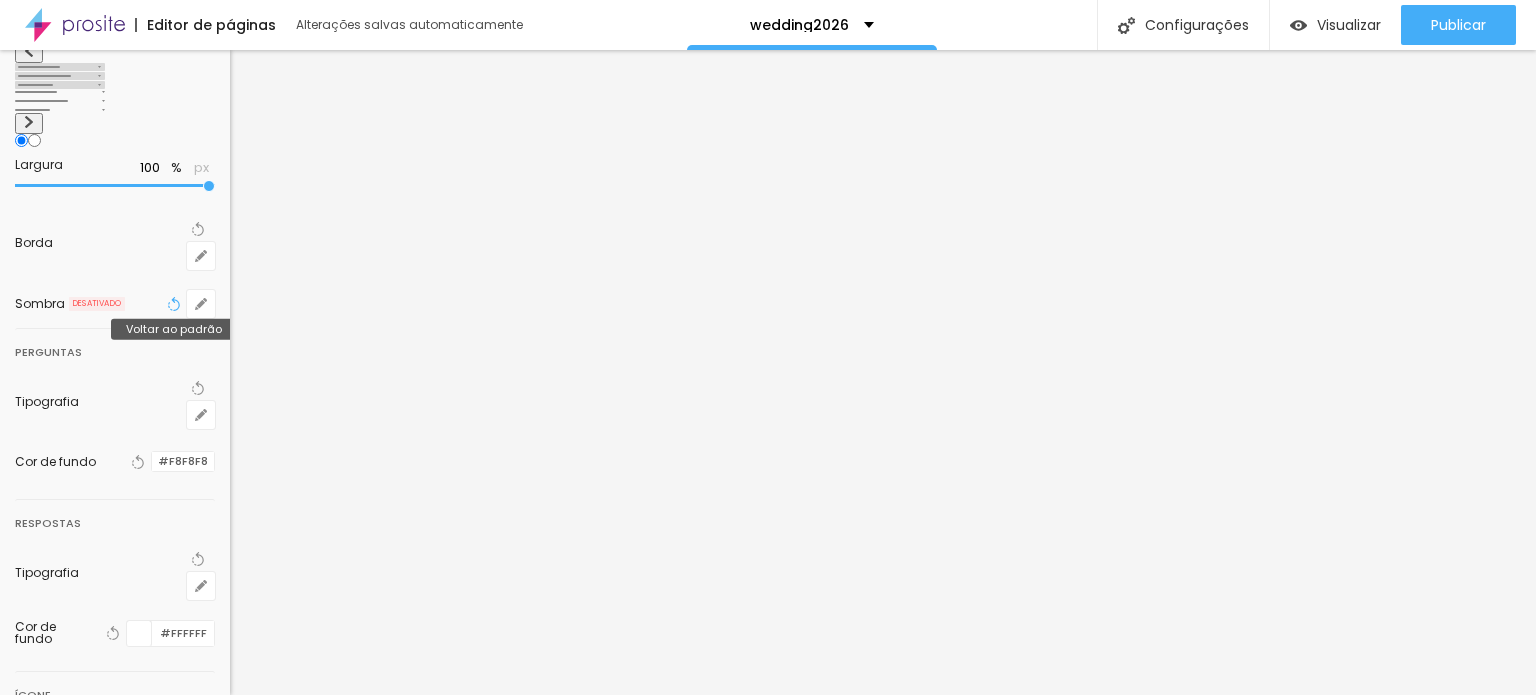 scroll, scrollTop: 189, scrollLeft: 0, axis: vertical 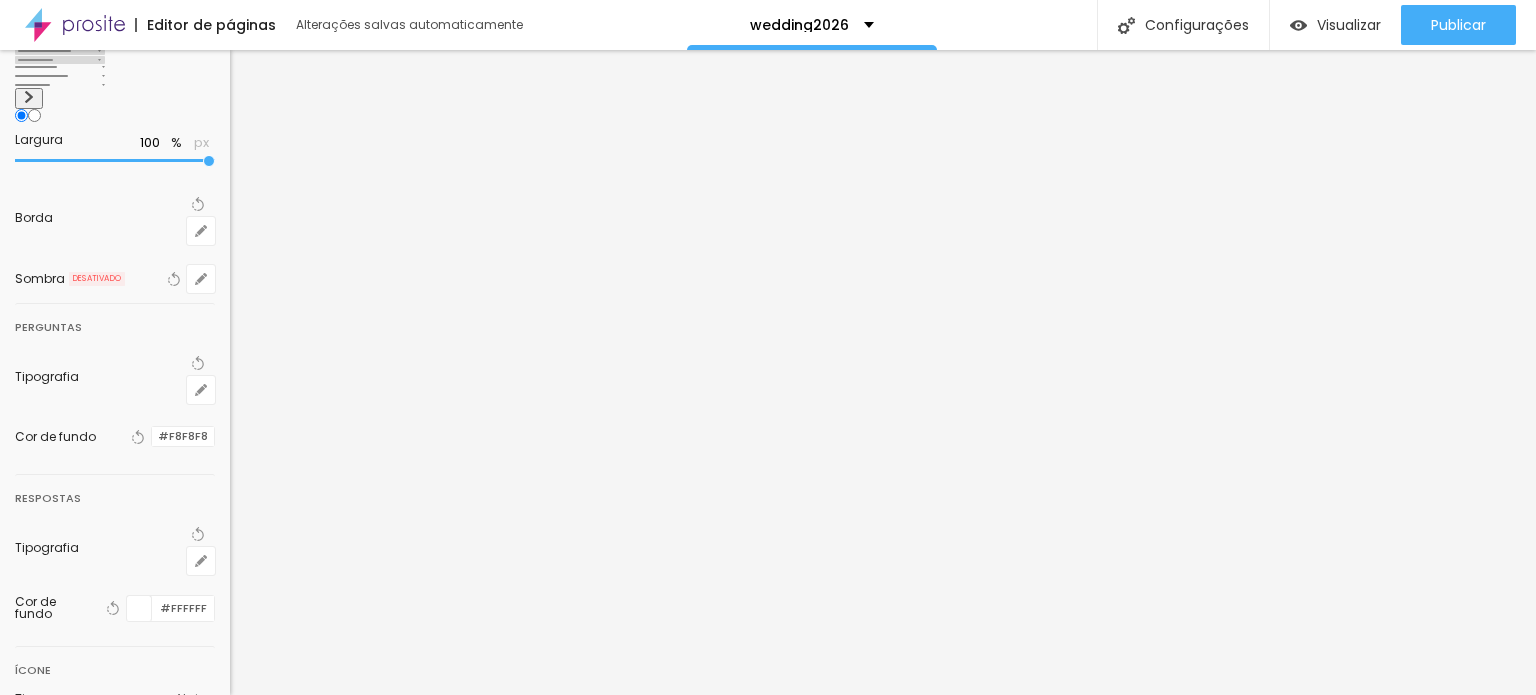click at bounding box center [152, 436] 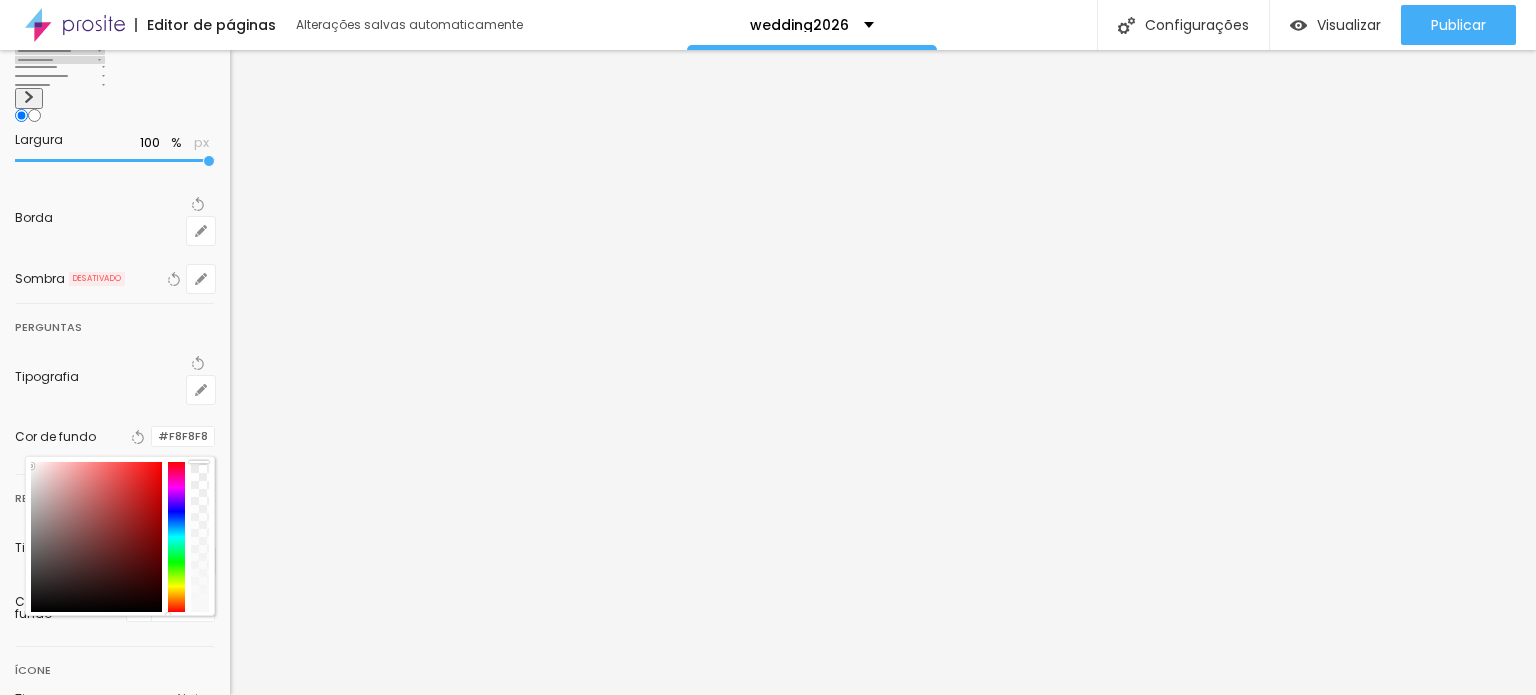 drag, startPoint x: 180, startPoint y: 437, endPoint x: 188, endPoint y: 362, distance: 75.42546 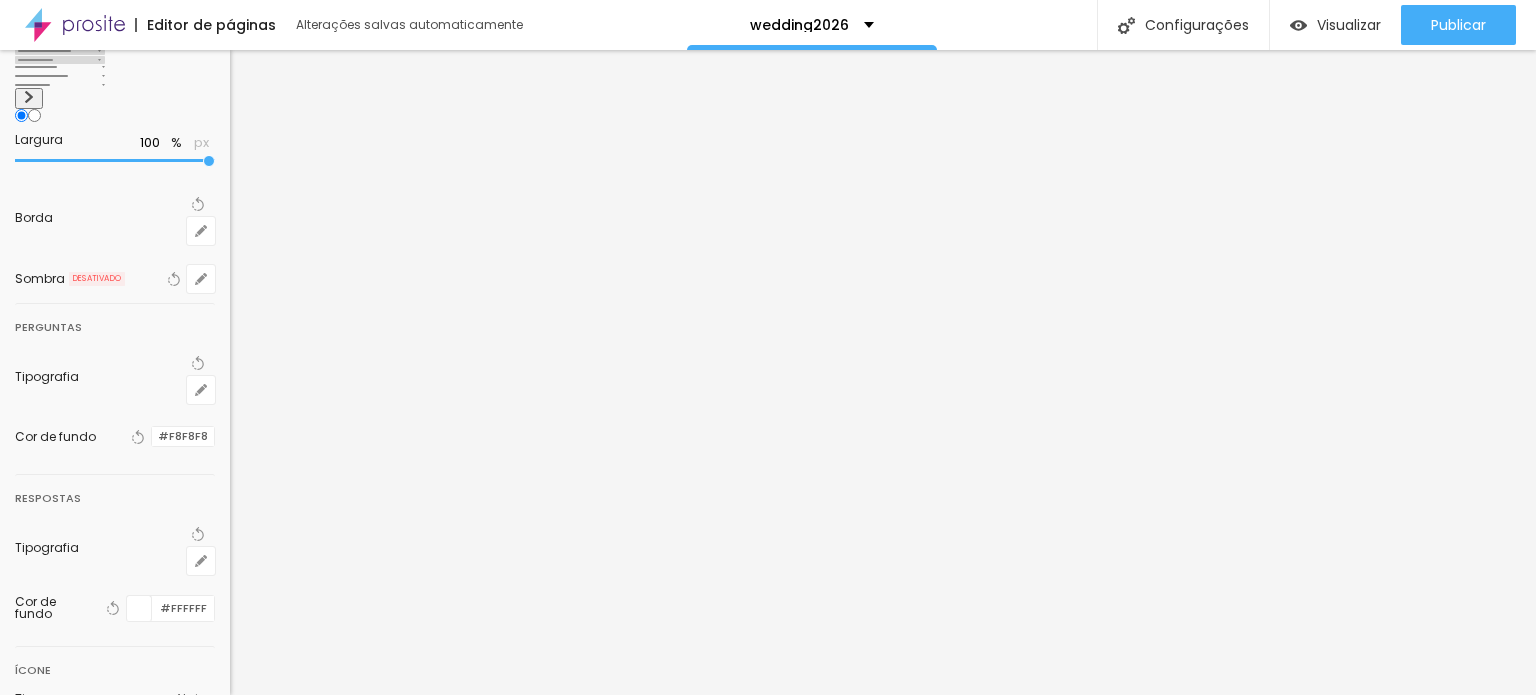 scroll, scrollTop: 0, scrollLeft: 0, axis: both 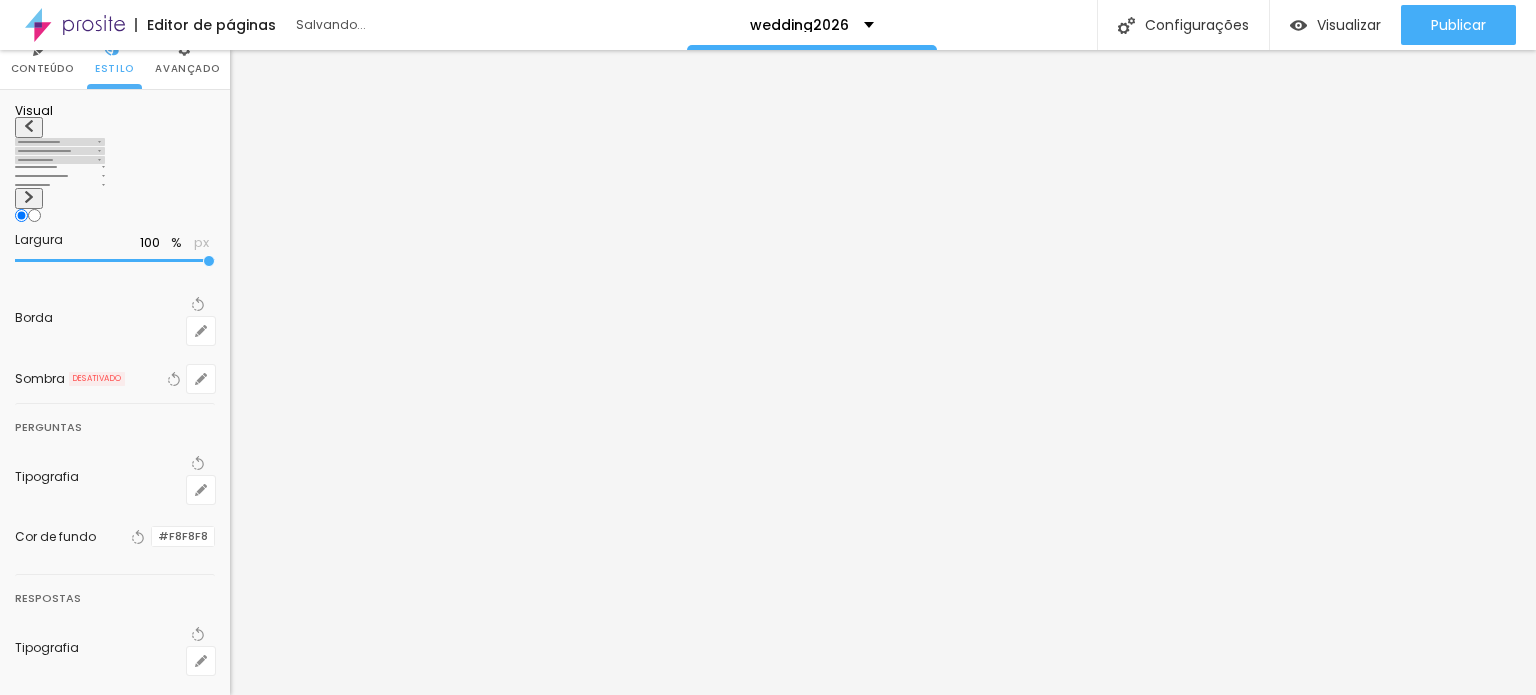 drag, startPoint x: 182, startPoint y: 652, endPoint x: 183, endPoint y: 624, distance: 28.01785 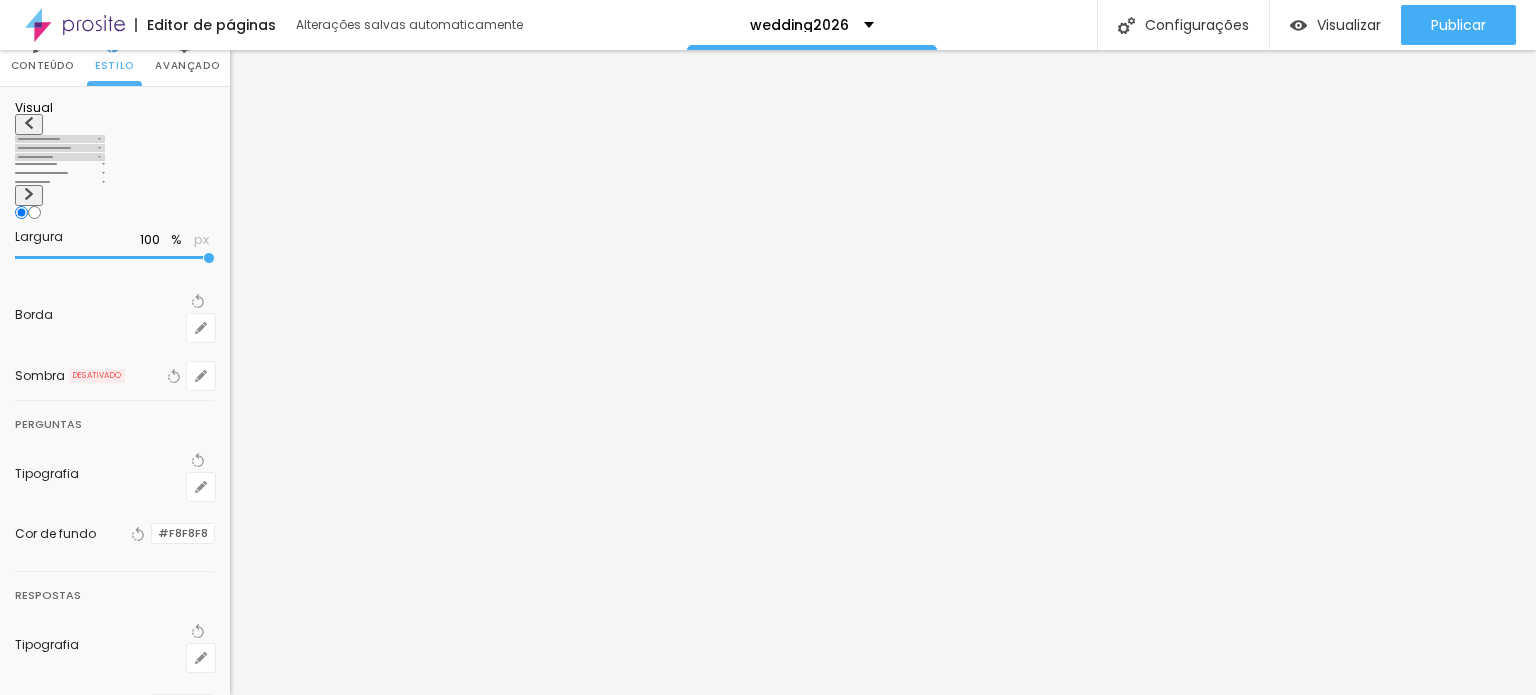 scroll, scrollTop: 89, scrollLeft: 0, axis: vertical 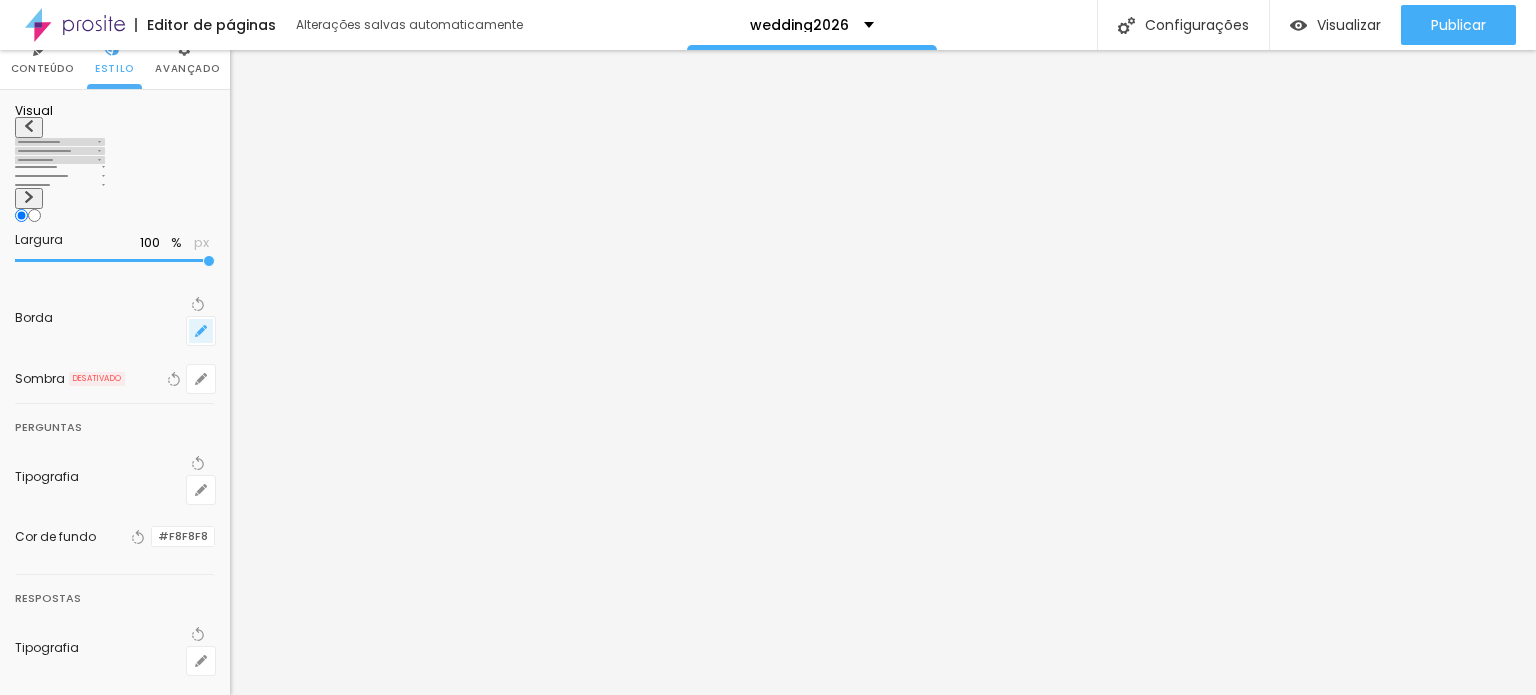 click 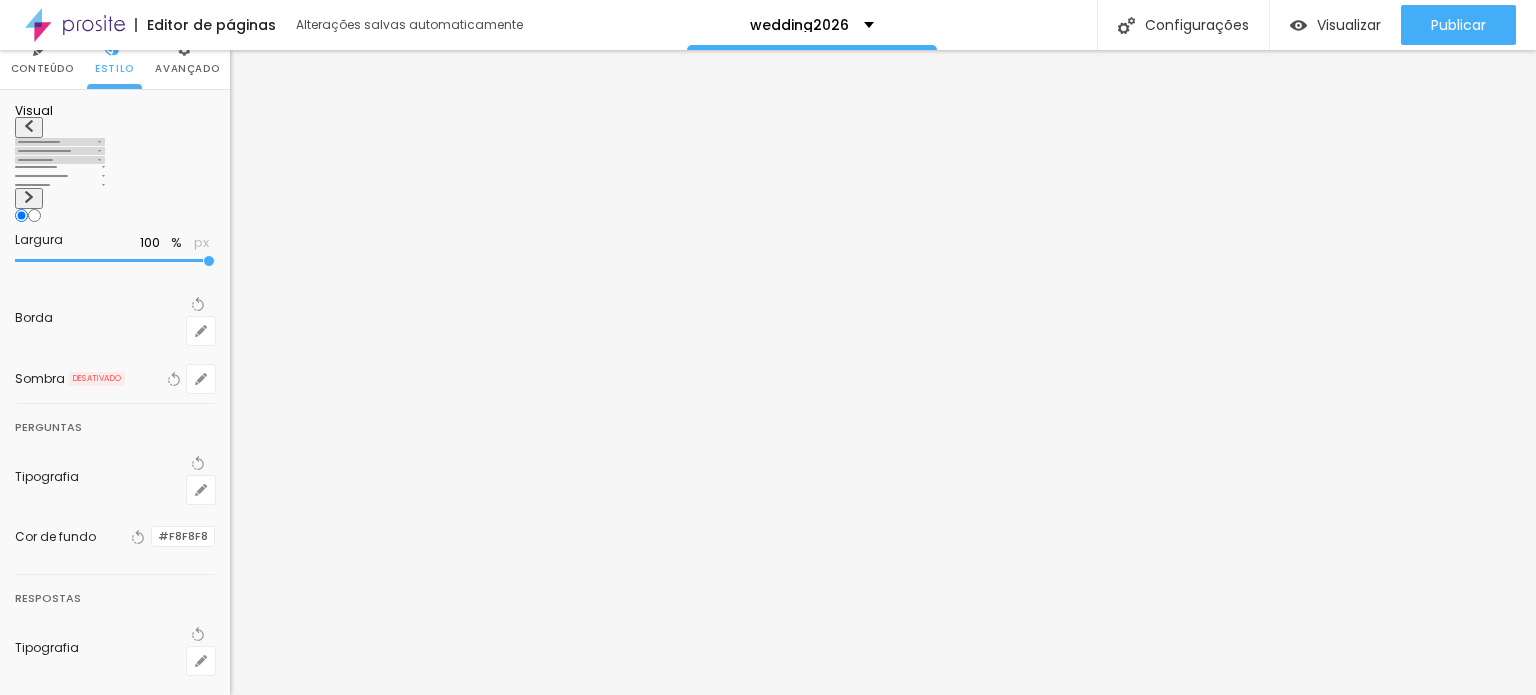 type on "0" 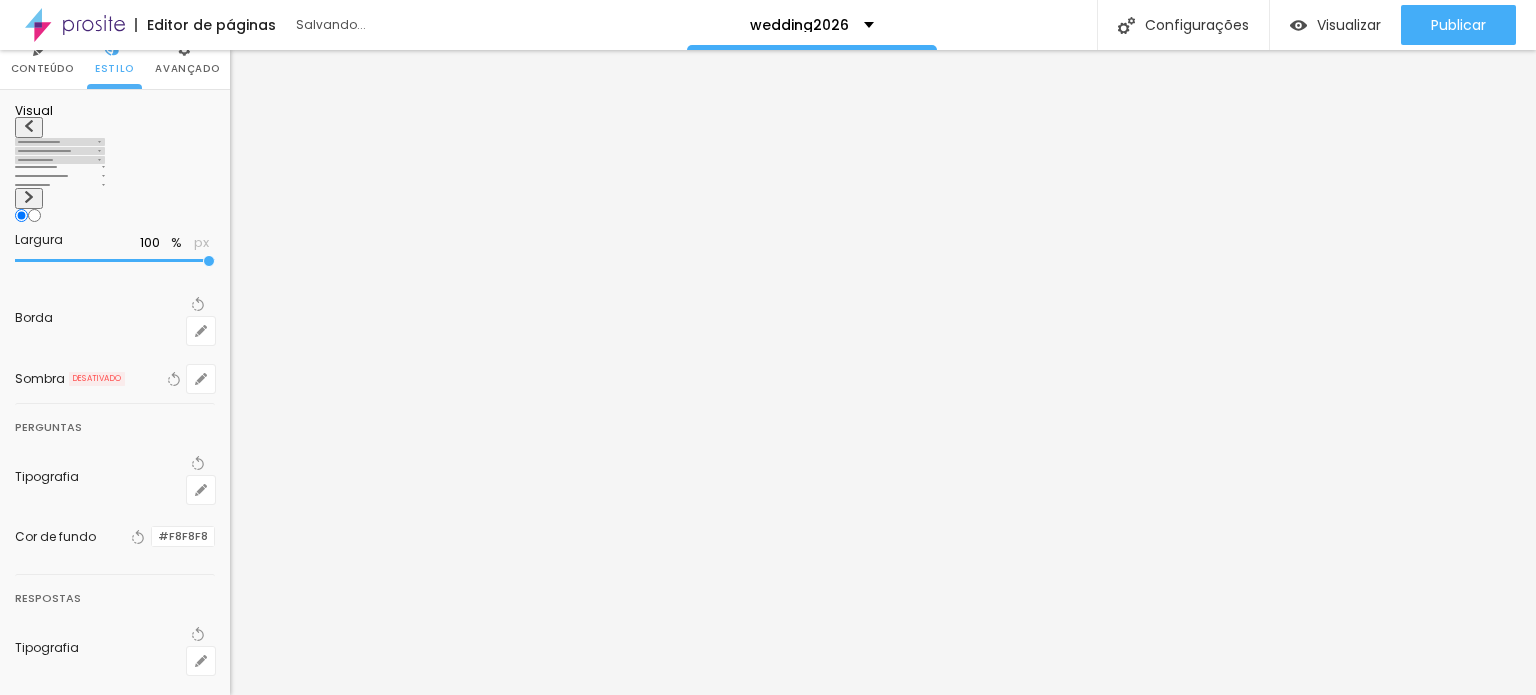 click at bounding box center [768, 695] 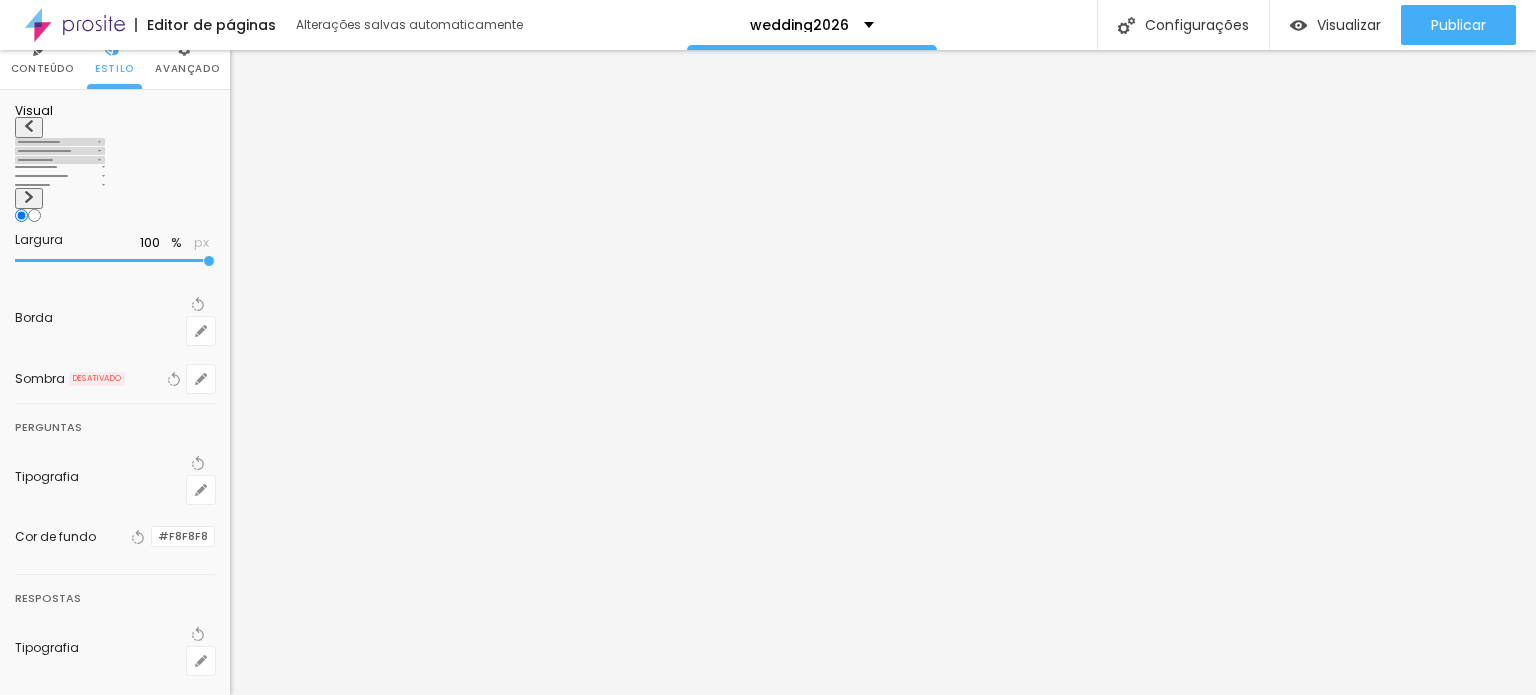 click on "Publicar" at bounding box center [1458, 25] 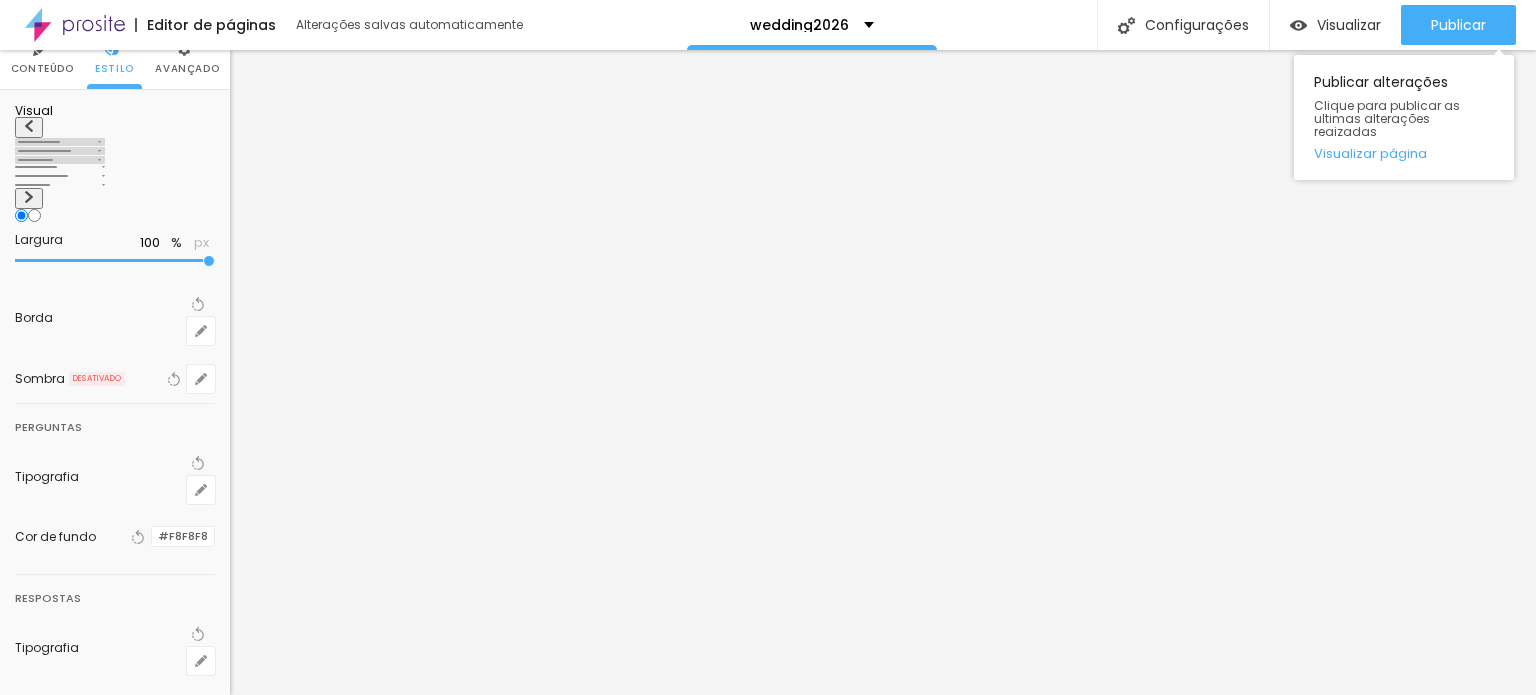 scroll, scrollTop: 0, scrollLeft: 0, axis: both 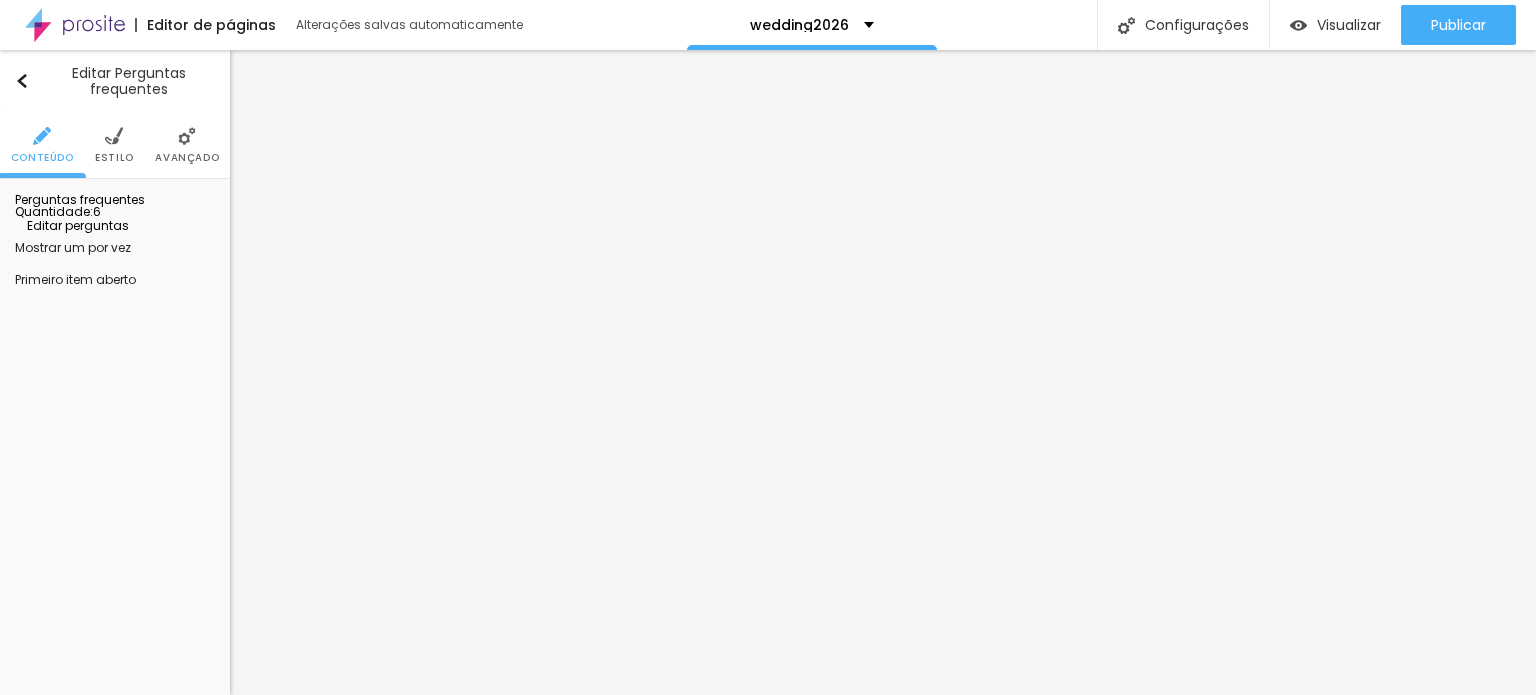 click at bounding box center (114, 136) 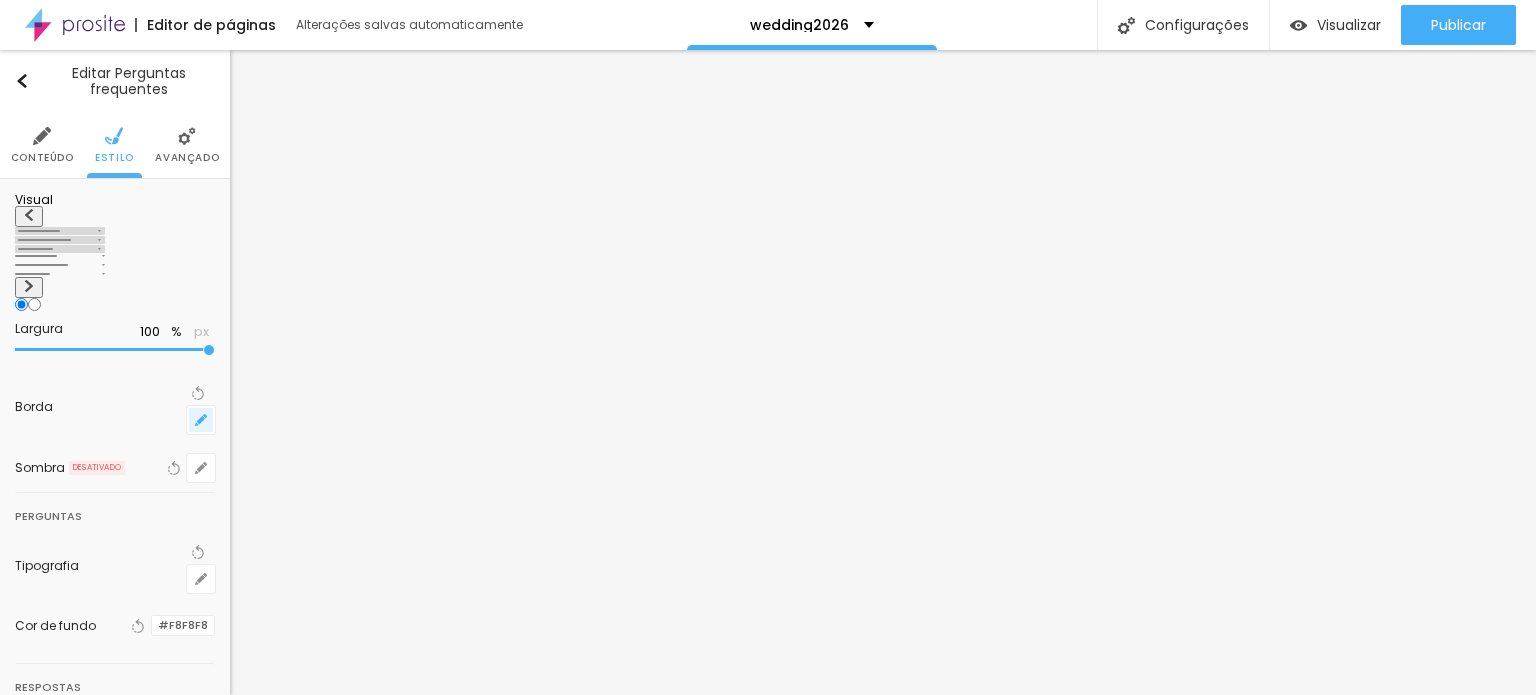 click at bounding box center [201, 420] 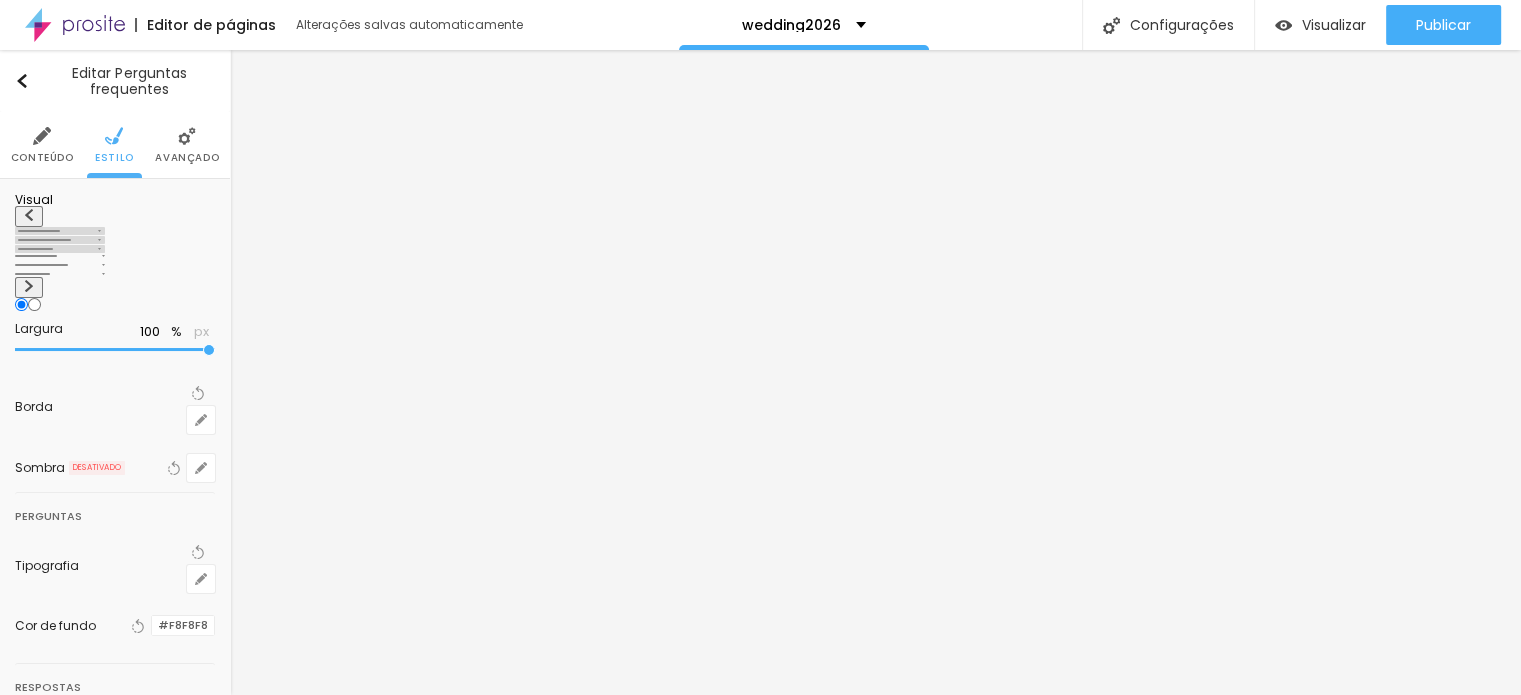 type on "0" 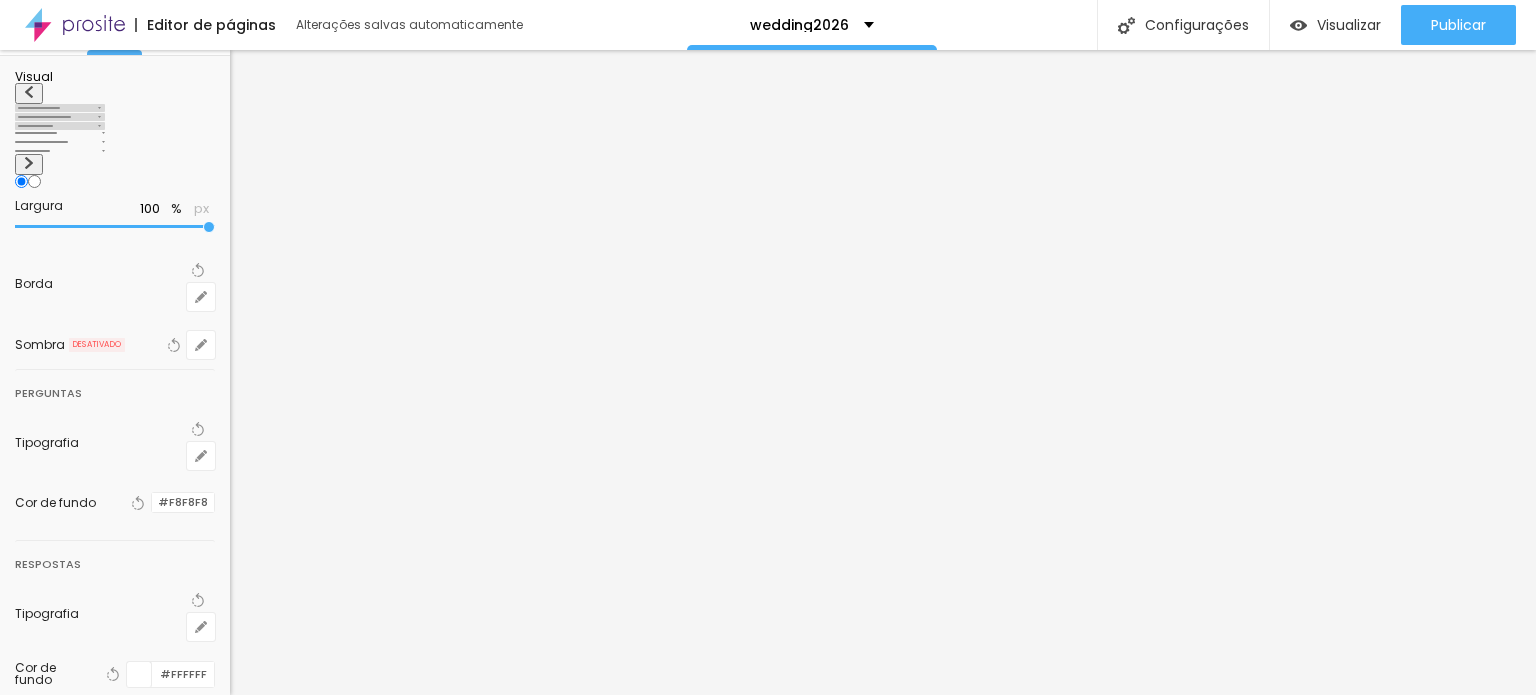 scroll, scrollTop: 189, scrollLeft: 0, axis: vertical 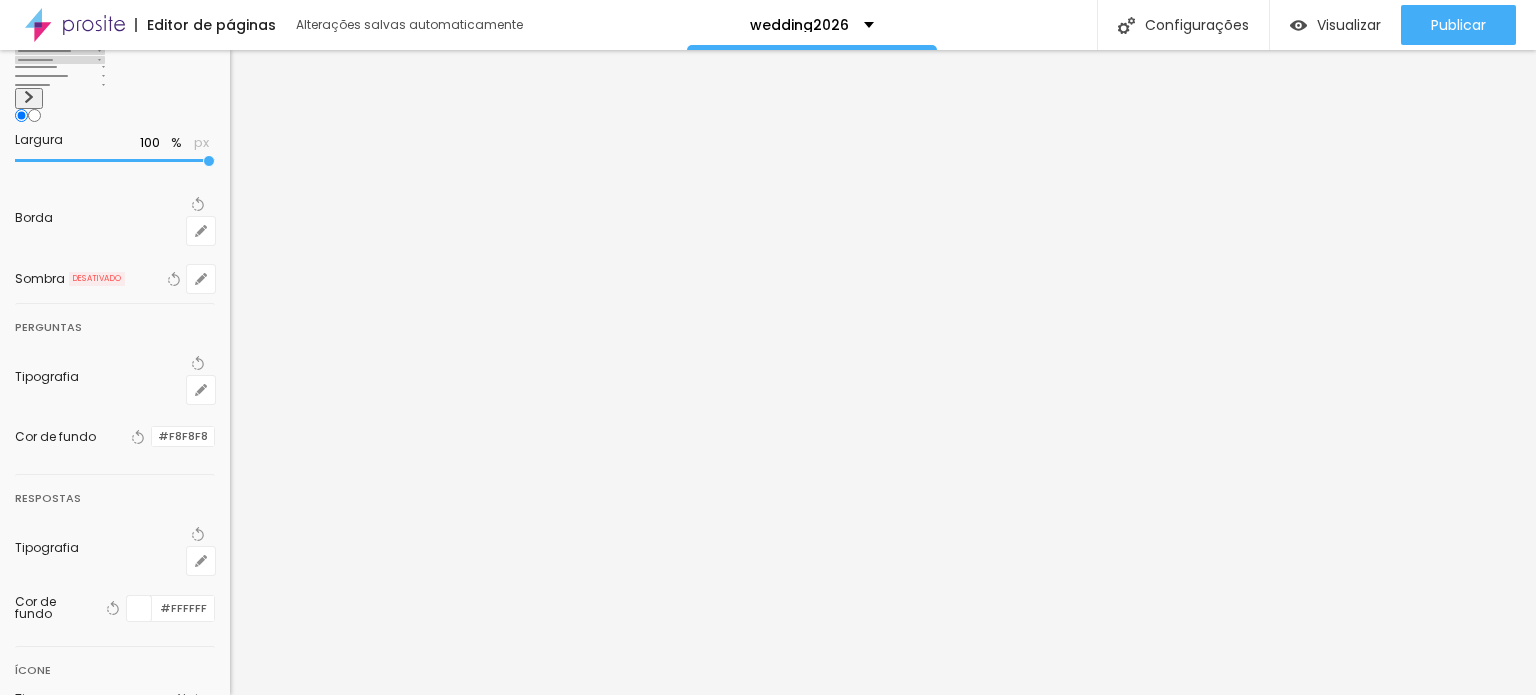 click at bounding box center [139, 608] 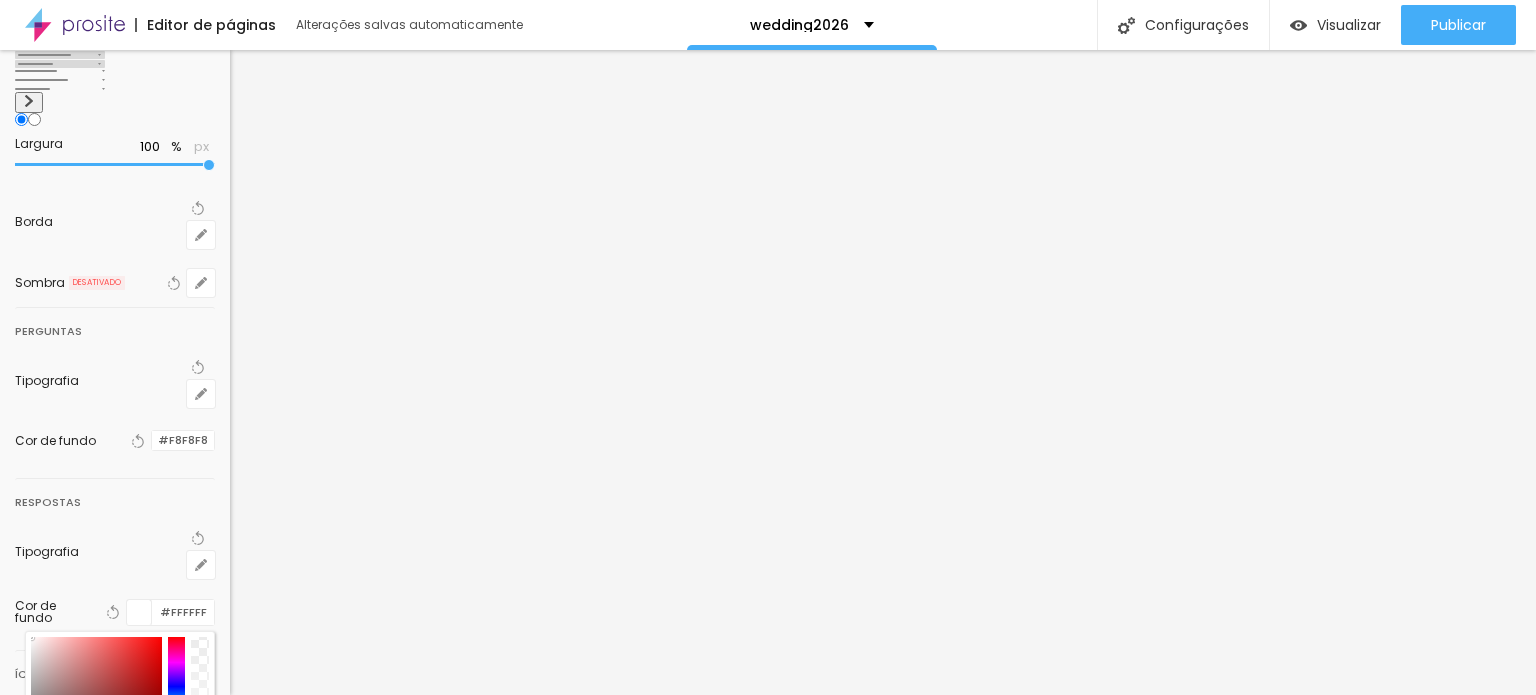 scroll, scrollTop: 184, scrollLeft: 0, axis: vertical 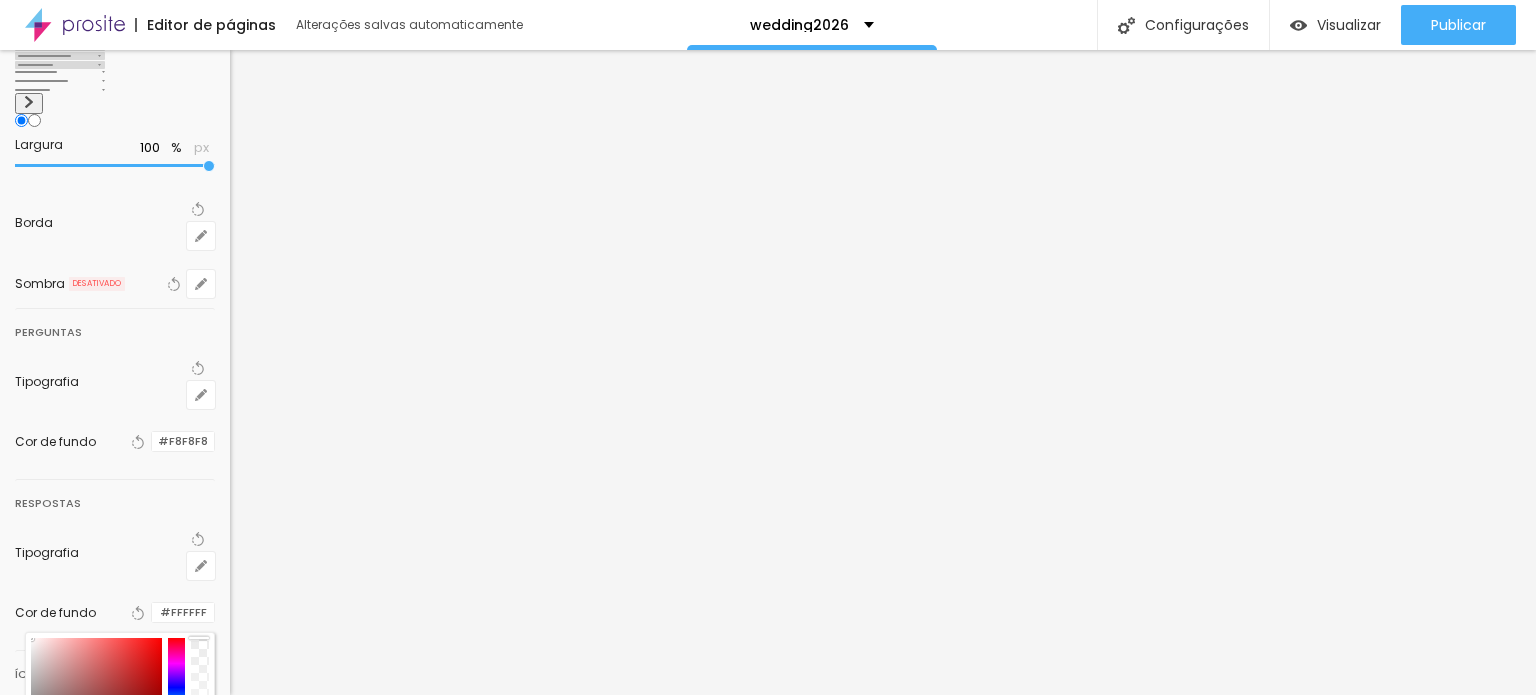 drag, startPoint x: 184, startPoint y: 535, endPoint x: 186, endPoint y: 519, distance: 16.124516 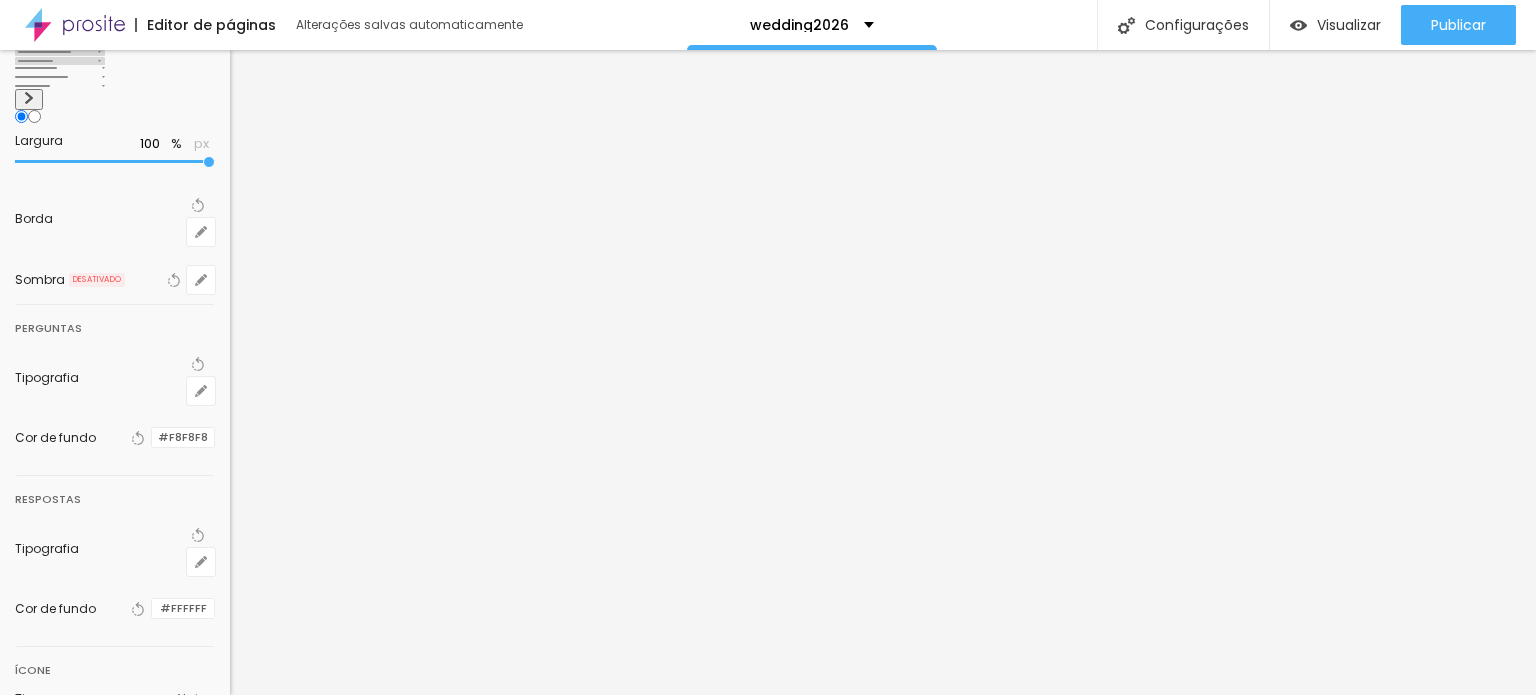 scroll, scrollTop: 189, scrollLeft: 0, axis: vertical 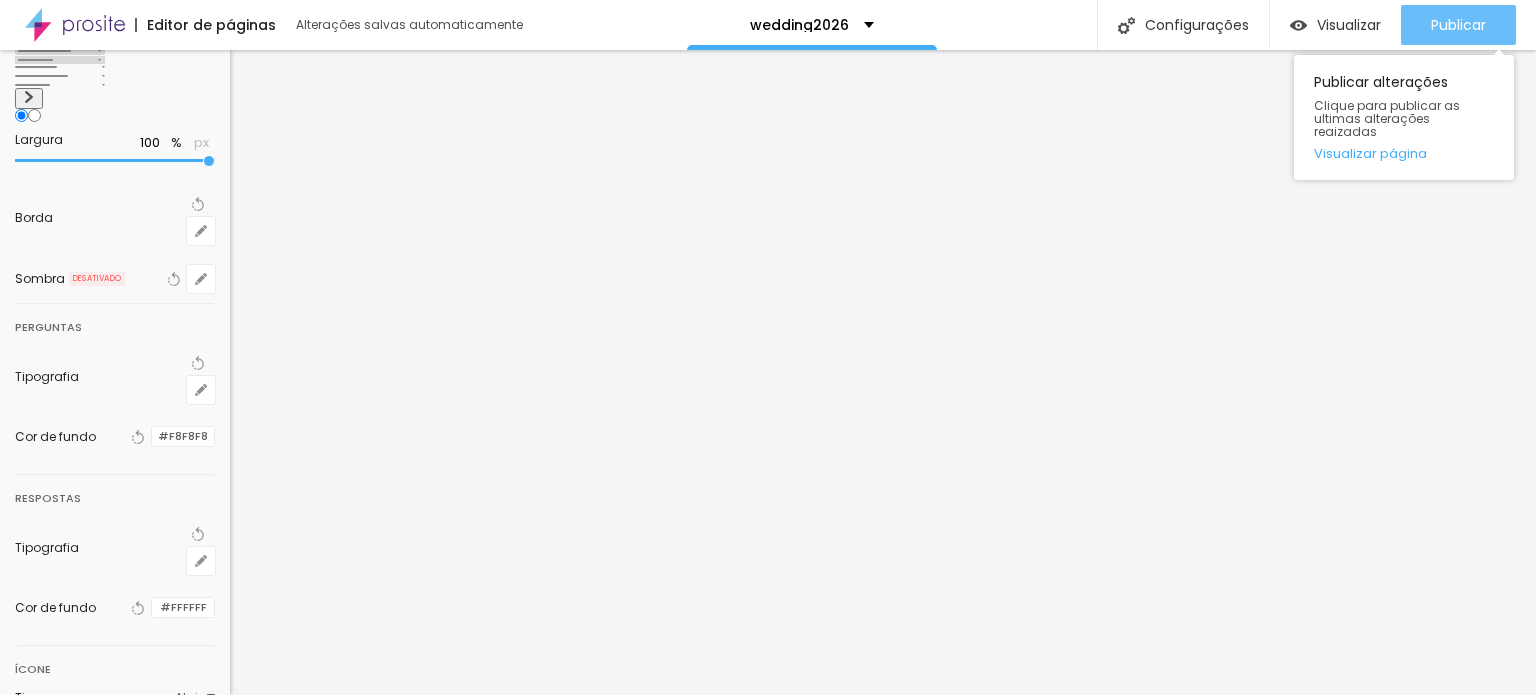 click on "Publicar" at bounding box center [1458, 25] 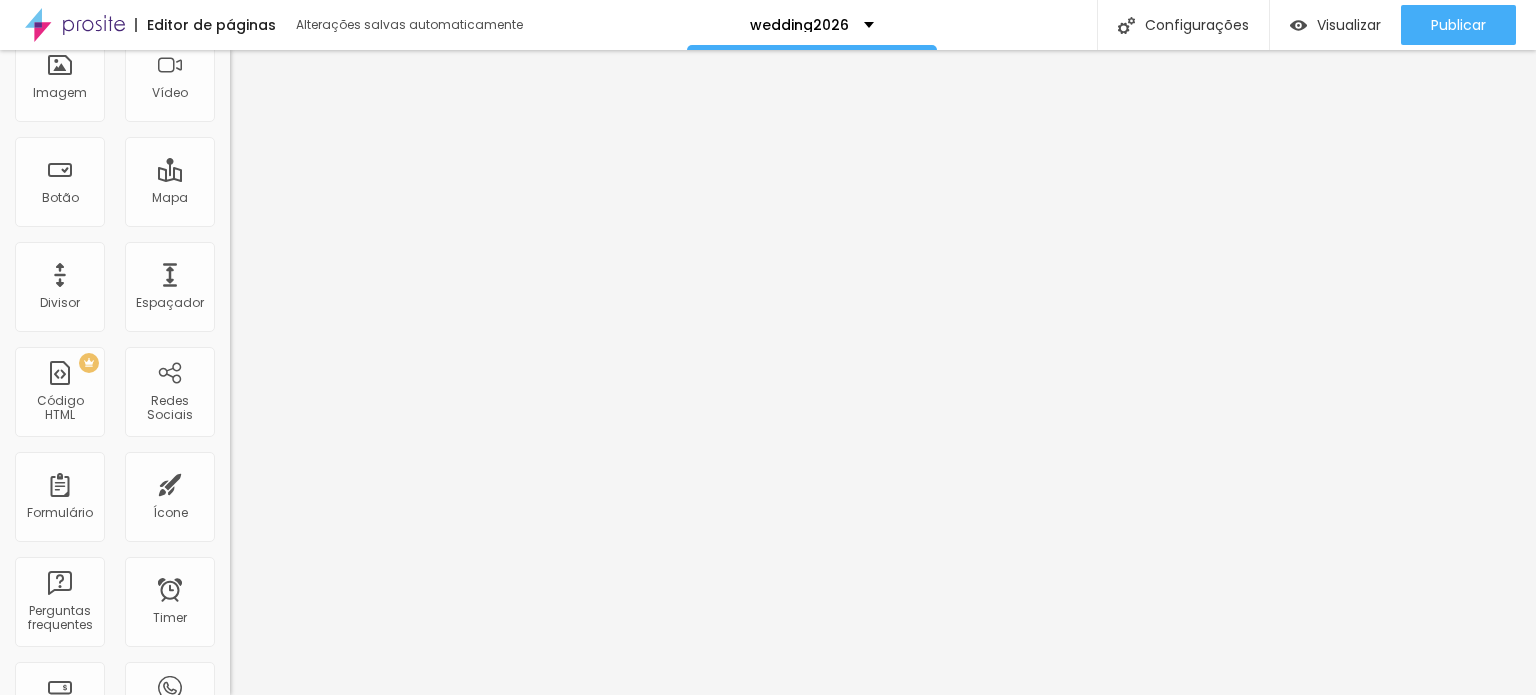 scroll, scrollTop: 0, scrollLeft: 0, axis: both 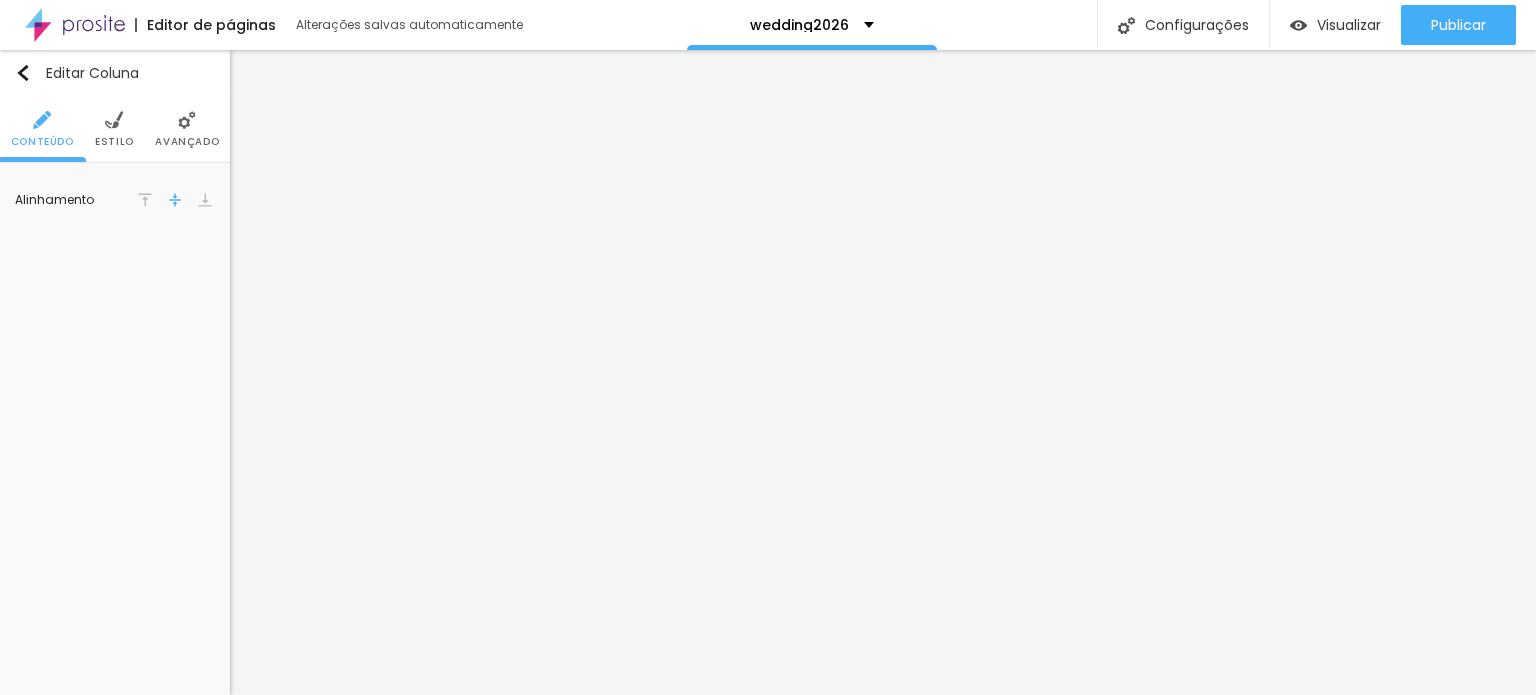click on "Estilo" at bounding box center (114, 142) 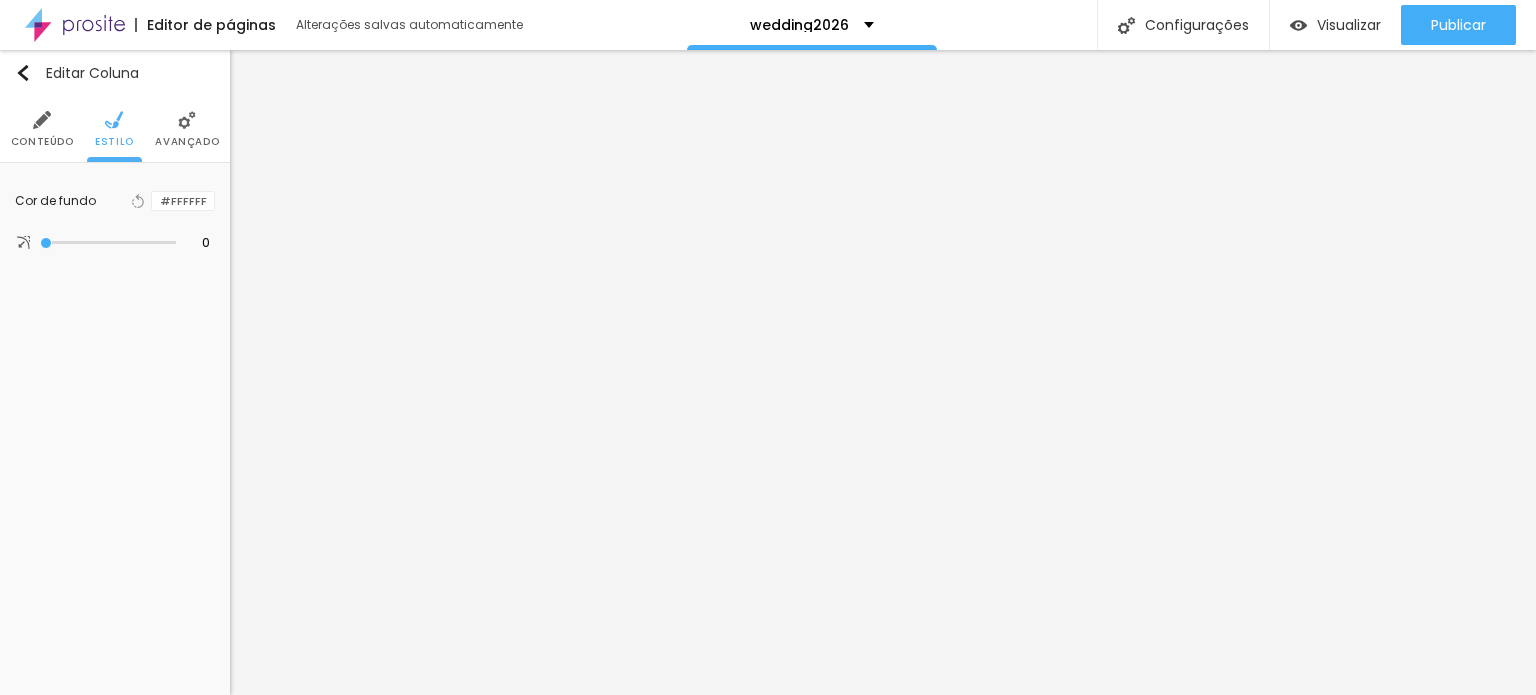 click at bounding box center (152, 201) 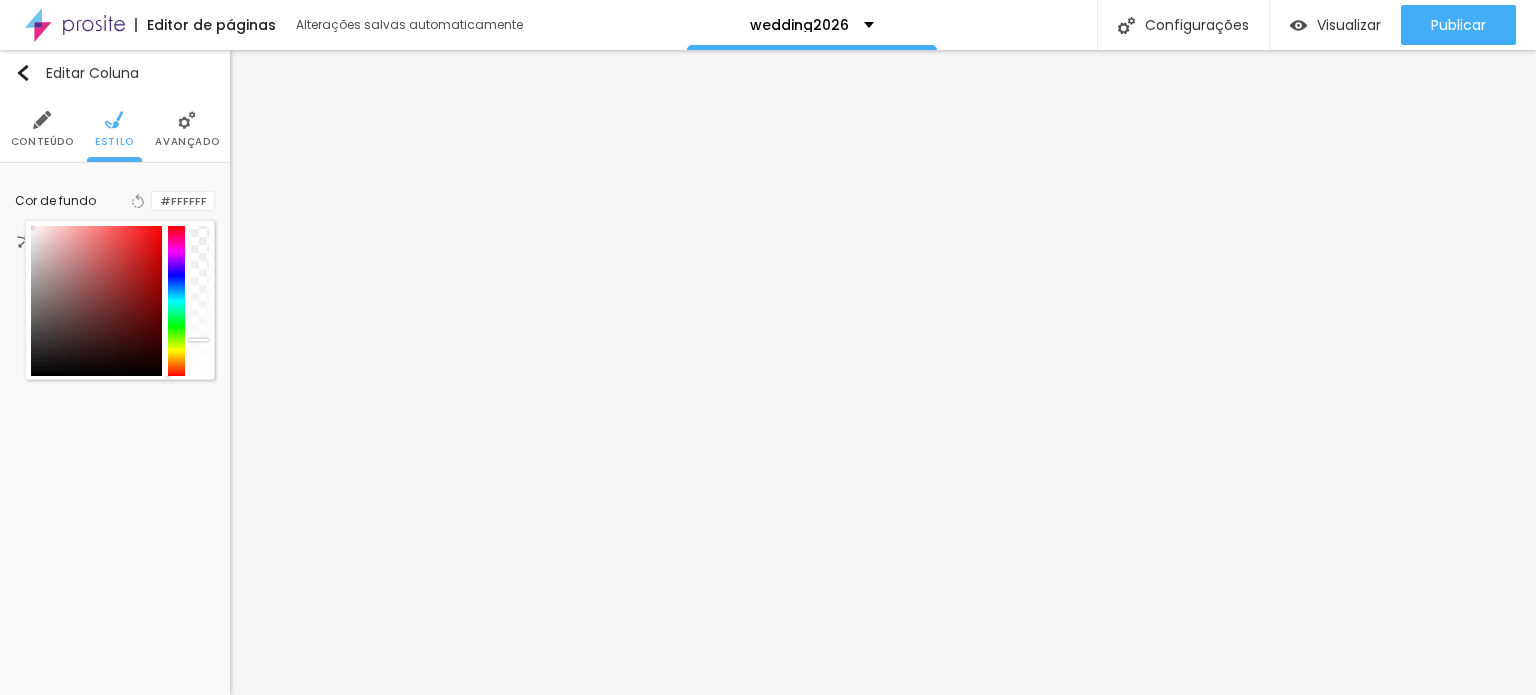 click at bounding box center (200, 301) 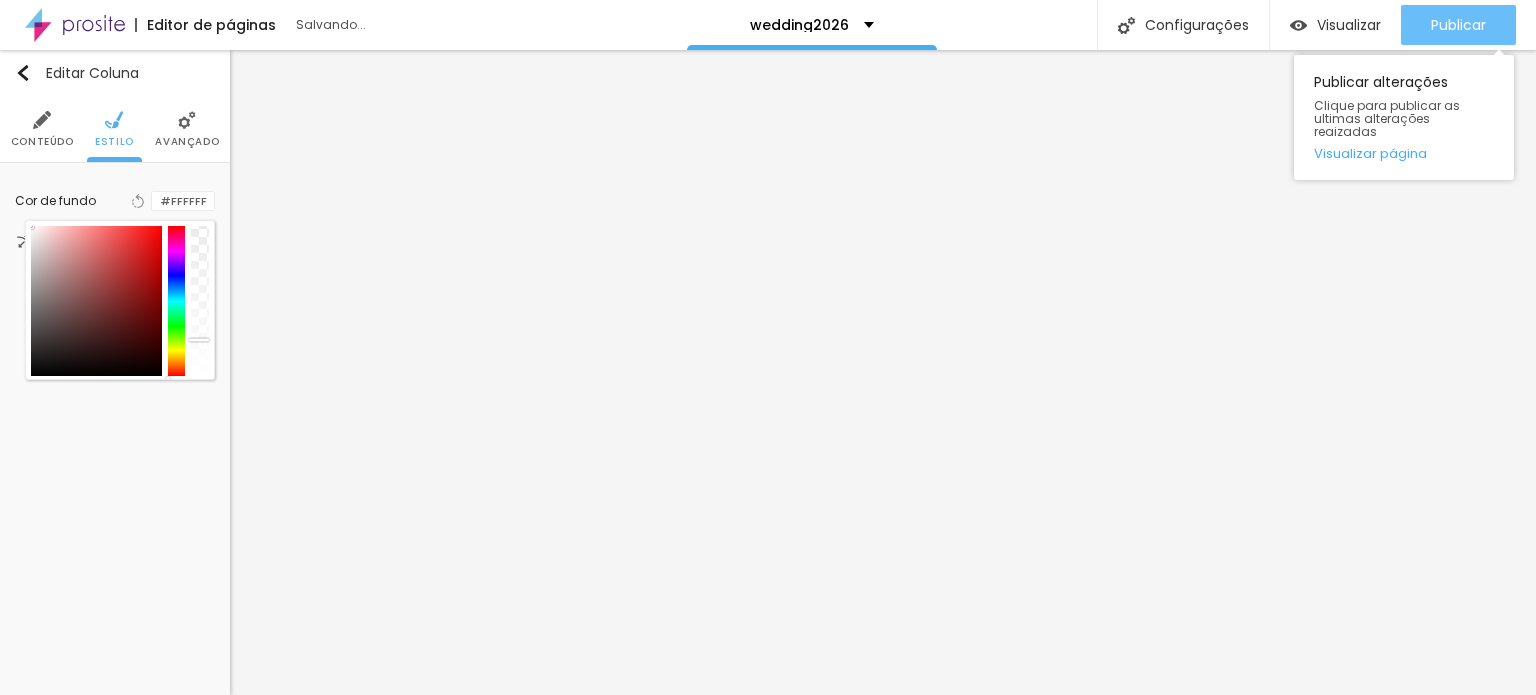 click on "Publicar" at bounding box center (1458, 25) 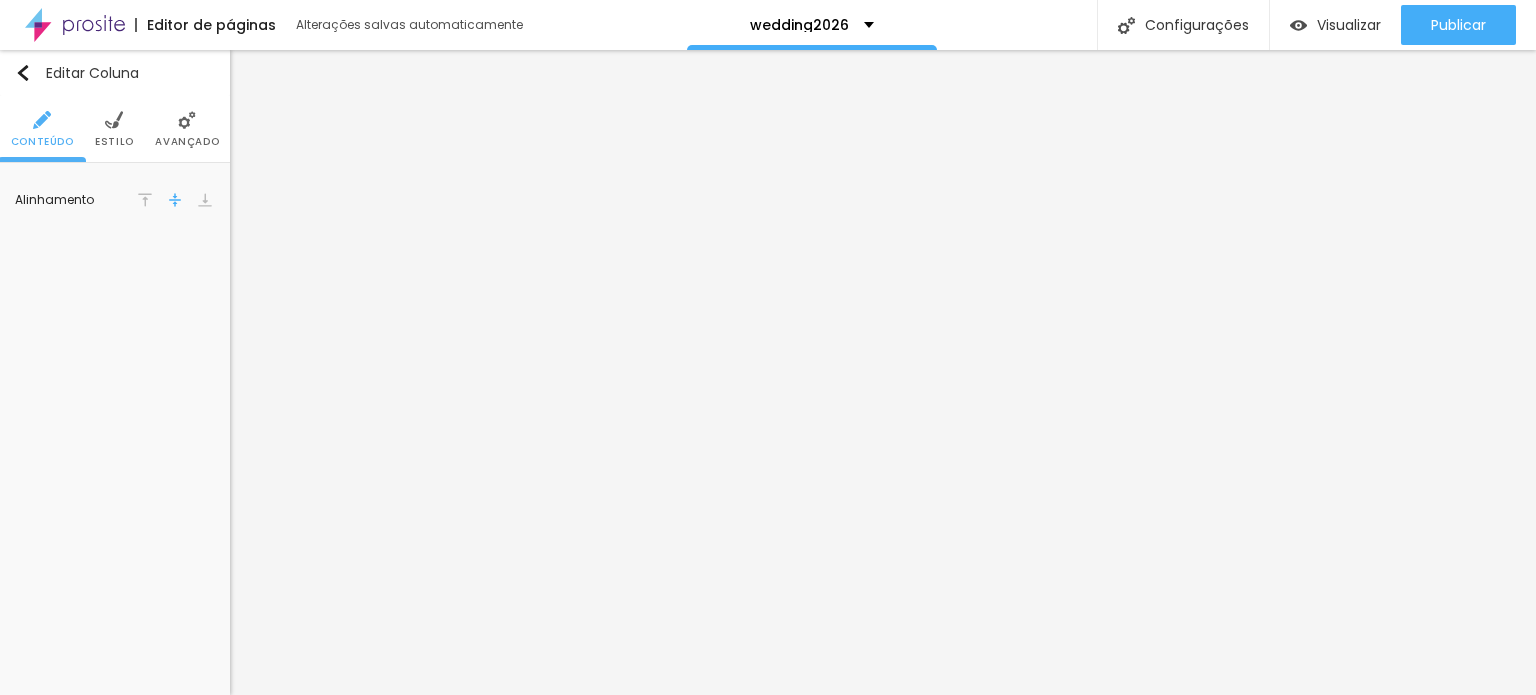 click at bounding box center [114, 120] 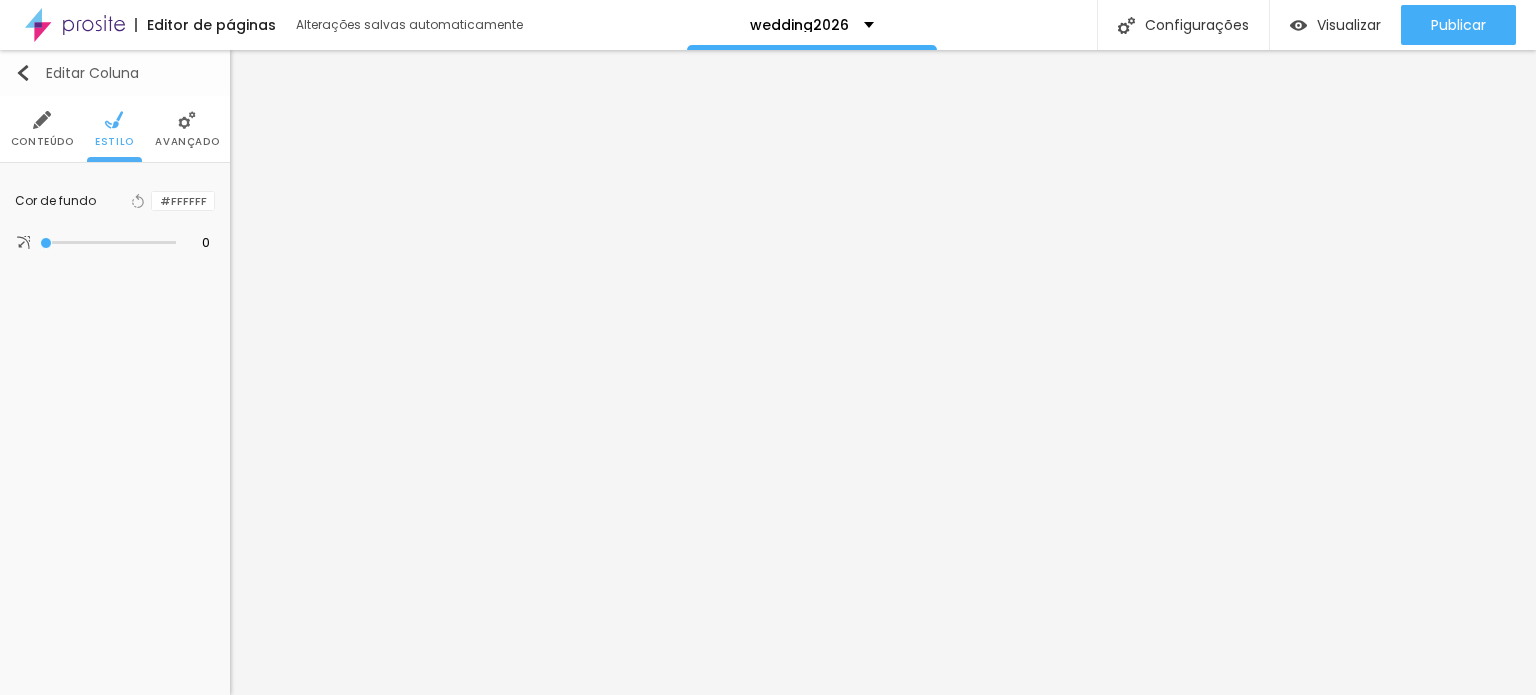 click at bounding box center (23, 73) 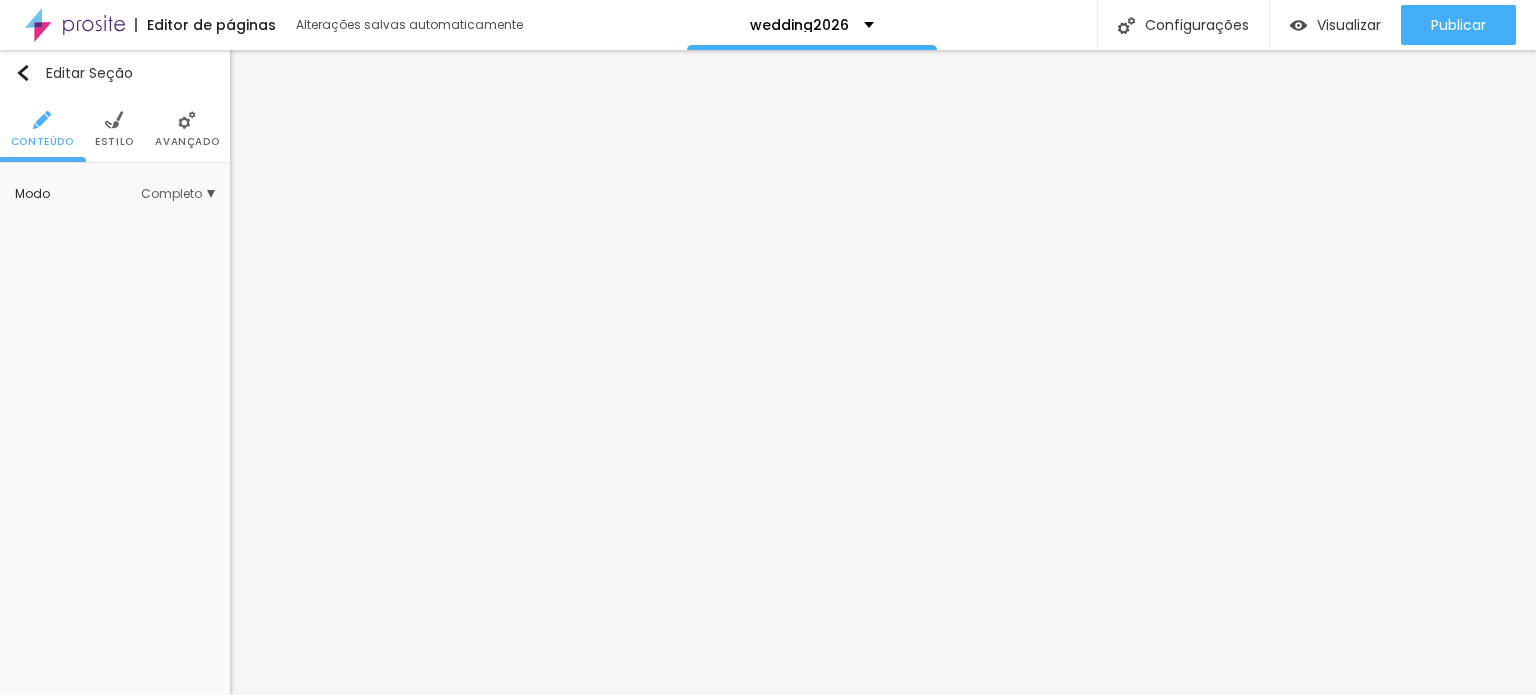 click at bounding box center [114, 120] 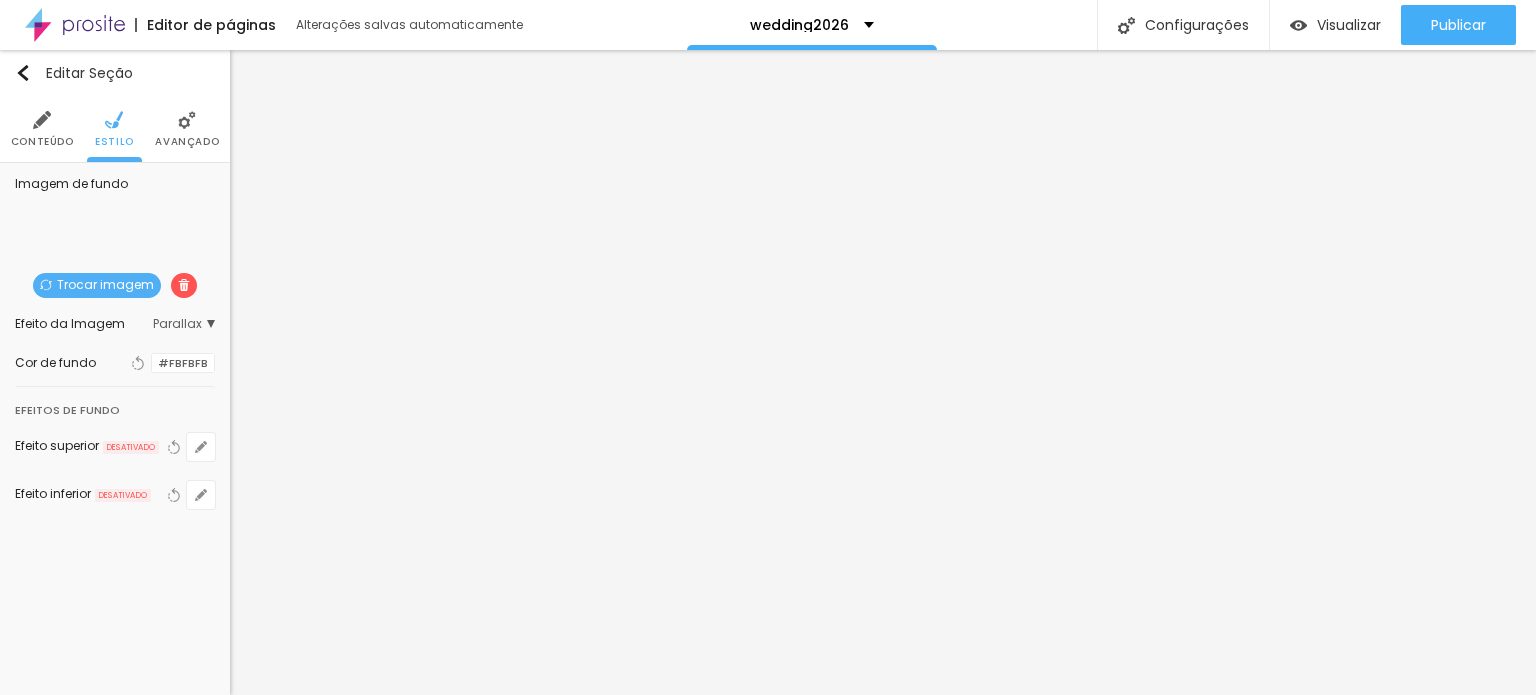 click on "Trocar imagem" at bounding box center [97, 285] 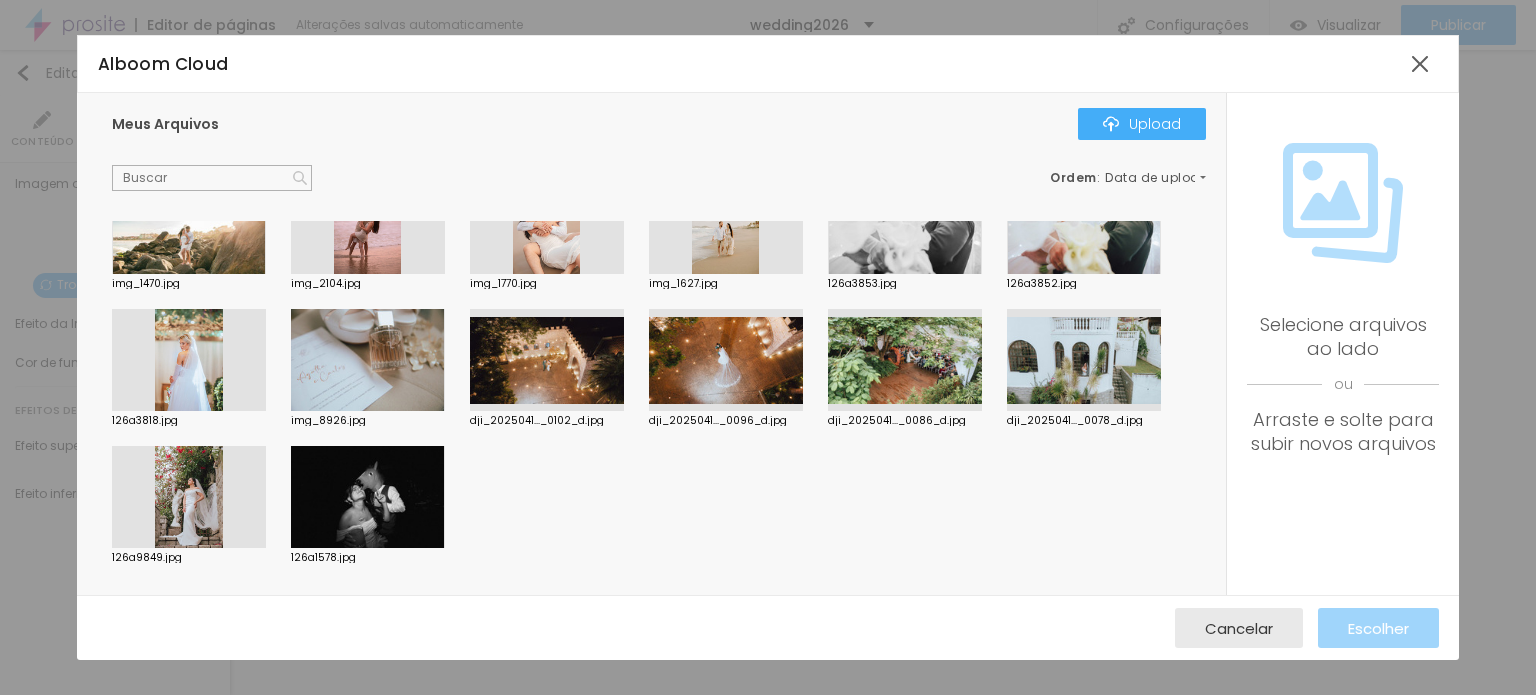 scroll, scrollTop: 1207, scrollLeft: 0, axis: vertical 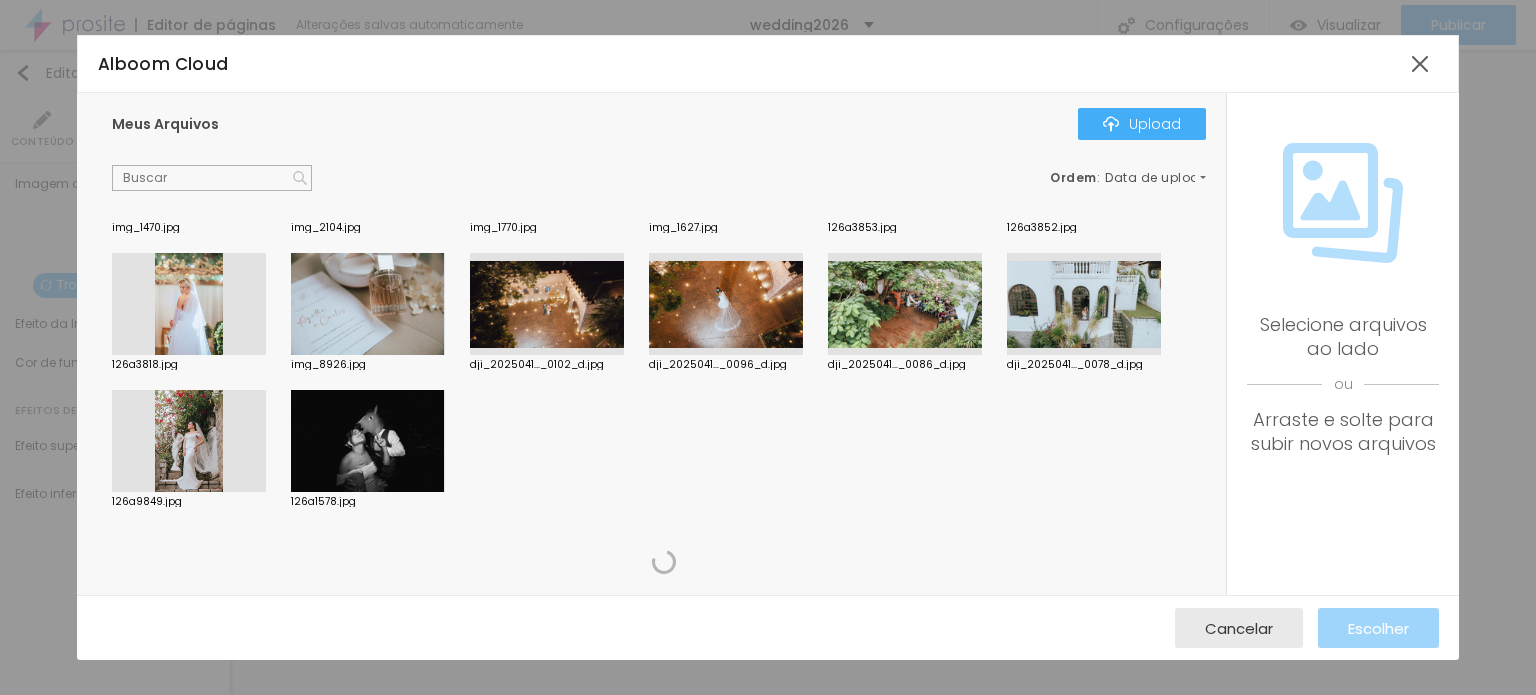 click on "Meus Arquivos Upload Ordem :  Data de upload noiva.jpg polaroids-2.jpg polaroids.jpg coracao-copia.png img_0396.jpg 126a2768.JPG love_gray.png sem-titulo-4-copia.png mosaico.png sem-titulo-4.png coracao.png aleepaty-v3.png 126a4980.jpg 126a4974.jpg 126a4973.jpg 126a4972.jpg 126a4971.jpg 126a4970.jpg 126a5123.jpg divisor_cima.png divisor_baixo.png laco.png aleepaty_v2.png aleepaty_fx.png aliancas.png img_0401-copia.jpg img_0396-copia.jpg buque.jpg divisor.png fundo-de-te...-design.jpg foto-padrao...a-pedra.jpg aguarela-da...a-papel.jpg pen_drive-copia.png img_6577.jpg img_6567.jpg img_6547.jpg img_6542.jpg img_6547.jpg img_6547.jpg 126a3814.jpg 126a4744.jpg 126a5359-2.jpg 126a3853.jpg 126a2682.jpg img_2260.jpg img_2141.jpg img_1734.jpg img_1701.jpg img_1470.jpg img_2104.jpg img_1770.jpg img_1627.jpg 126a3853.jpg 126a3852.jpg 126a3818.jpg img_8926.jpg dji_2025041..._0102_d.jpg dji_2025041..._0096_d.jpg dji_2025041..._0086_d.jpg dji_2025041..._0078_d.jpg 126a9849.jpg 126a1578.jpg" at bounding box center [651, 344] 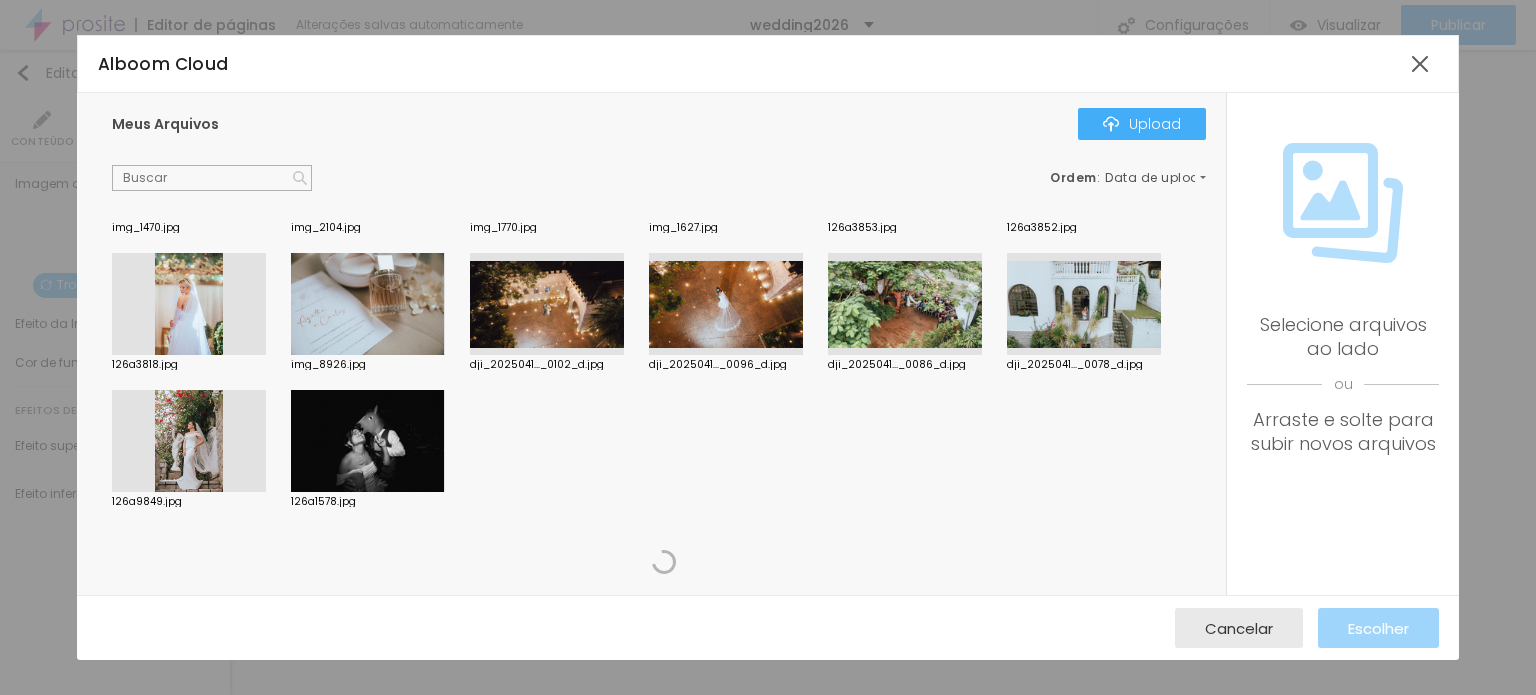 click at bounding box center (212, 178) 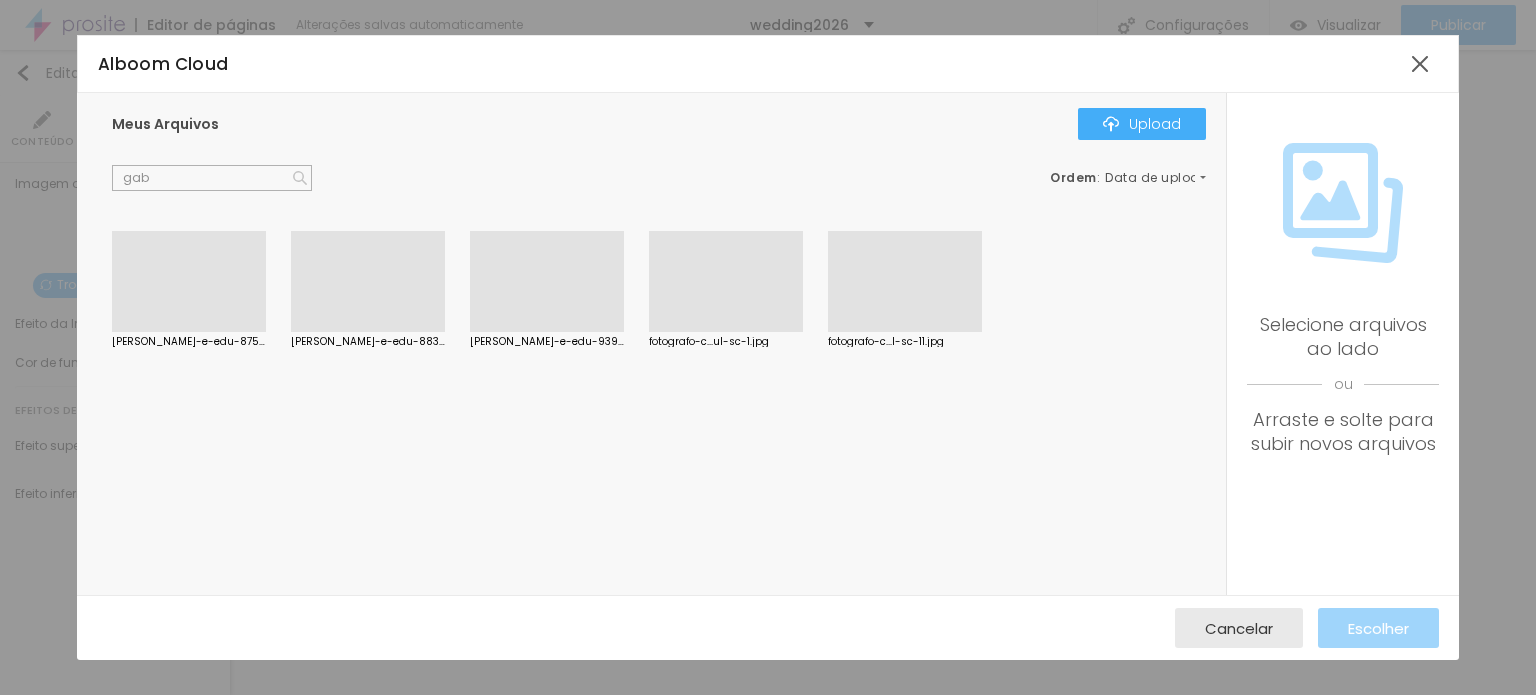 click on "gab" at bounding box center (212, 178) 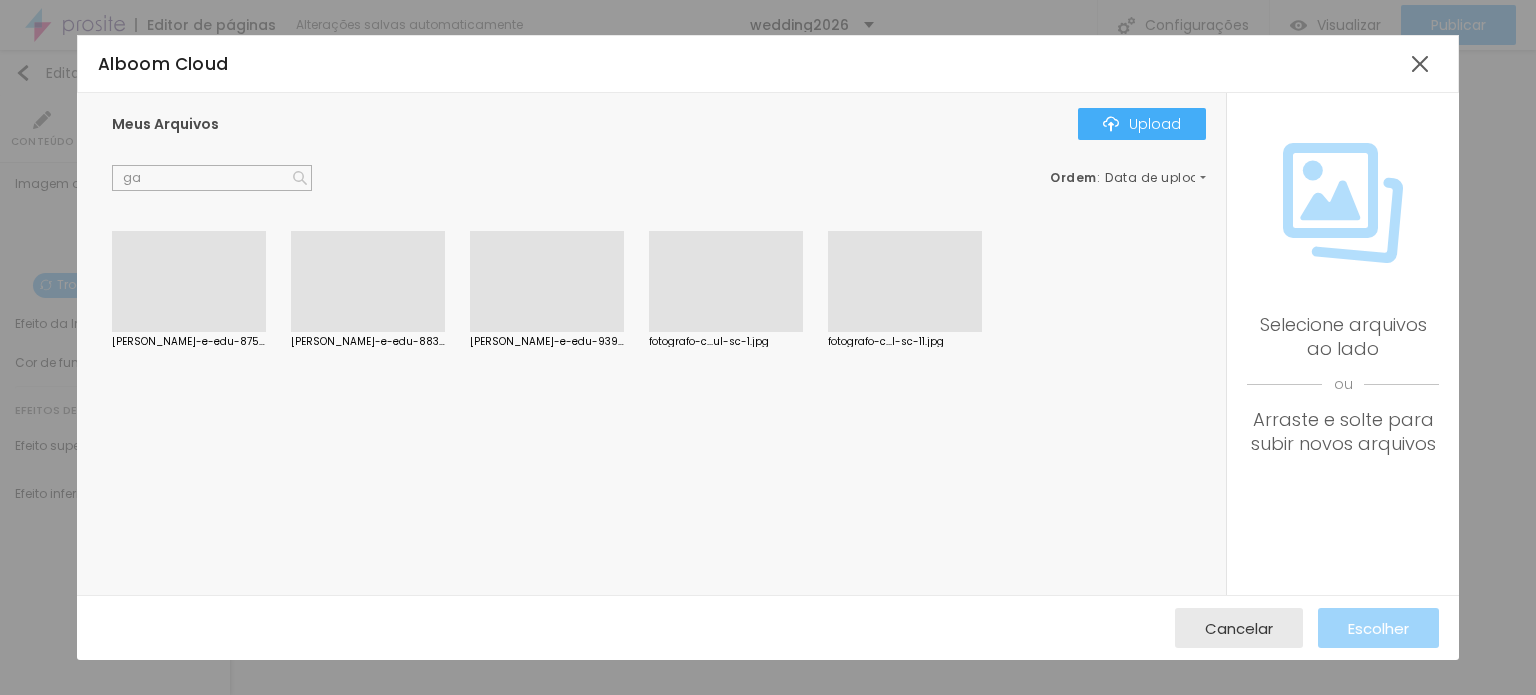 type on "g" 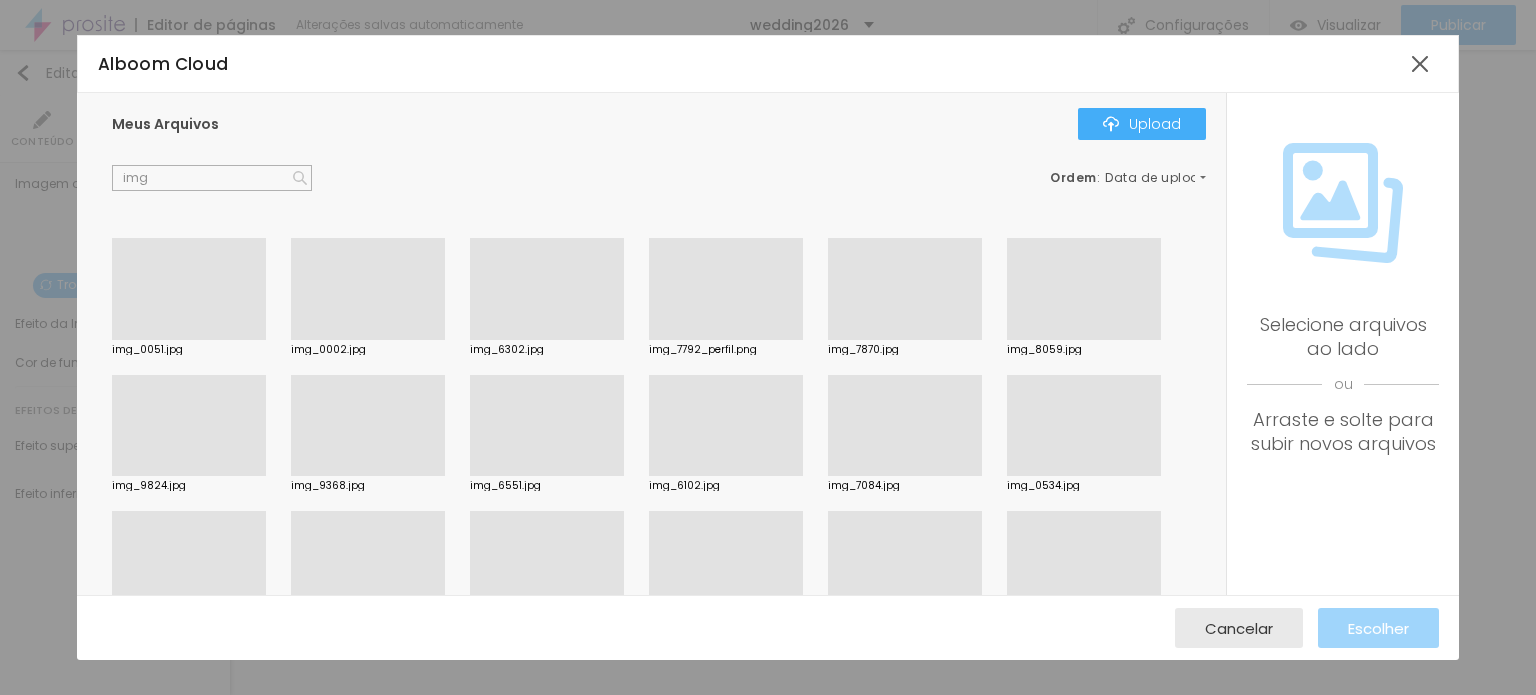 scroll, scrollTop: 2449, scrollLeft: 0, axis: vertical 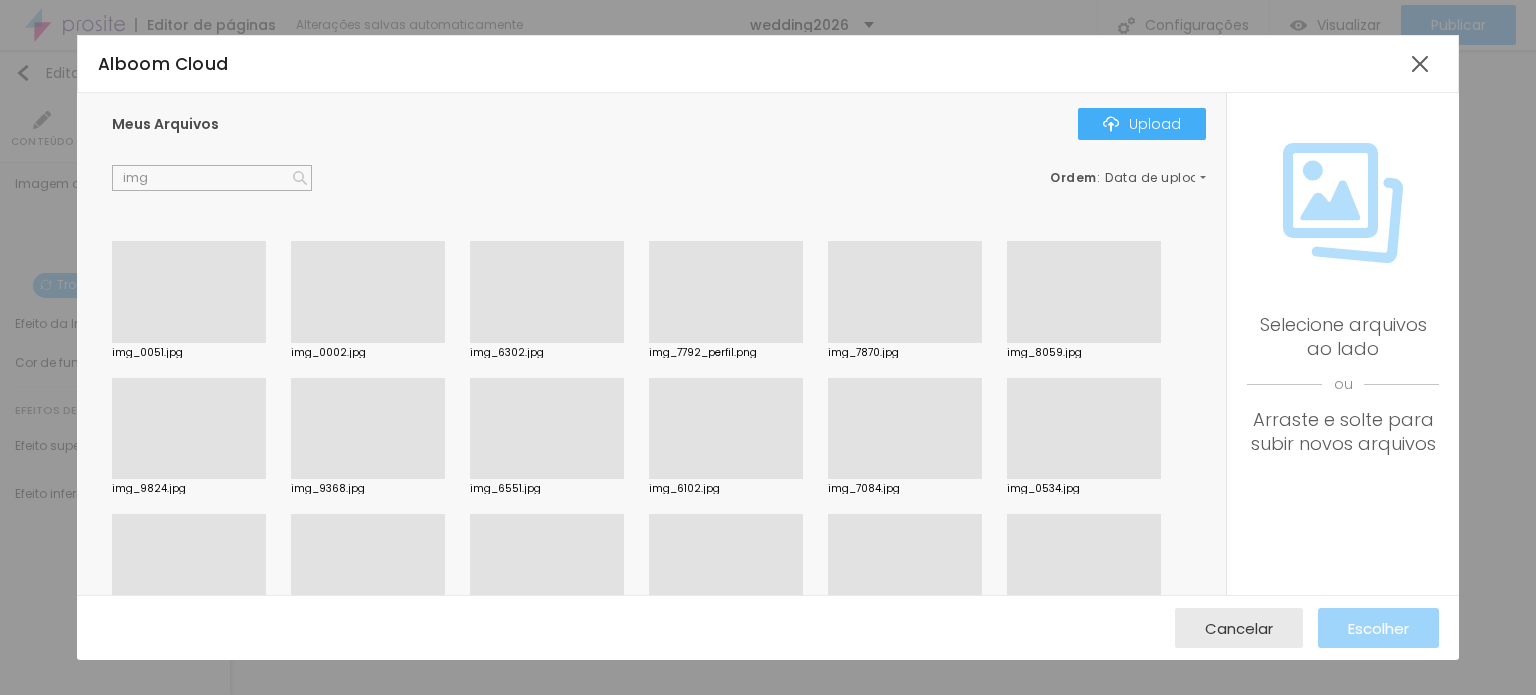 type on "img" 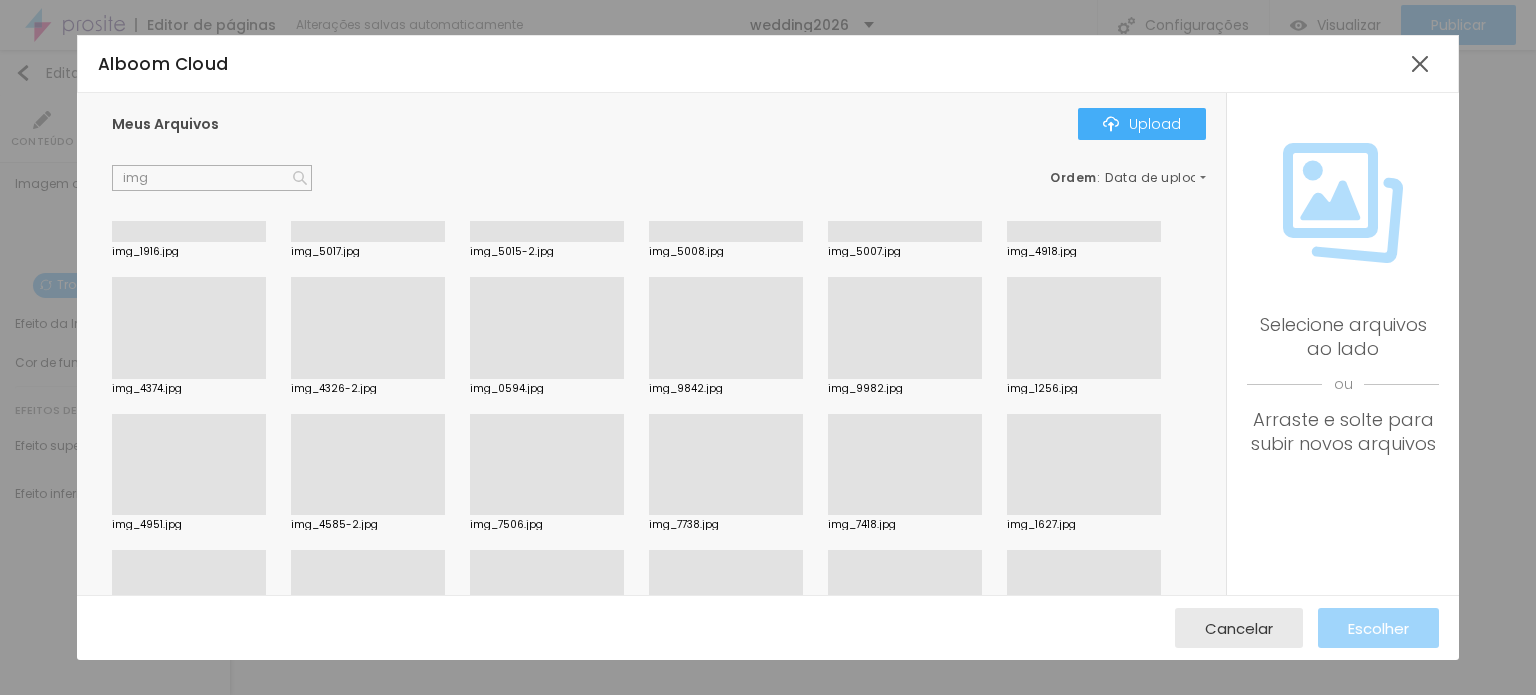 scroll, scrollTop: 2049, scrollLeft: 0, axis: vertical 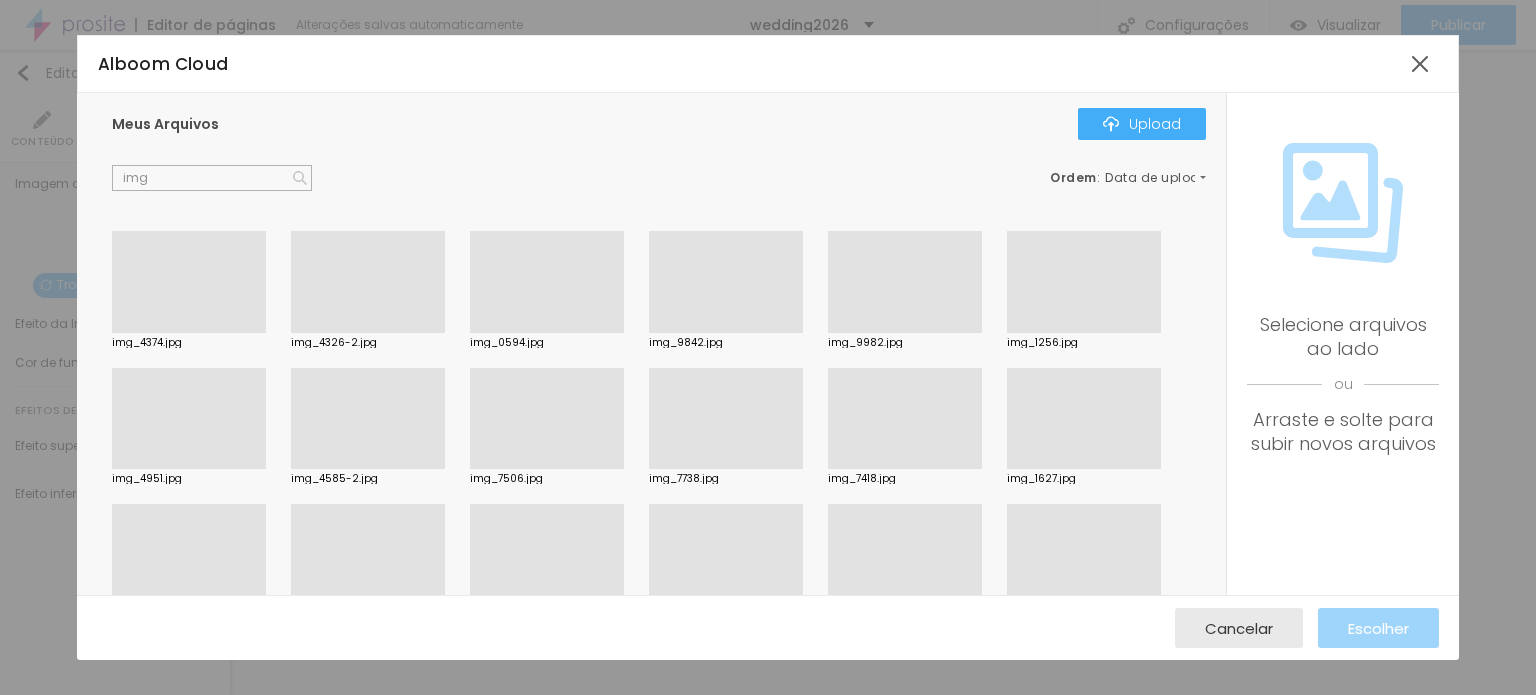 click at bounding box center [726, 333] 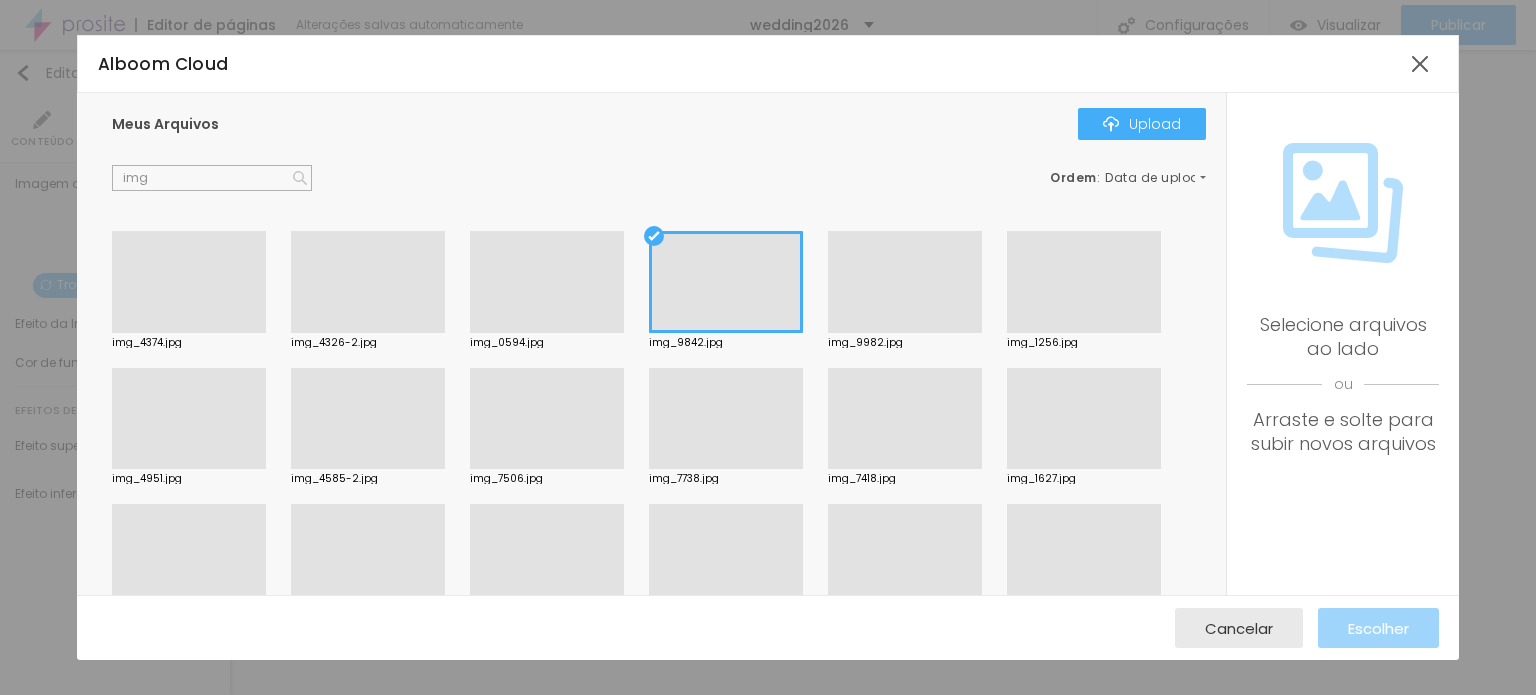click at bounding box center [726, 282] 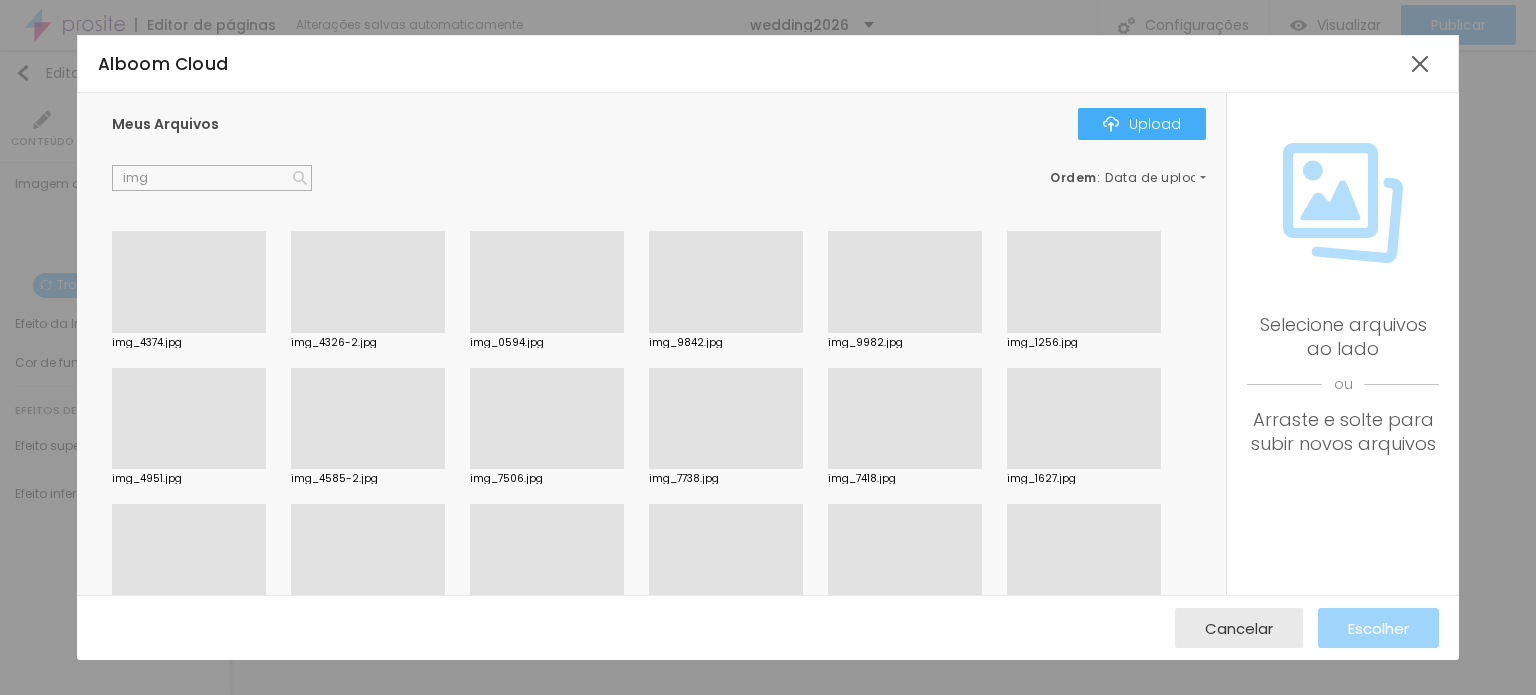 click at bounding box center [726, 333] 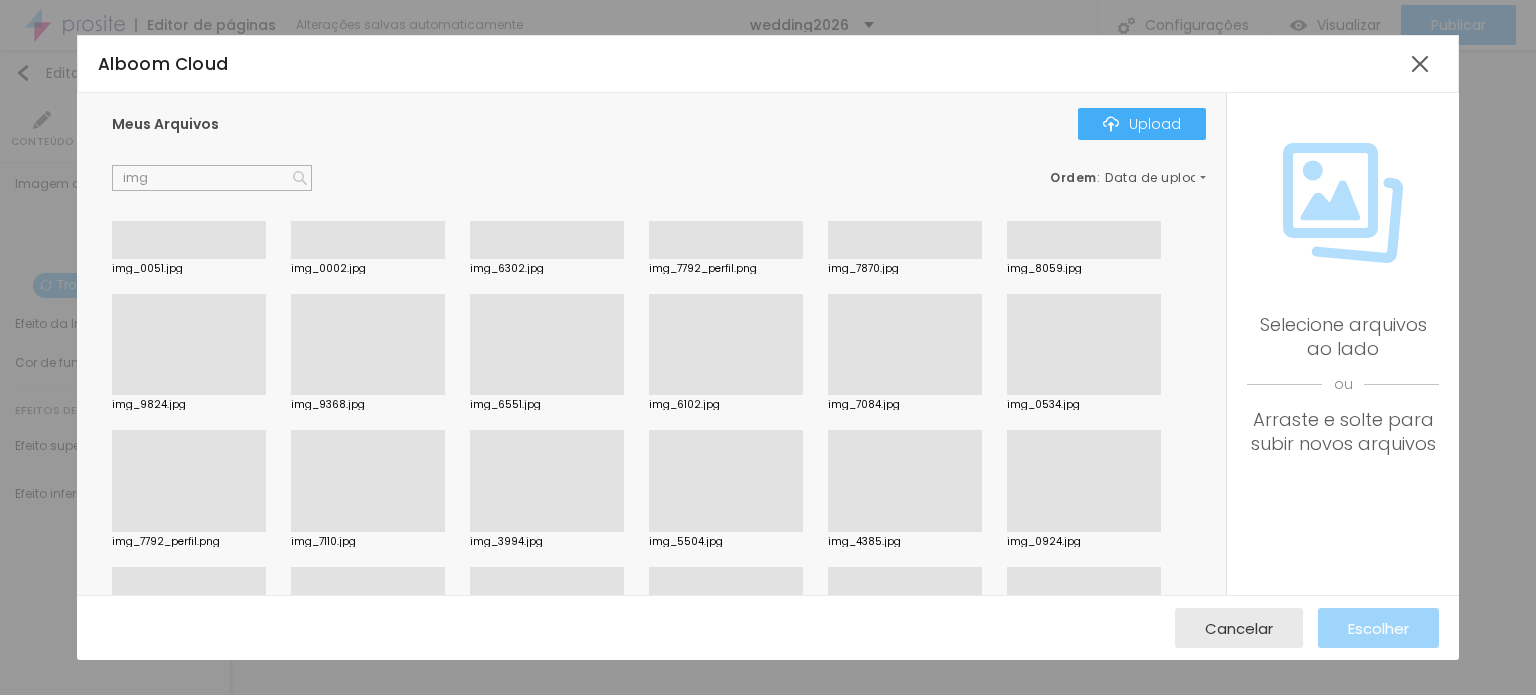 scroll, scrollTop: 2549, scrollLeft: 0, axis: vertical 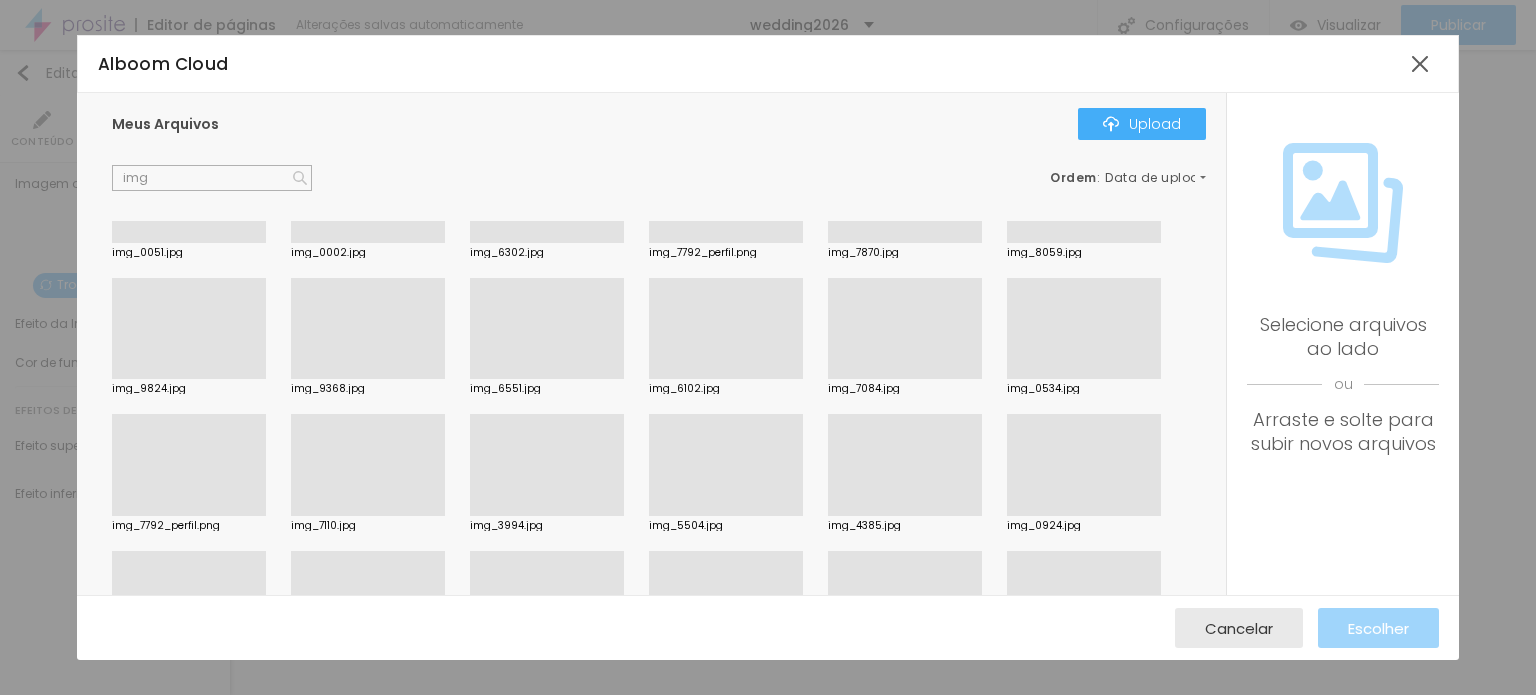 click at bounding box center (905, 379) 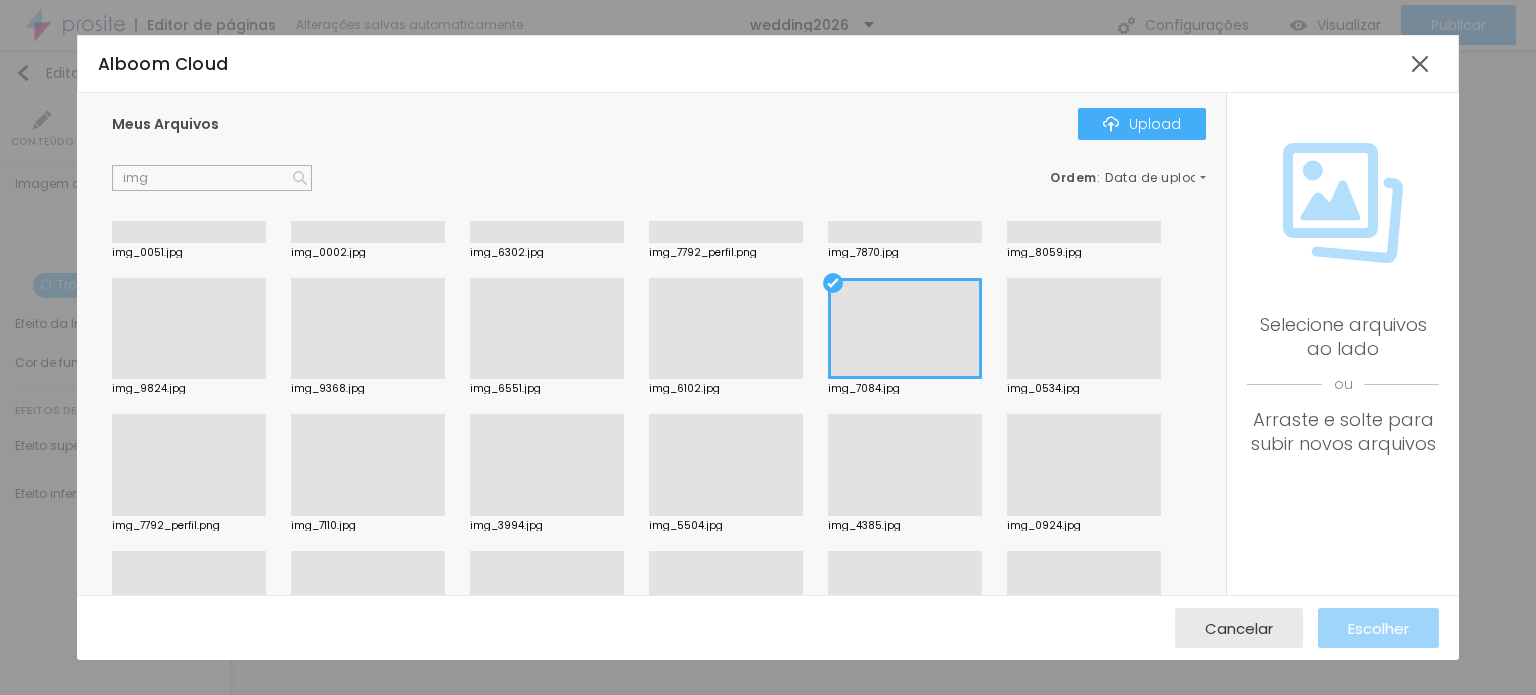 click at bounding box center (905, 329) 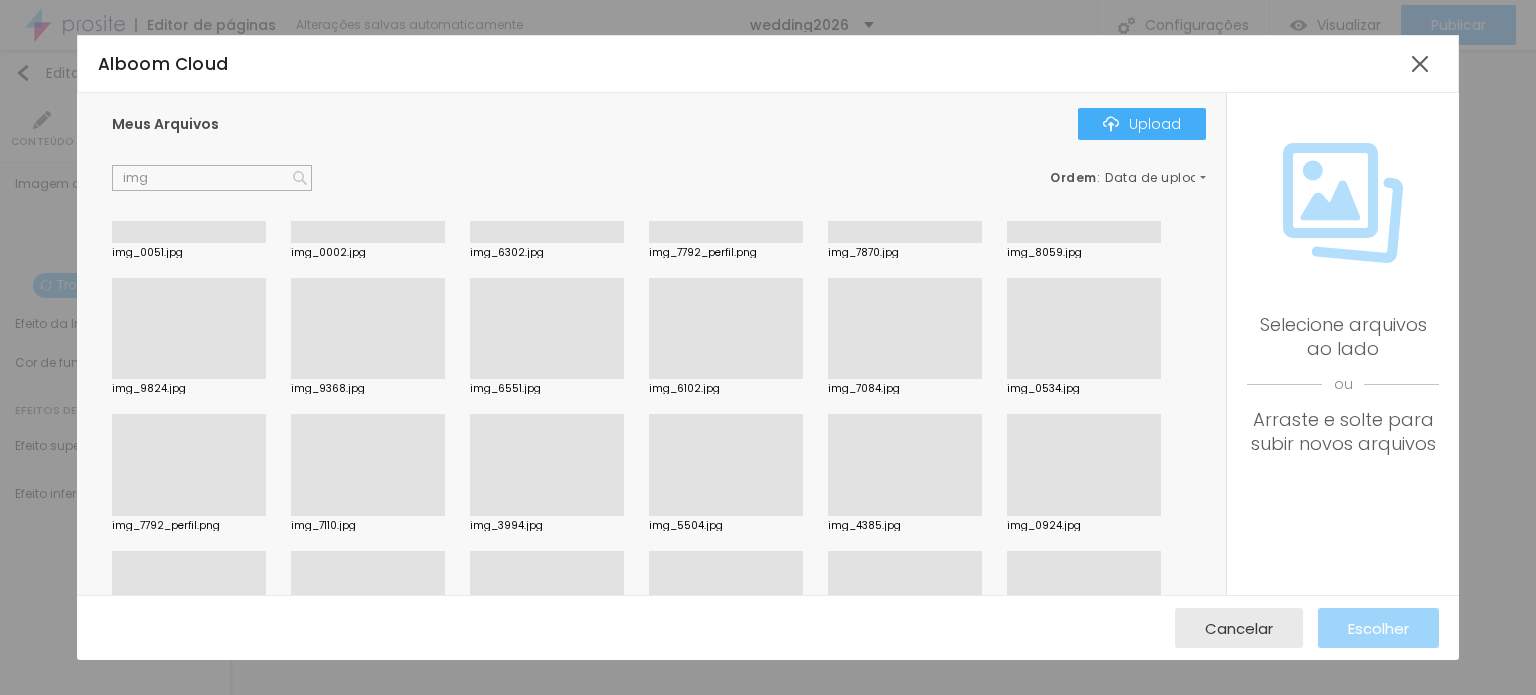 click at bounding box center [905, 379] 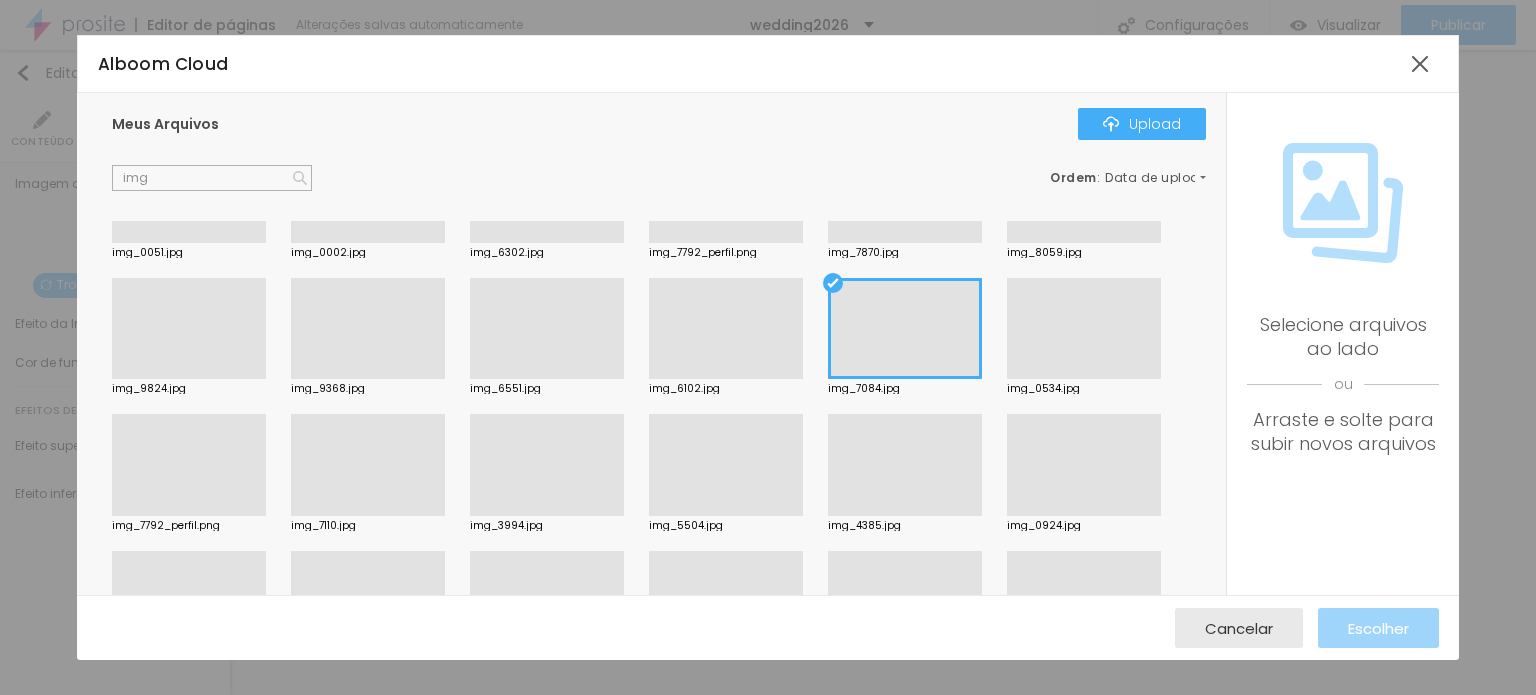 click at bounding box center (905, 329) 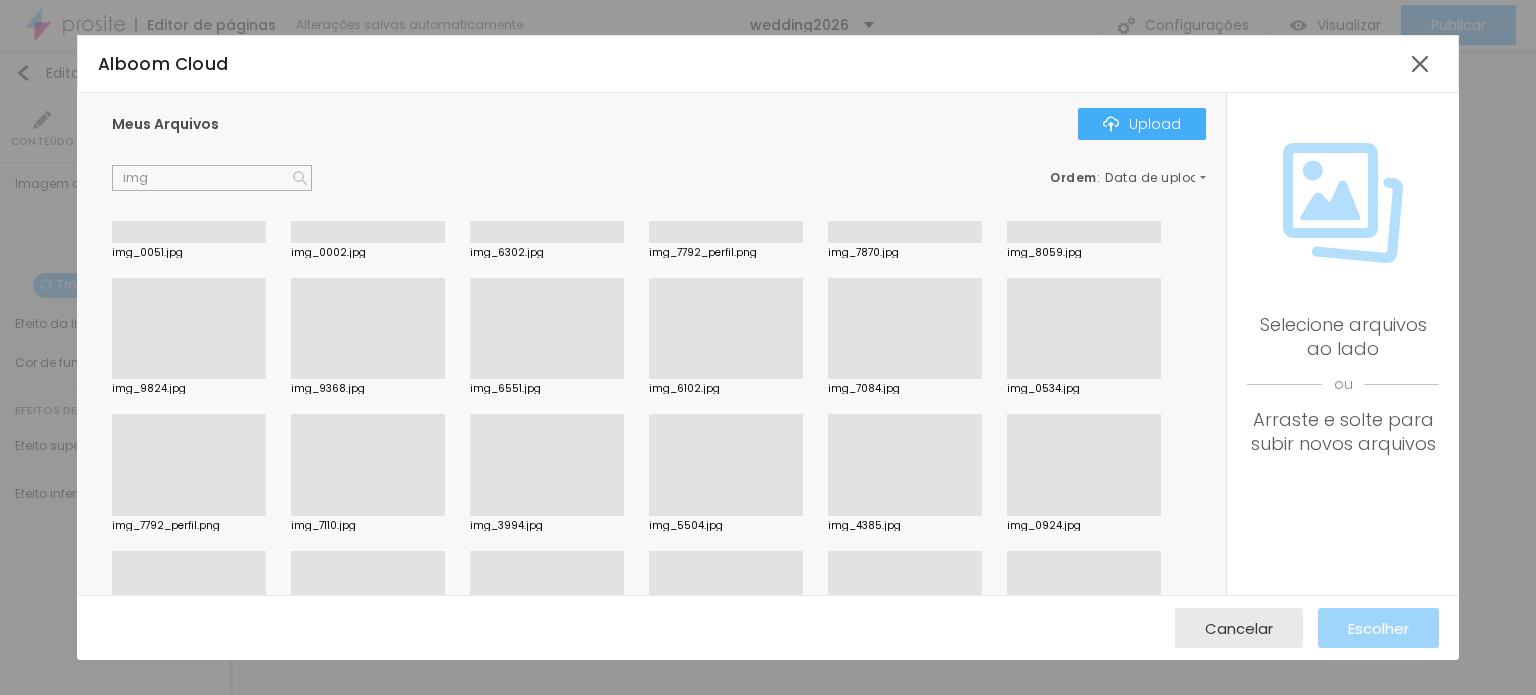click at bounding box center [905, 379] 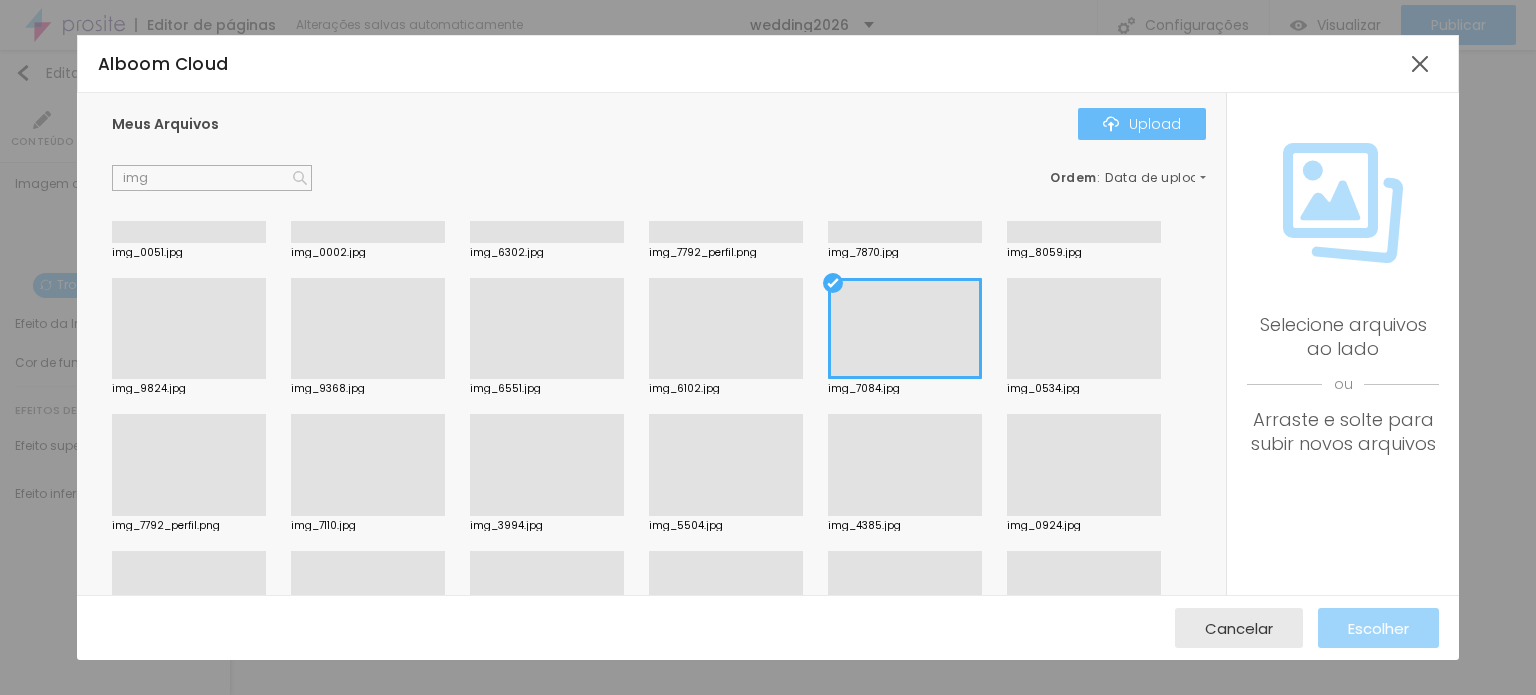 click on "Upload" at bounding box center (1142, 124) 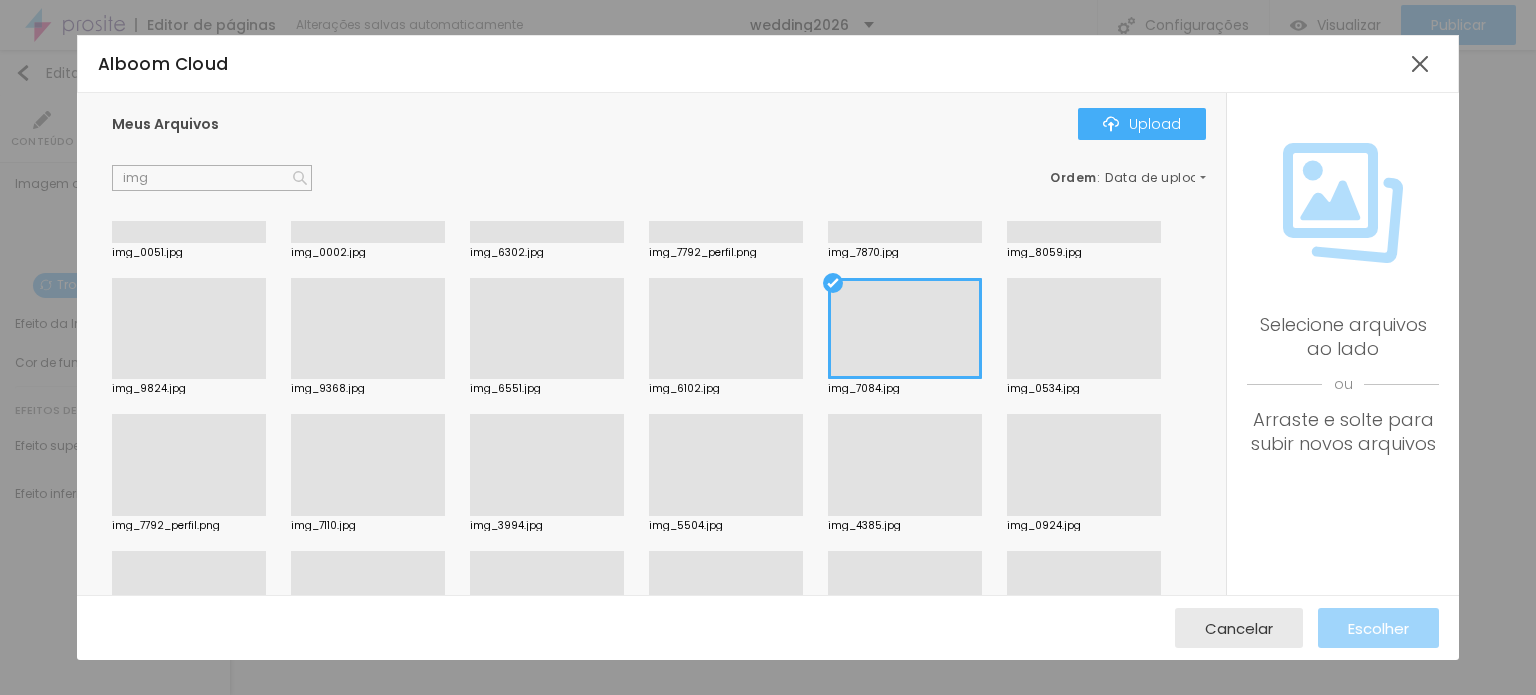 click at bounding box center (905, 329) 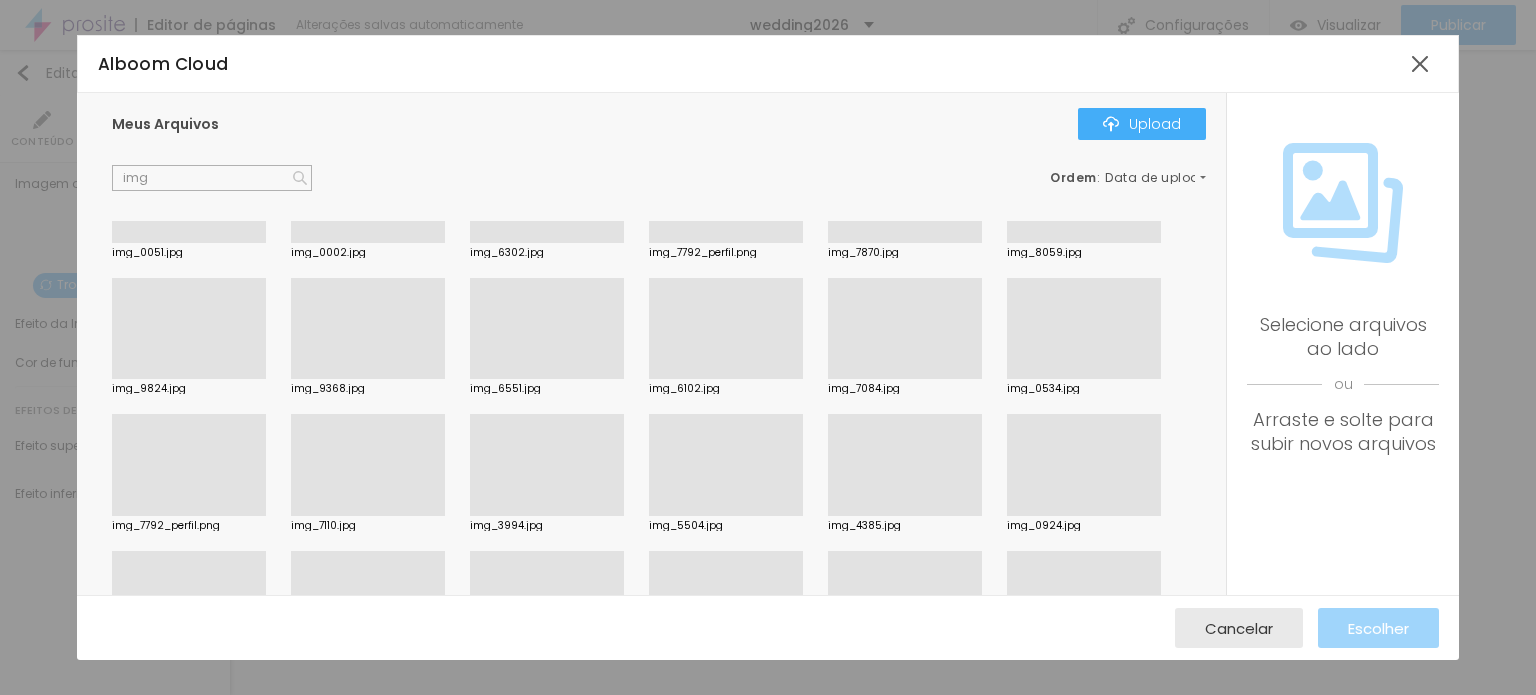 click at bounding box center (905, 379) 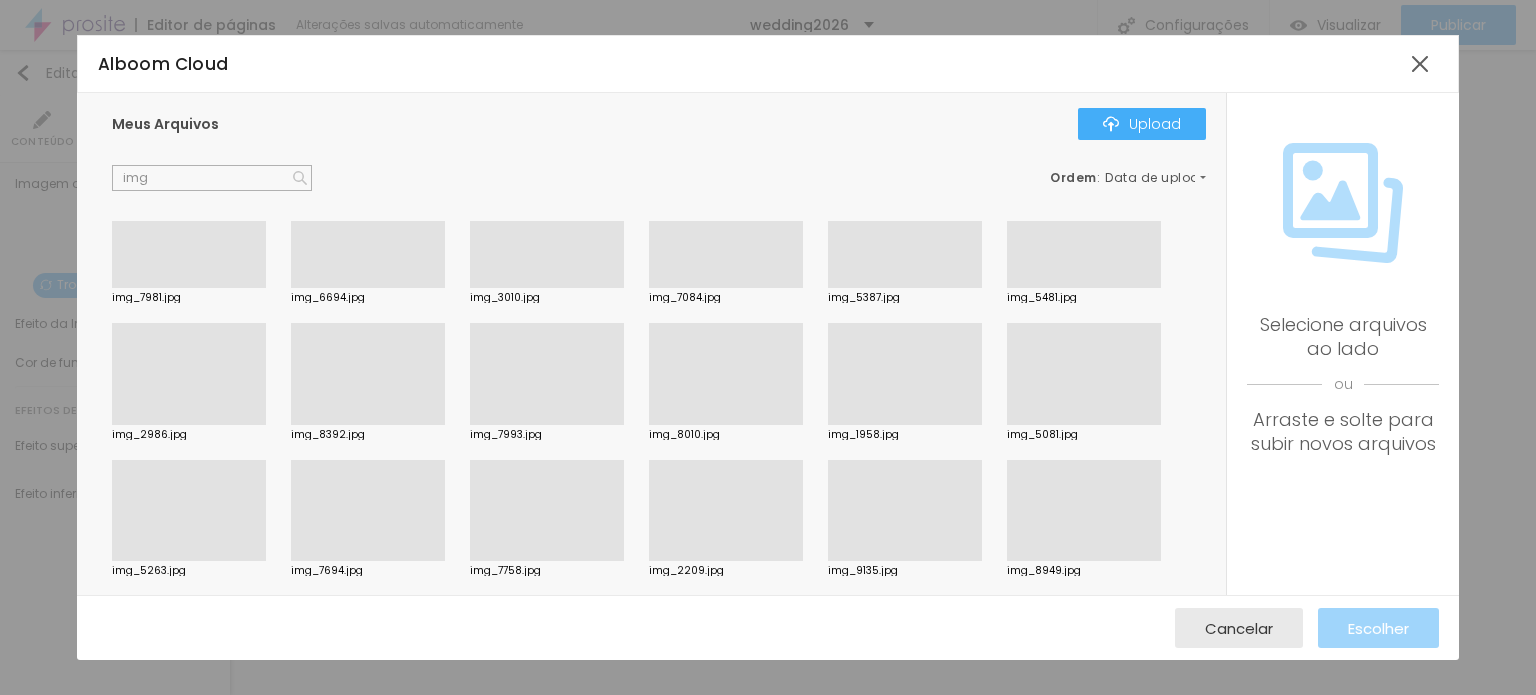 scroll, scrollTop: 1549, scrollLeft: 0, axis: vertical 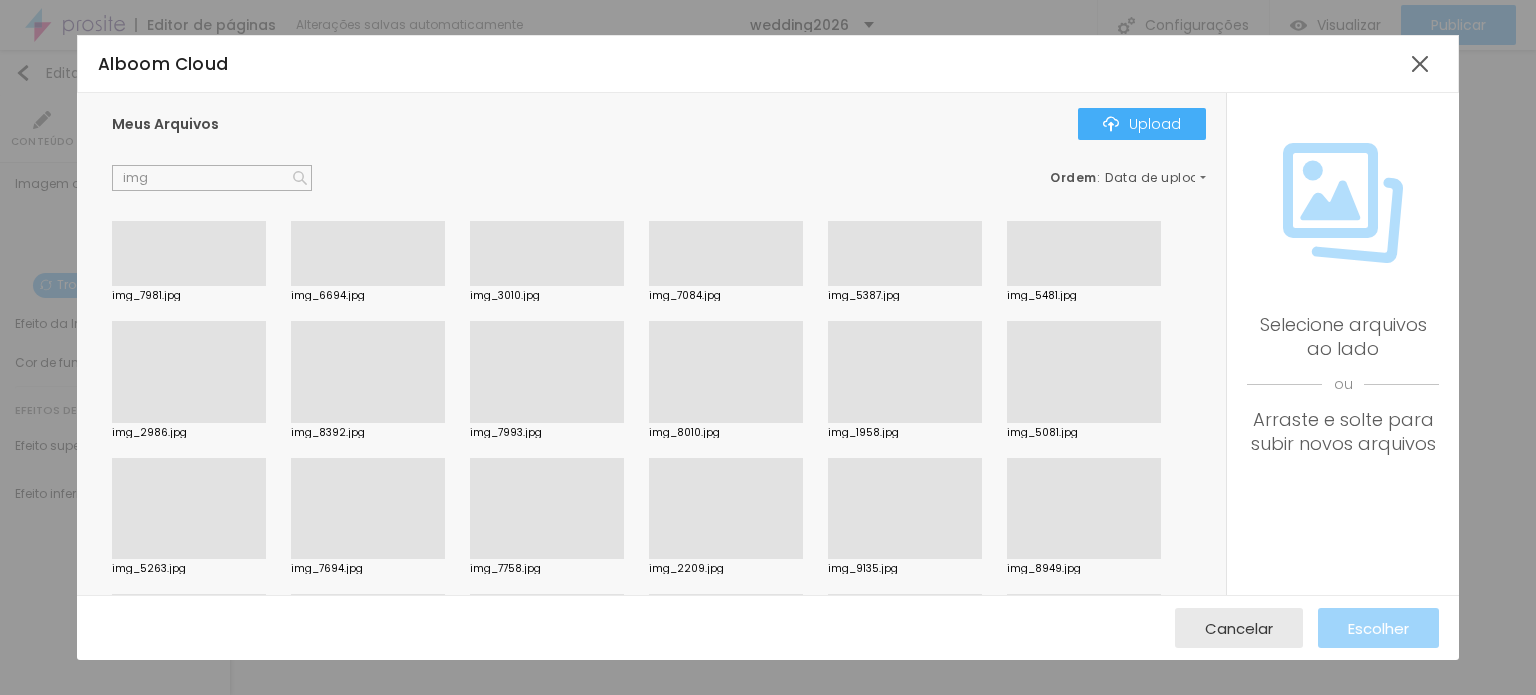 click at bounding box center (189, 559) 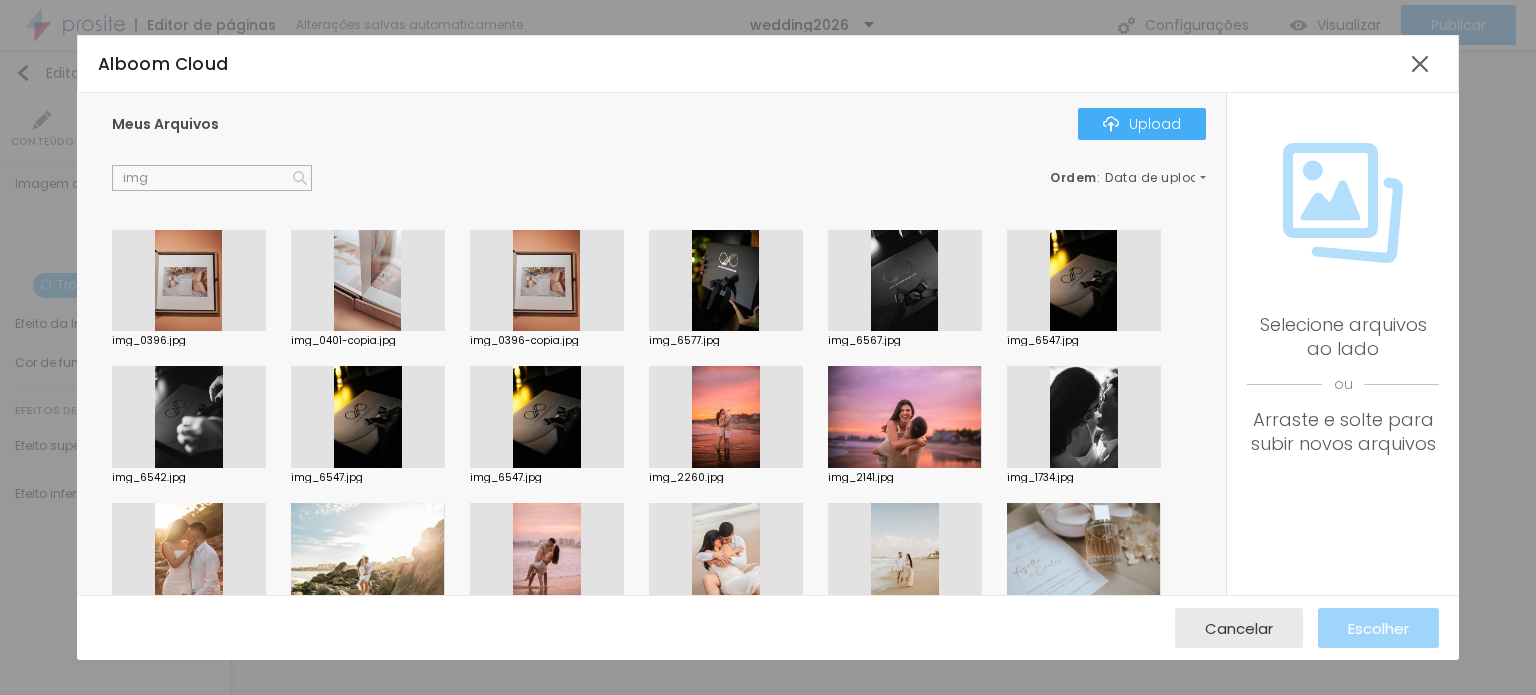 scroll, scrollTop: 0, scrollLeft: 0, axis: both 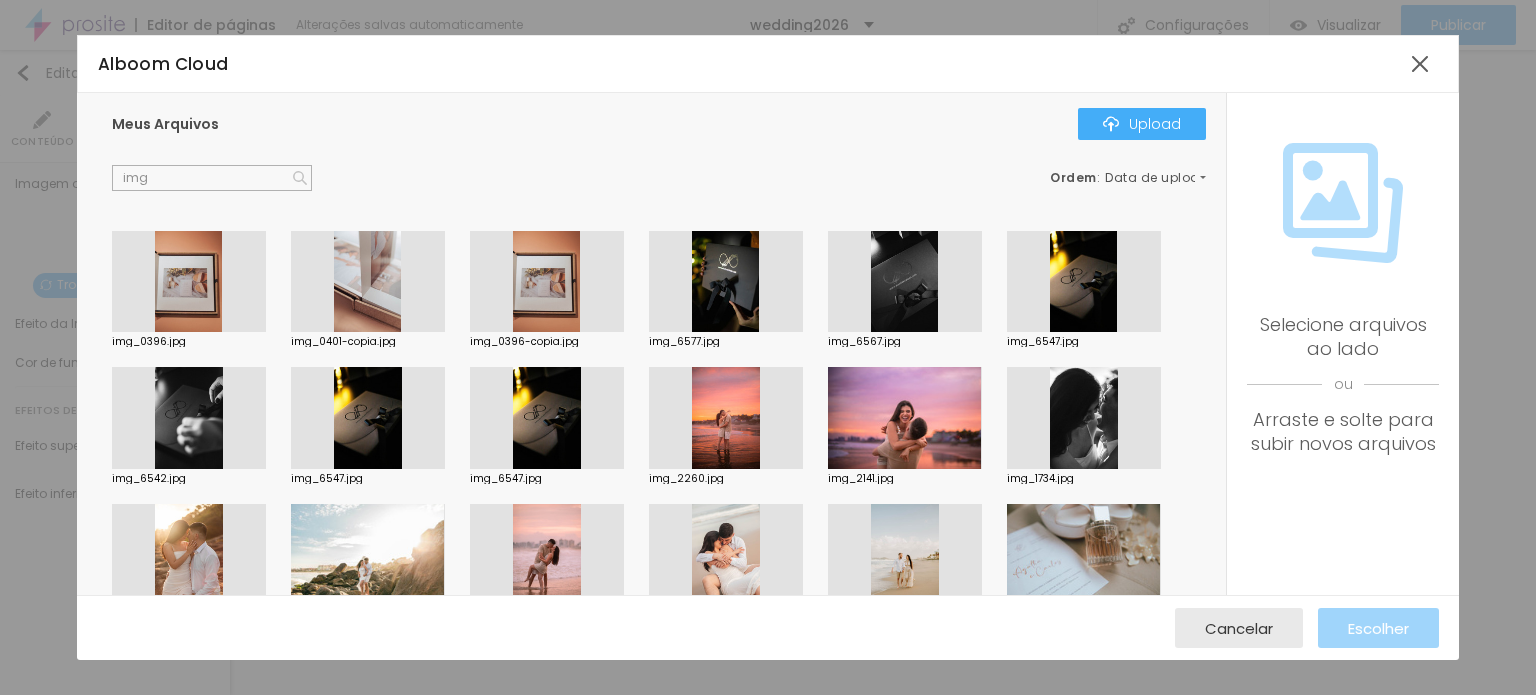click on "Data de upload" at bounding box center (1157, 178) 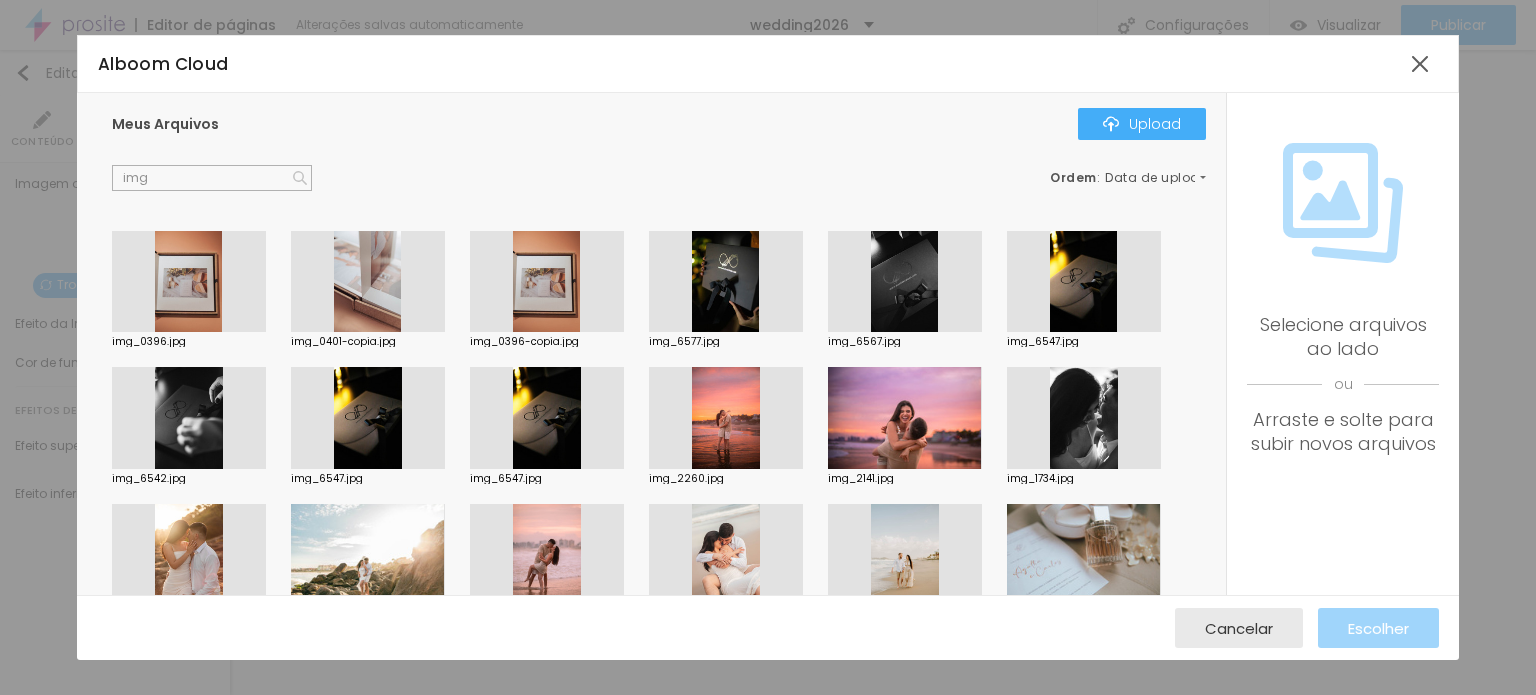 click on "Data de upload" at bounding box center [48, 701] 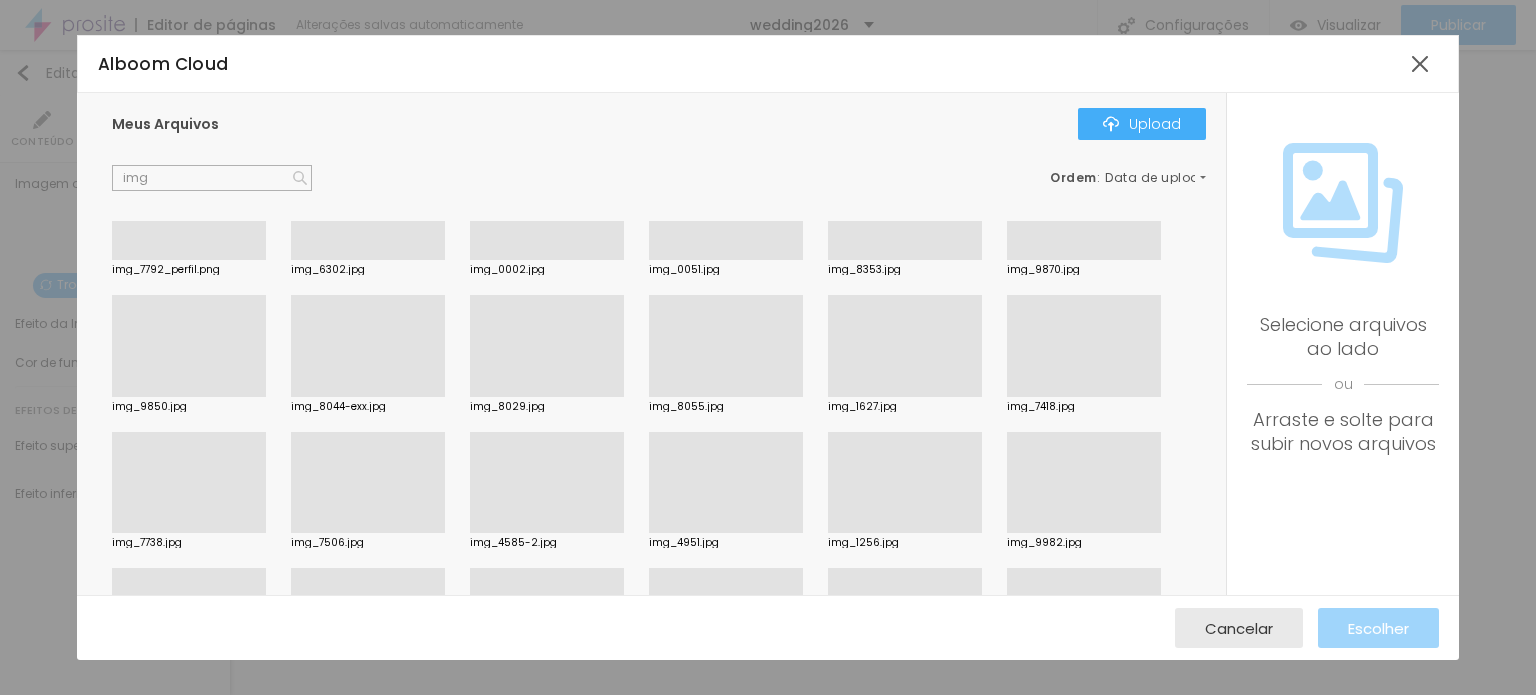 scroll, scrollTop: 900, scrollLeft: 0, axis: vertical 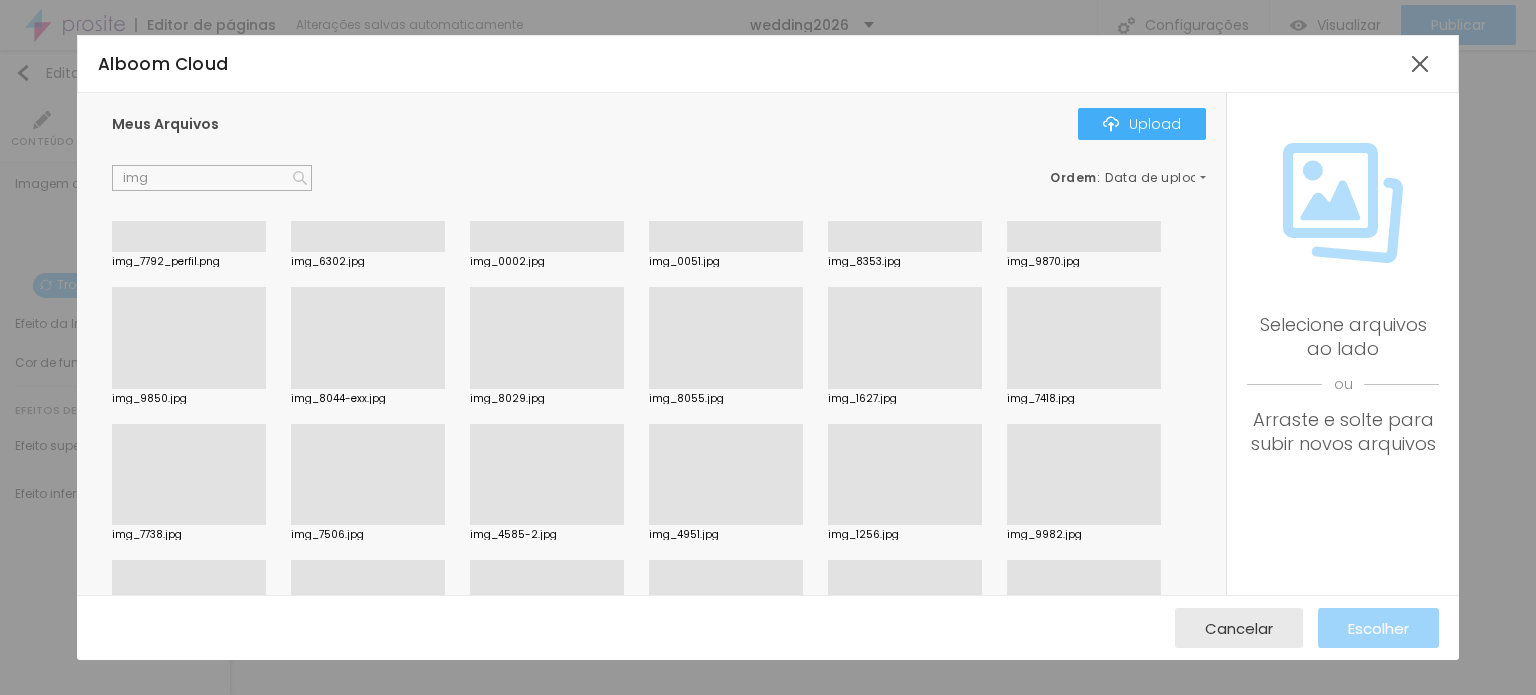 click on "img" at bounding box center (212, 178) 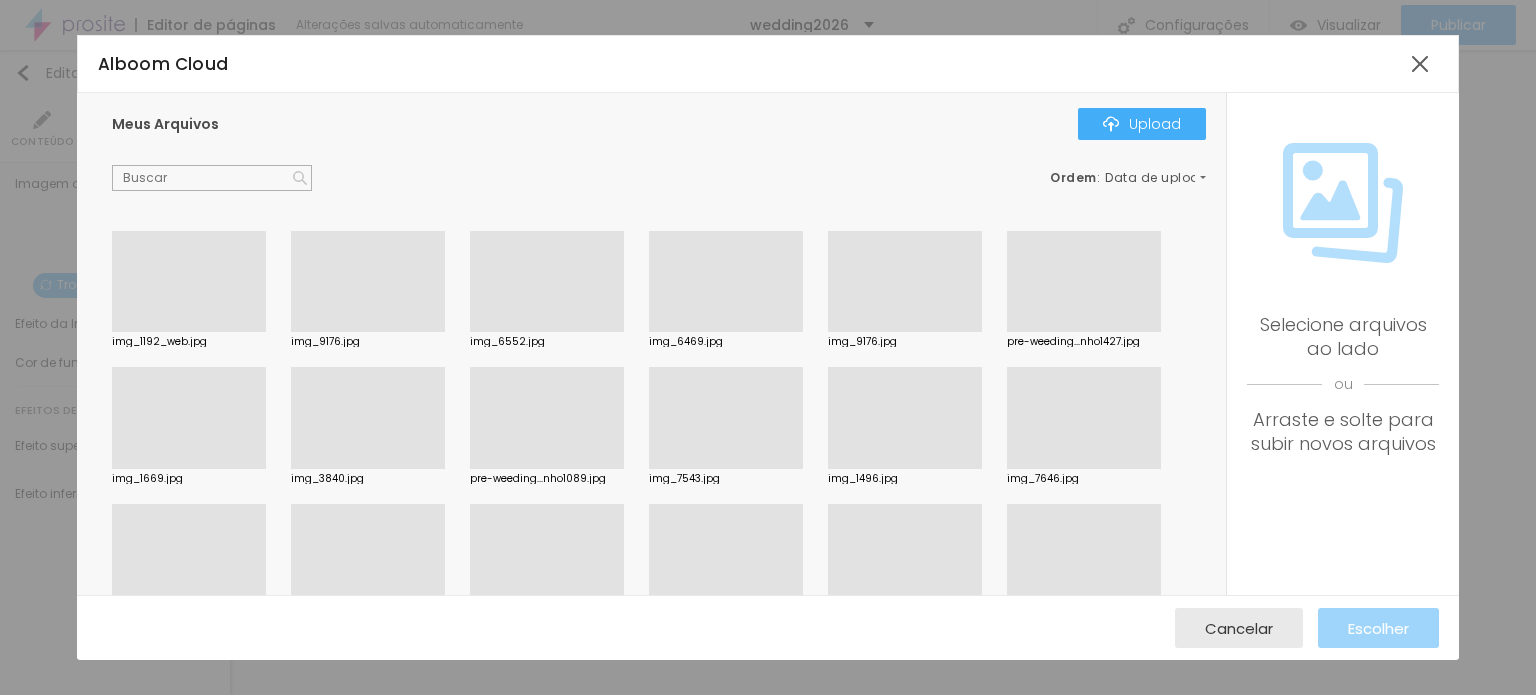 type 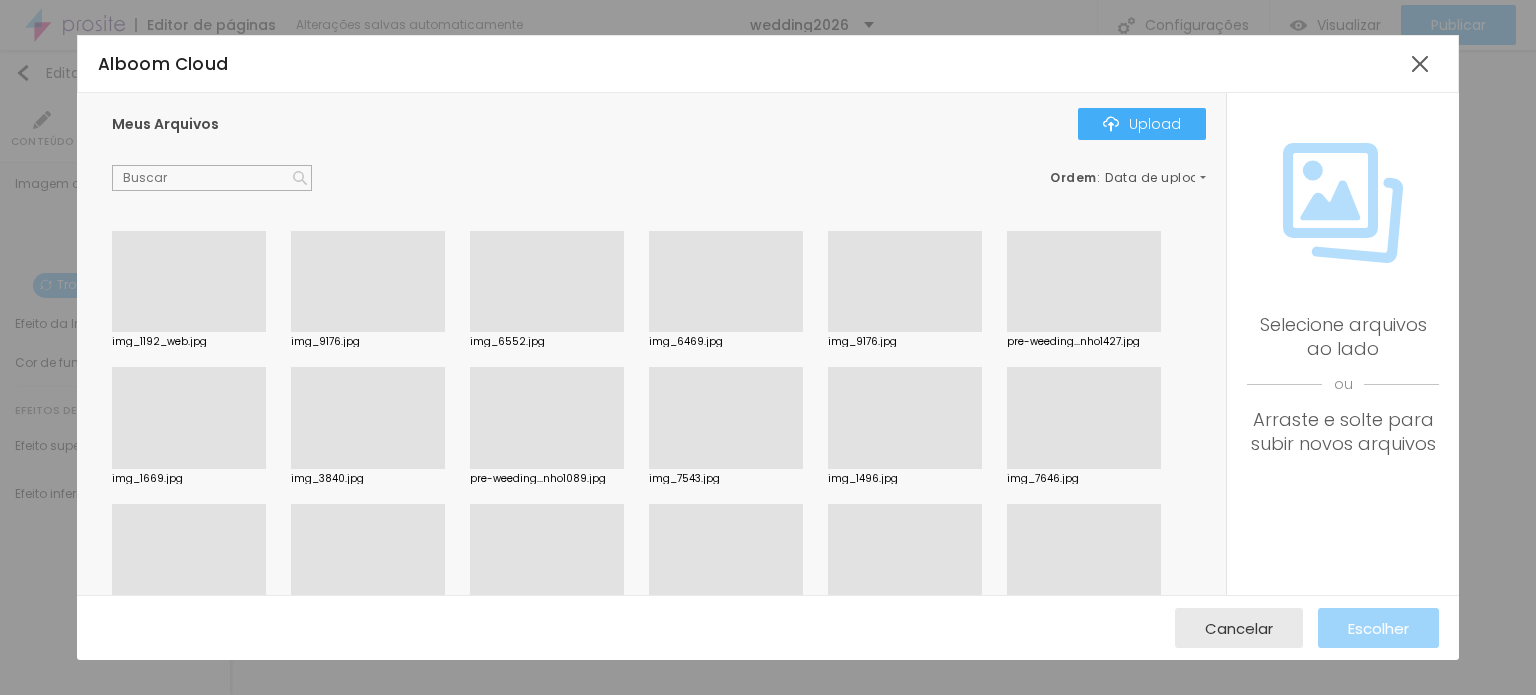 click on "Data de upload Data de upload Nome A - Z Nome Z - A" at bounding box center (768, 719) 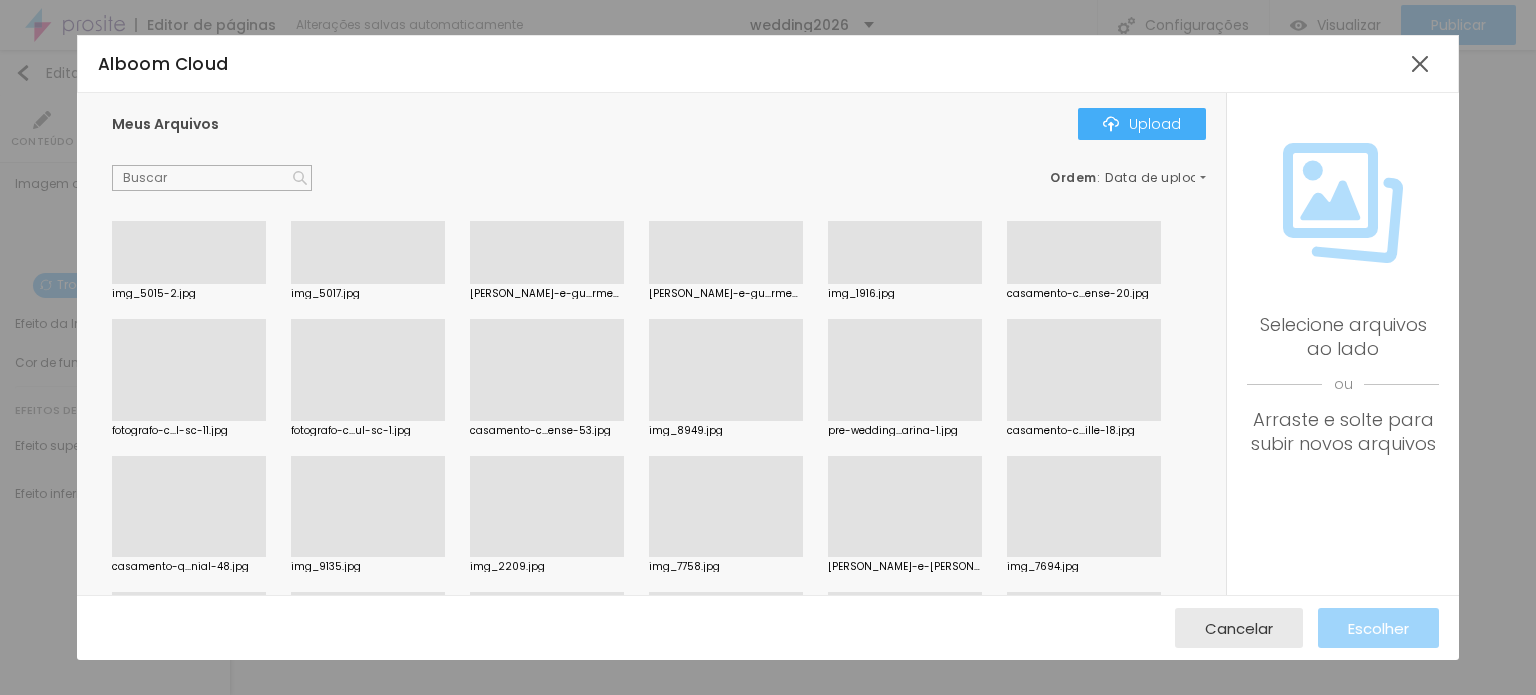 scroll, scrollTop: 2700, scrollLeft: 0, axis: vertical 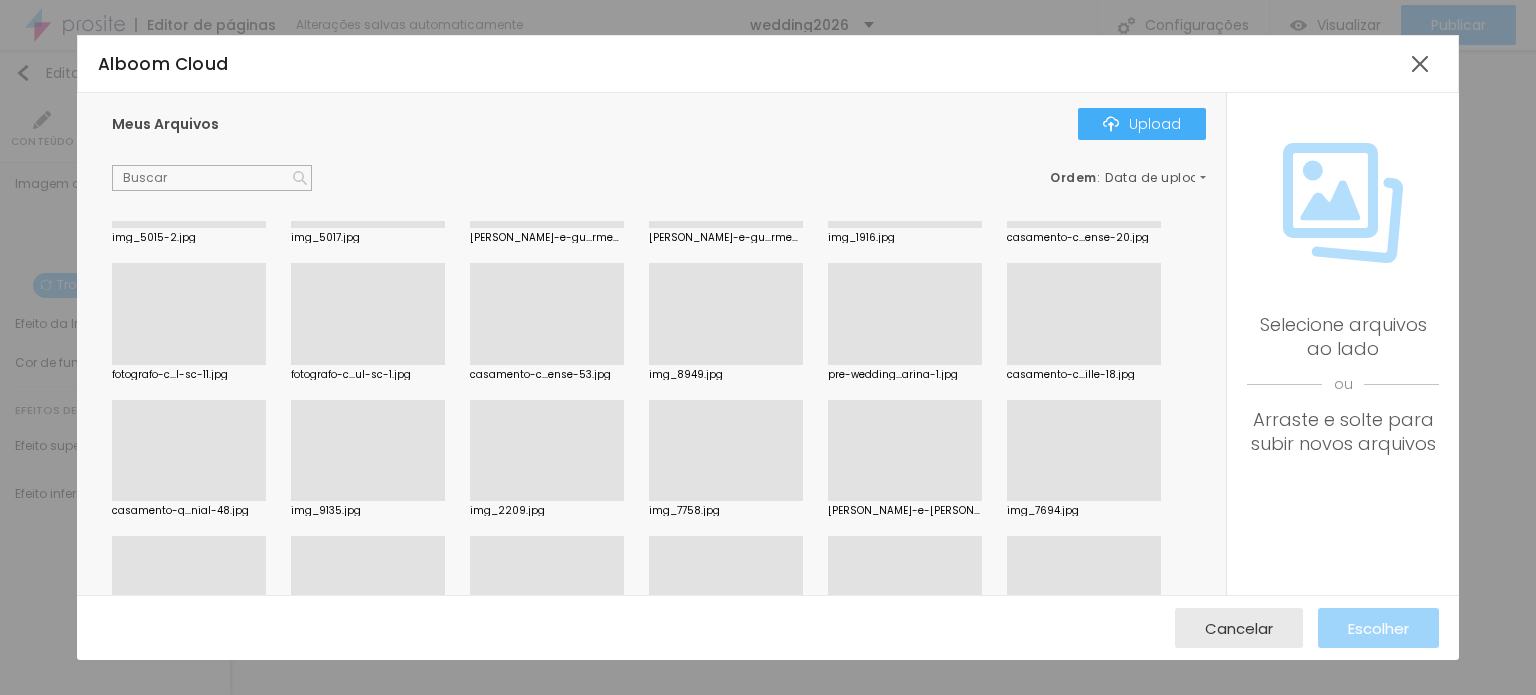 click at bounding box center (189, 501) 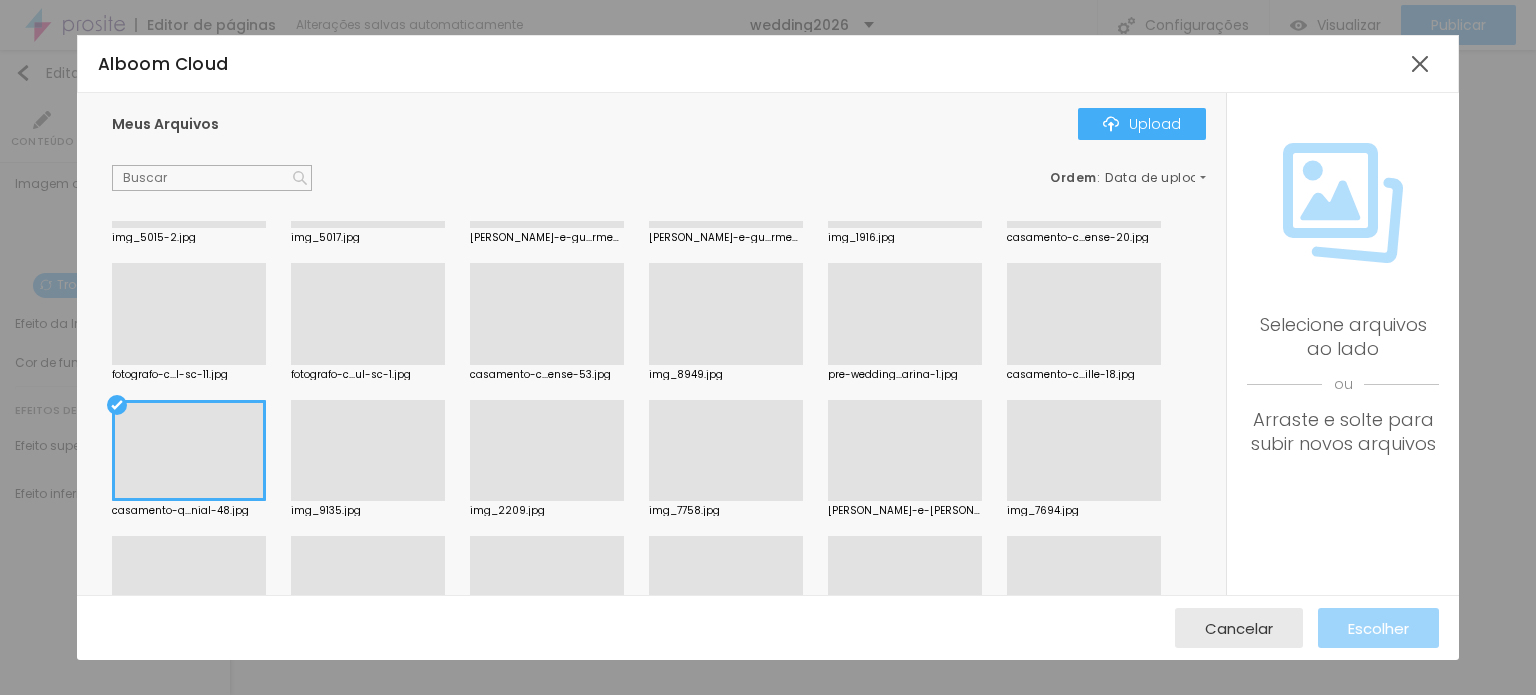 click at bounding box center (189, 451) 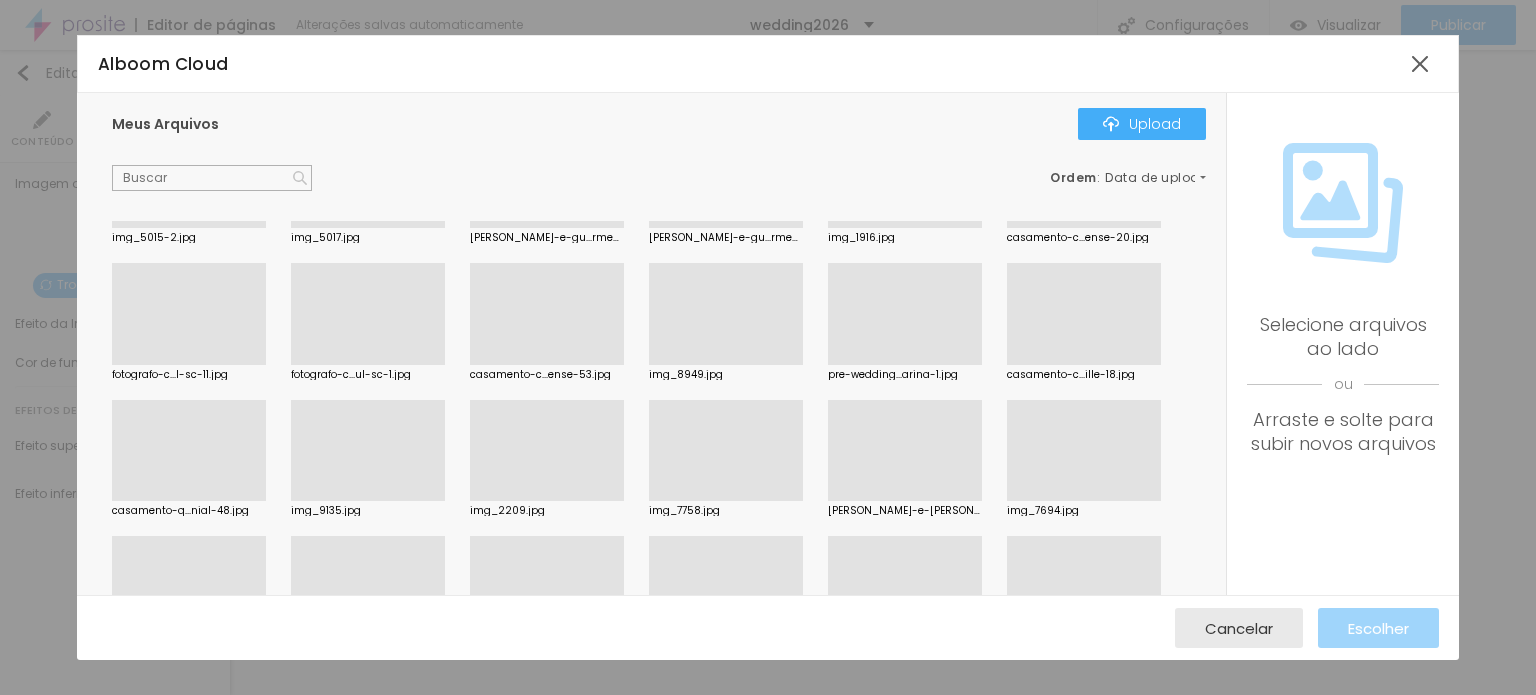 click at bounding box center [189, 501] 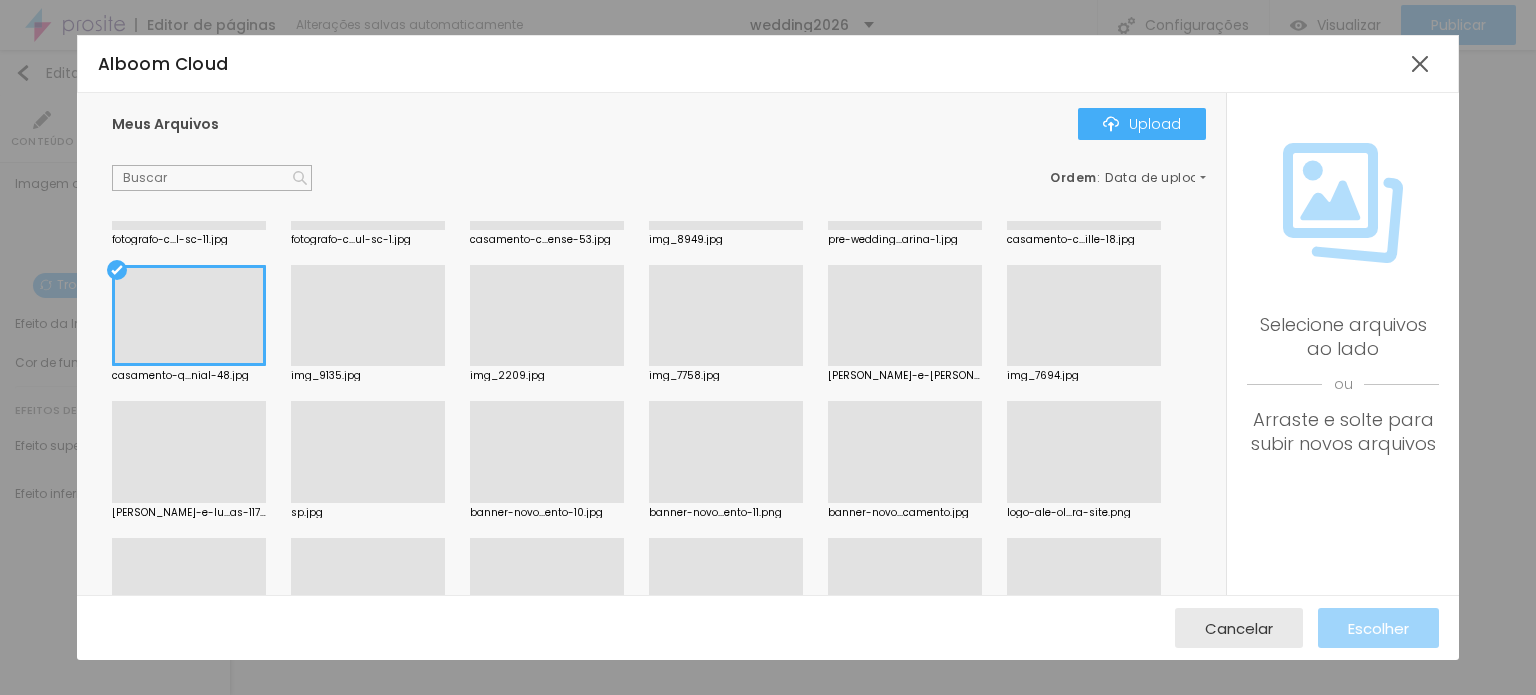 scroll, scrollTop: 2800, scrollLeft: 0, axis: vertical 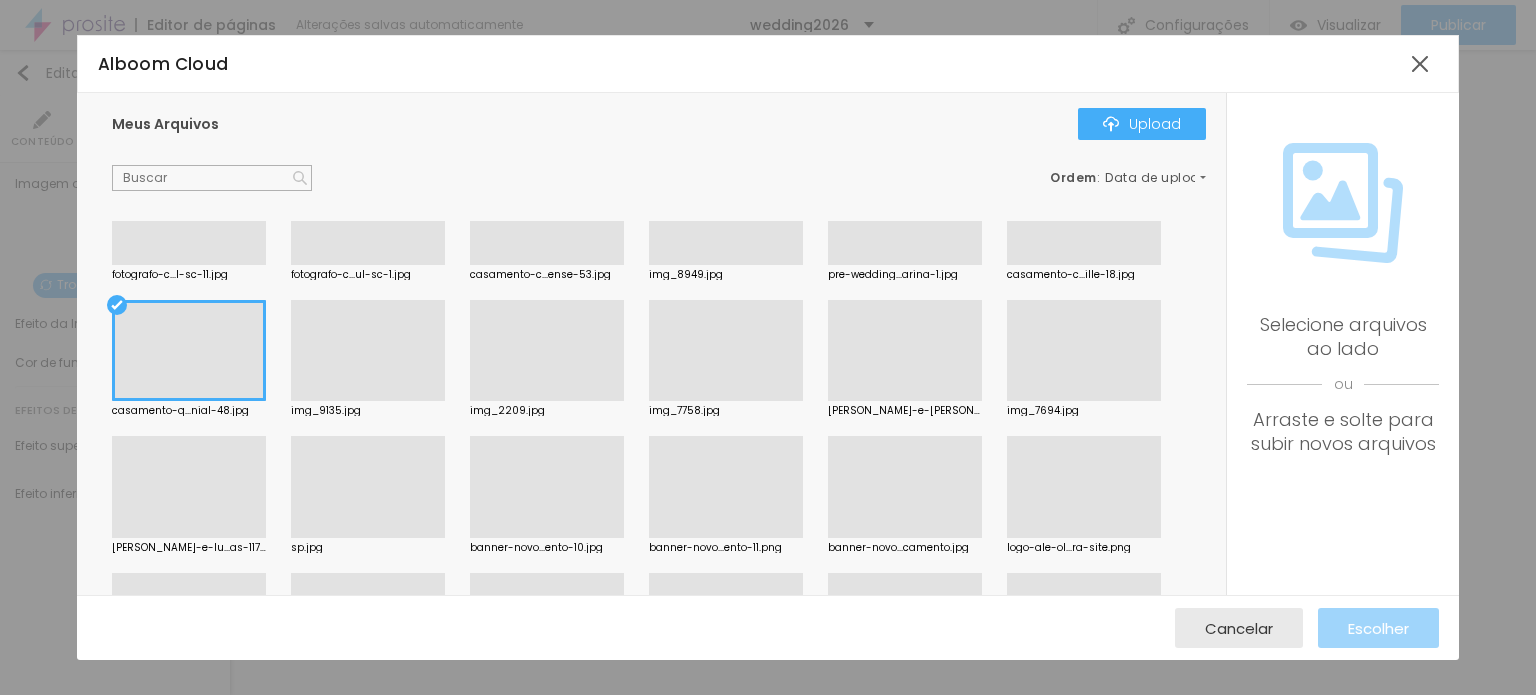 click at bounding box center (189, 351) 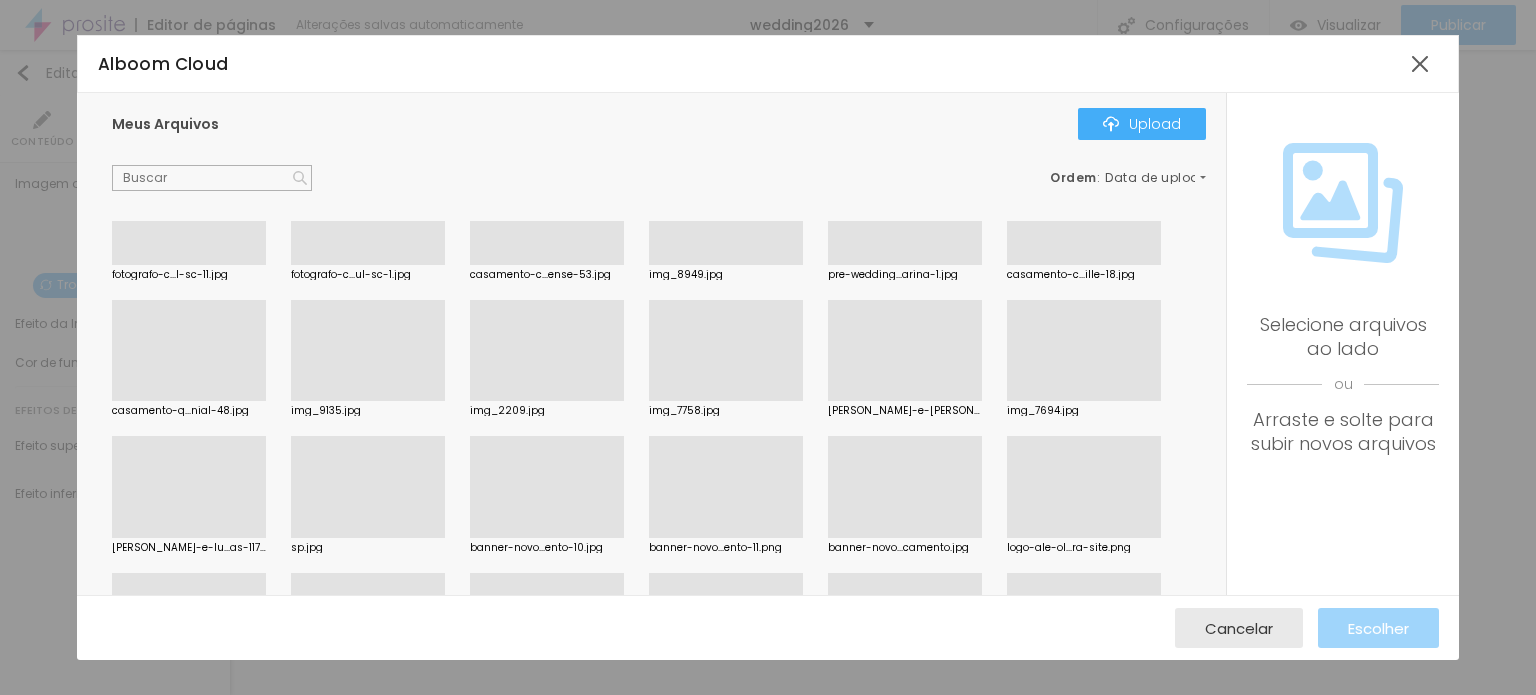 click at bounding box center (189, 401) 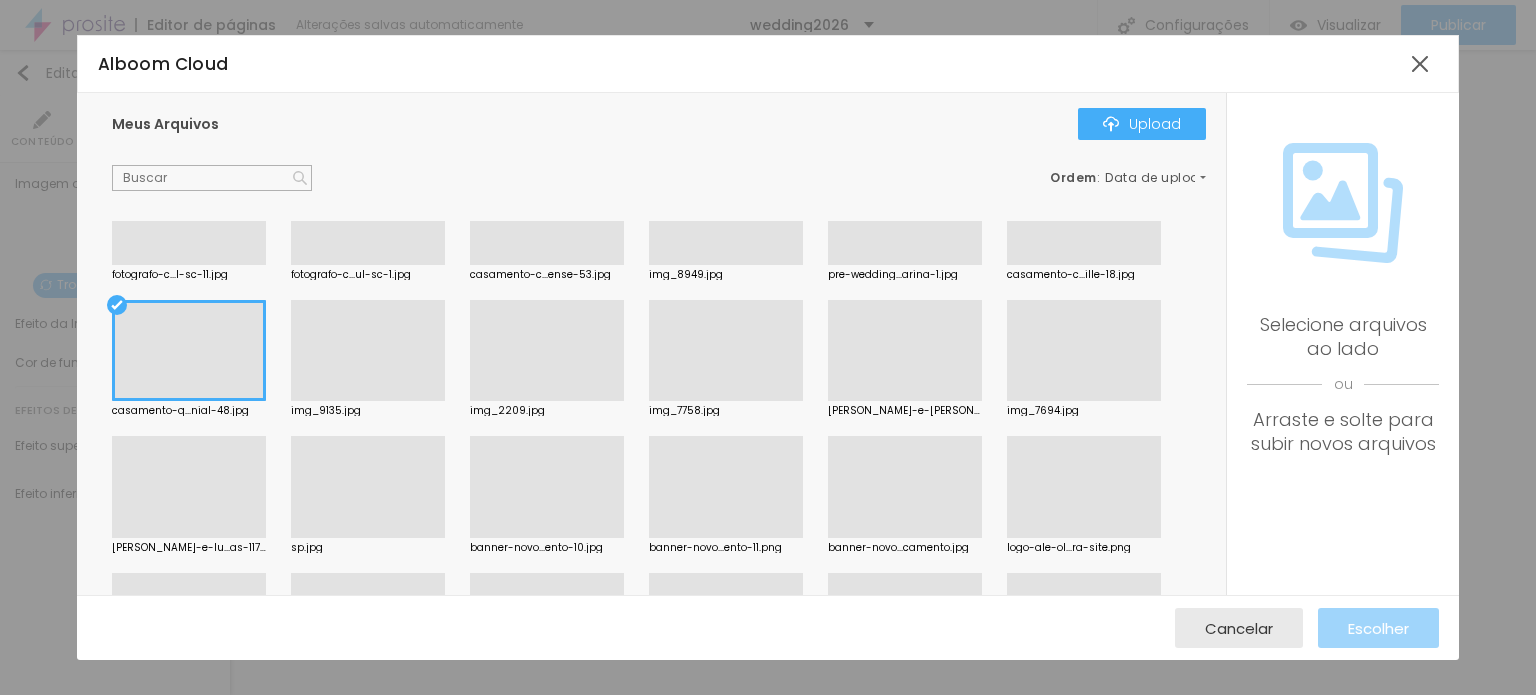 click at bounding box center [726, 401] 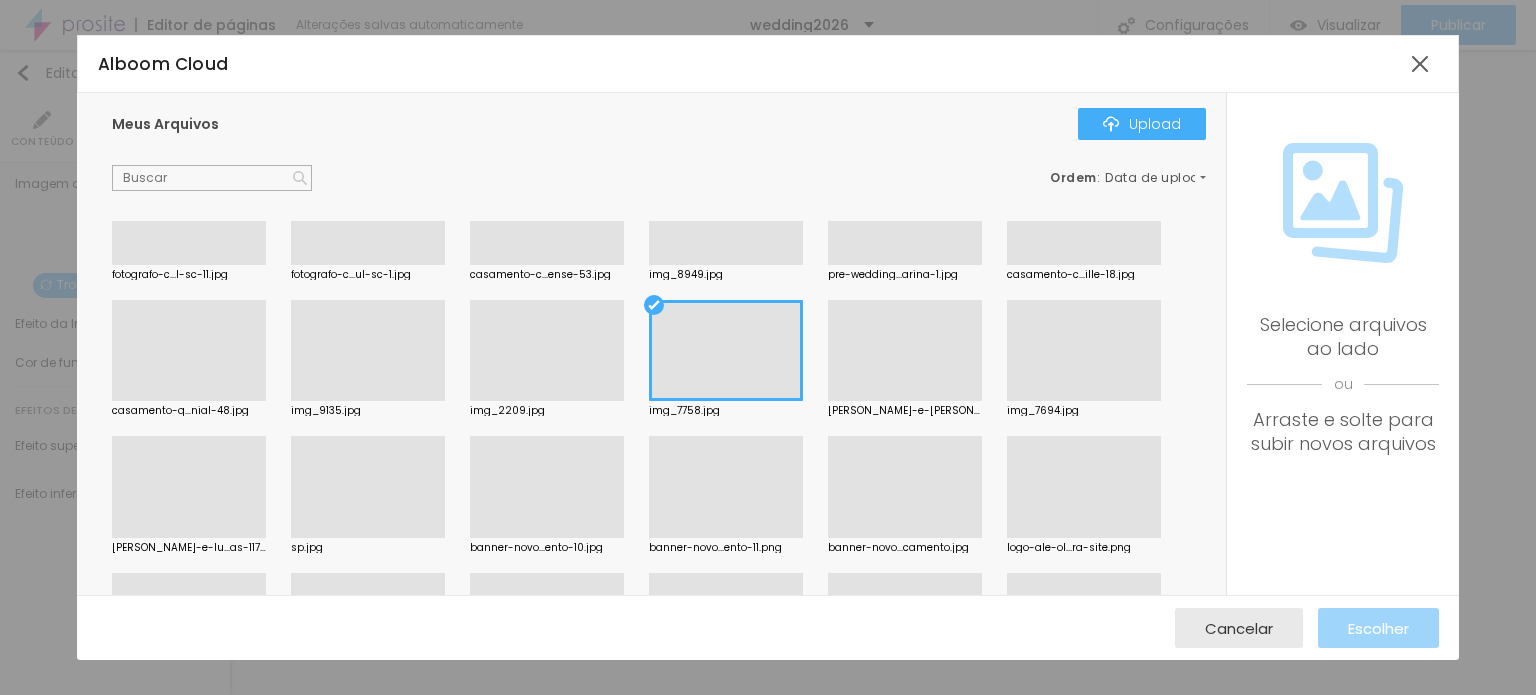 click at bounding box center [189, 401] 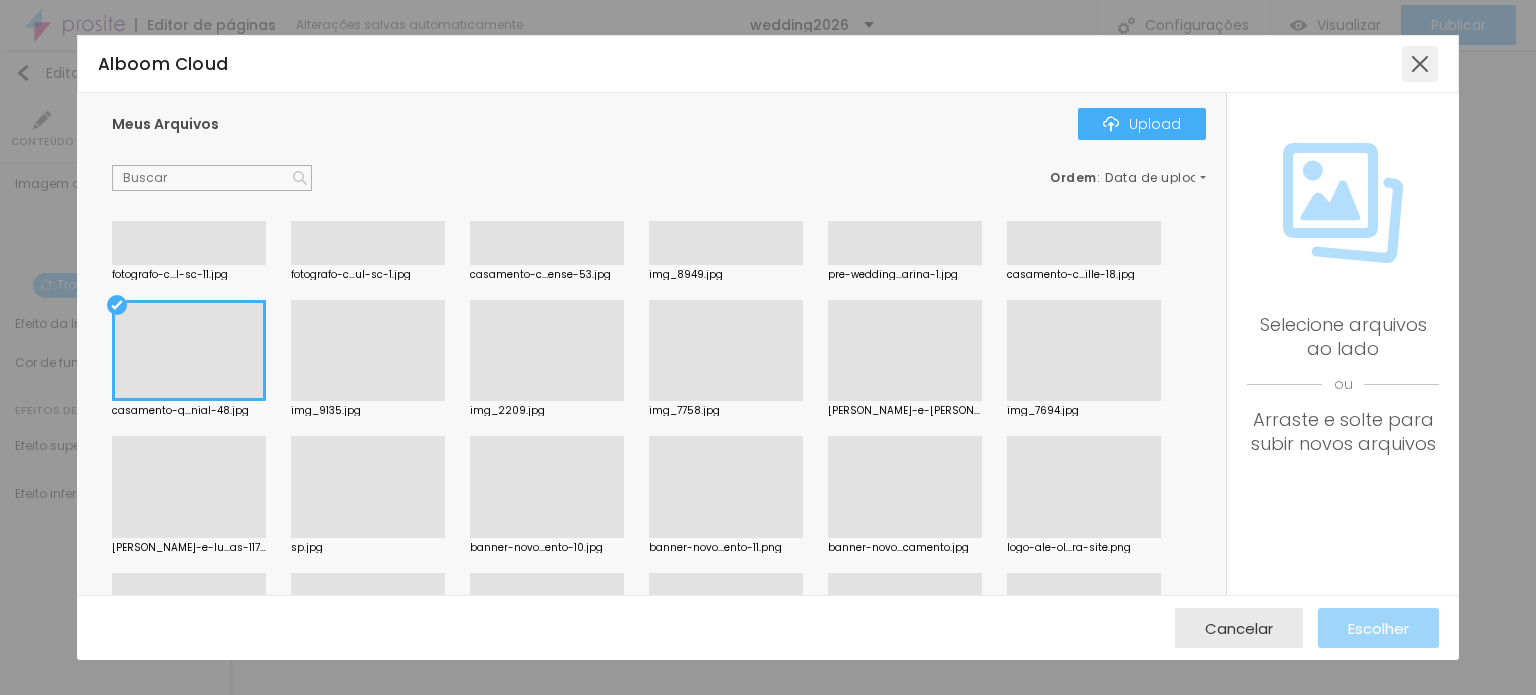 click at bounding box center [1420, 64] 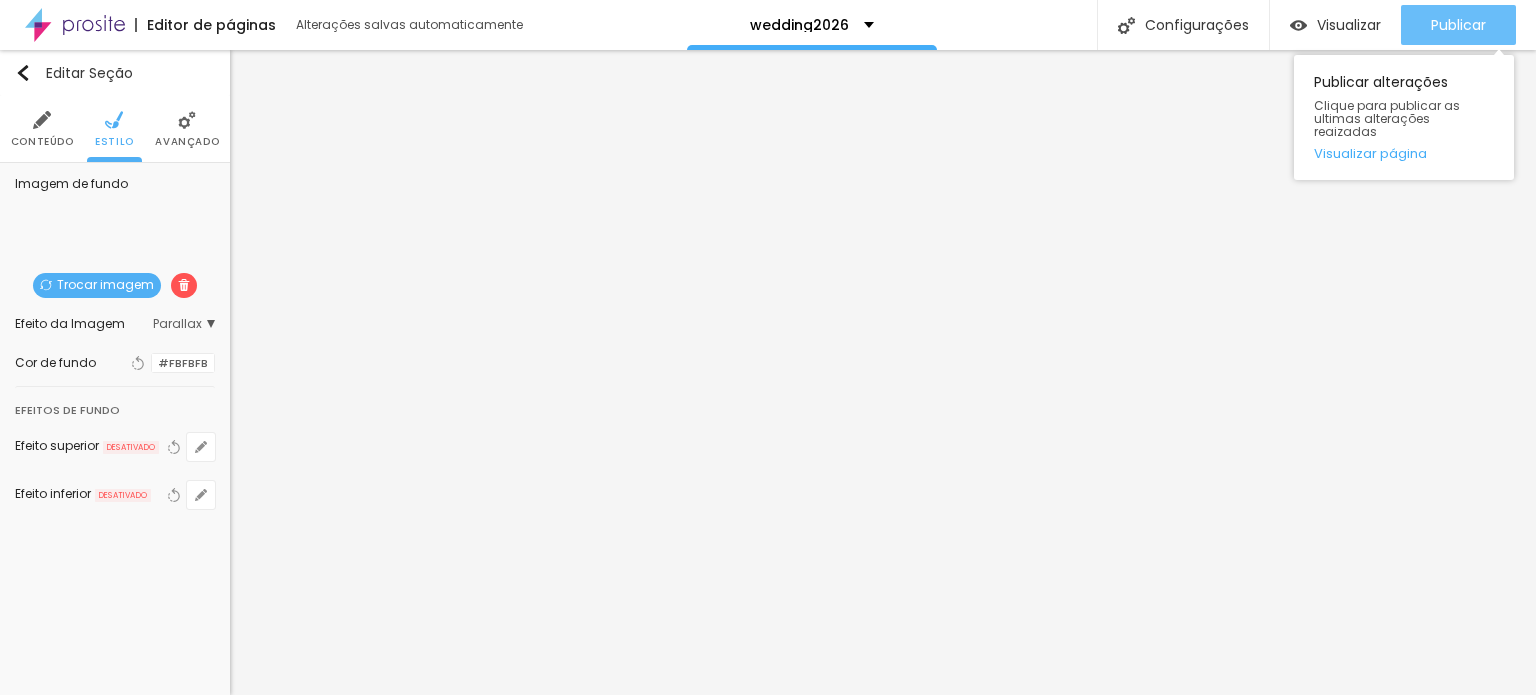 click on "Publicar" at bounding box center (1458, 25) 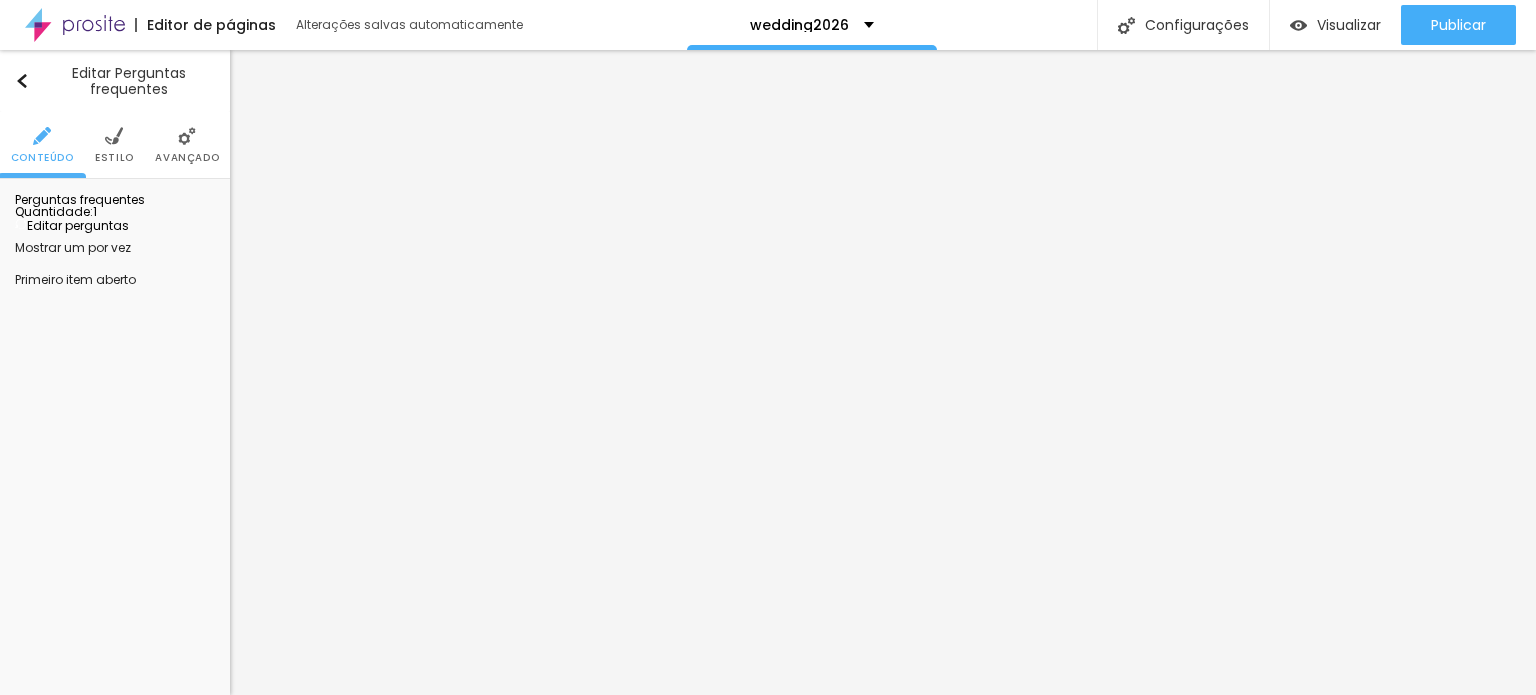 click on "Estilo" at bounding box center [114, 145] 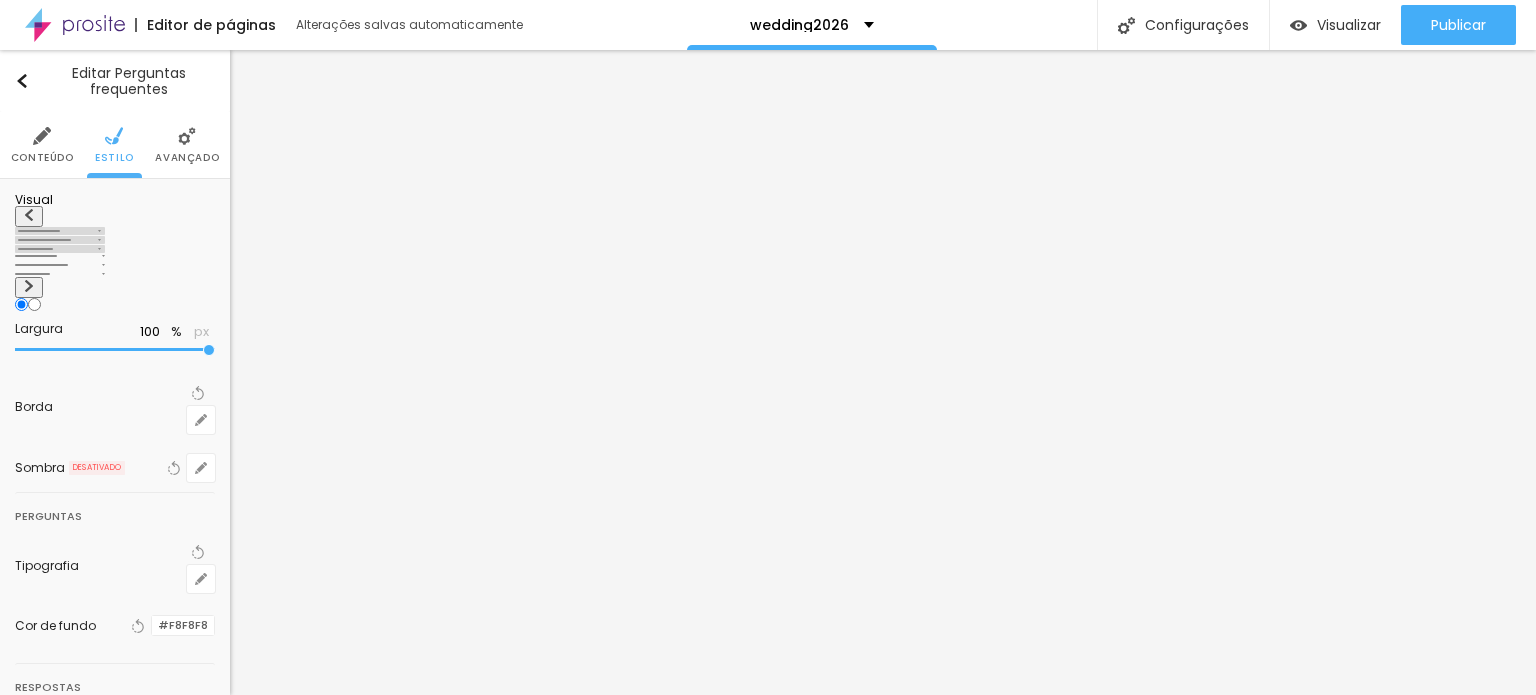 click at bounding box center (152, 625) 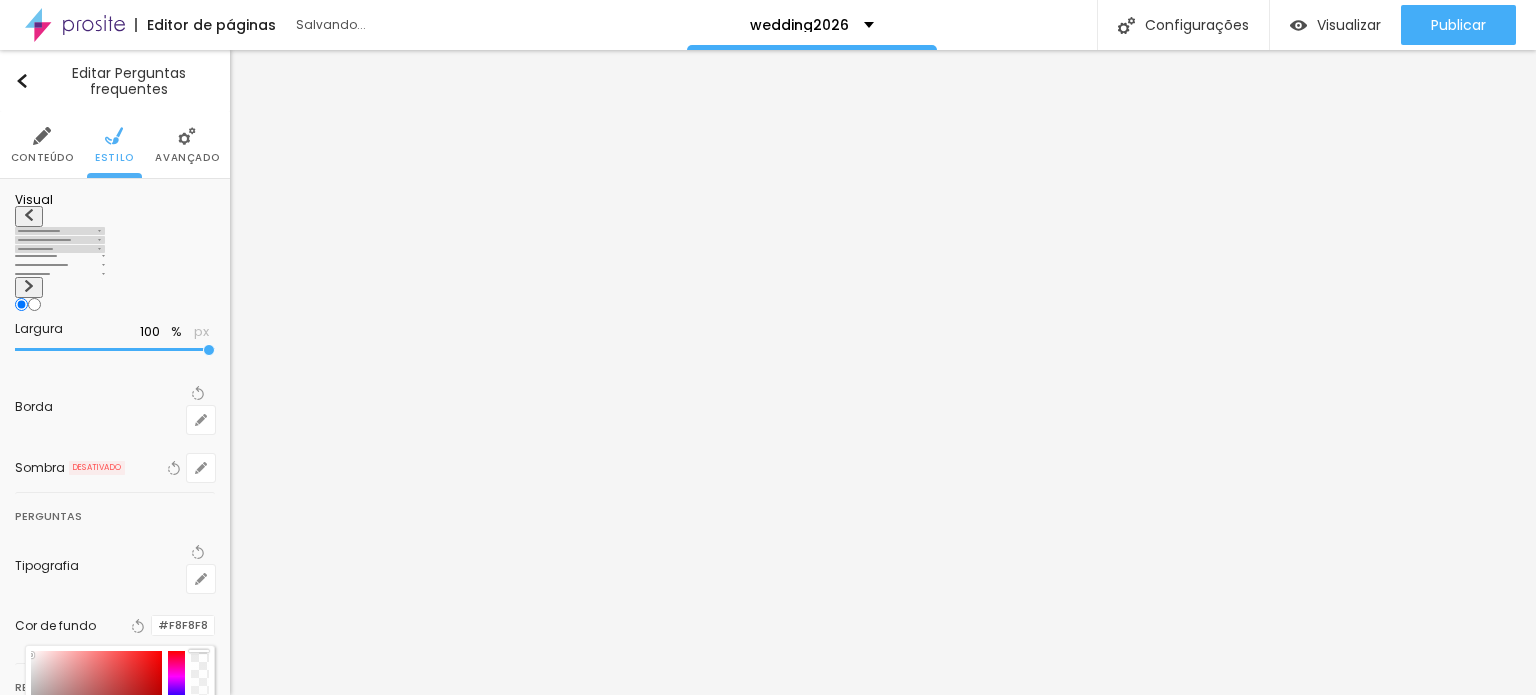 drag, startPoint x: 187, startPoint y: 595, endPoint x: 196, endPoint y: 554, distance: 41.976185 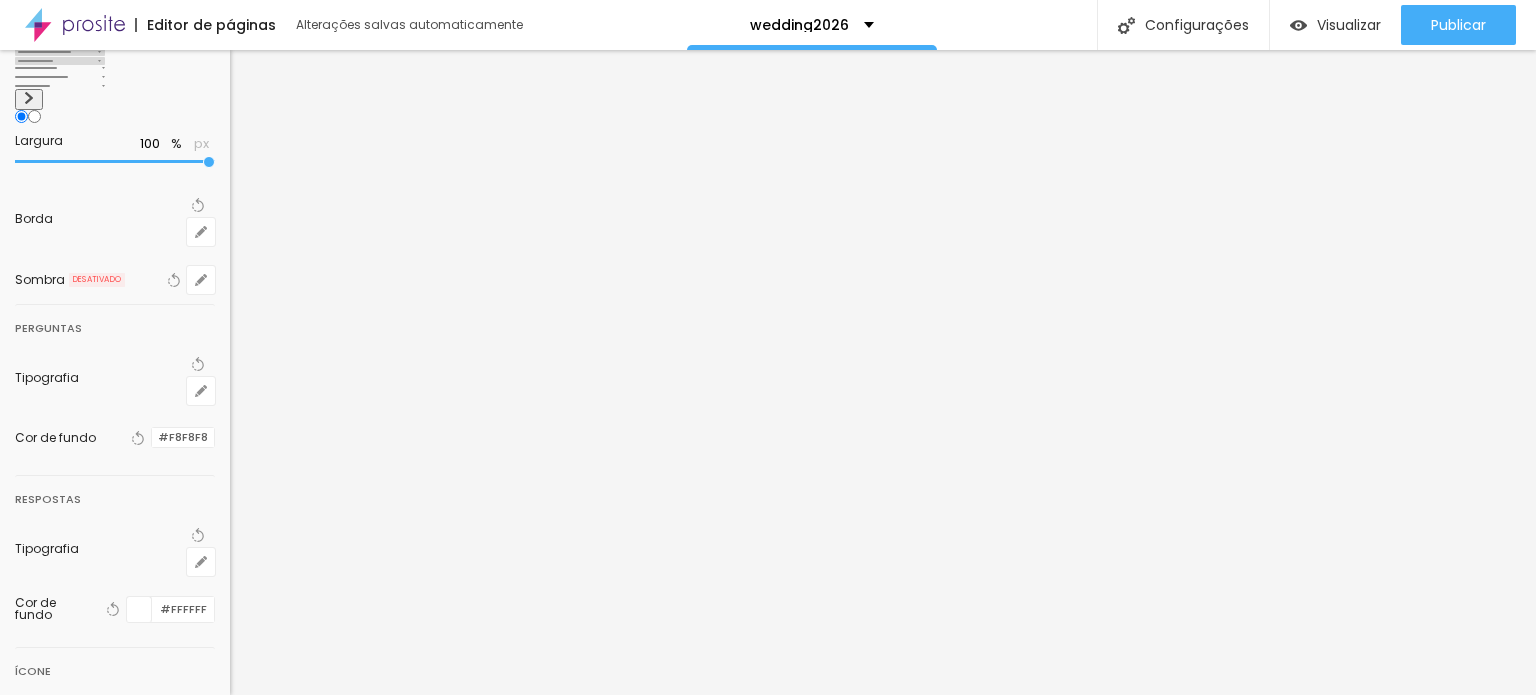 scroll, scrollTop: 189, scrollLeft: 0, axis: vertical 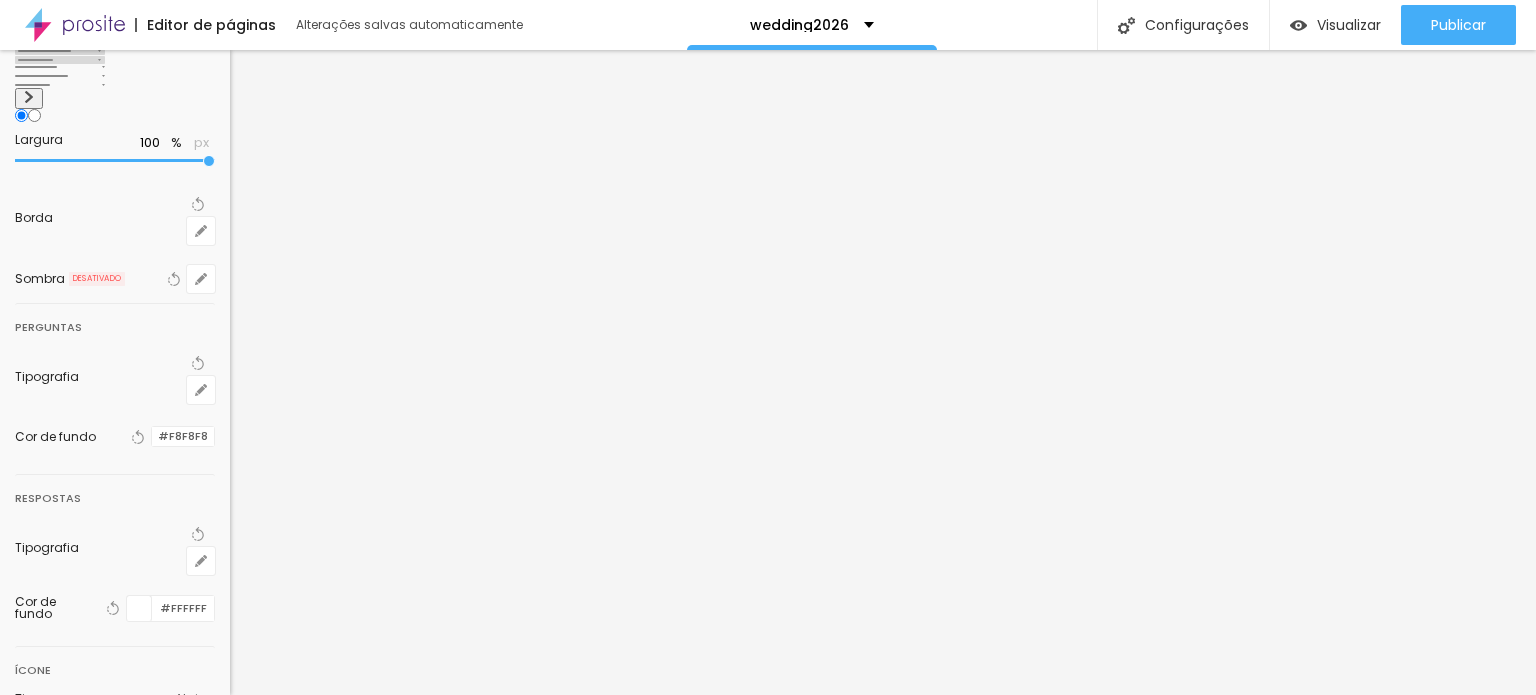 click at bounding box center [139, 608] 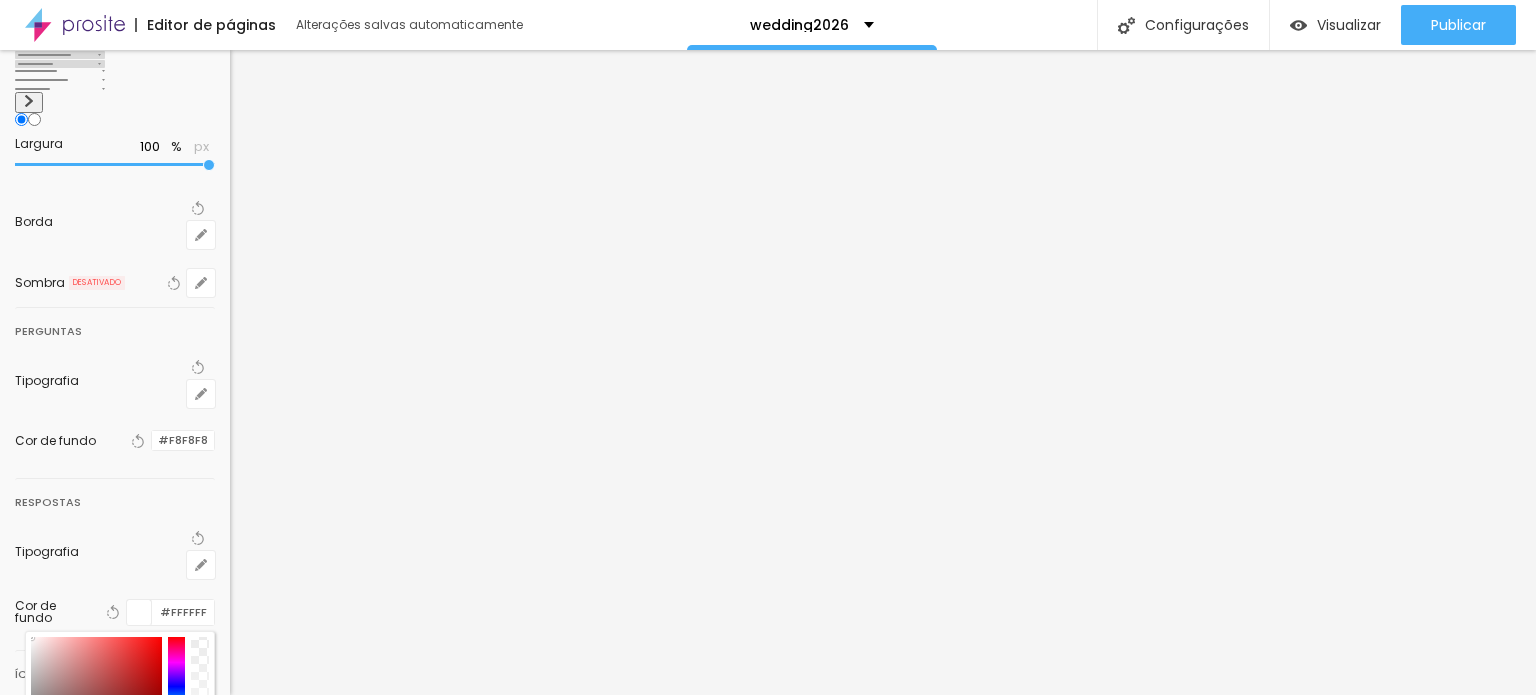 scroll, scrollTop: 184, scrollLeft: 0, axis: vertical 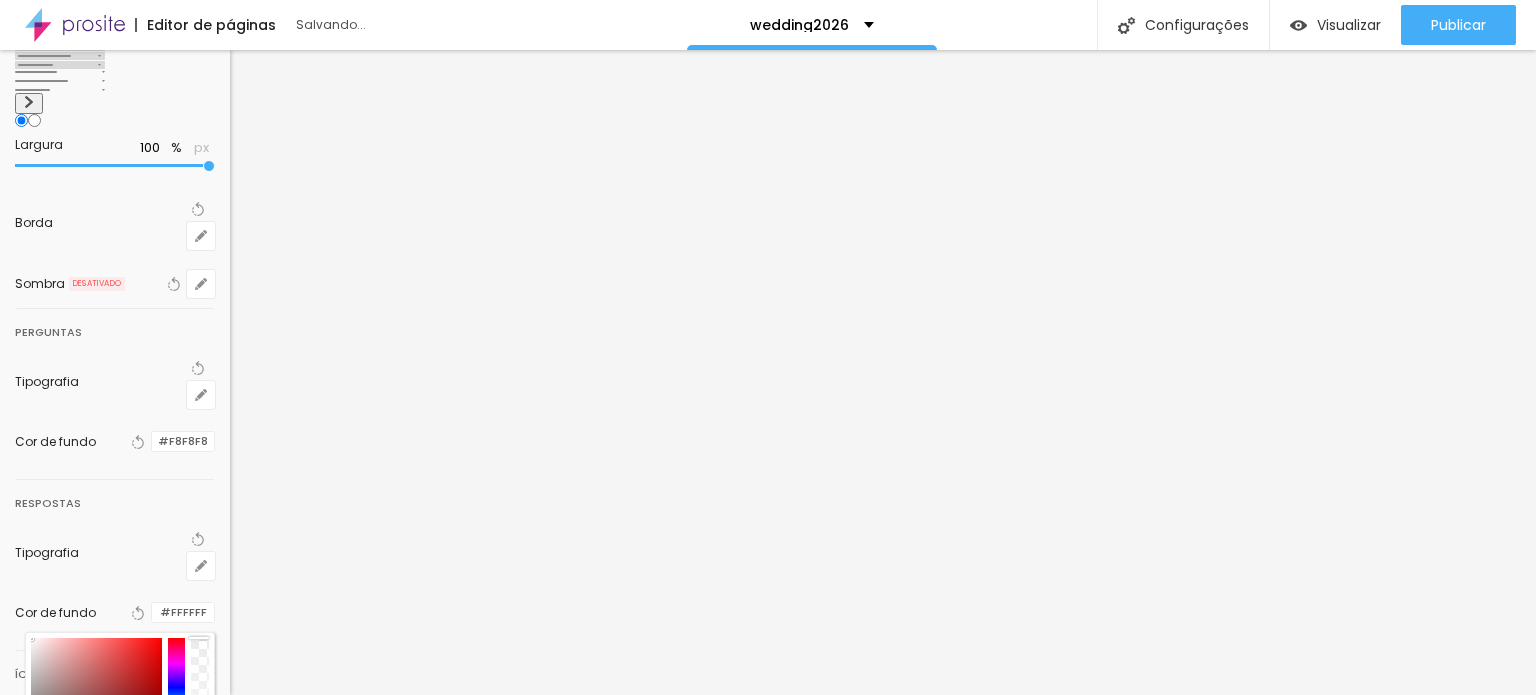 drag, startPoint x: 188, startPoint y: 527, endPoint x: 189, endPoint y: 493, distance: 34.0147 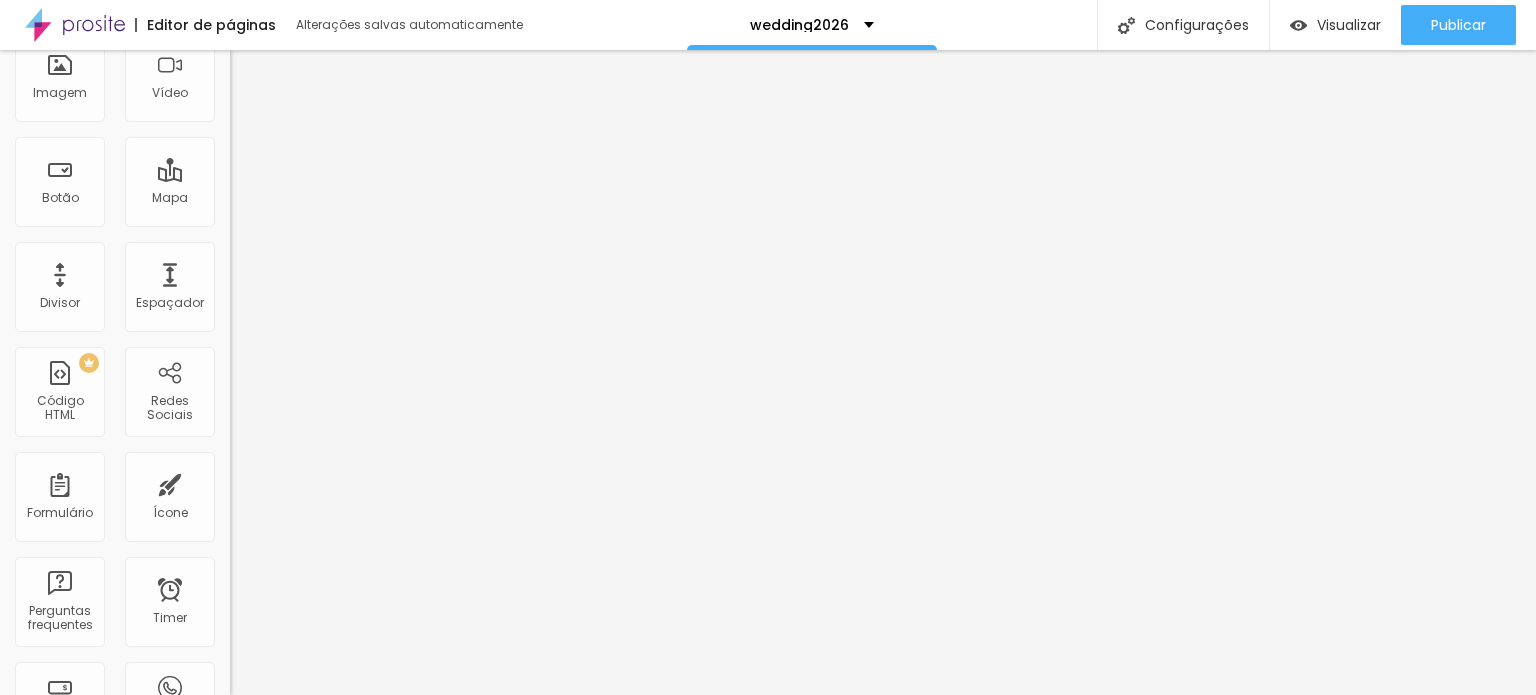 scroll, scrollTop: 0, scrollLeft: 0, axis: both 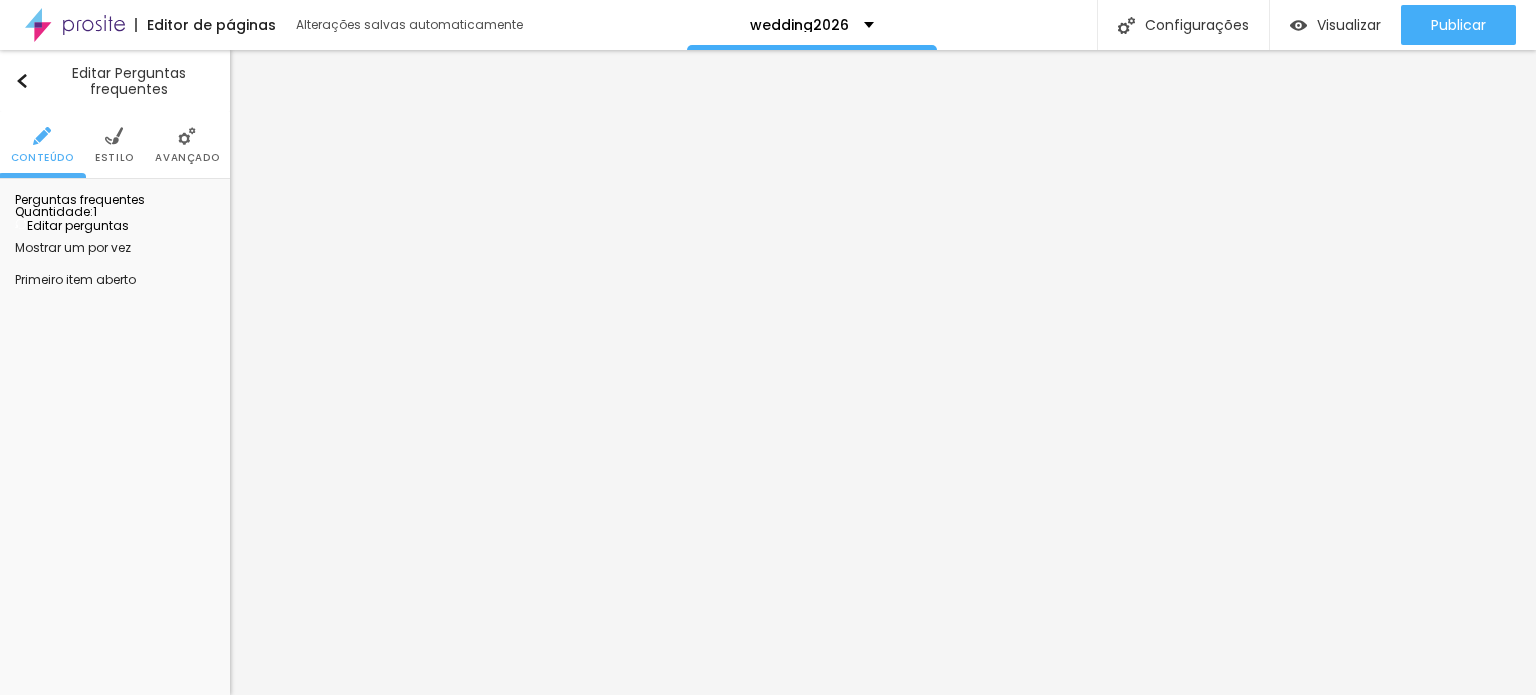 click at bounding box center [114, 136] 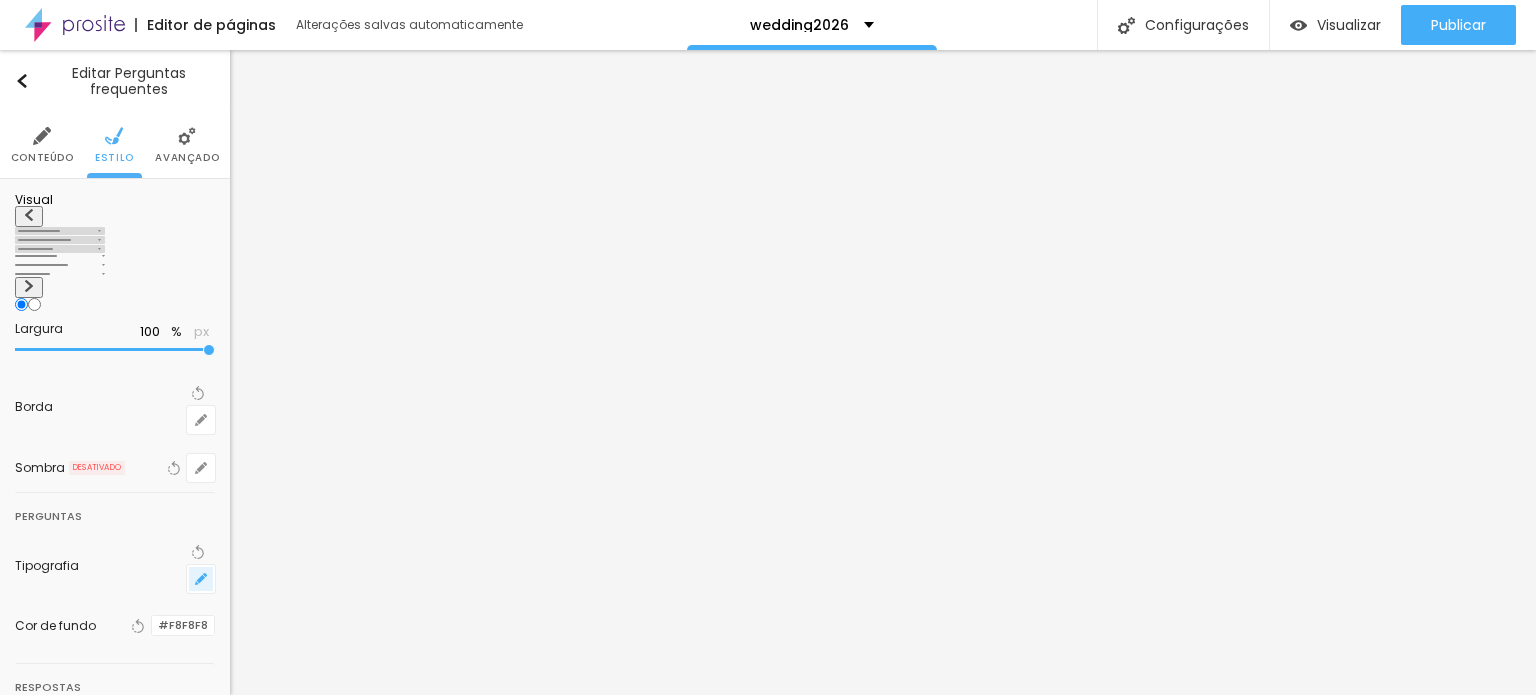 click 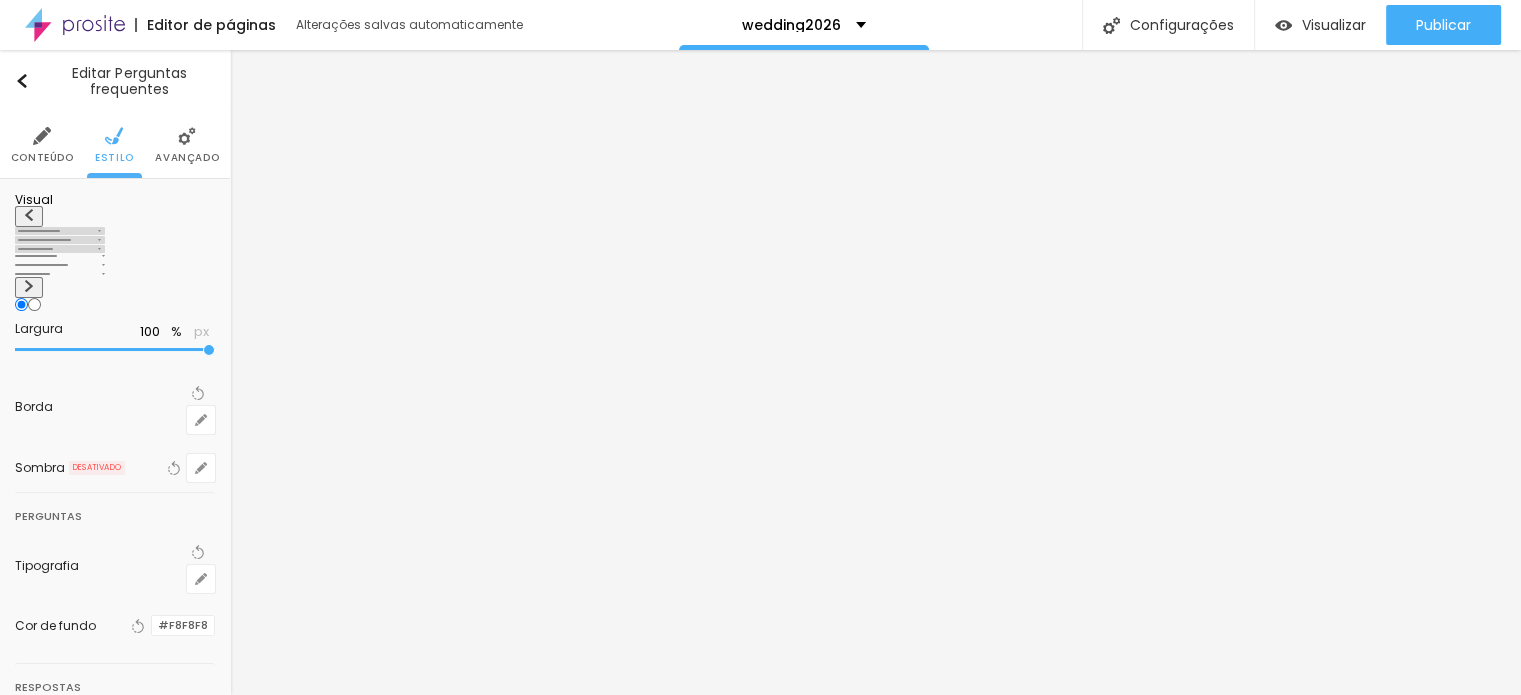 click at bounding box center (760, 695) 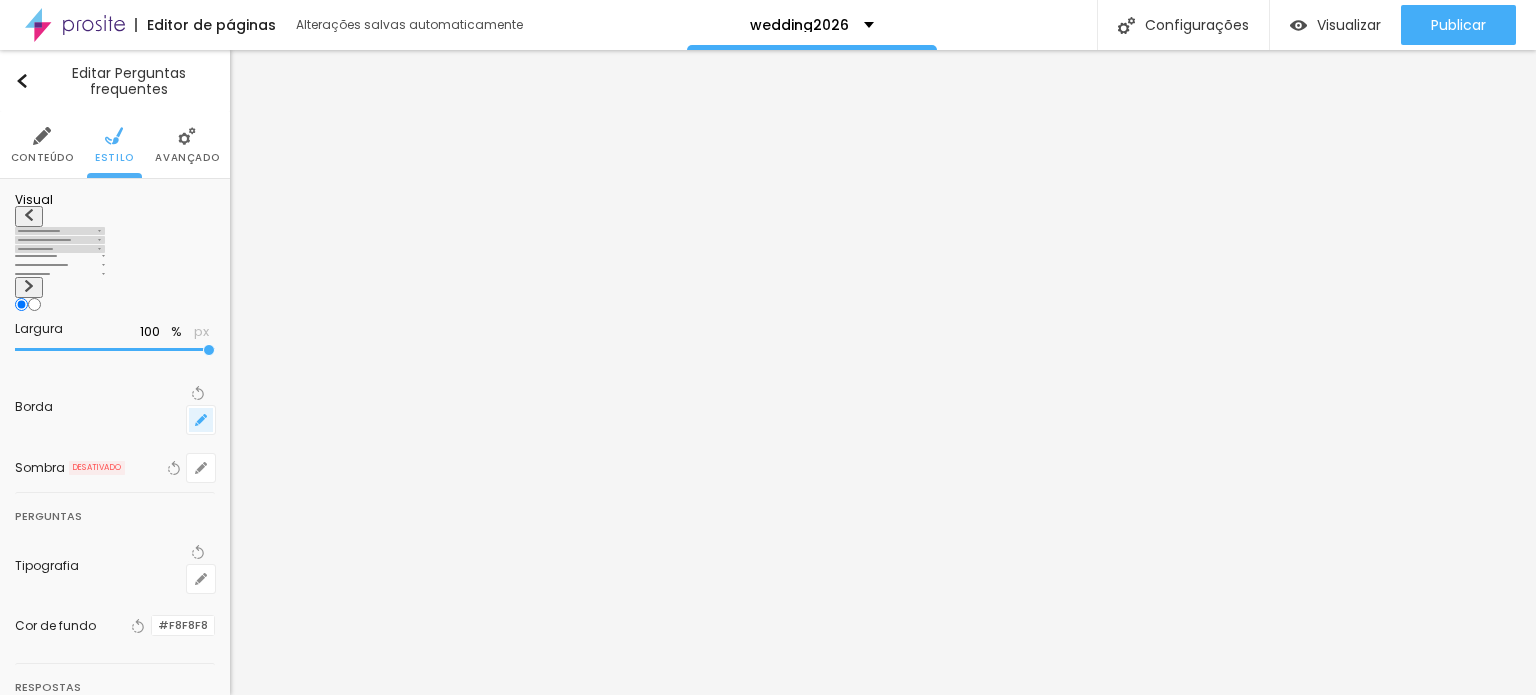 click 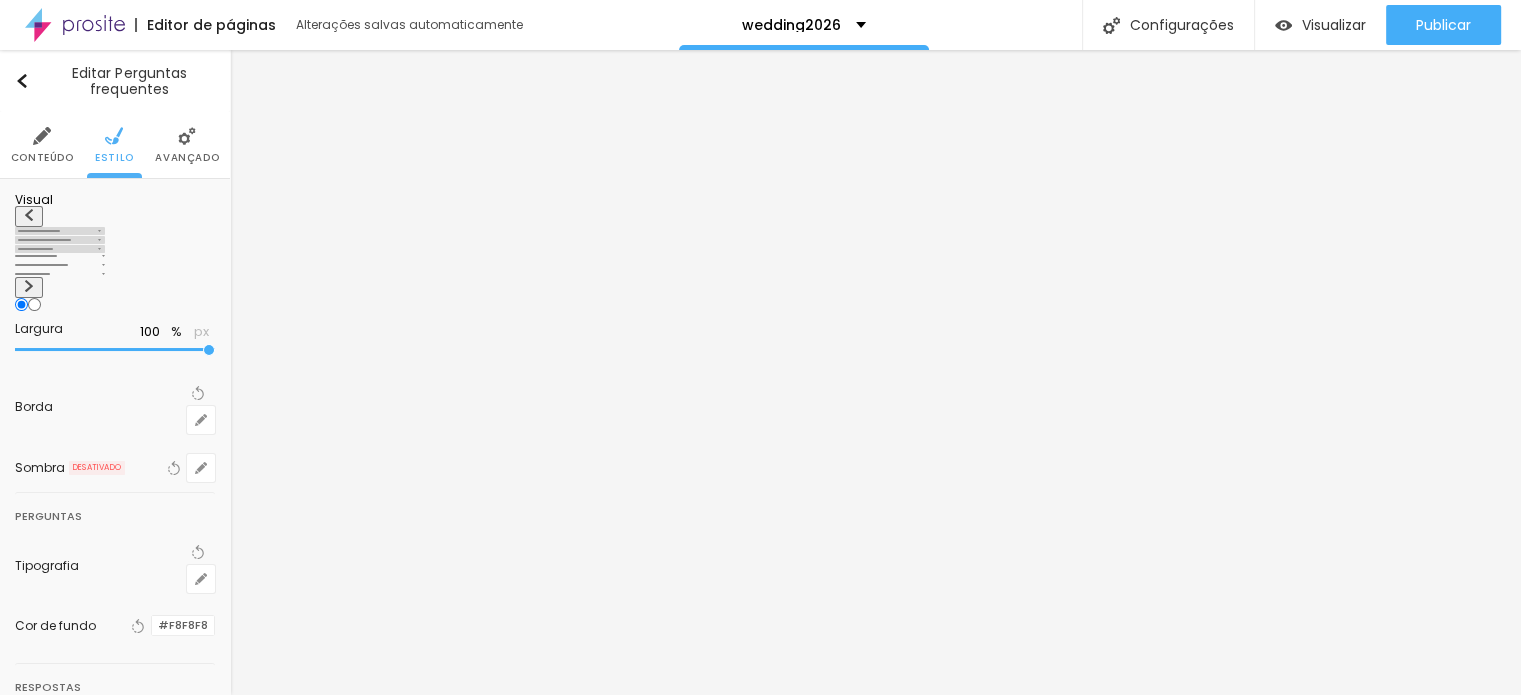 type on "0" 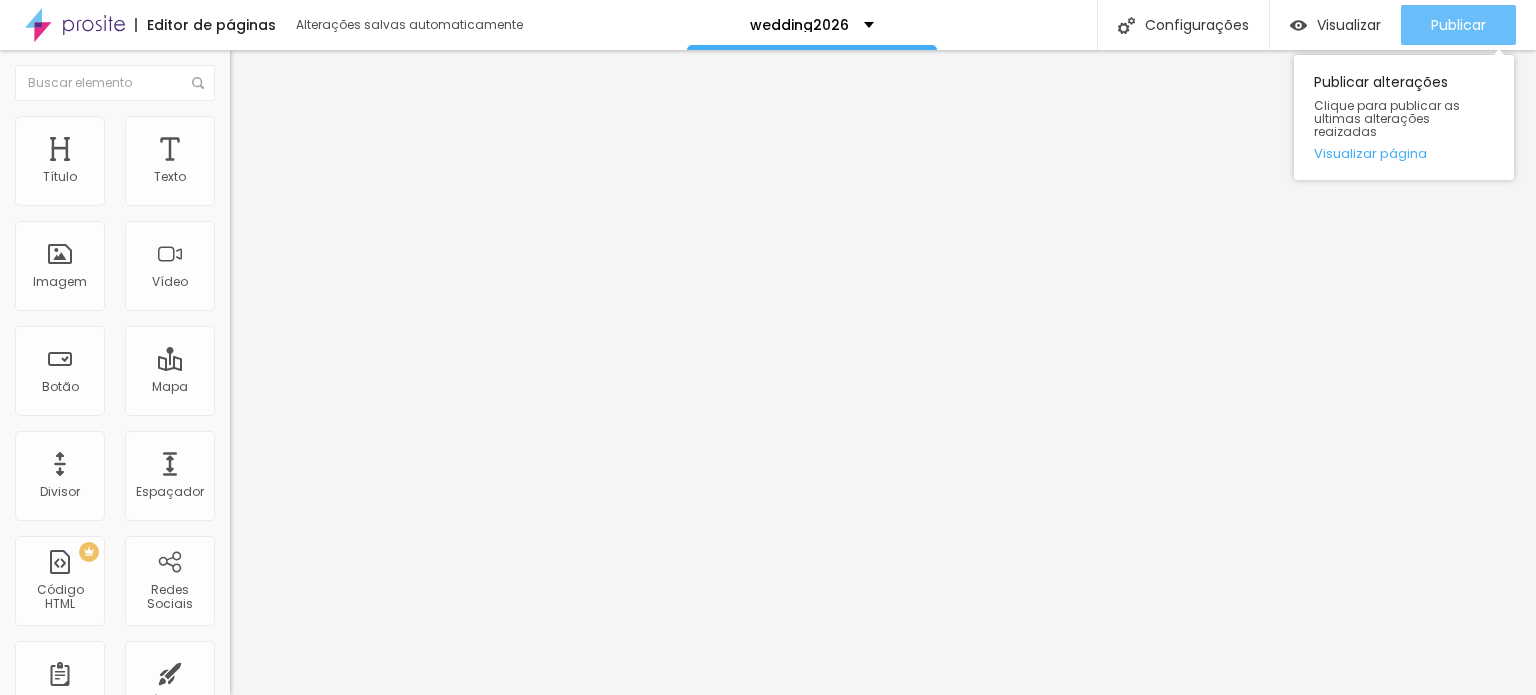 click on "Publicar" at bounding box center [1458, 25] 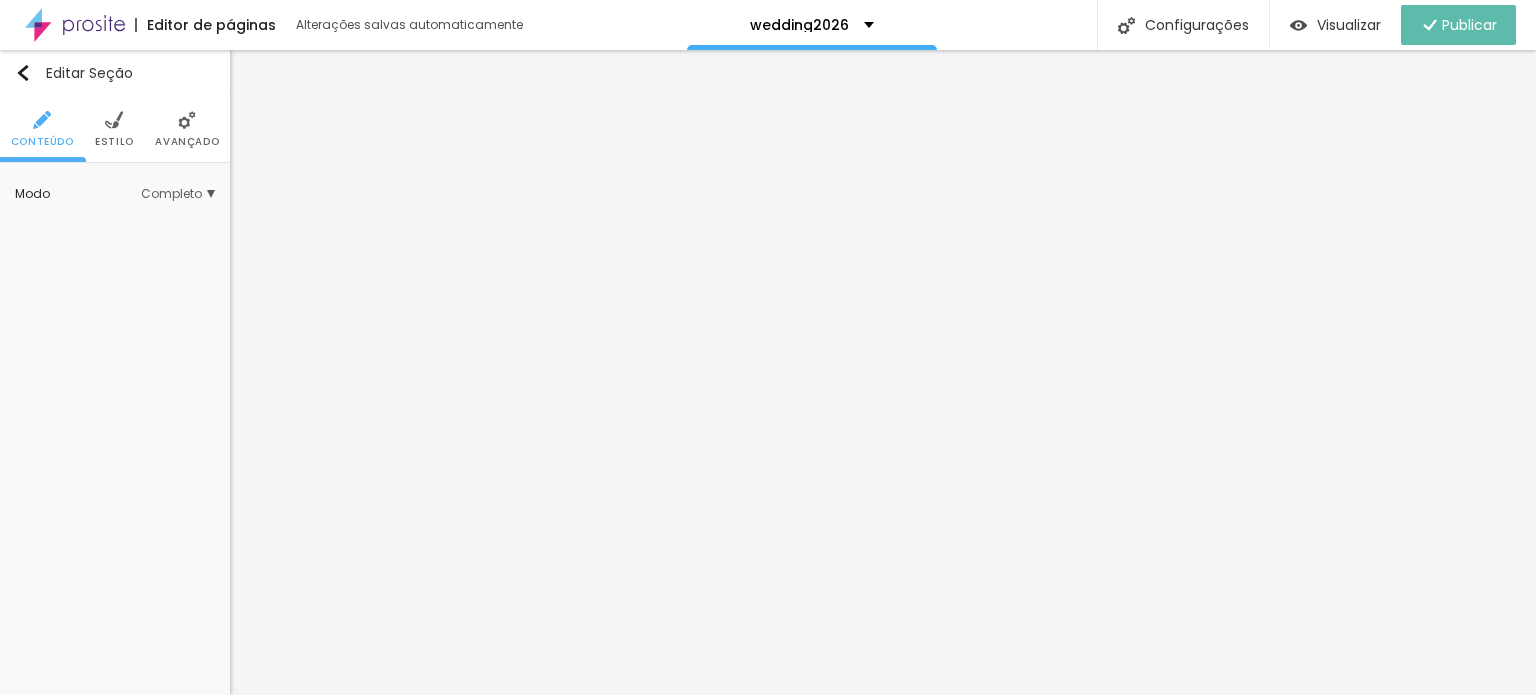 click on "Estilo" at bounding box center [114, 129] 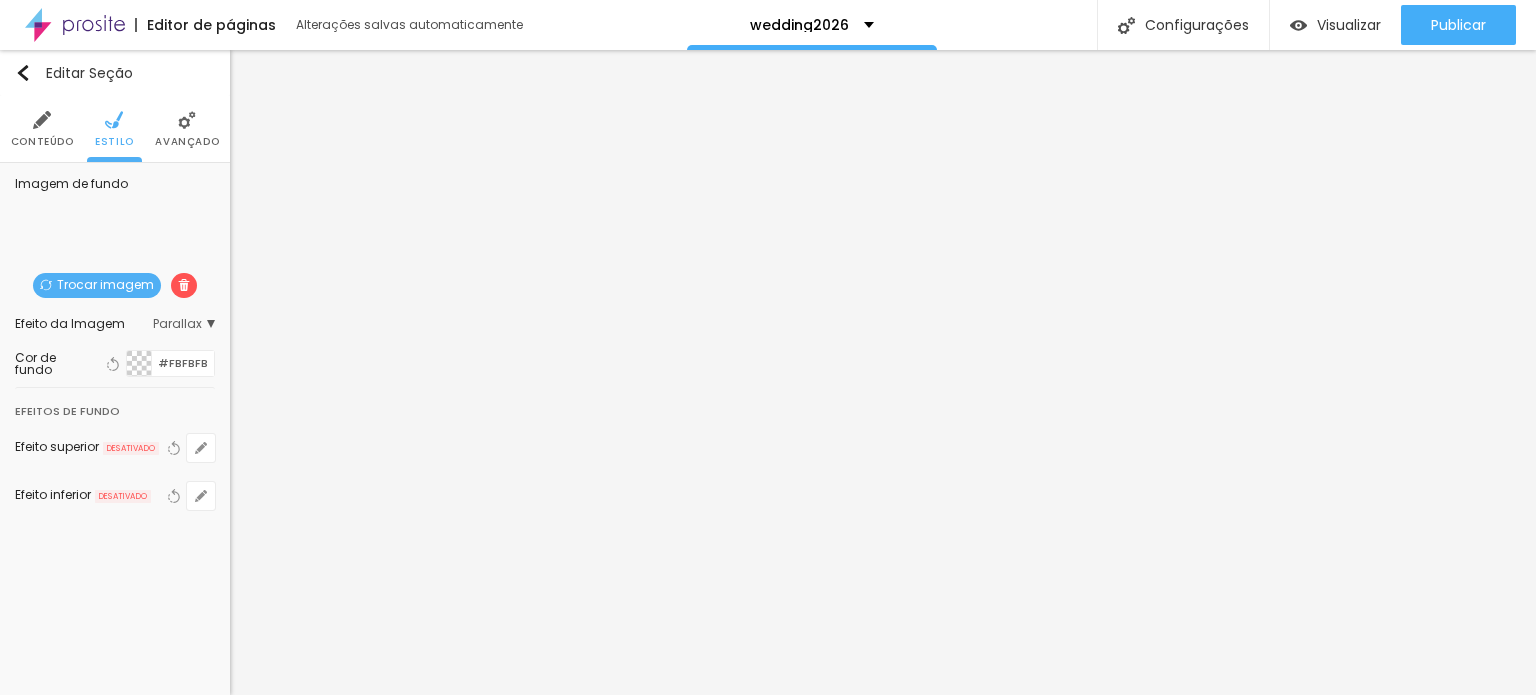 click on "Trocar imagem" at bounding box center (97, 285) 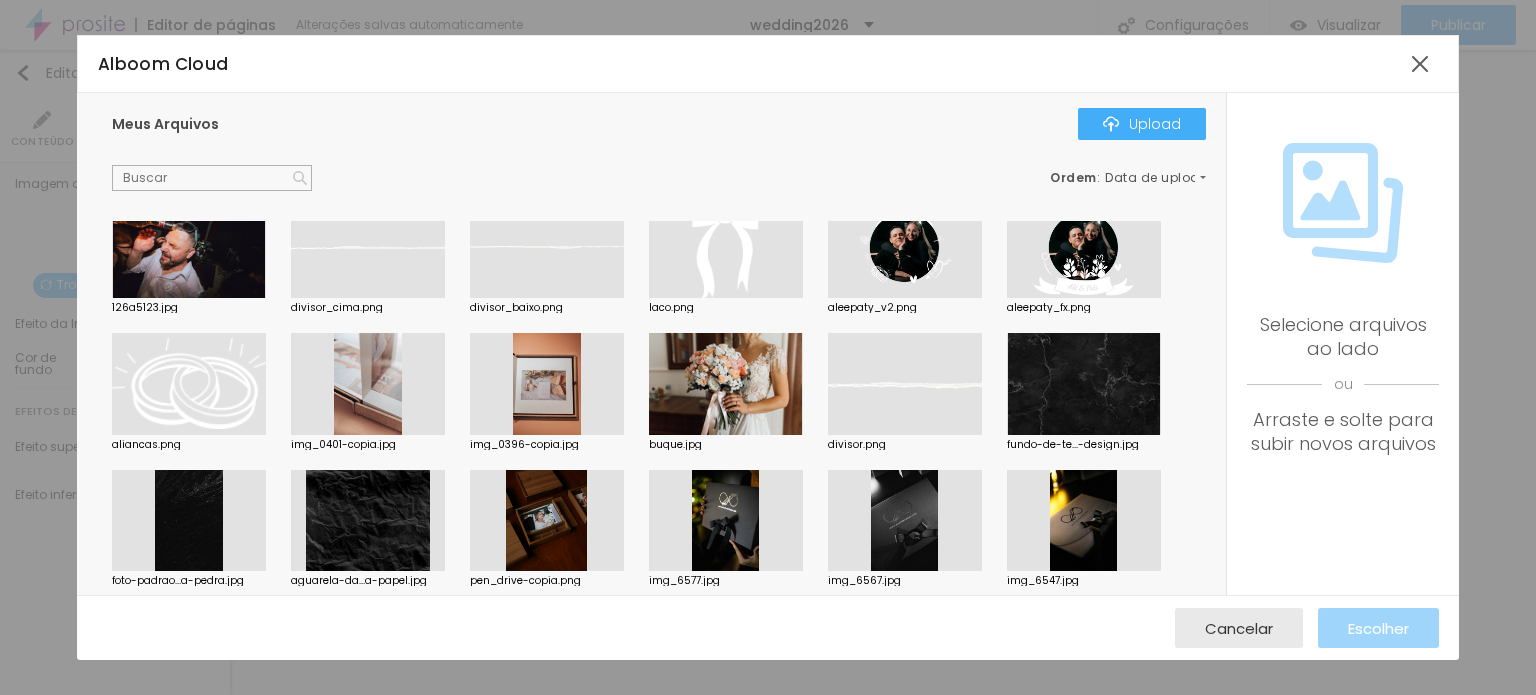 scroll, scrollTop: 500, scrollLeft: 0, axis: vertical 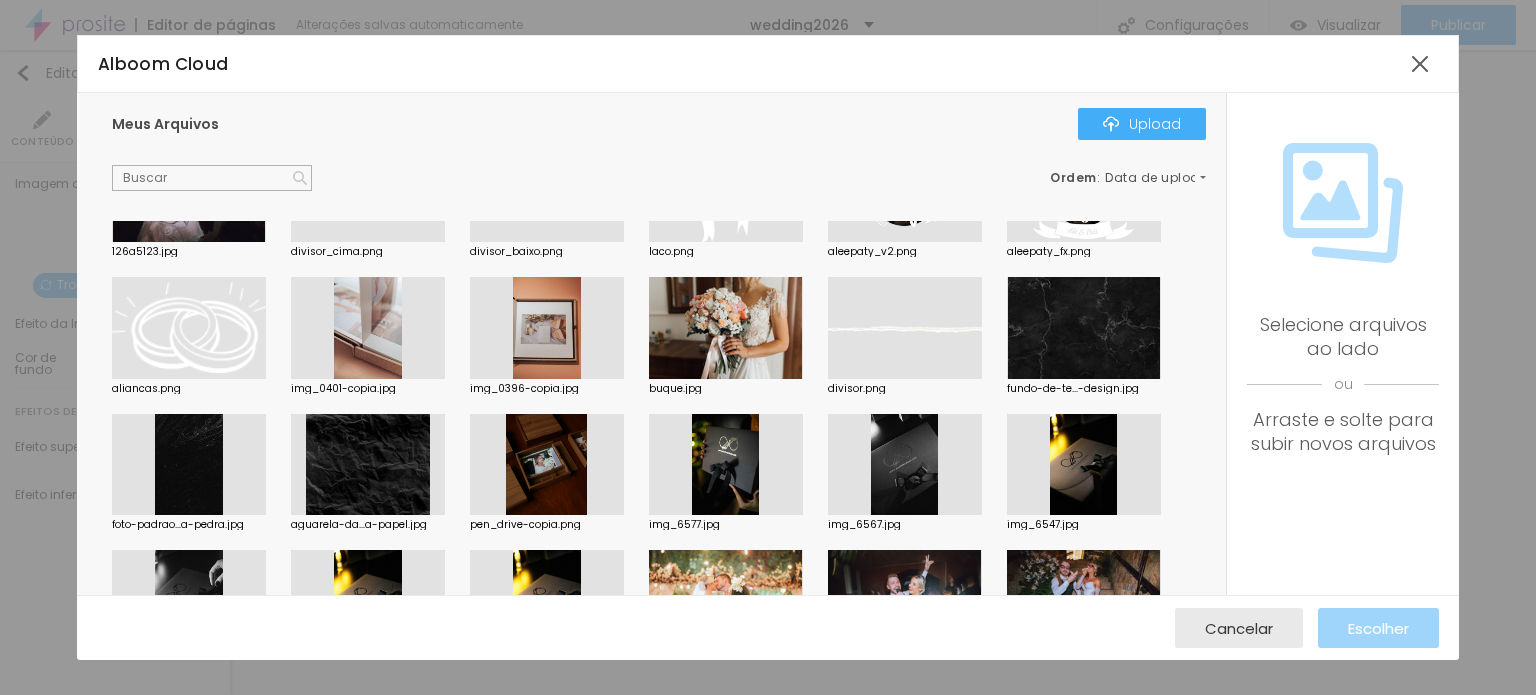 click at bounding box center [726, 328] 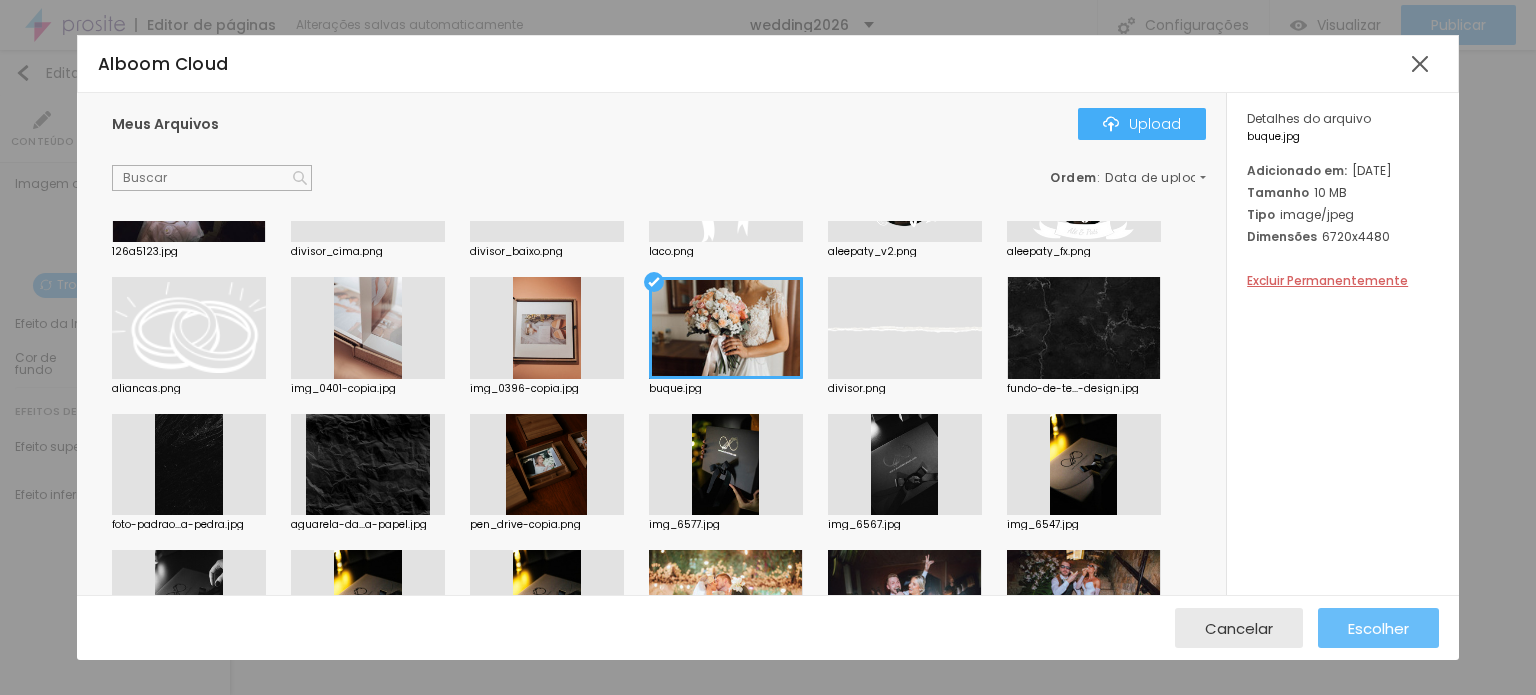 click on "Escolher" at bounding box center (1378, 628) 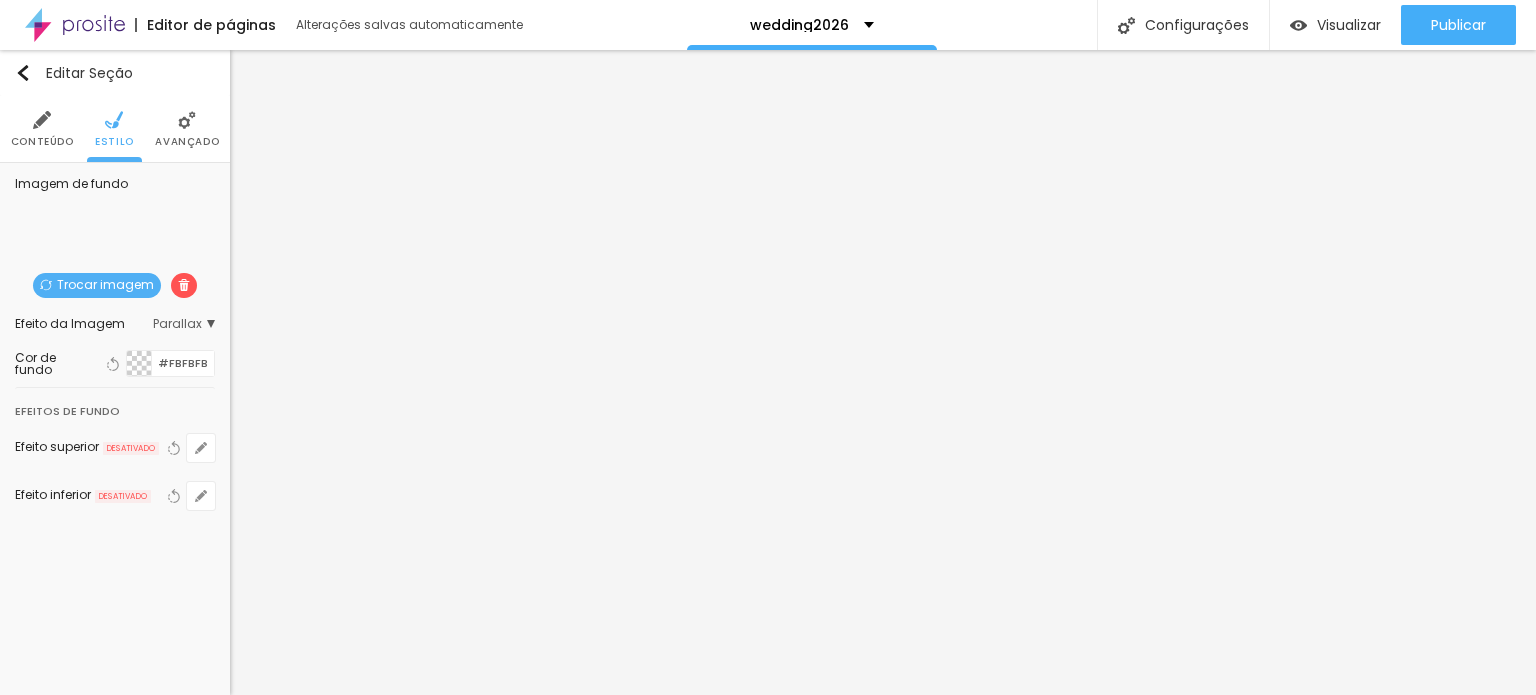 click at bounding box center [139, 363] 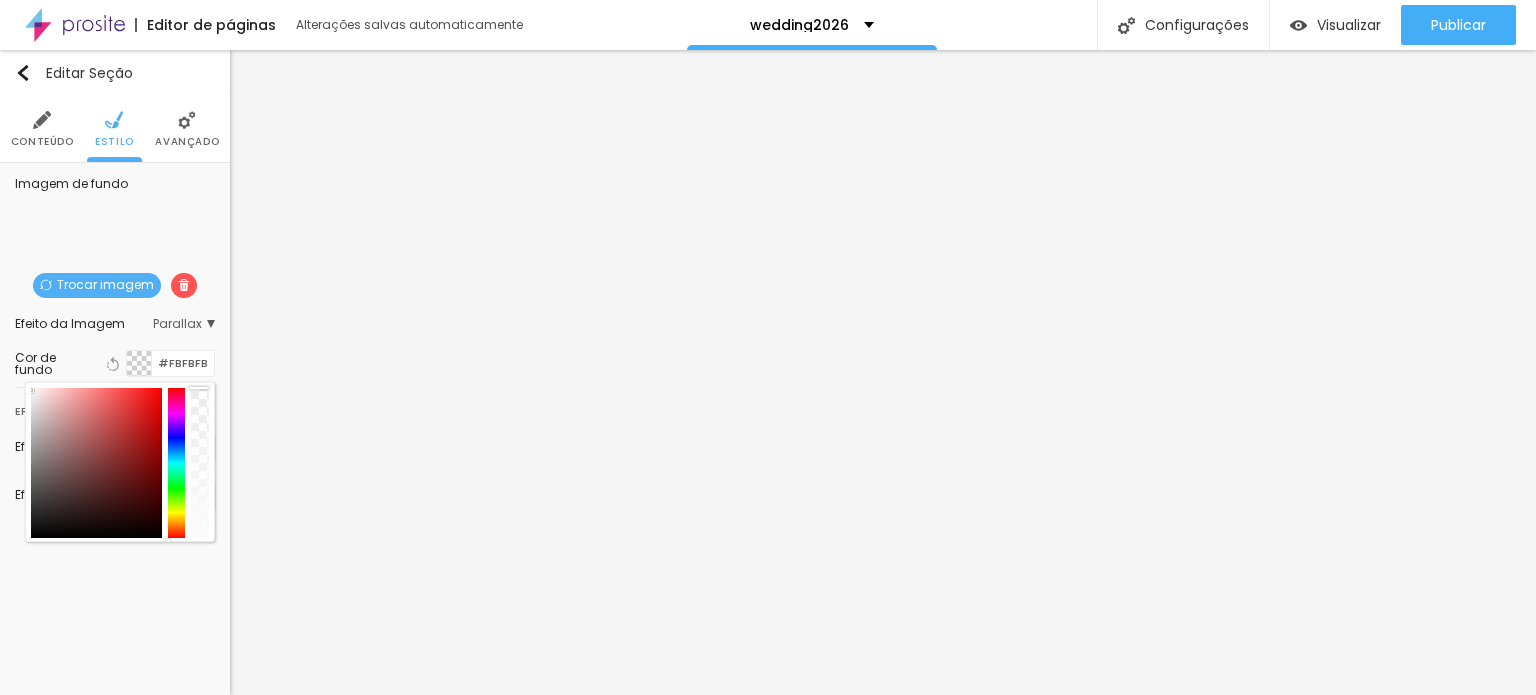 click at bounding box center [200, 463] 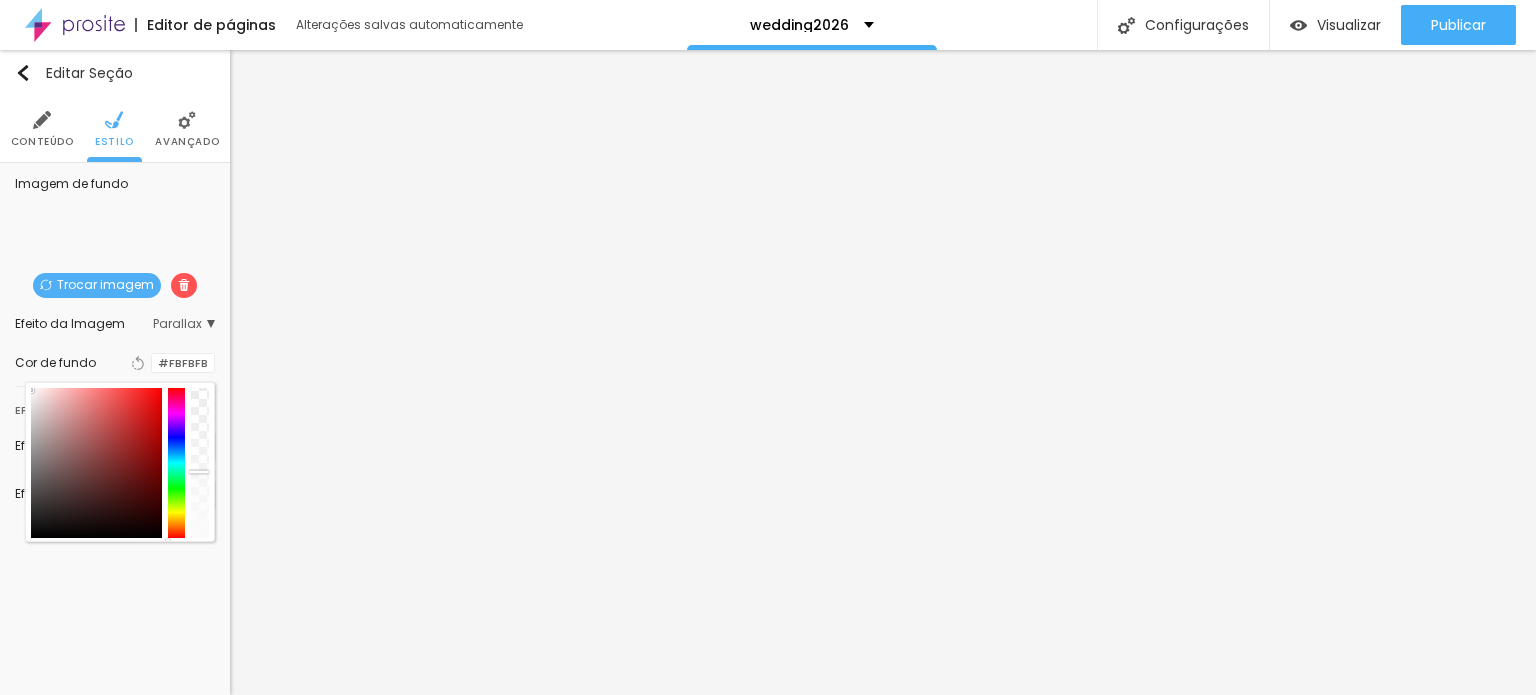 drag, startPoint x: 195, startPoint y: 431, endPoint x: 204, endPoint y: 471, distance: 41 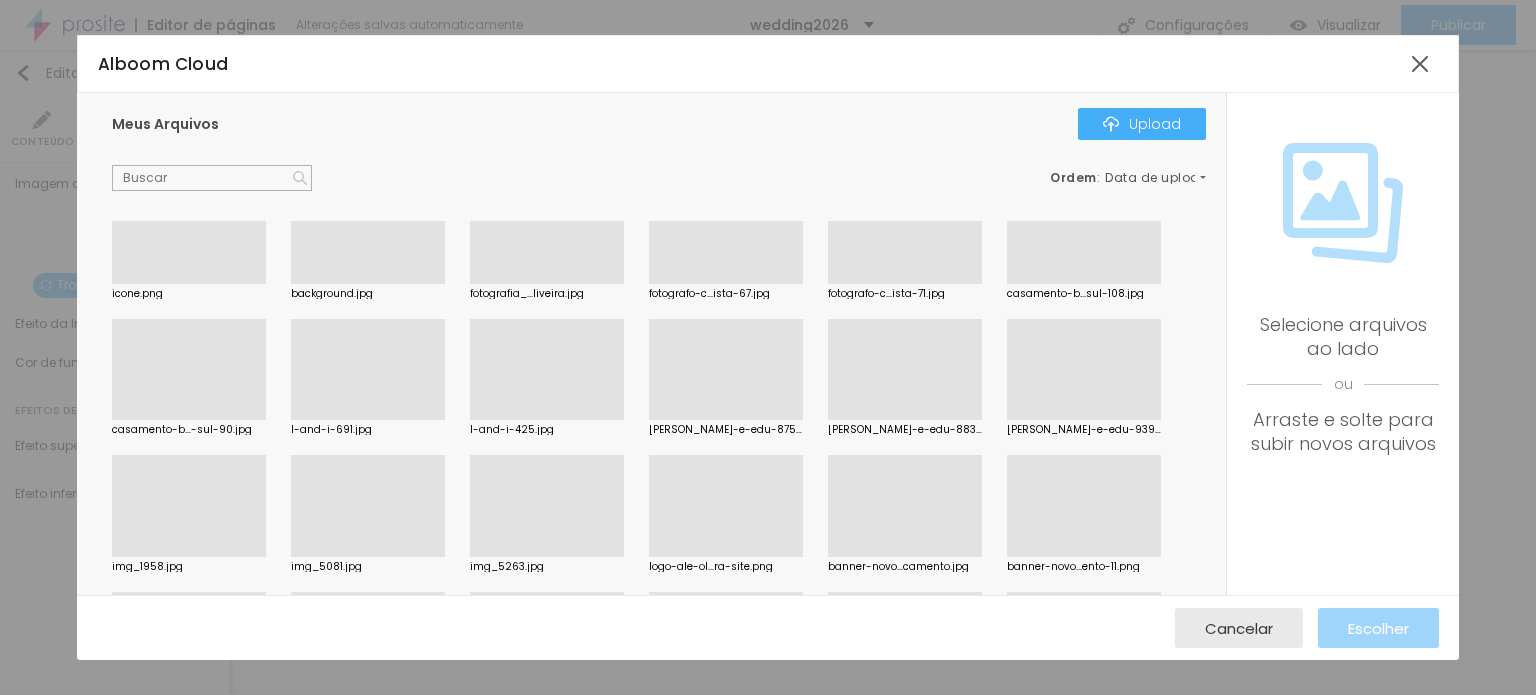 scroll, scrollTop: 1800, scrollLeft: 0, axis: vertical 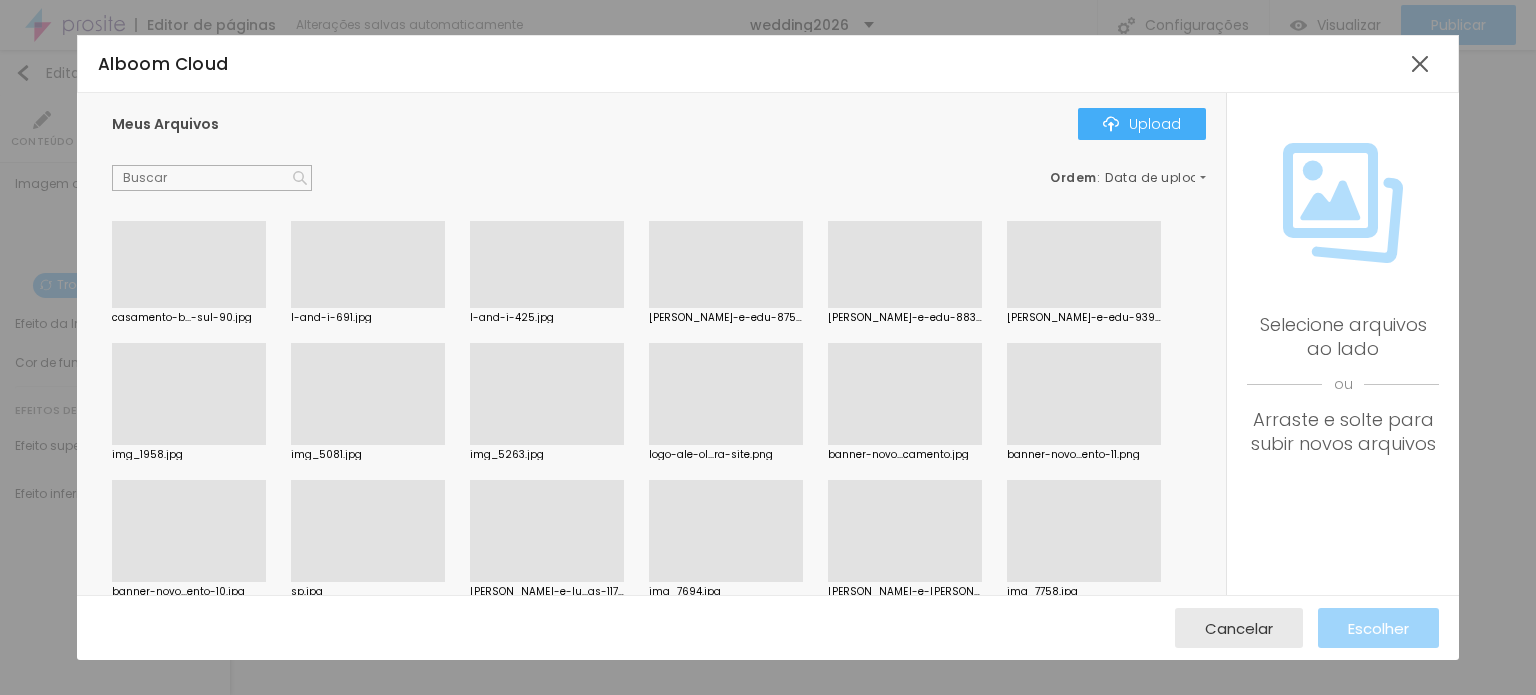 click at bounding box center [368, 445] 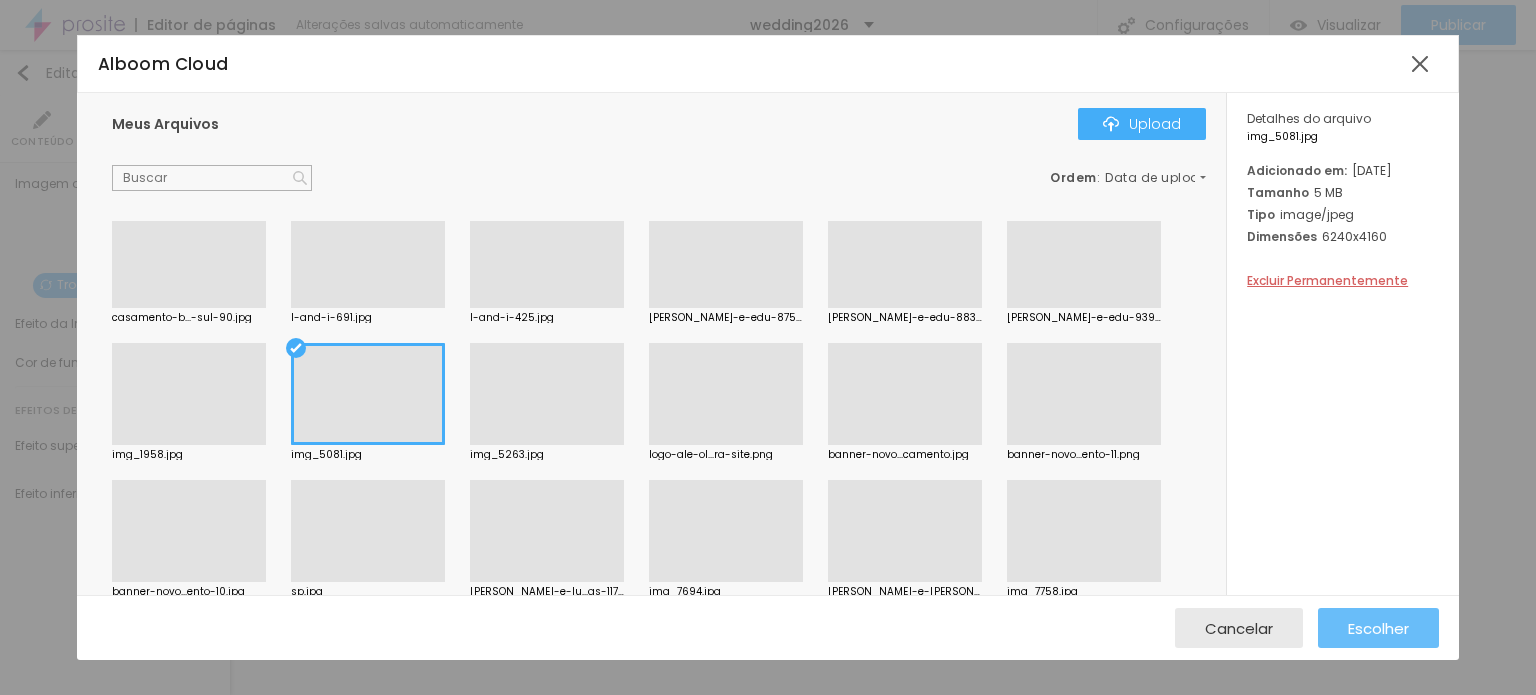 click on "Escolher" at bounding box center (1378, 628) 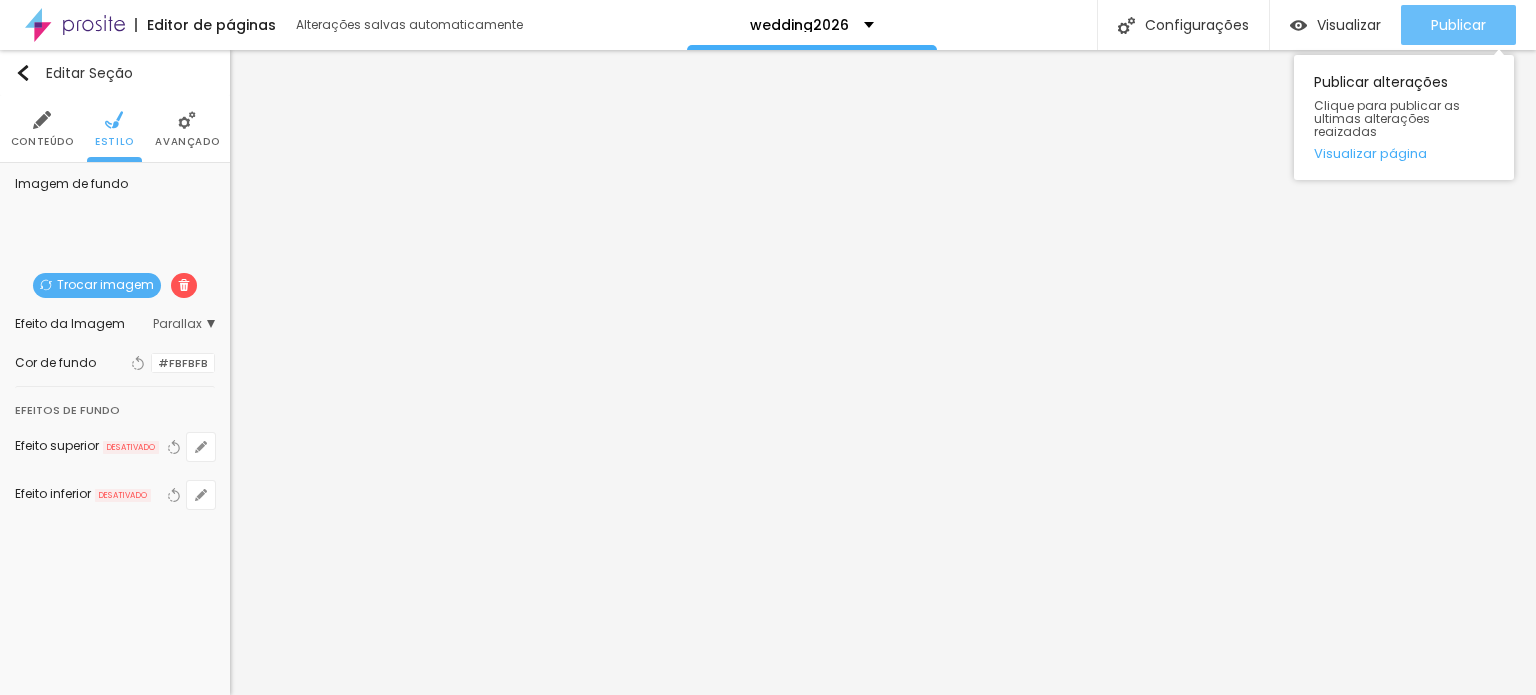 click on "Publicar" at bounding box center (1458, 25) 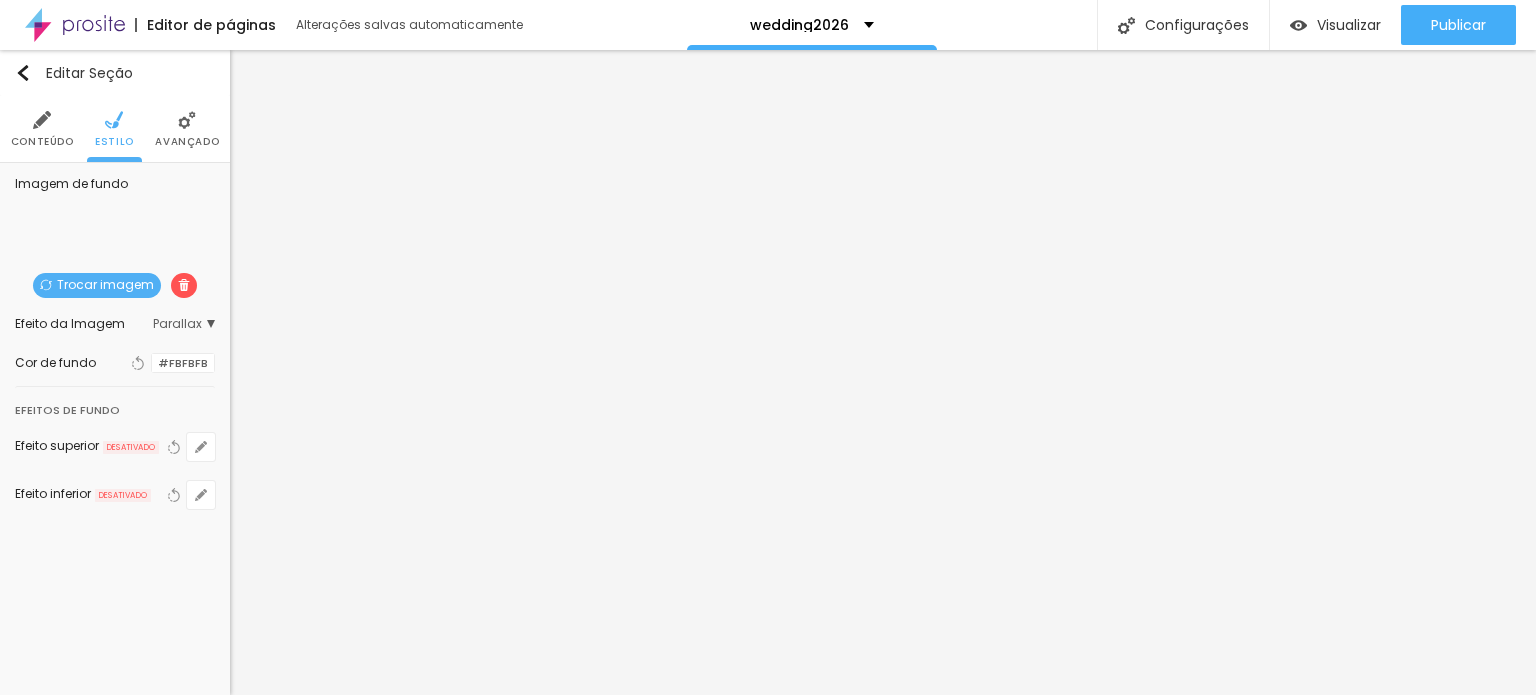 click on "Trocar imagem" at bounding box center (97, 285) 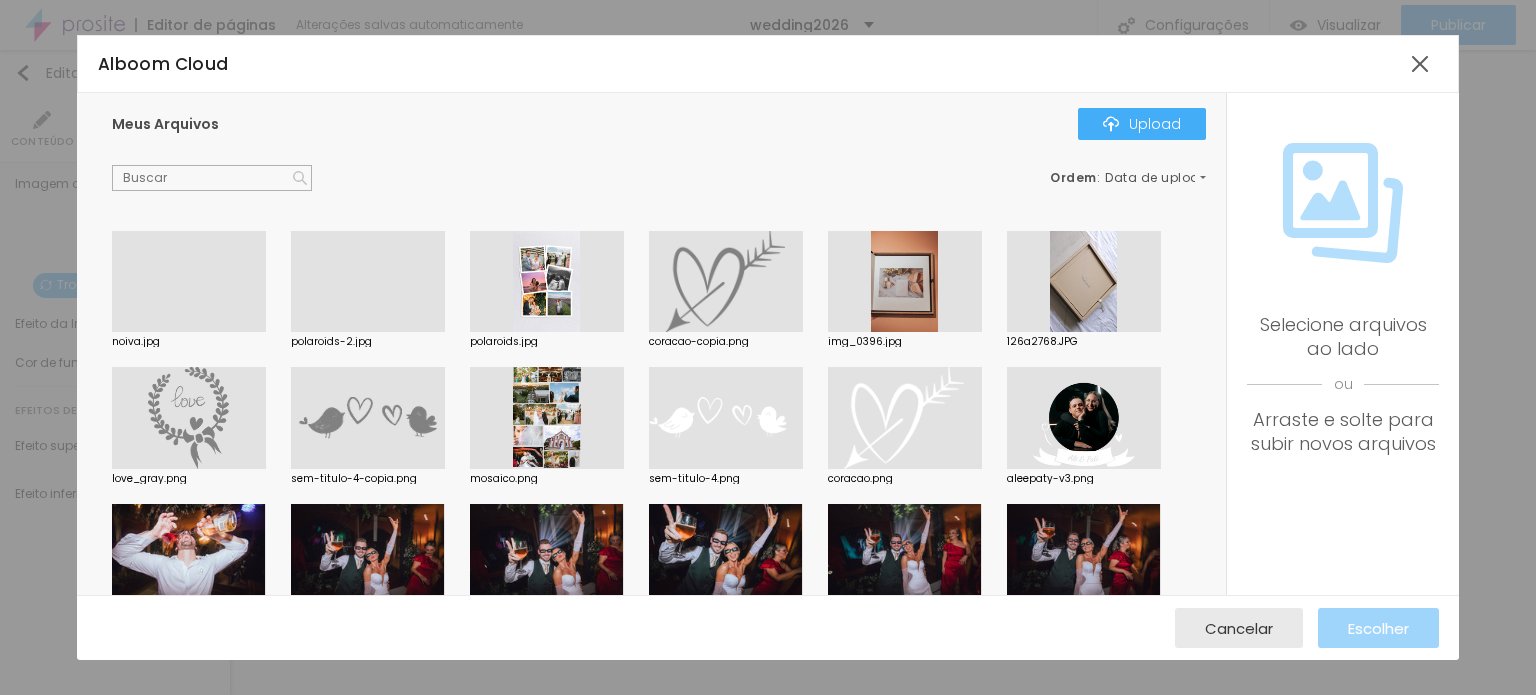 click at bounding box center (189, 332) 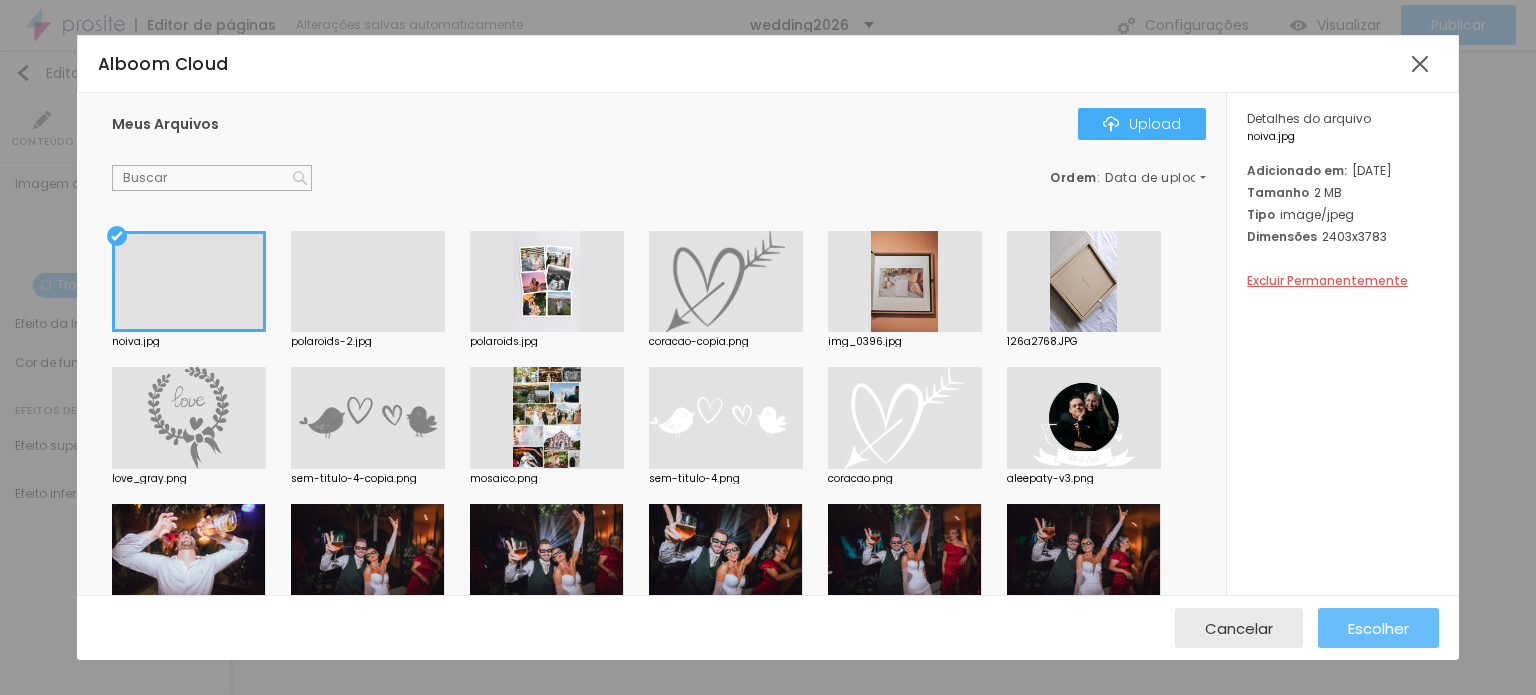 click on "Escolher" at bounding box center [1378, 628] 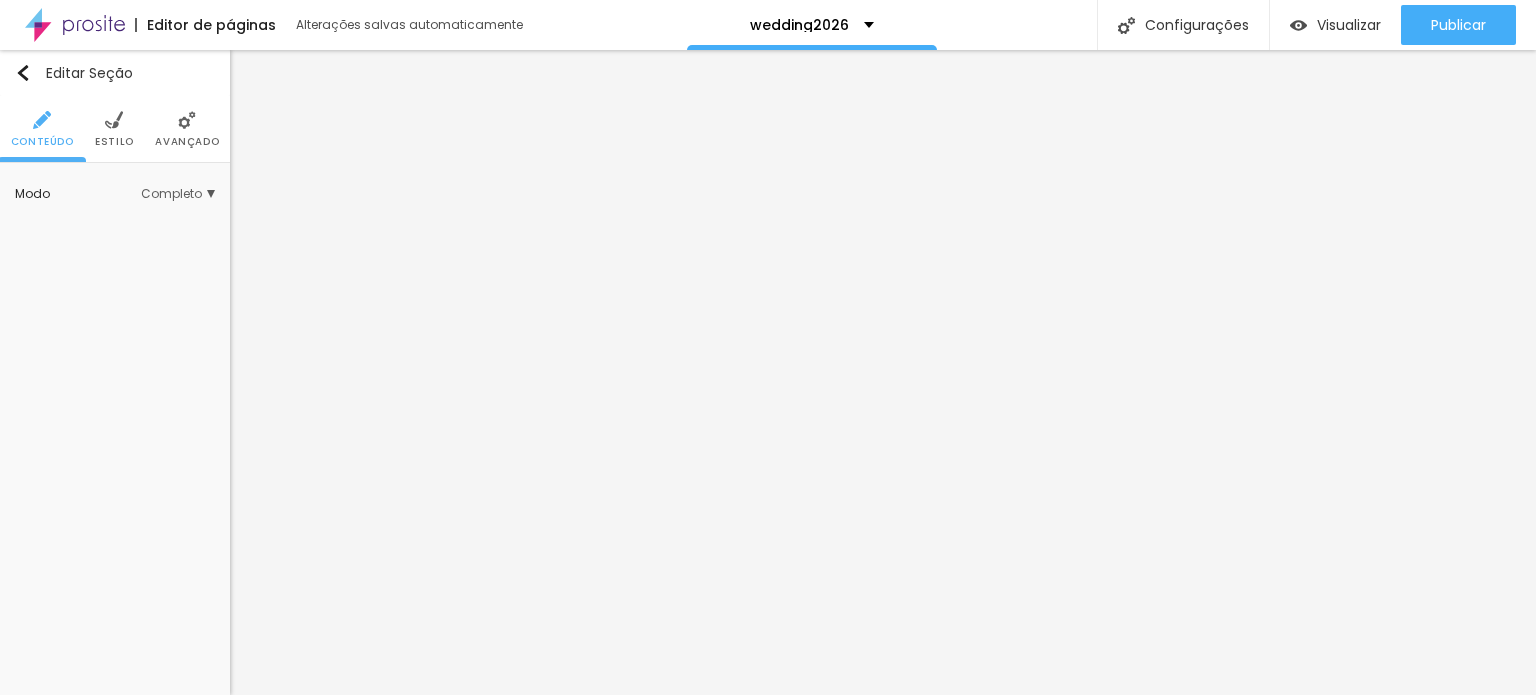 click at bounding box center [114, 120] 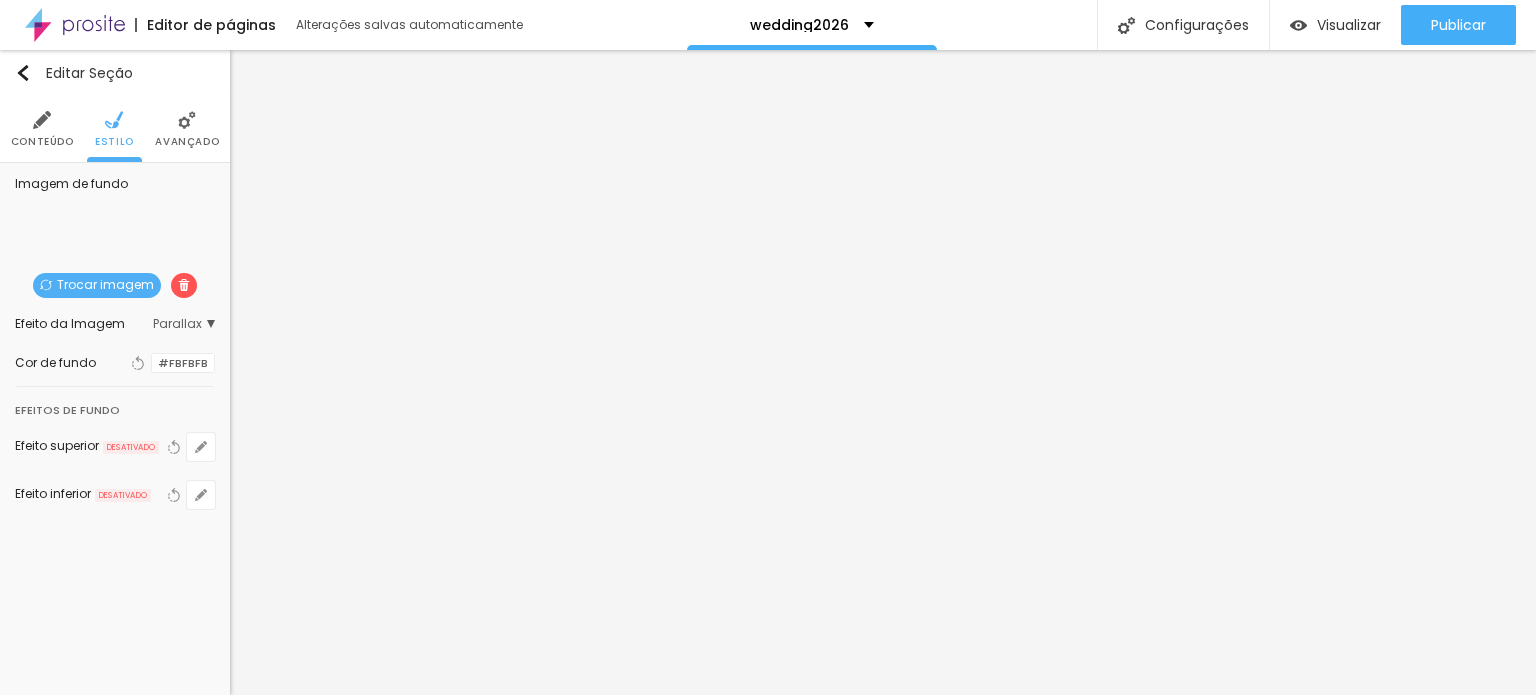 click on "Trocar imagem" at bounding box center (97, 285) 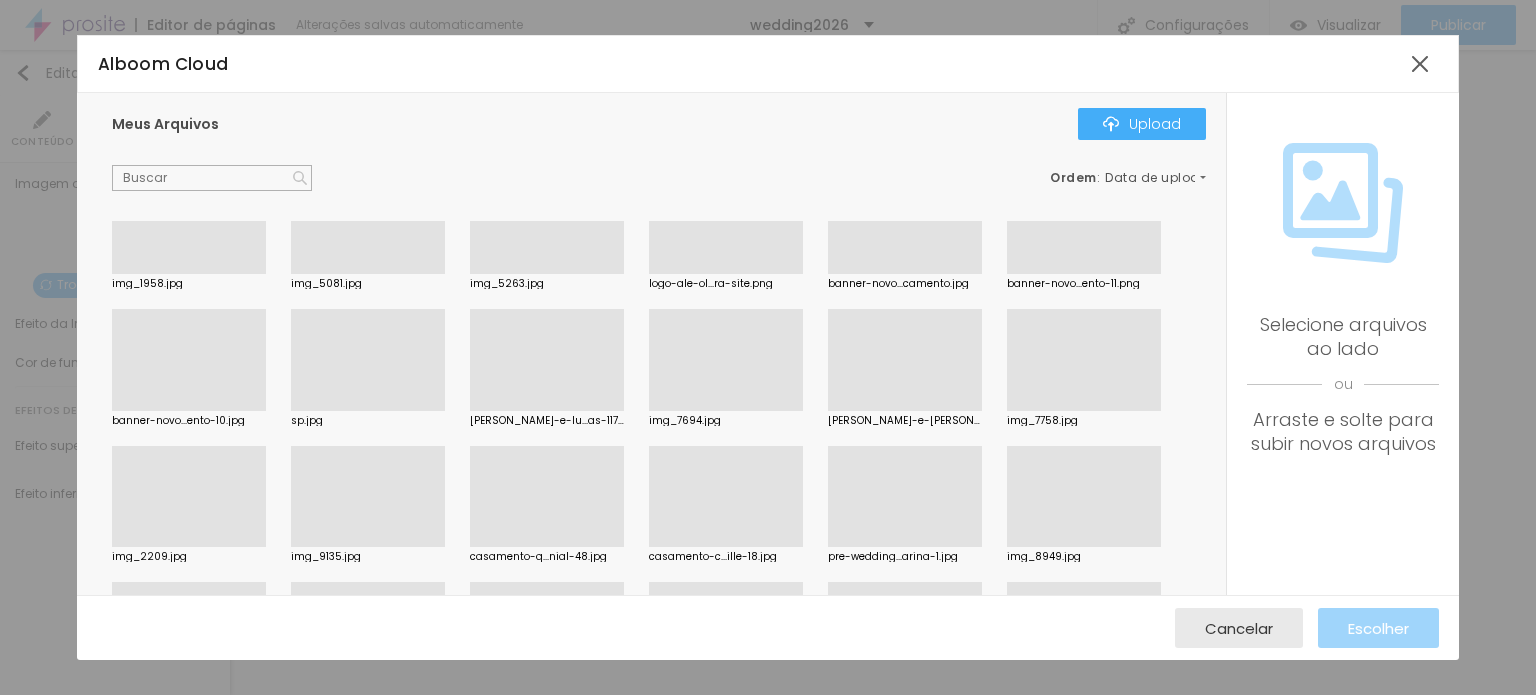 scroll, scrollTop: 2000, scrollLeft: 0, axis: vertical 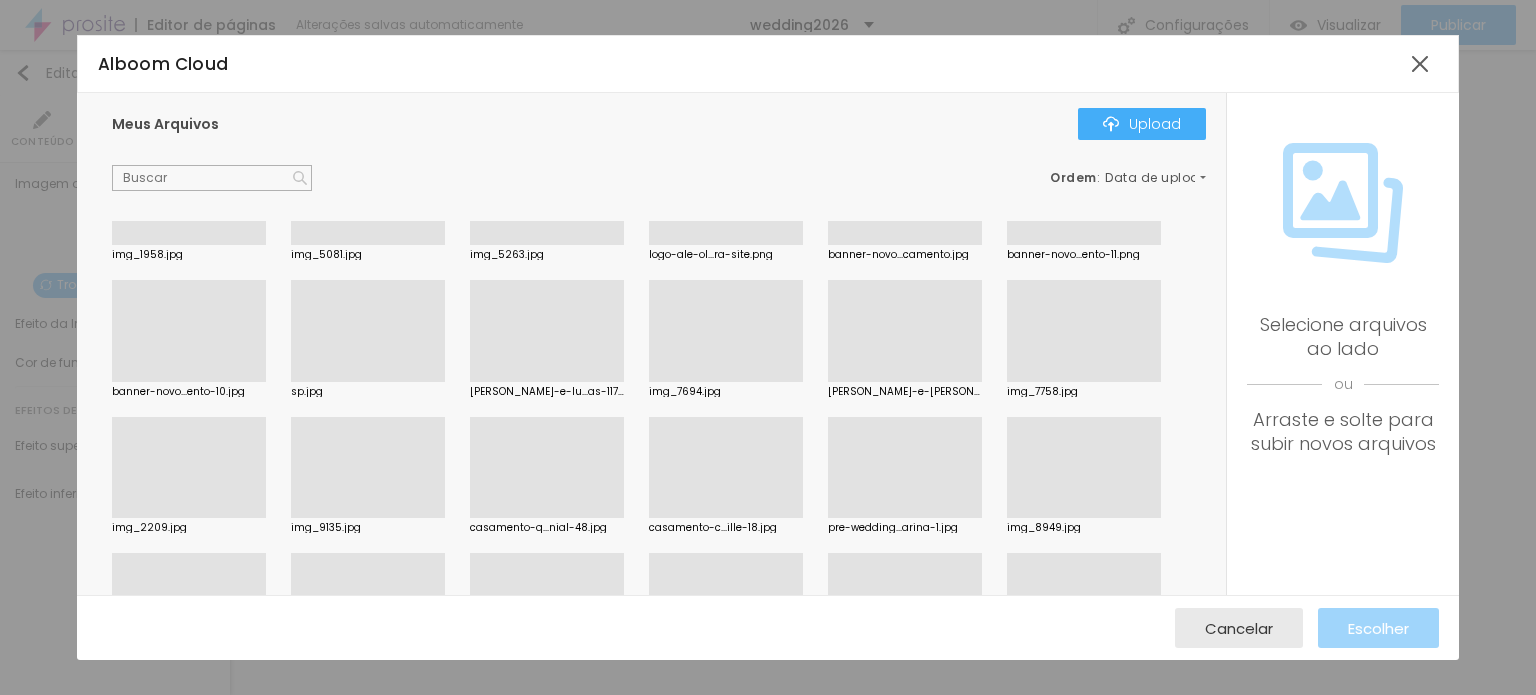 click at bounding box center [547, 518] 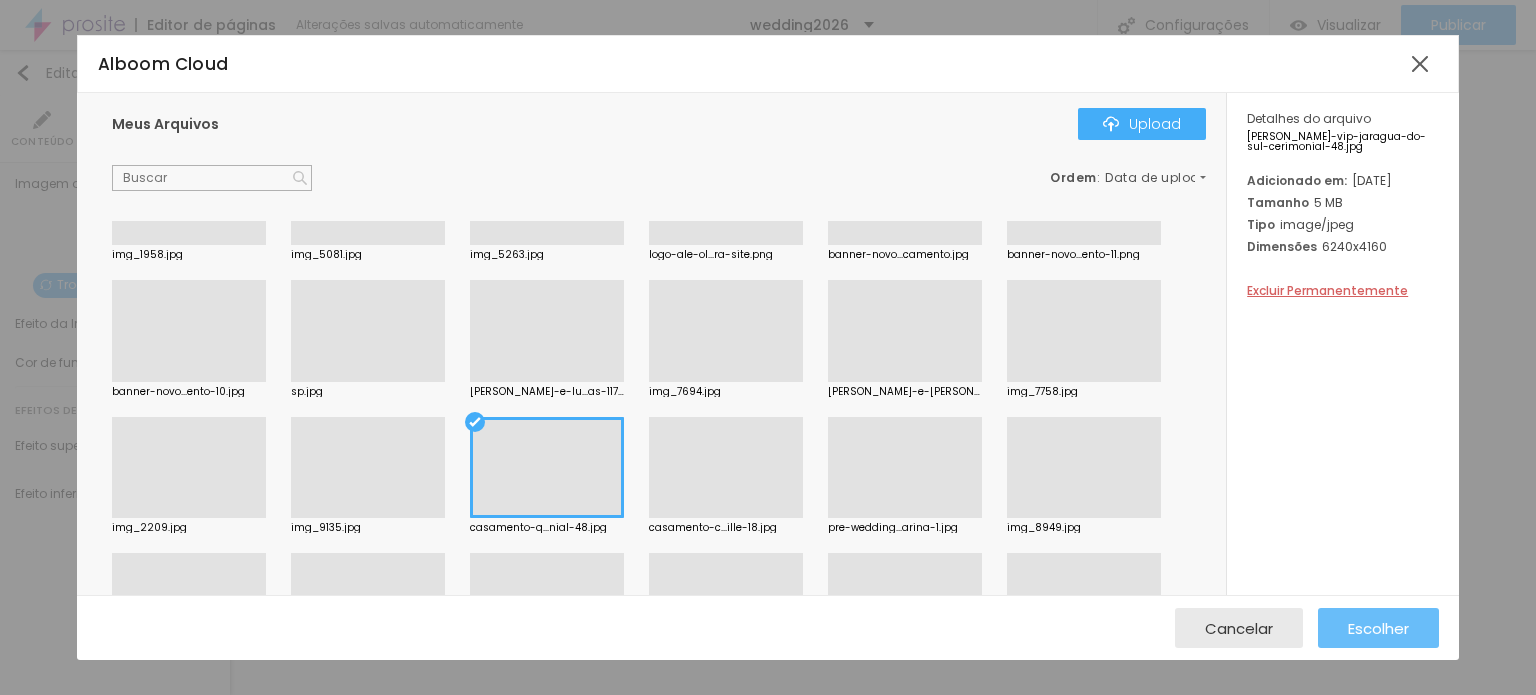click on "Escolher" at bounding box center [1378, 628] 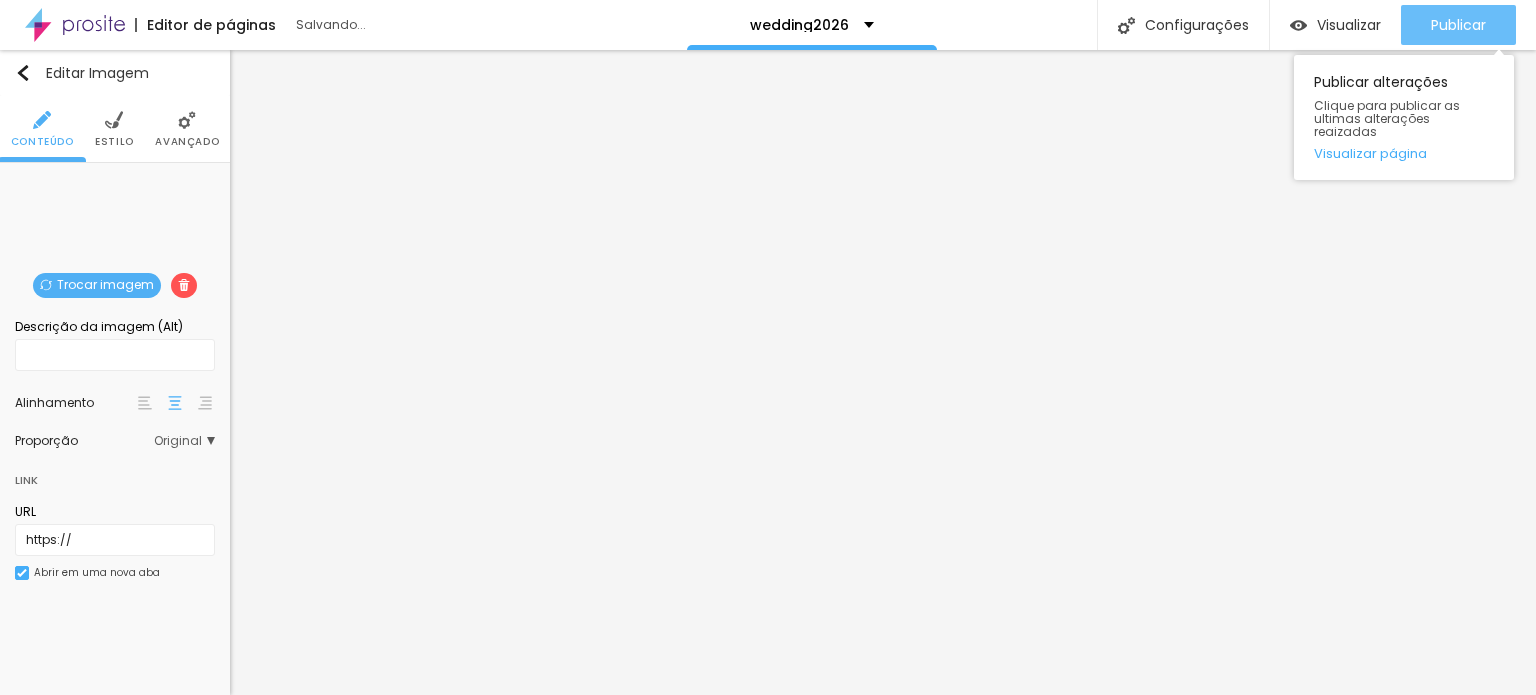 click on "Publicar" at bounding box center (1458, 25) 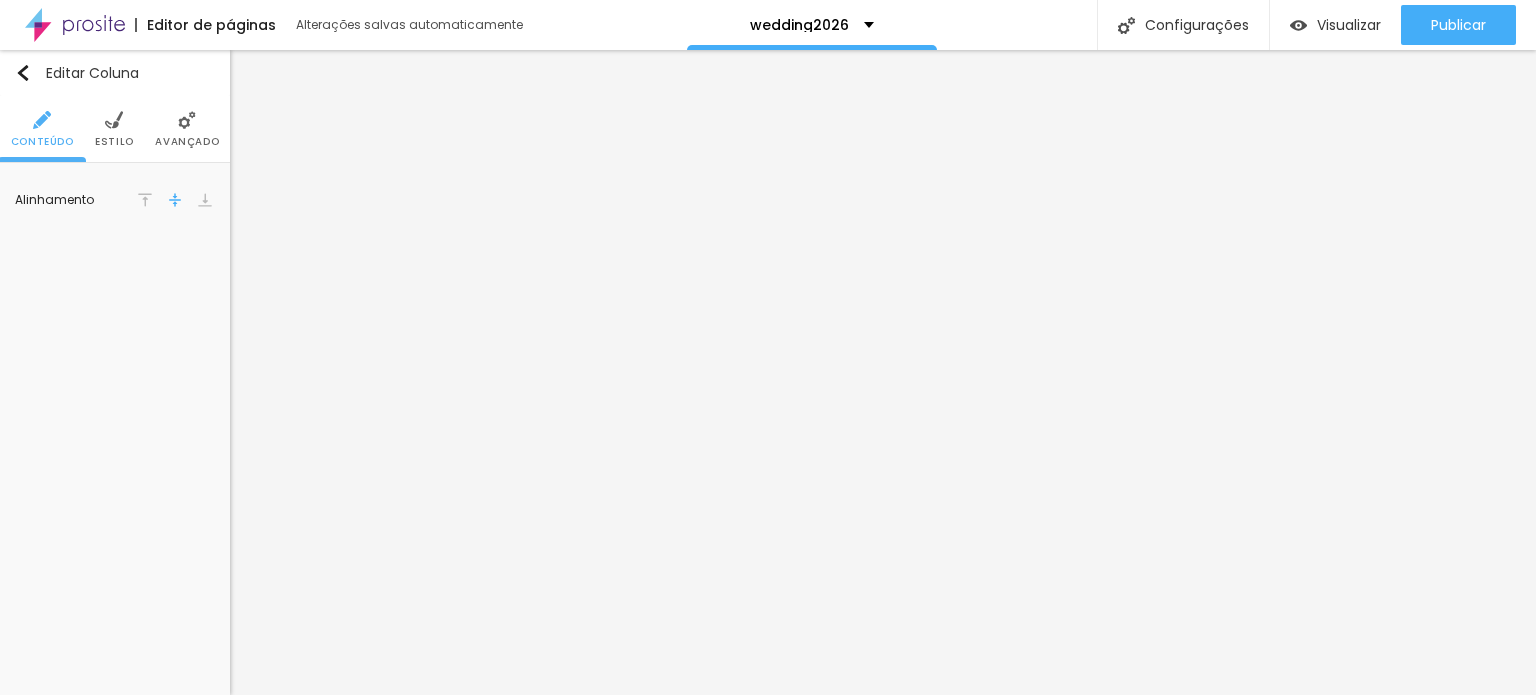 click on "Estilo" at bounding box center (114, 142) 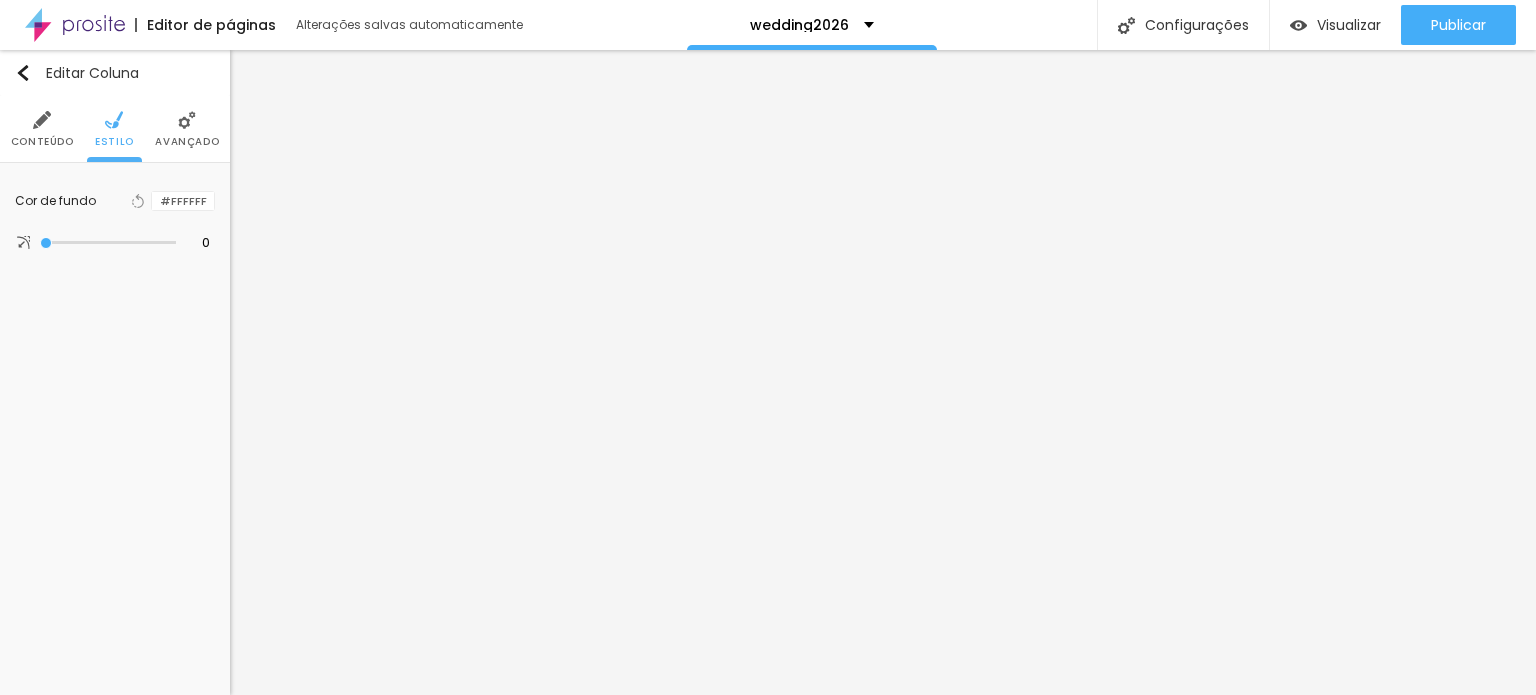 click at bounding box center (152, 201) 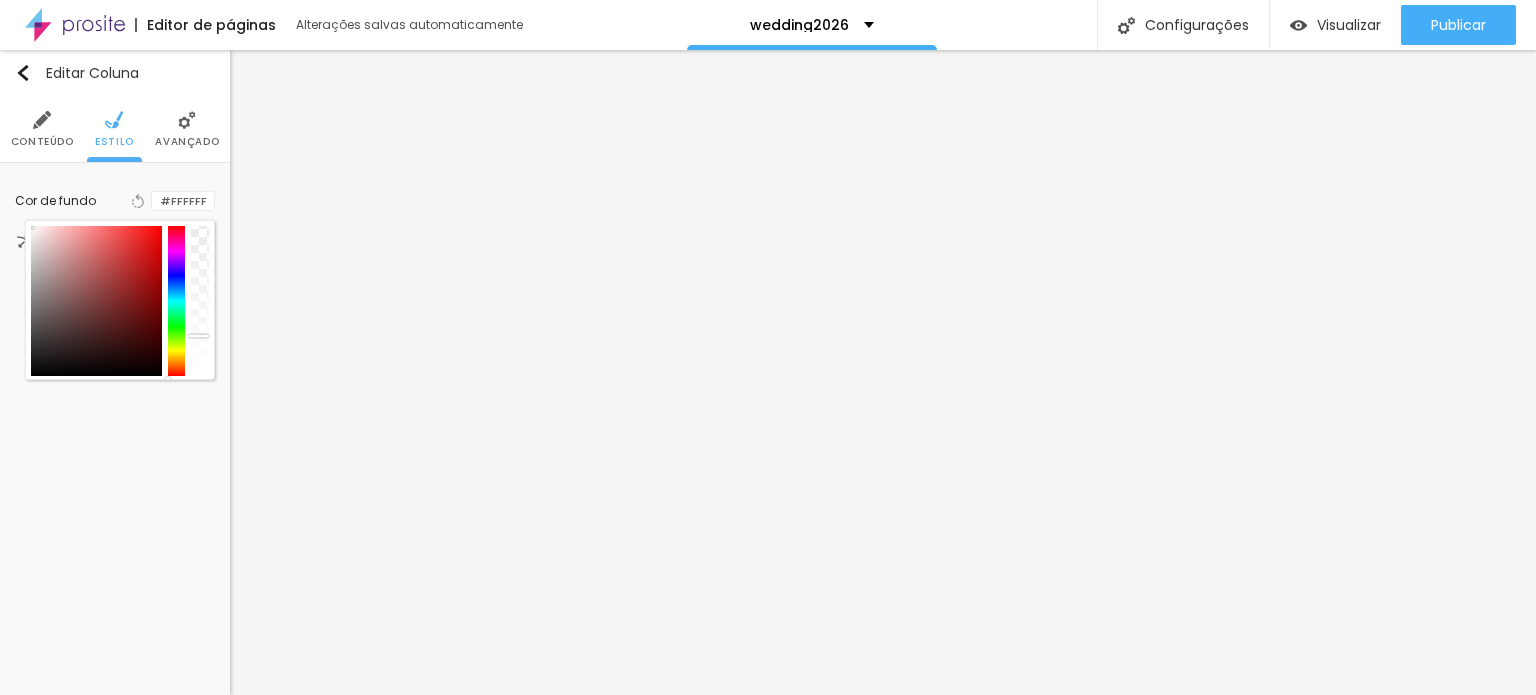 click at bounding box center (120, 301) 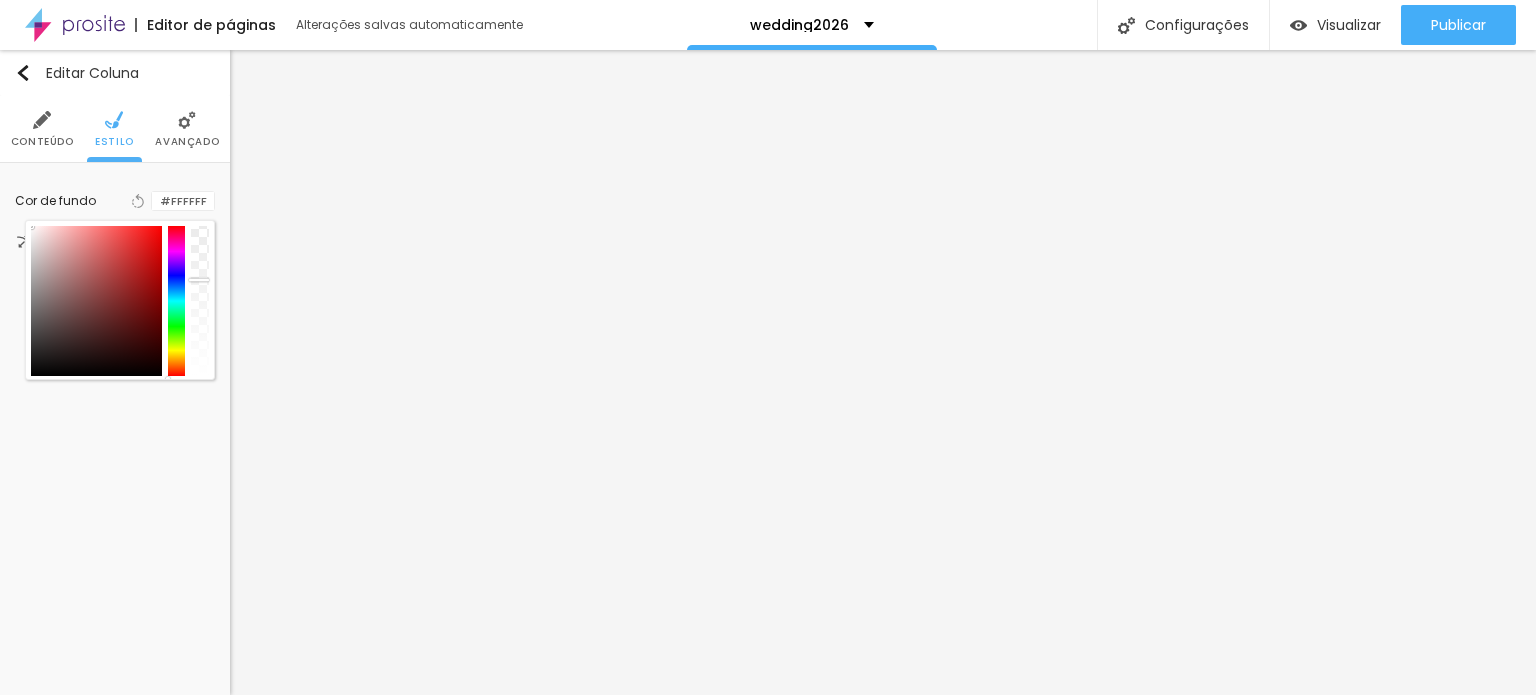 drag, startPoint x: 193, startPoint y: 283, endPoint x: 205, endPoint y: 279, distance: 12.649111 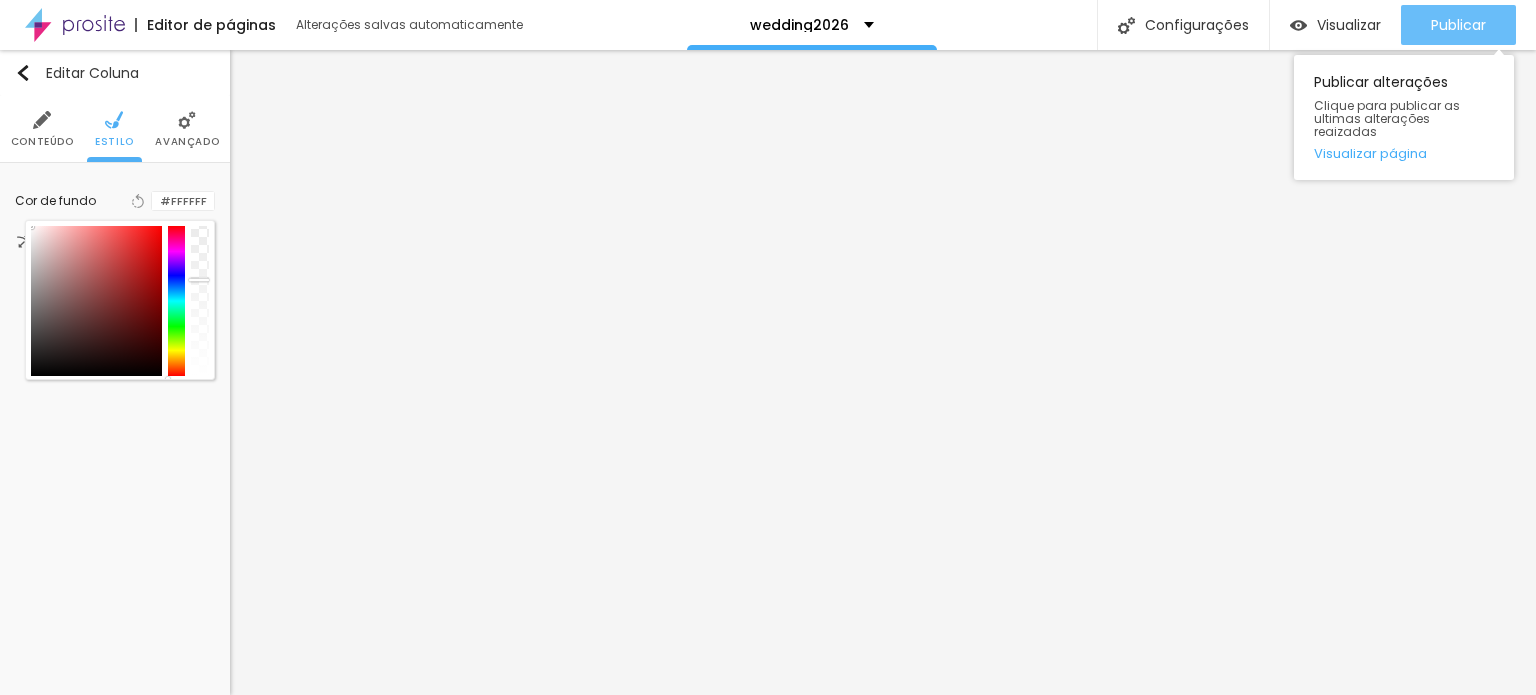 click on "Publicar" at bounding box center (1458, 25) 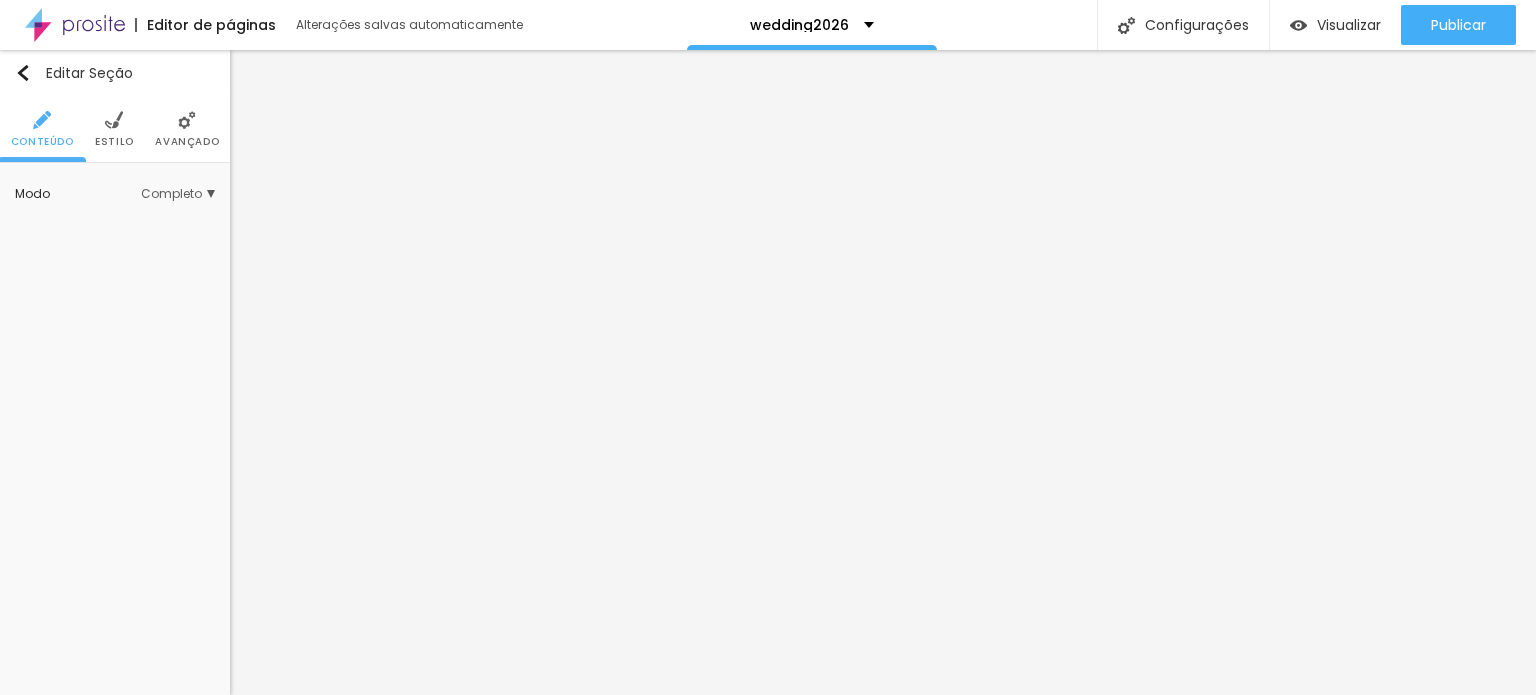 click on "Estilo" at bounding box center (114, 129) 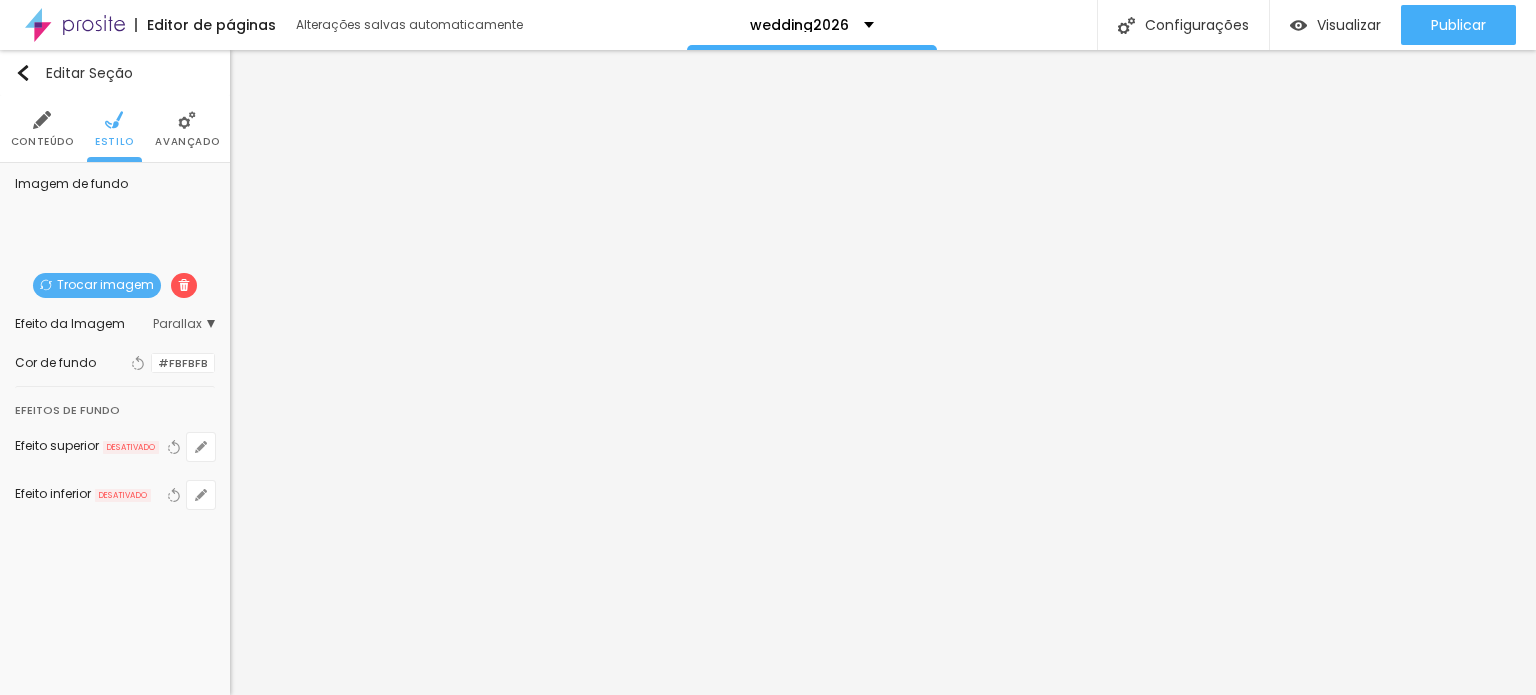 click on "Trocar imagem" at bounding box center (97, 285) 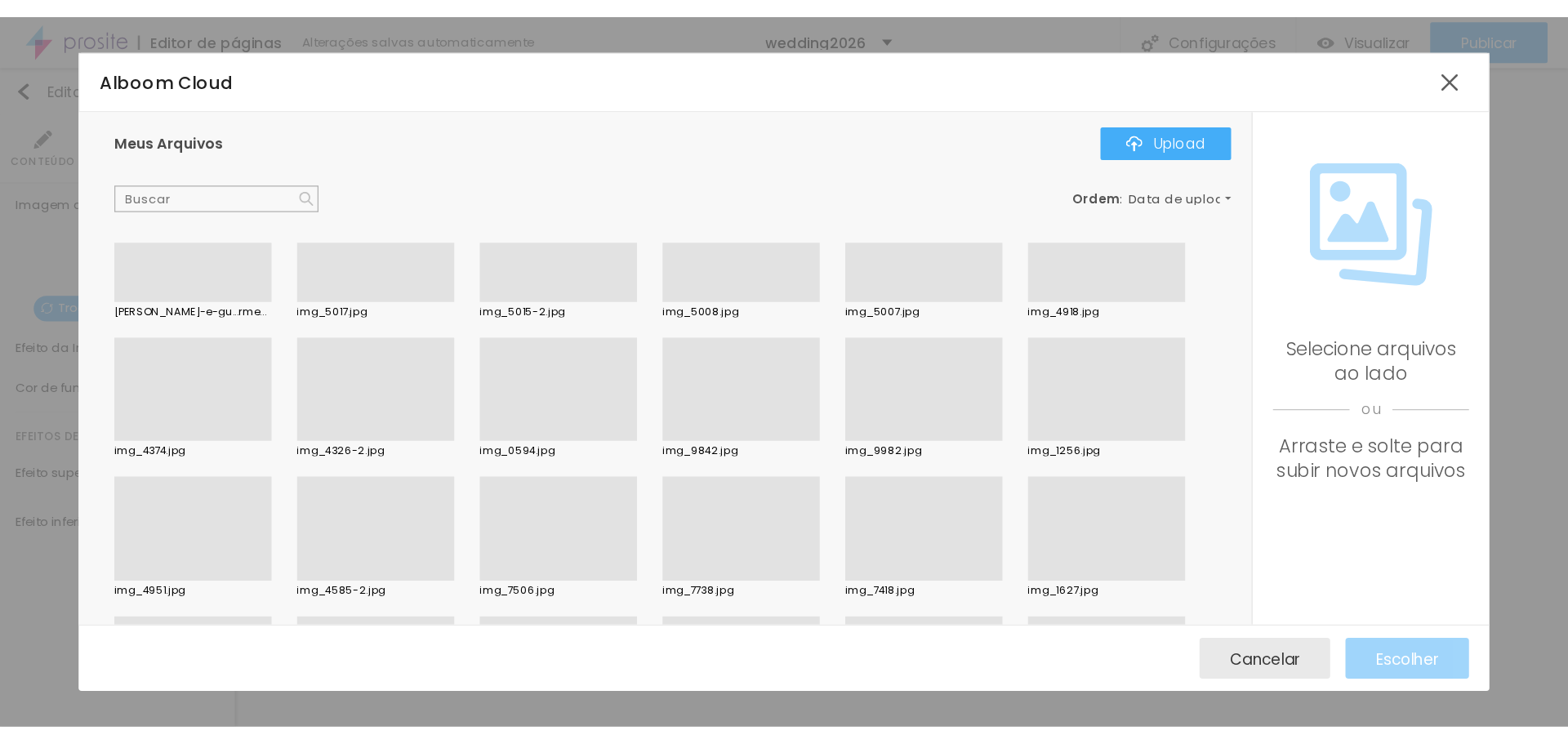 scroll, scrollTop: 2123, scrollLeft: 0, axis: vertical 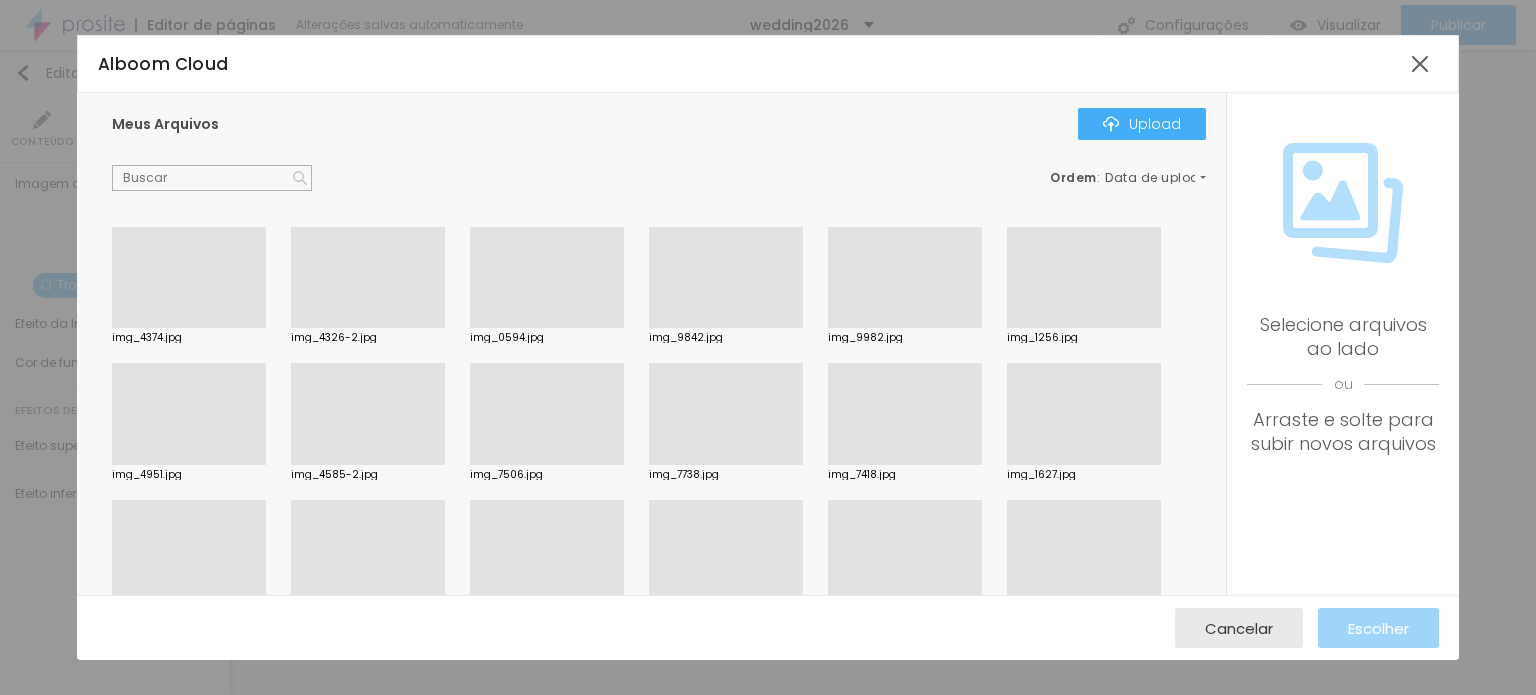 click at bounding box center [726, 328] 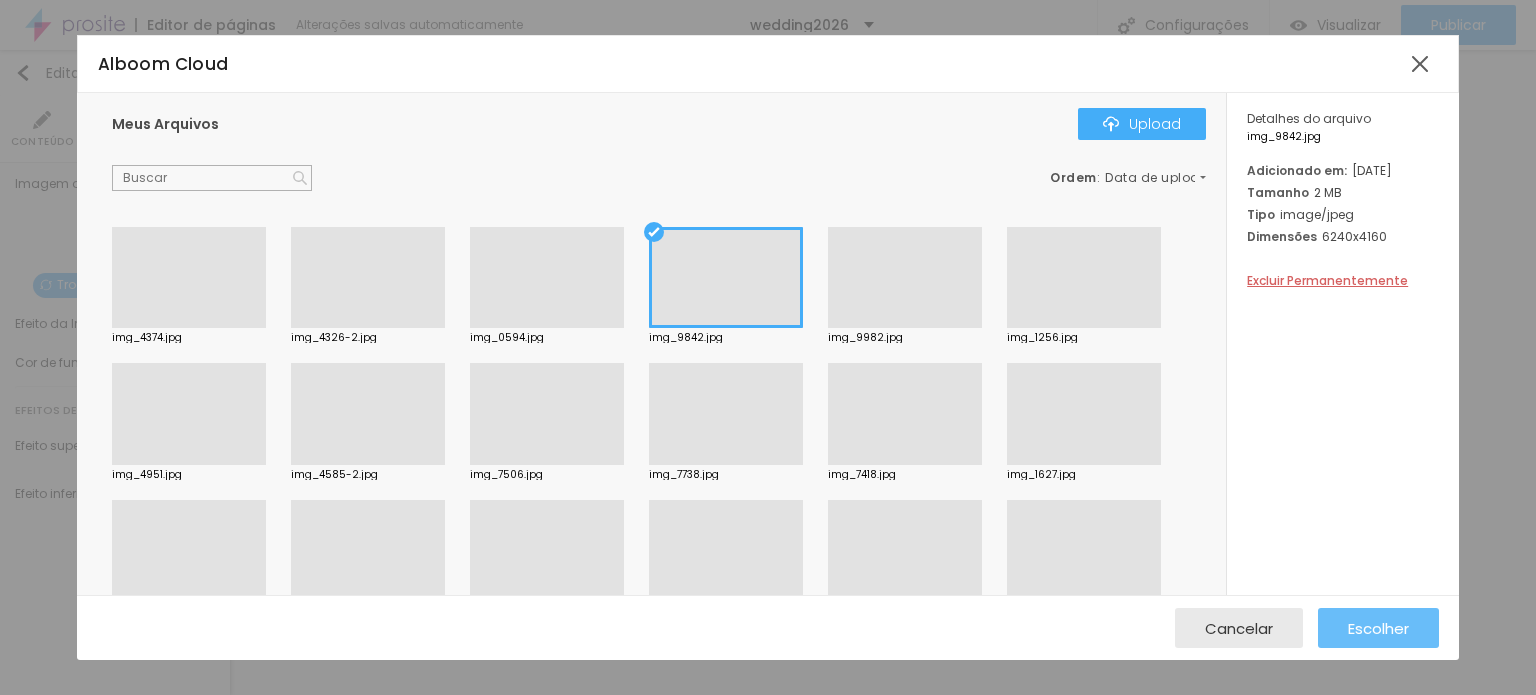 click on "Escolher" at bounding box center (1378, 628) 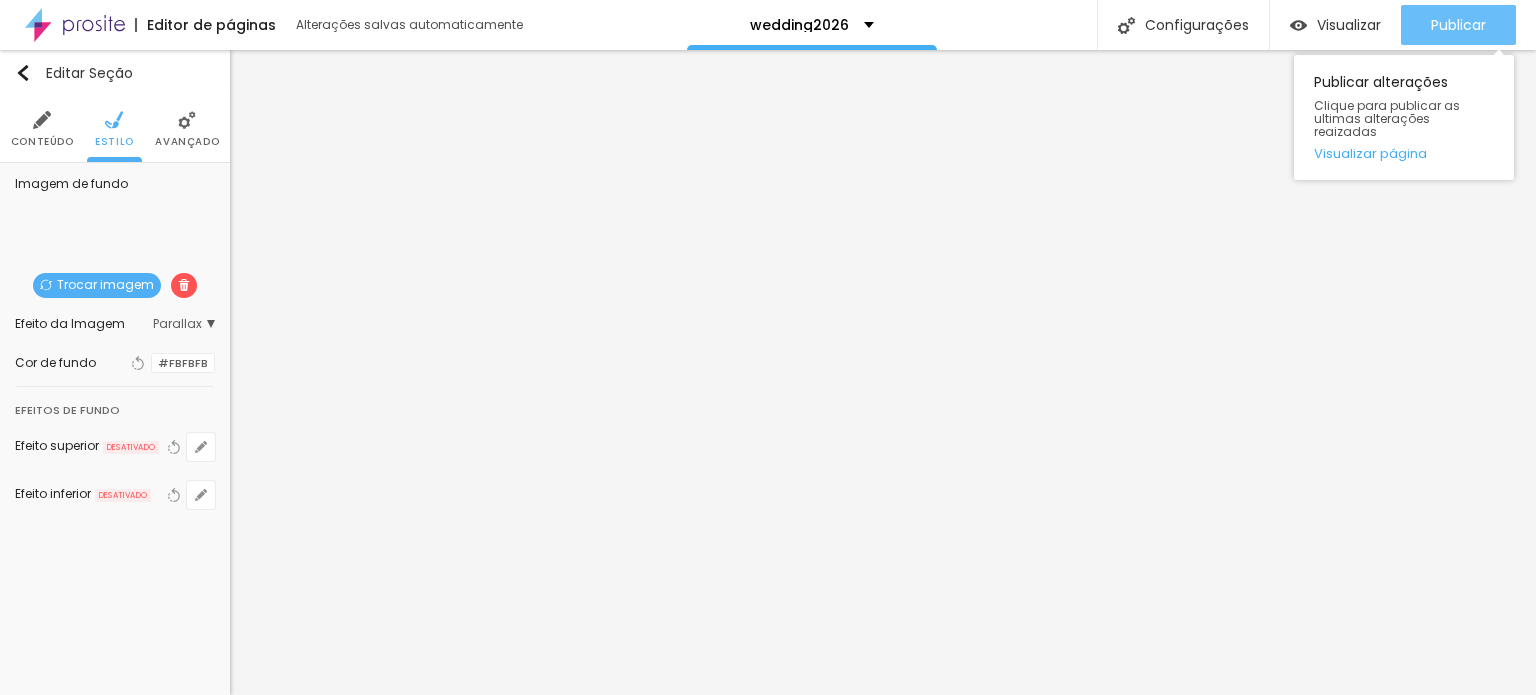 click on "Publicar" at bounding box center (1458, 25) 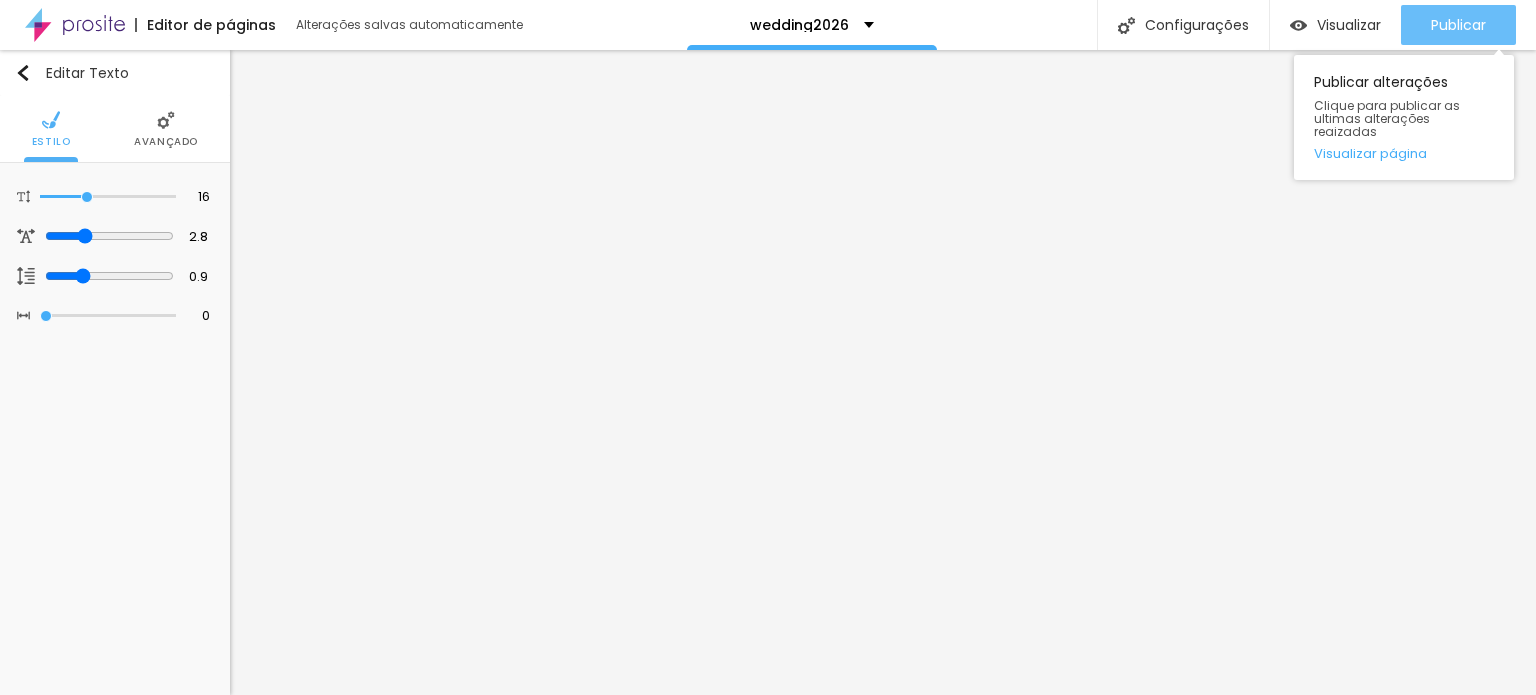 click on "Publicar" at bounding box center (1458, 25) 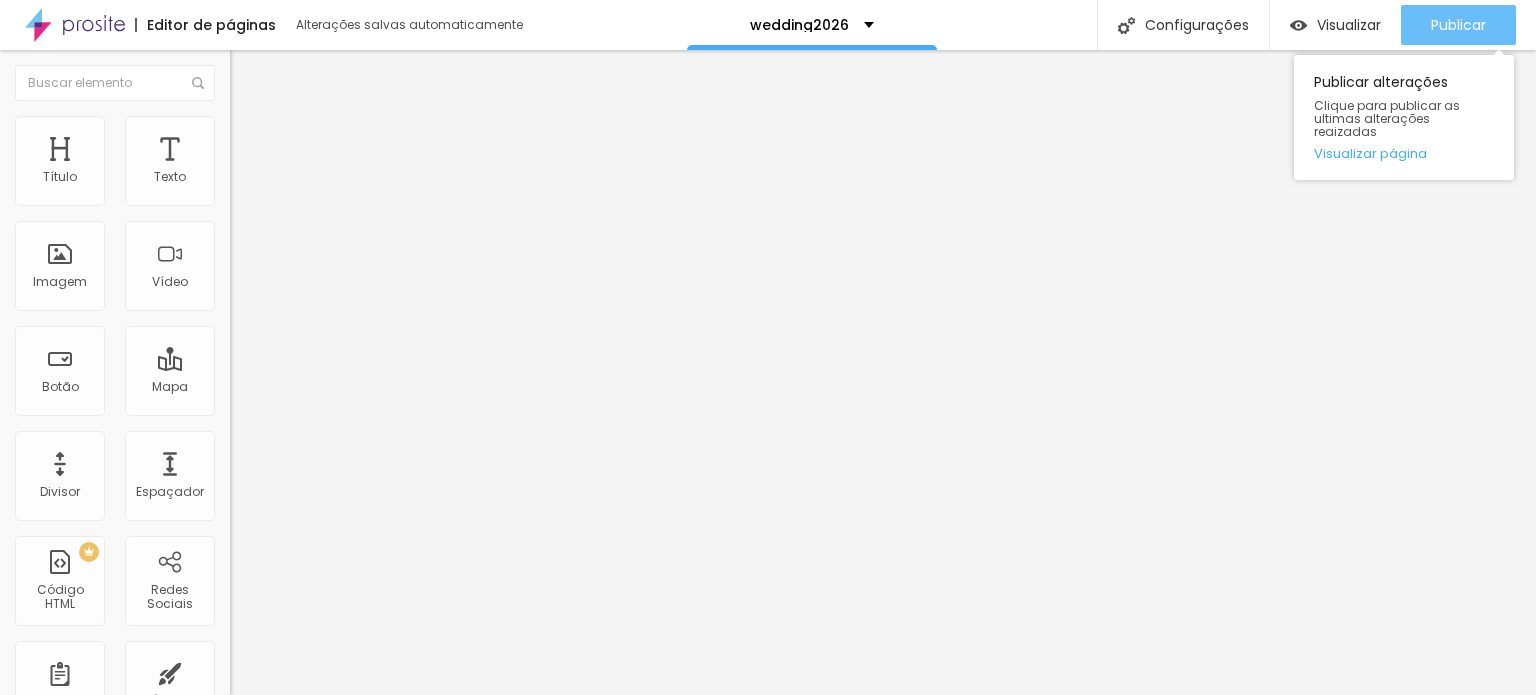 click on "Publicar" at bounding box center (1458, 25) 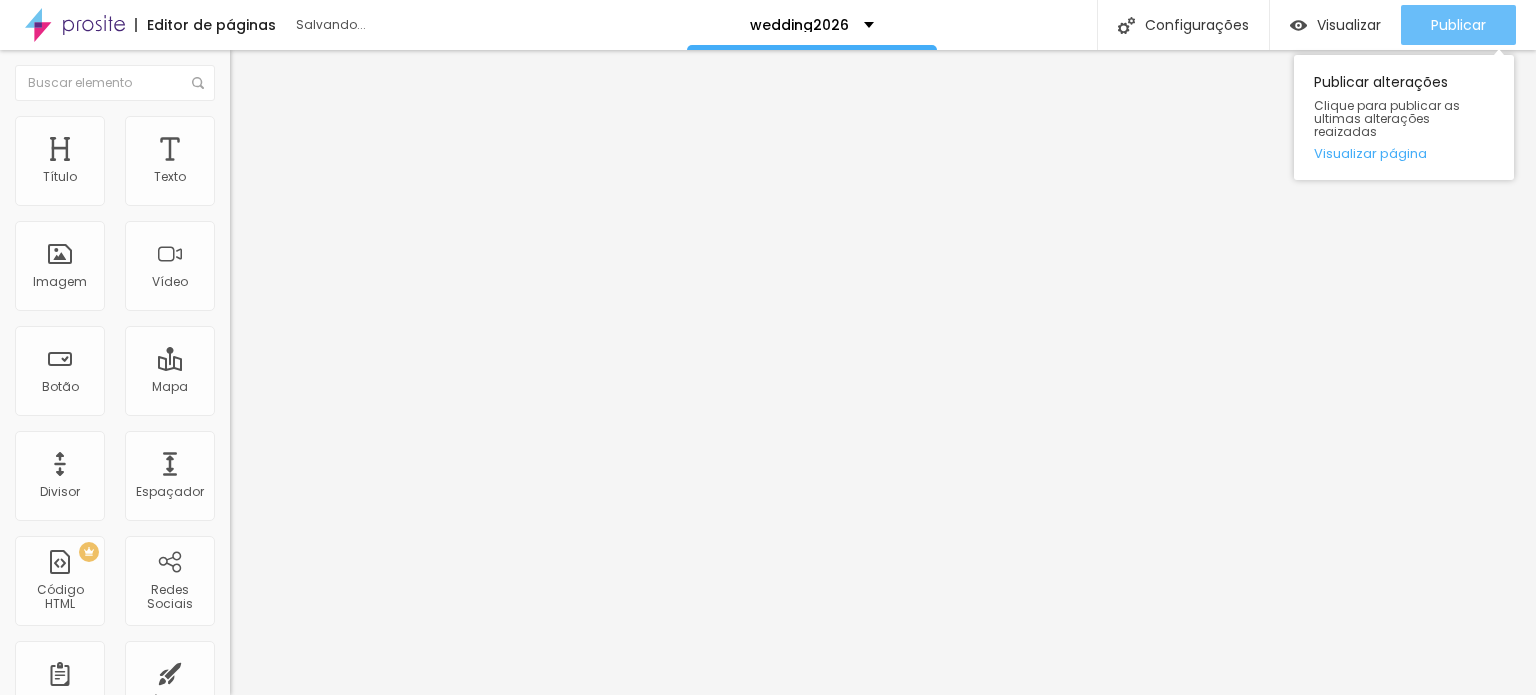 click on "Publicar" at bounding box center [1458, 25] 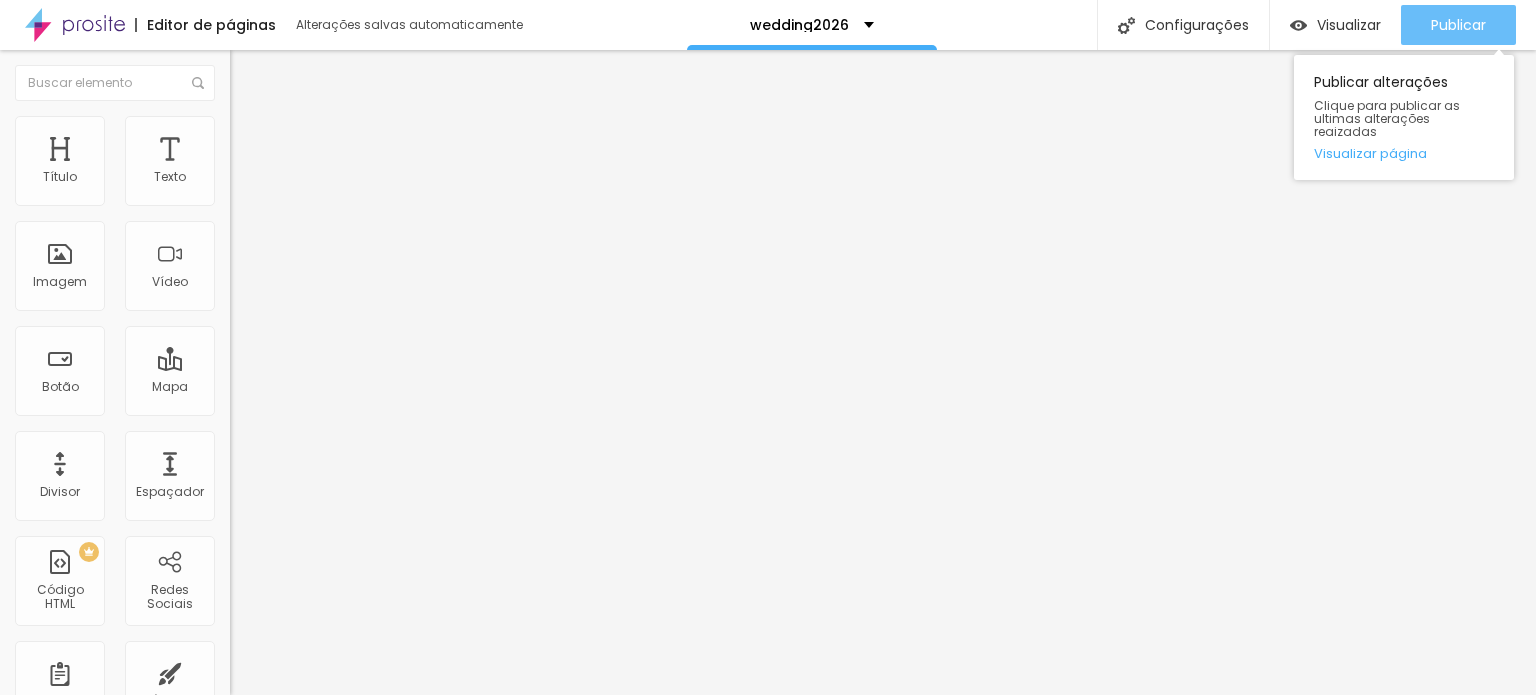 click on "Publicar" at bounding box center [1458, 25] 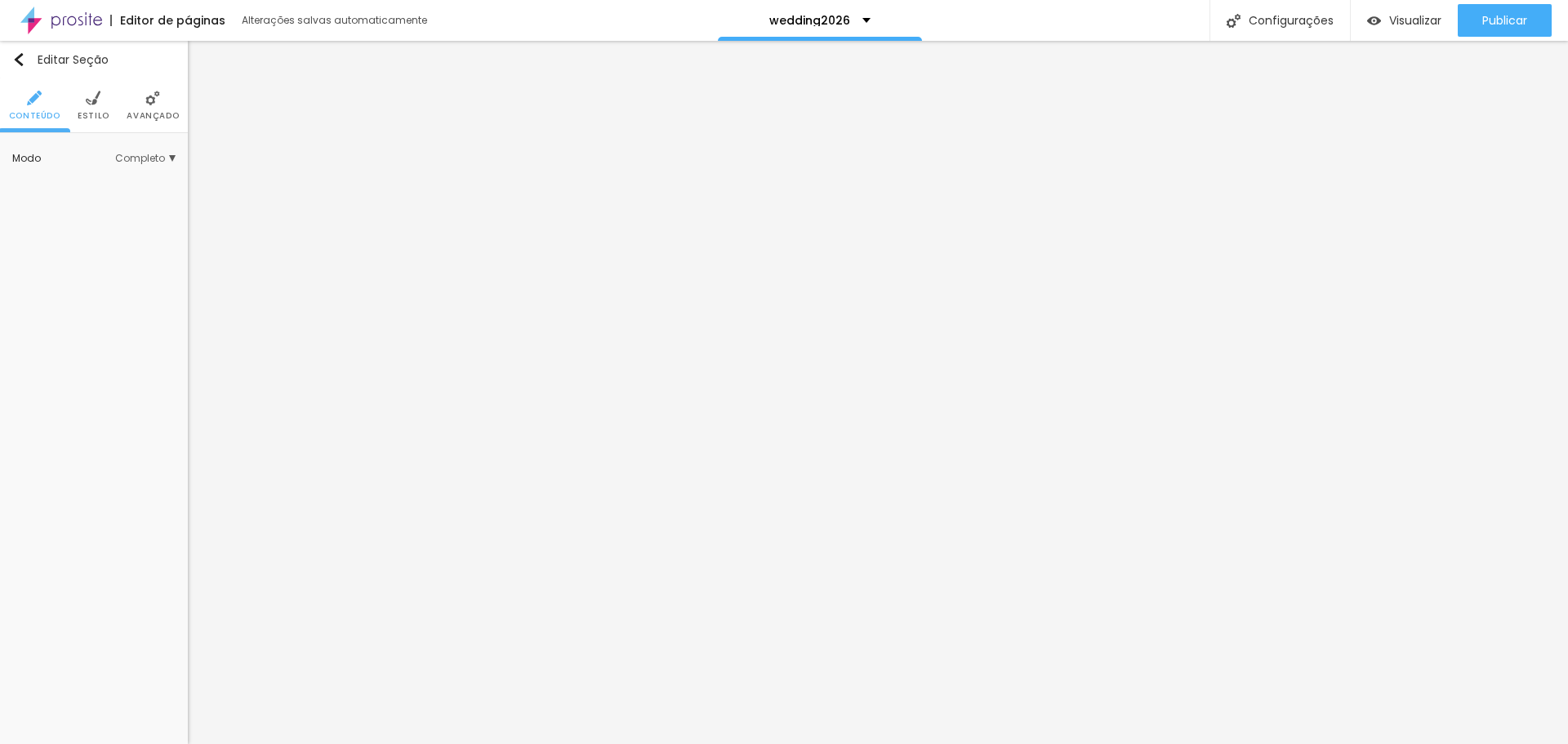 click at bounding box center [93, 98] 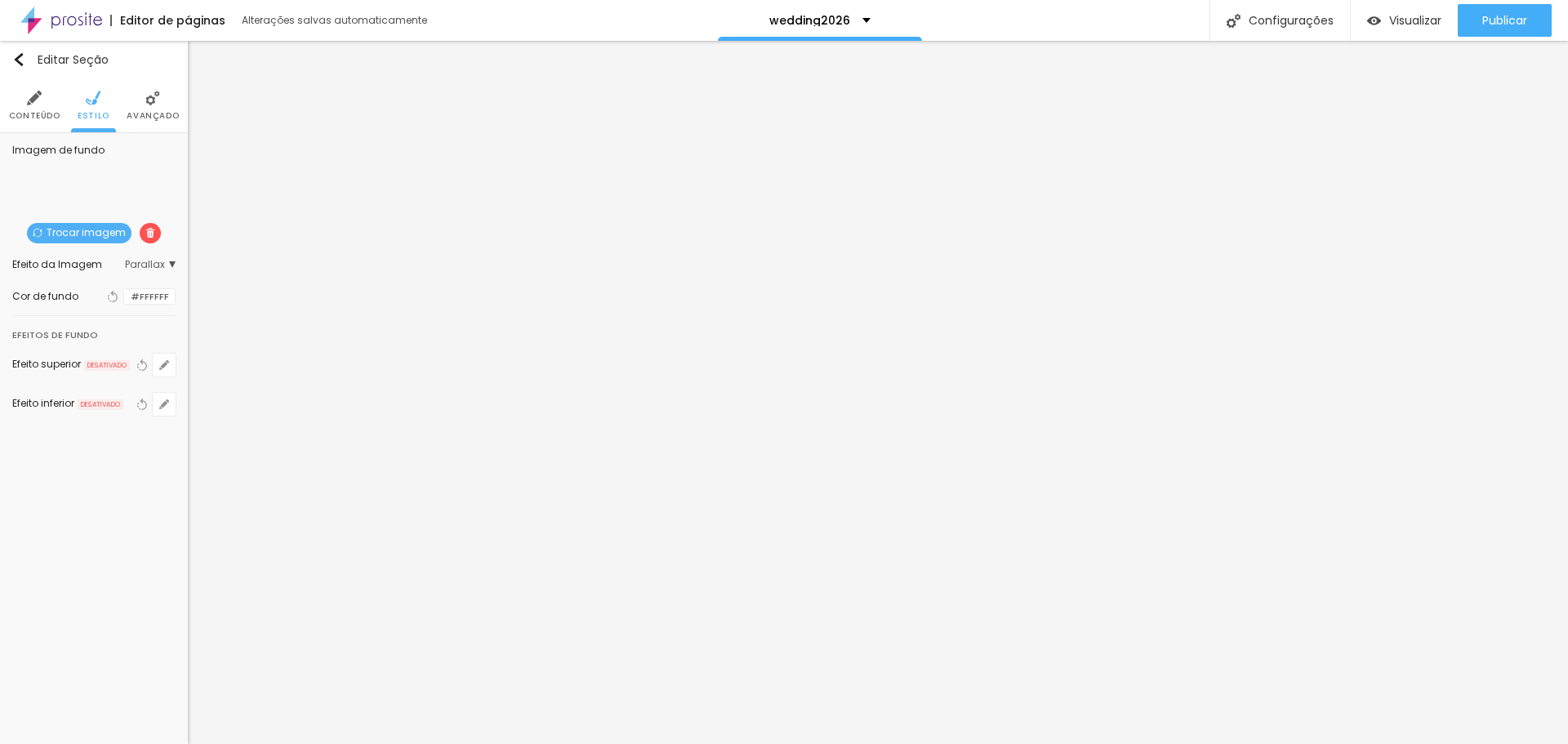 click on "Trocar imagem" at bounding box center (79, 233) 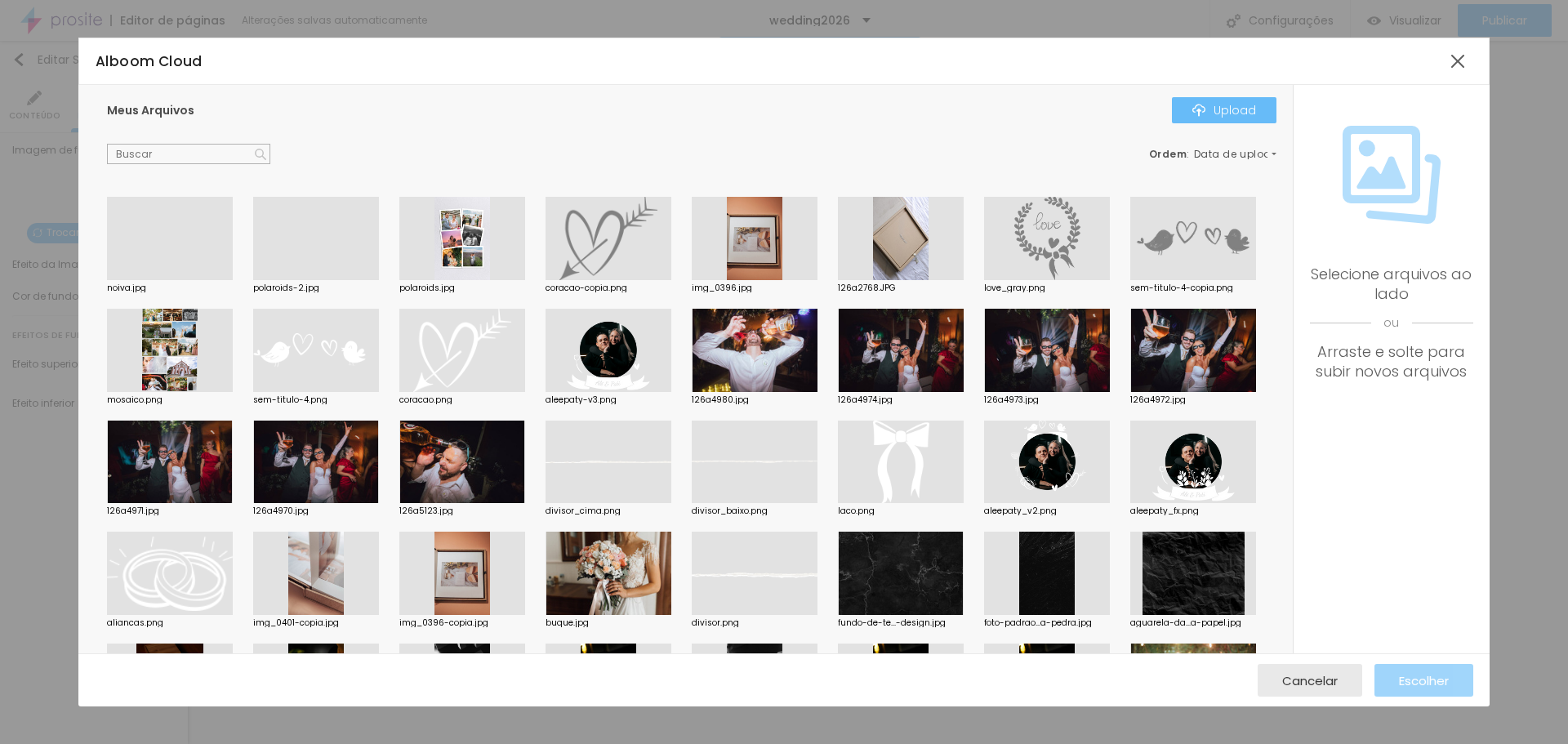 click on "Upload" at bounding box center [1224, 110] 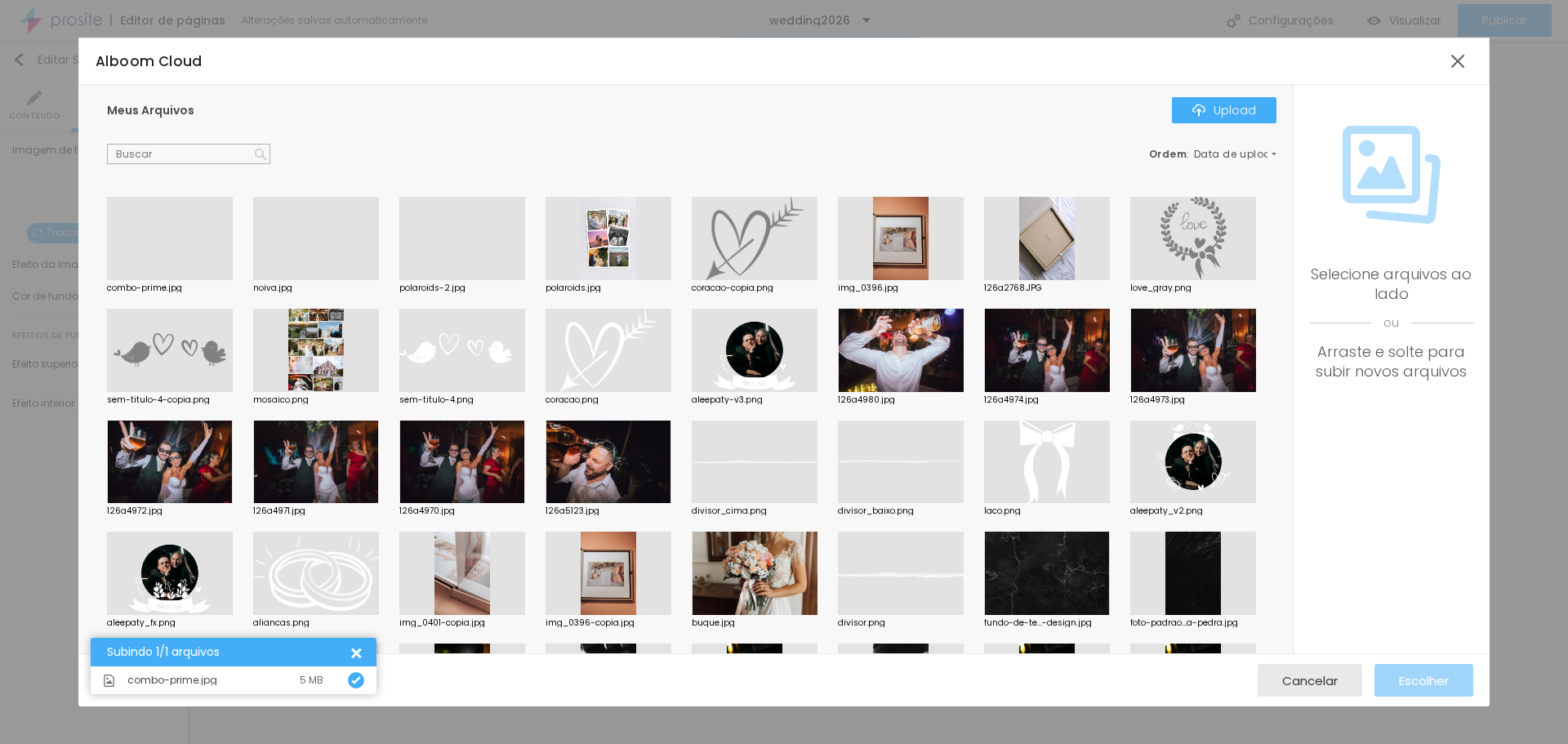 click at bounding box center (170, 280) 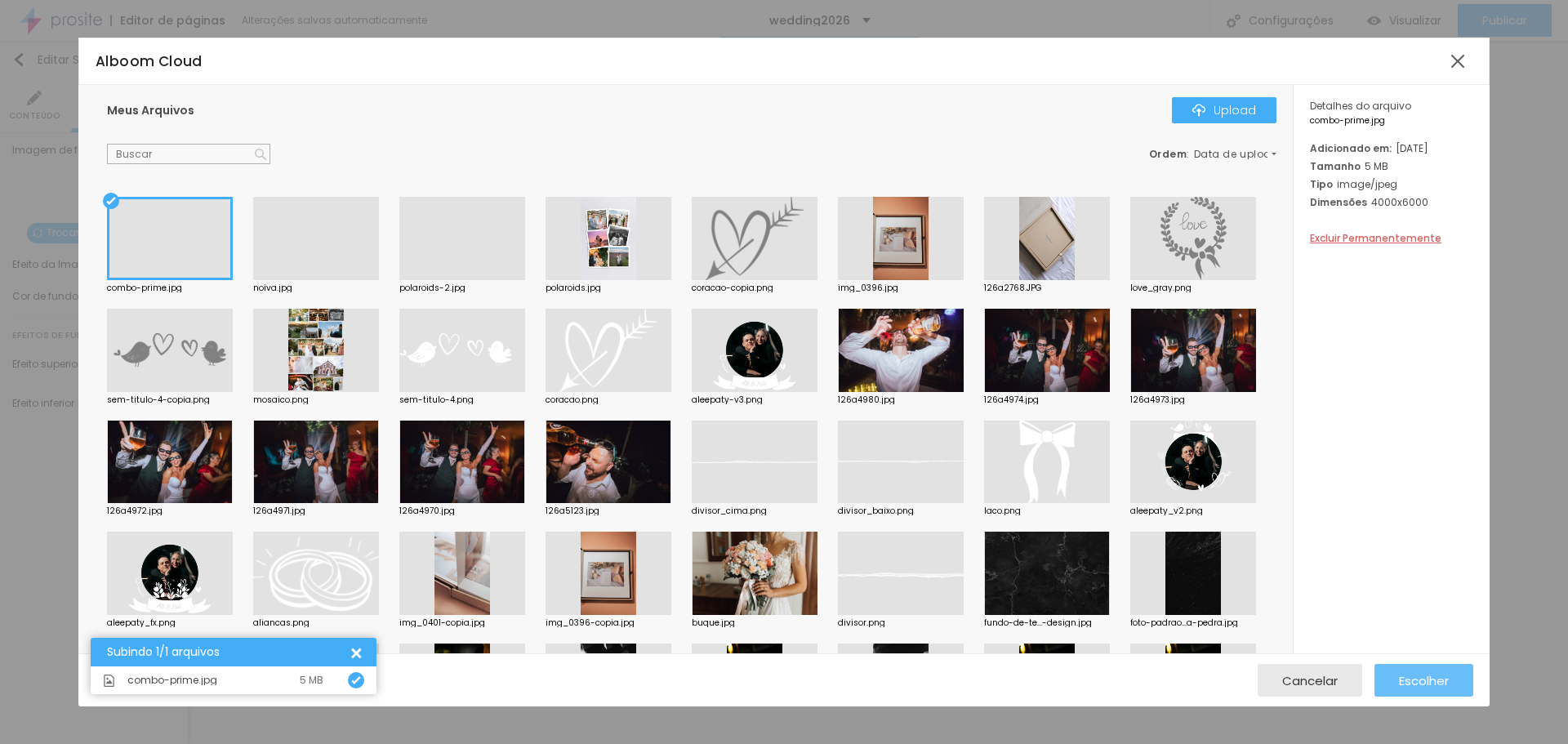 click on "Escolher" at bounding box center (1423, 680) 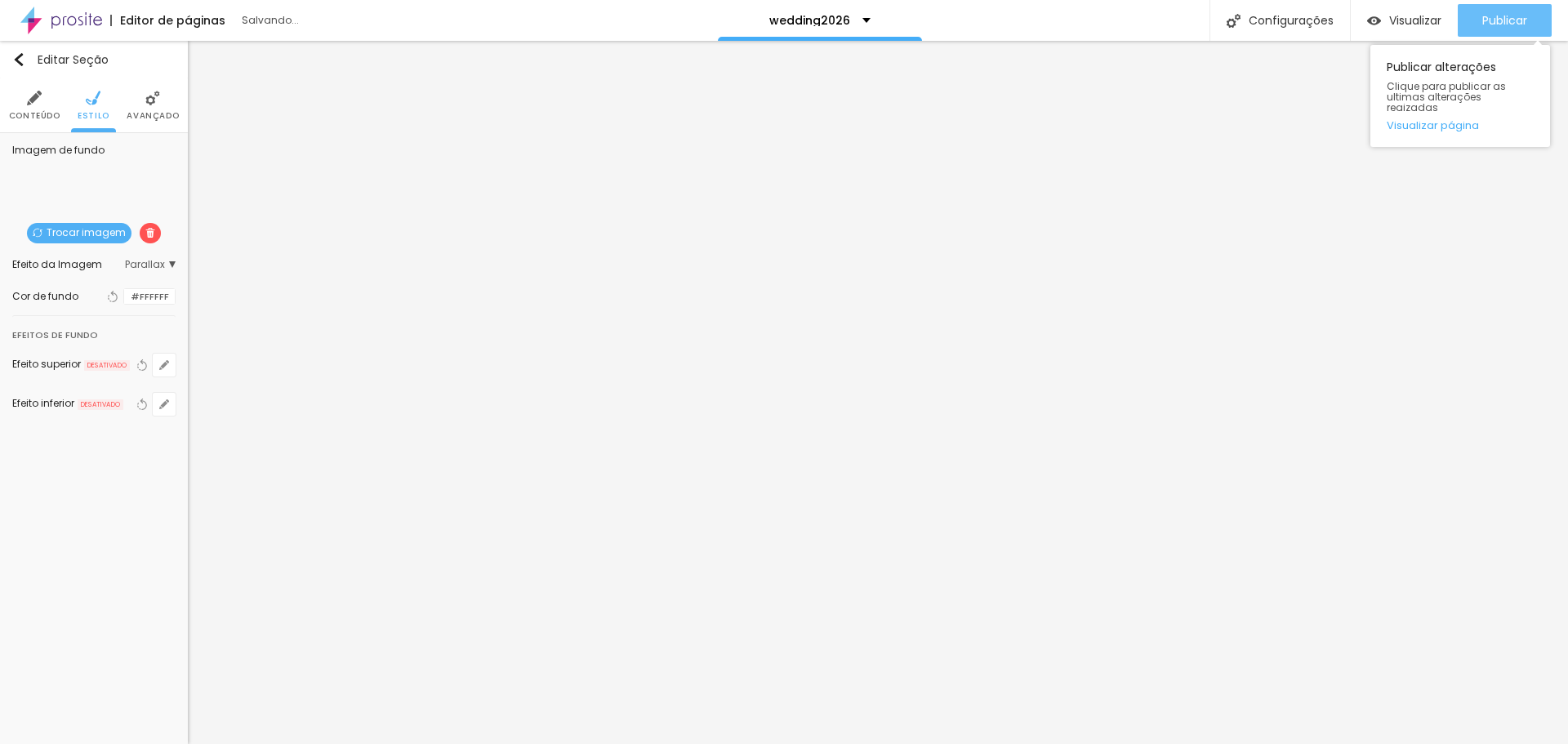 click on "Publicar" at bounding box center [1504, 20] 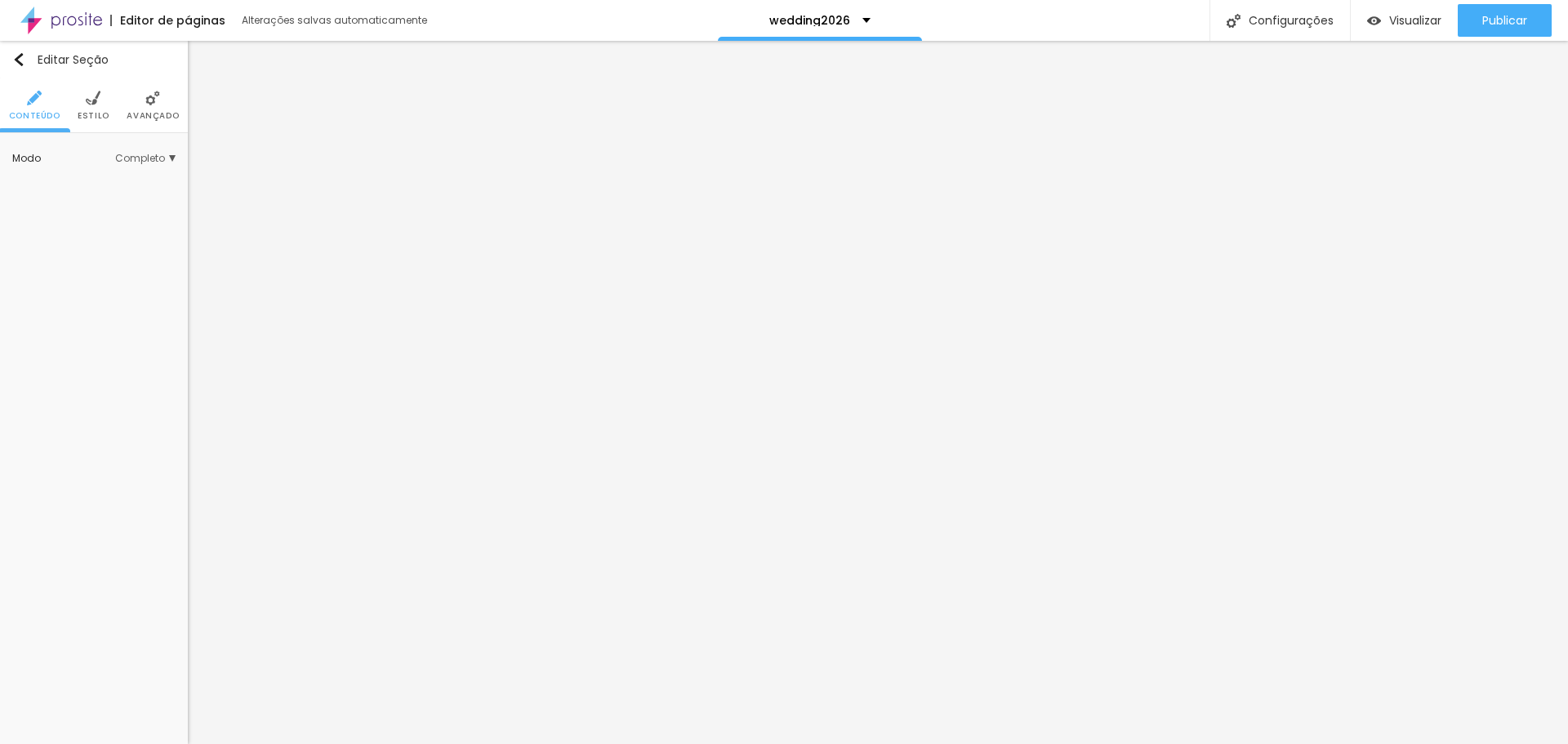 click at bounding box center (93, 98) 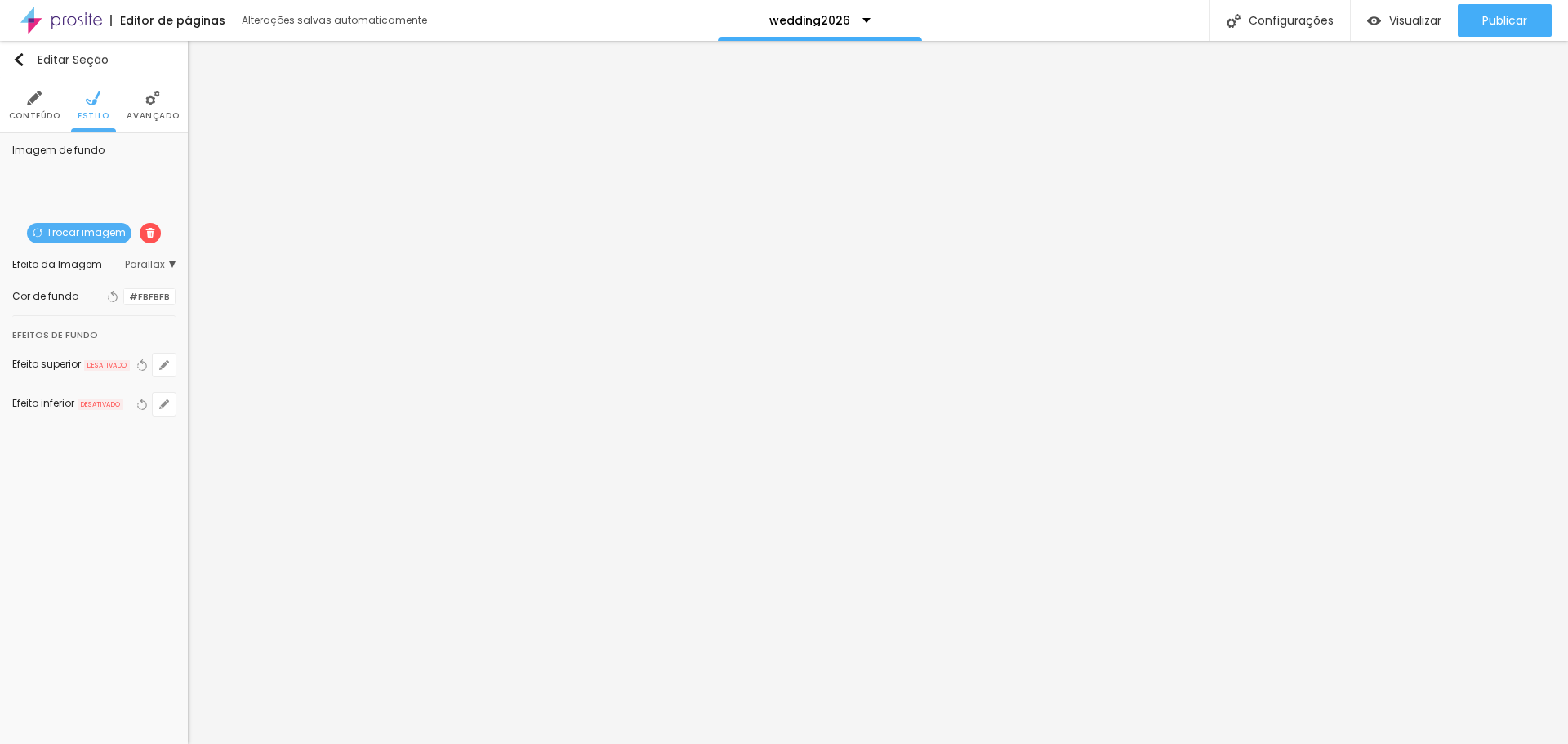 click at bounding box center [124, 296] 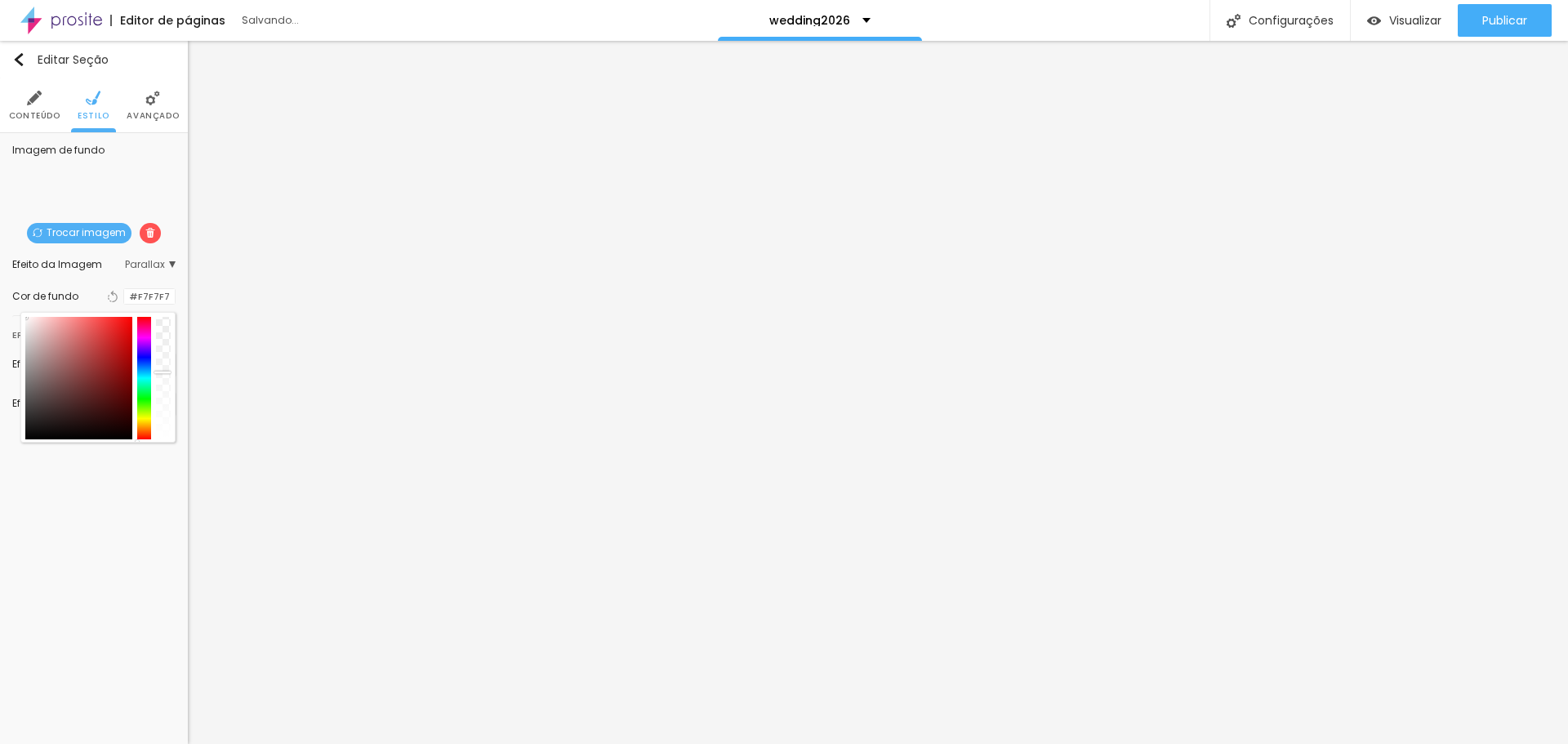 type on "#FFFFFF" 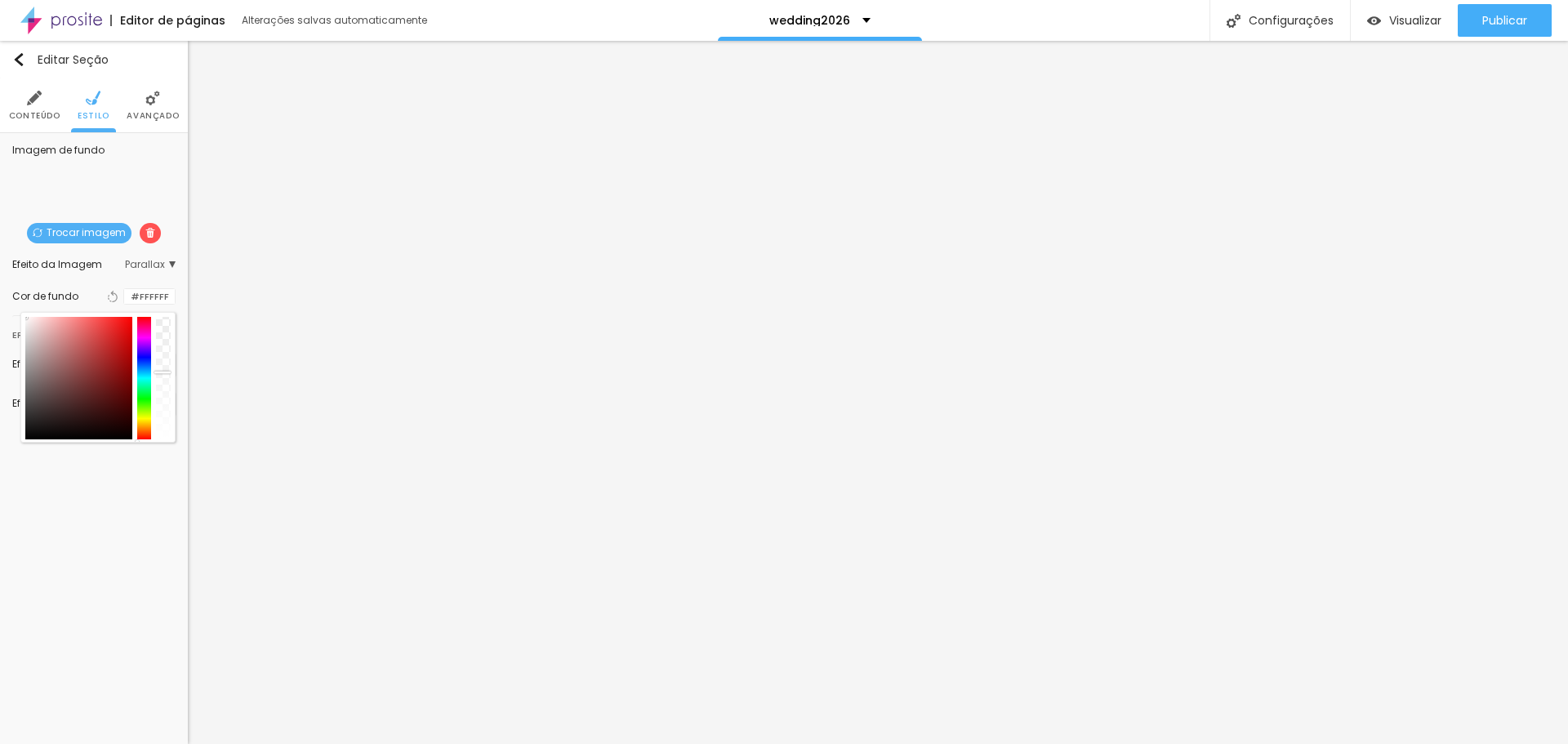 drag, startPoint x: 28, startPoint y: 403, endPoint x: 6, endPoint y: 302, distance: 103.36827 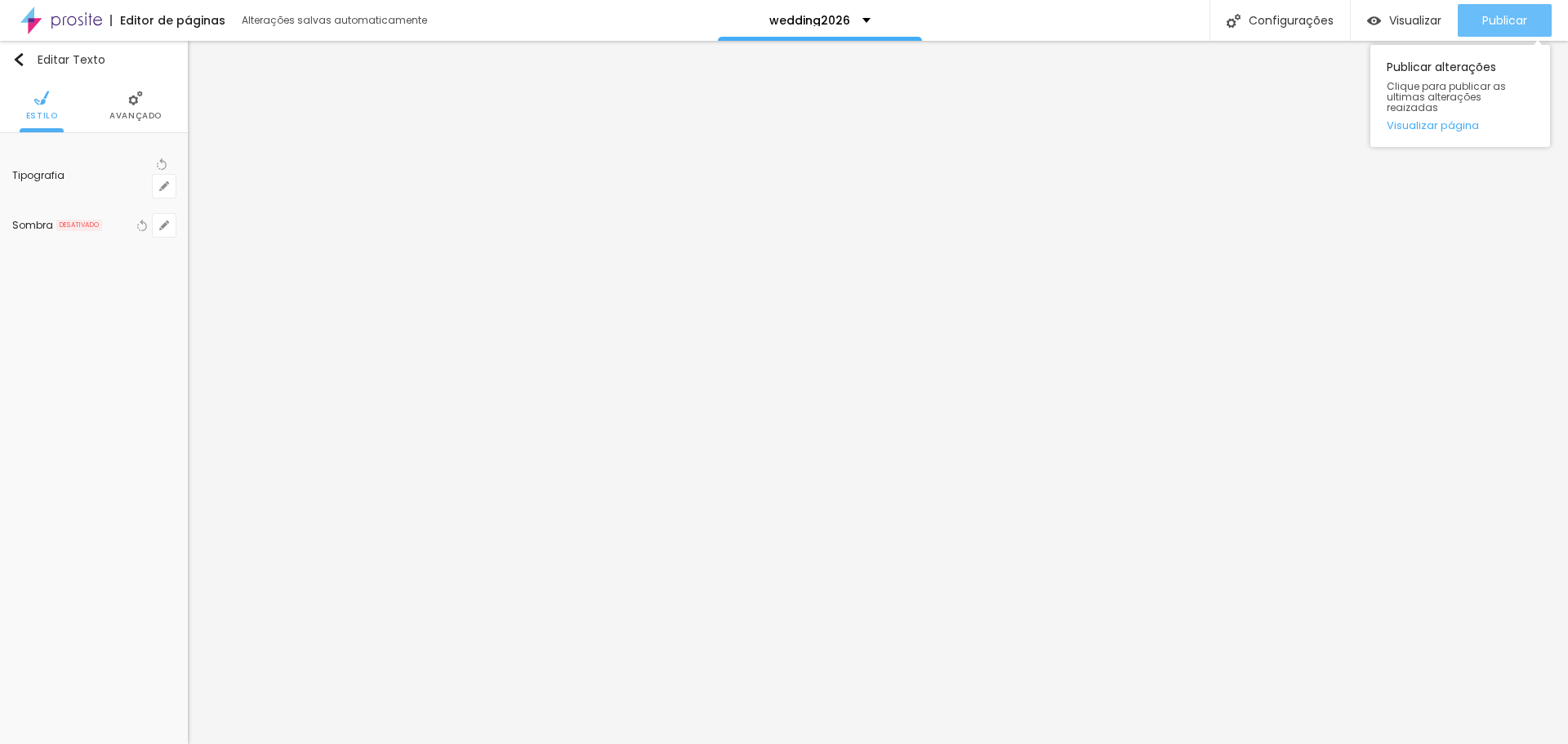 click on "Publicar" at bounding box center (1504, 20) 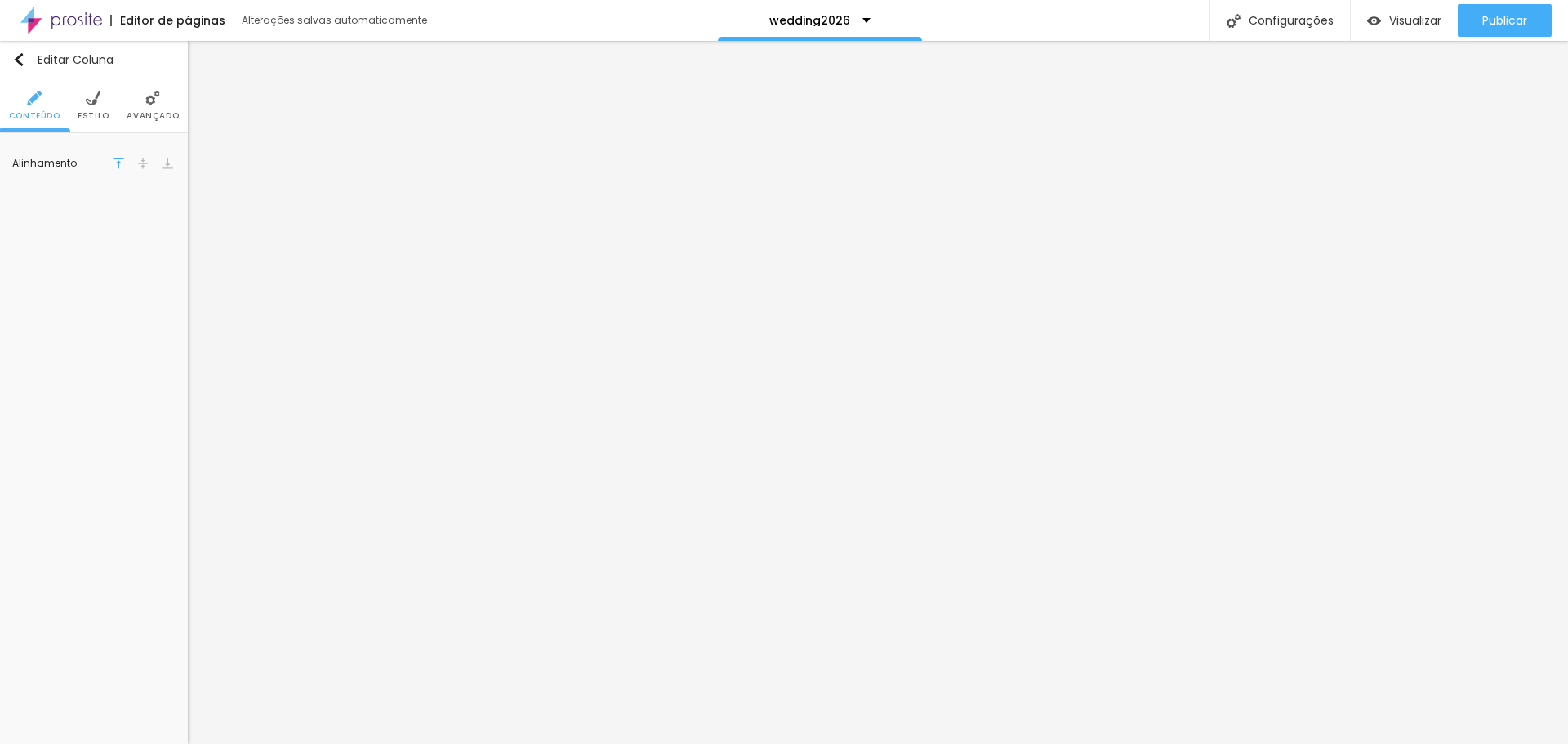 click on "Conteúdo Estilo Avançado" at bounding box center [94, 105] 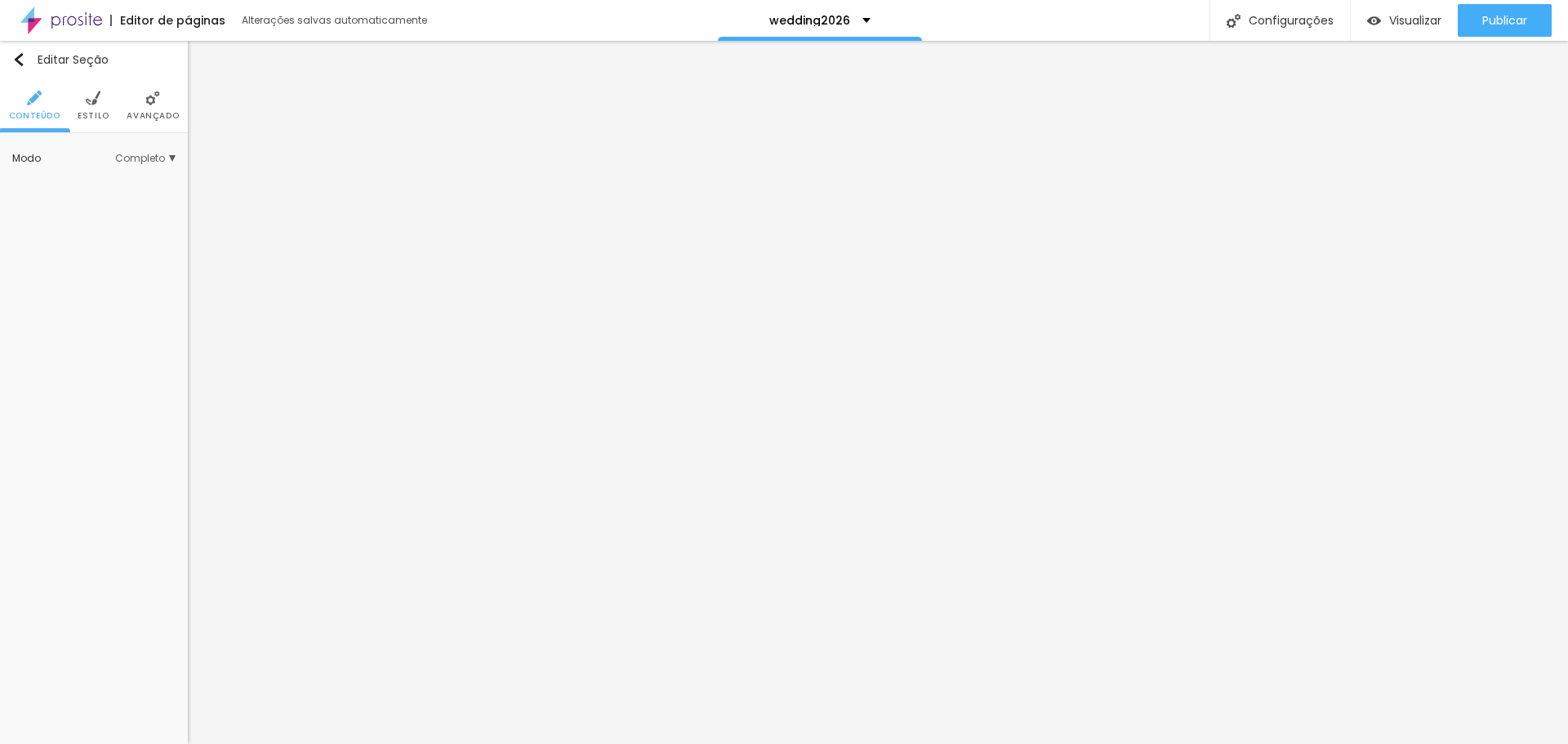 click at bounding box center [93, 98] 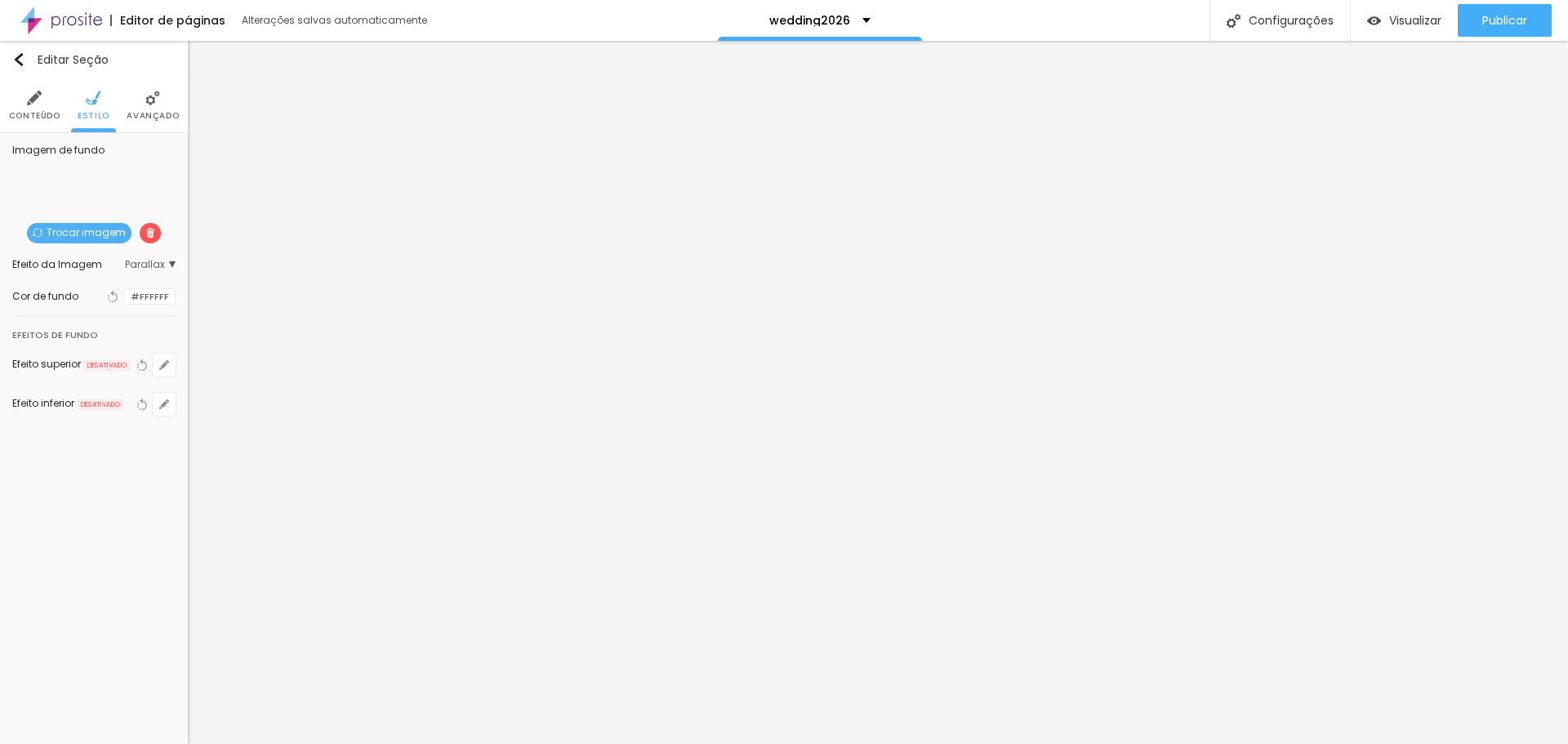click on "Trocar imagem" at bounding box center [79, 233] 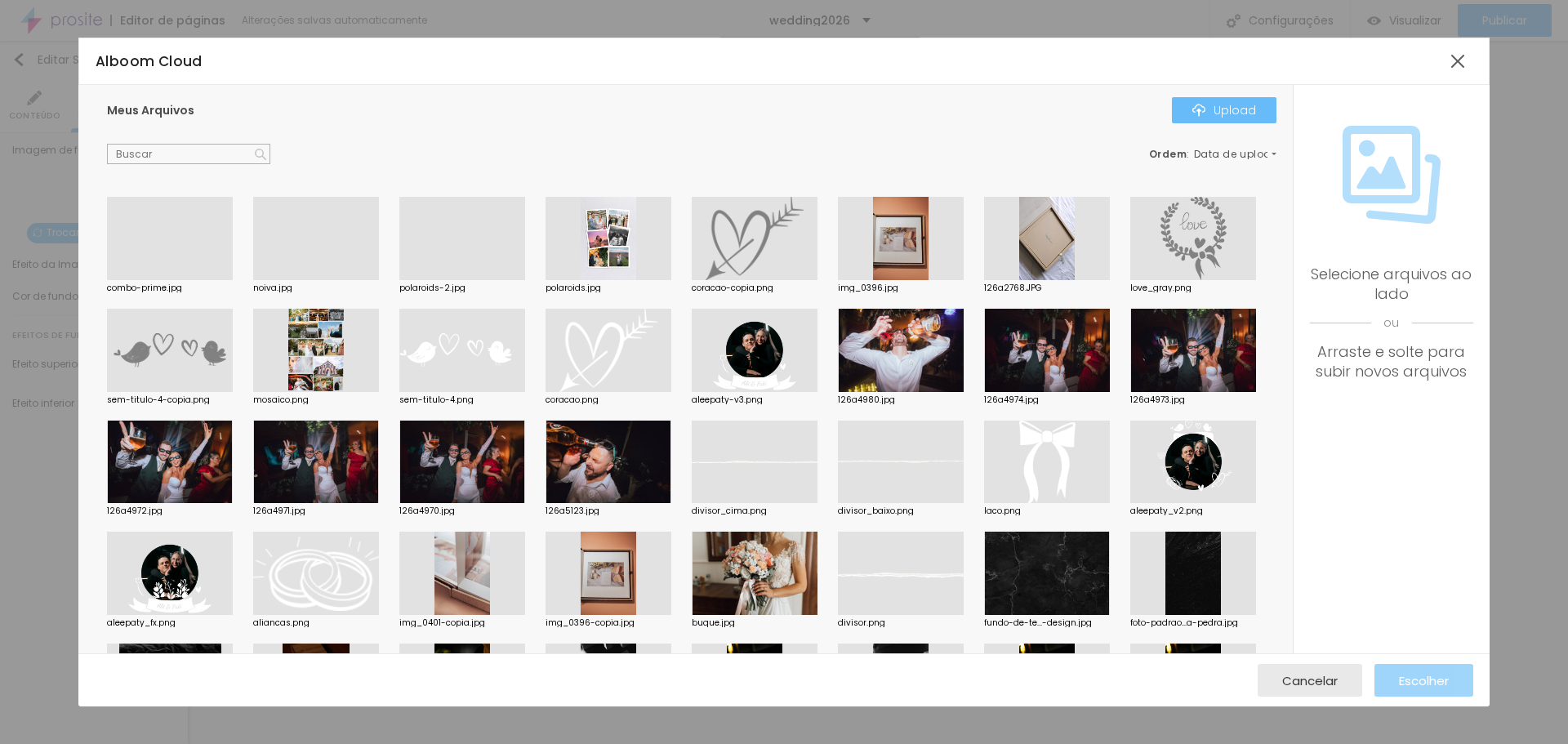 click on "Upload" at bounding box center (1224, 110) 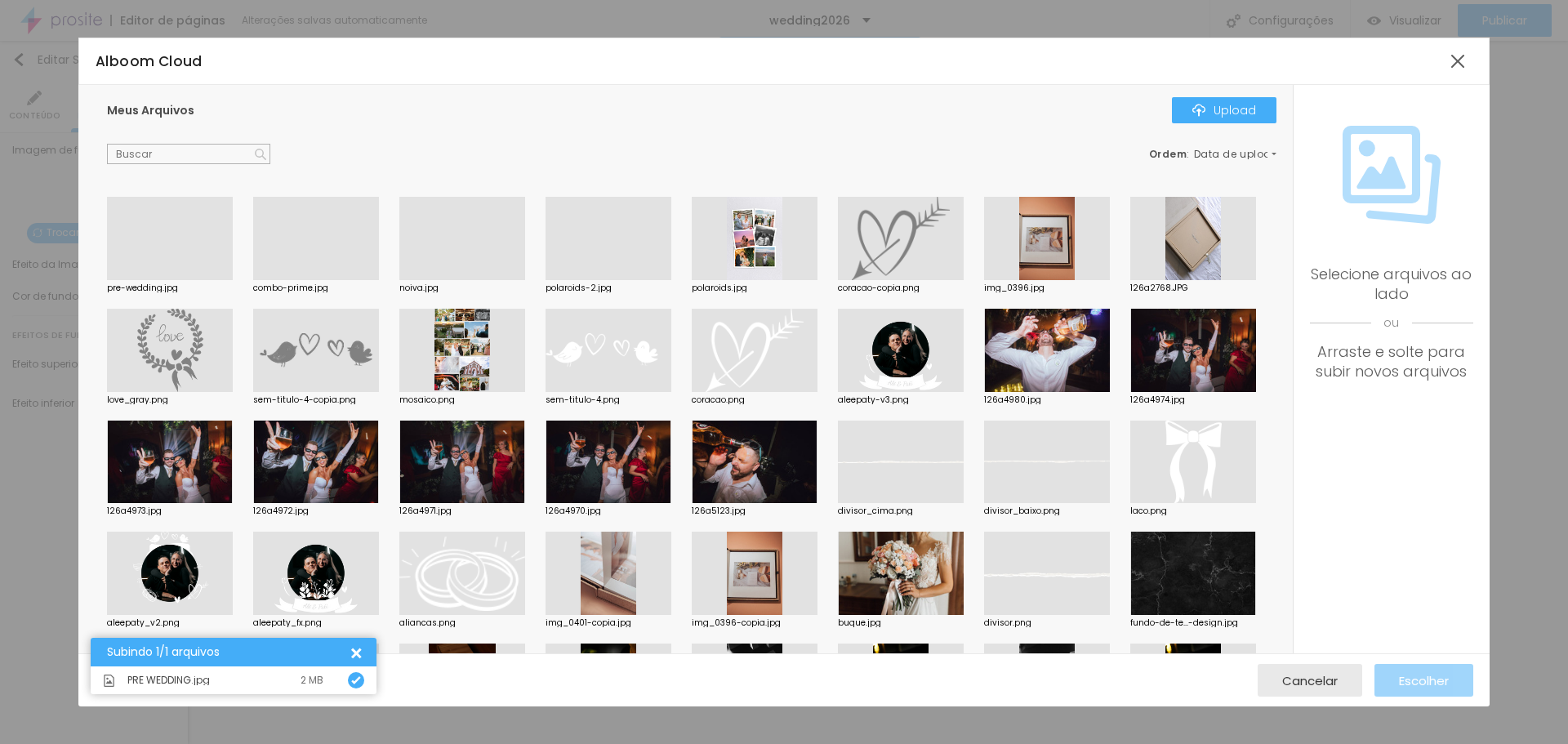 drag, startPoint x: 163, startPoint y: 243, endPoint x: 177, endPoint y: 246, distance: 14.317821 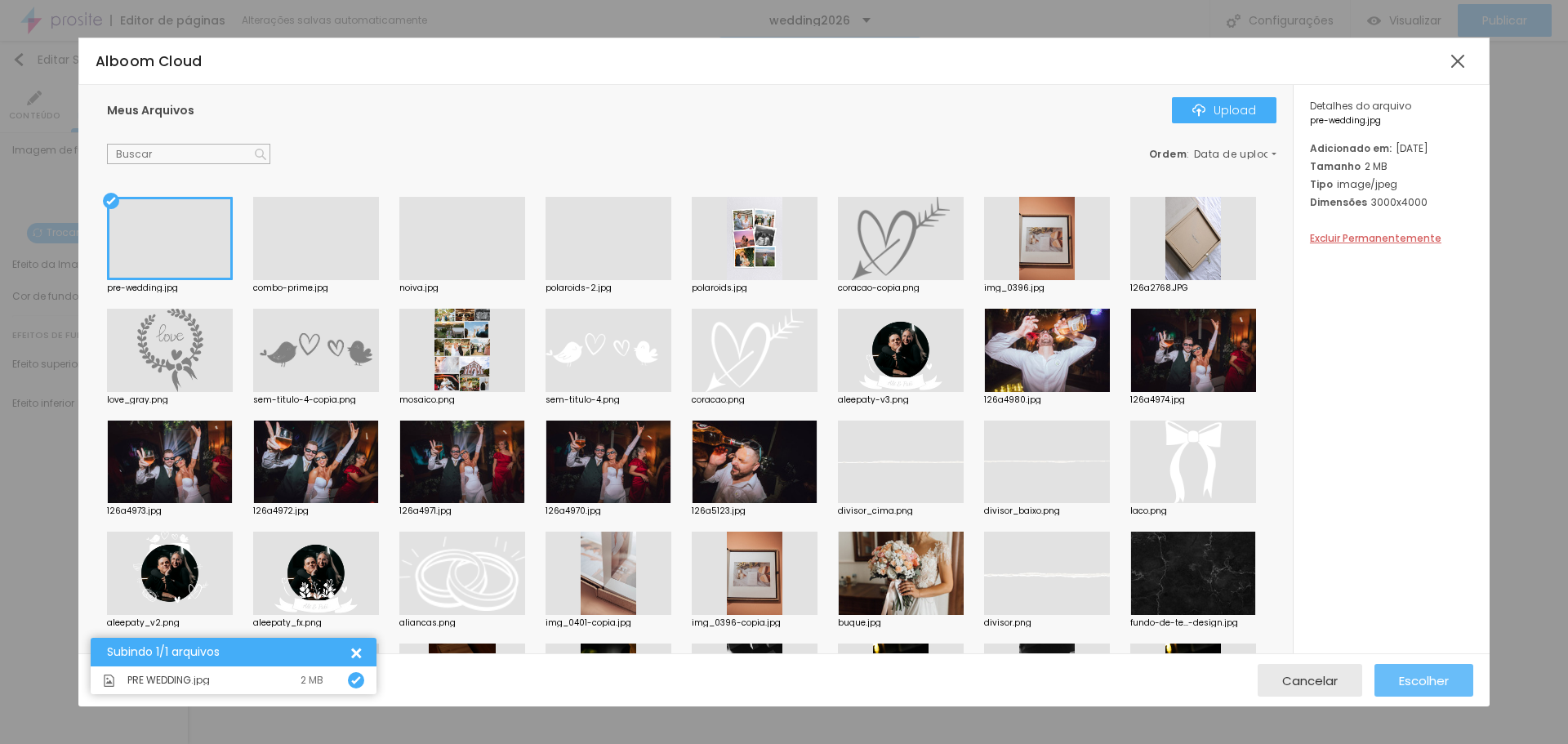 click on "Escolher" at bounding box center (1423, 680) 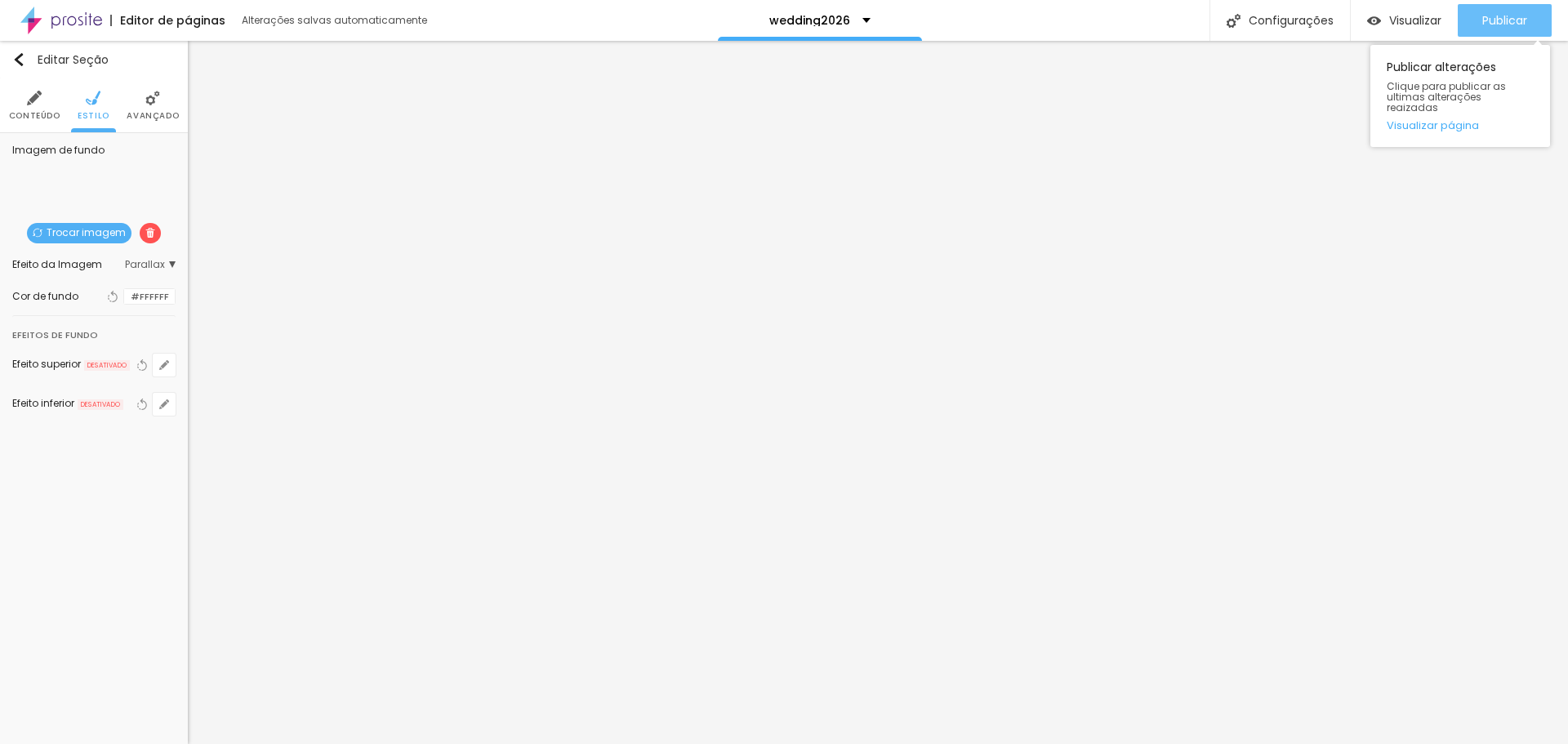 click on "Publicar" at bounding box center (1504, 20) 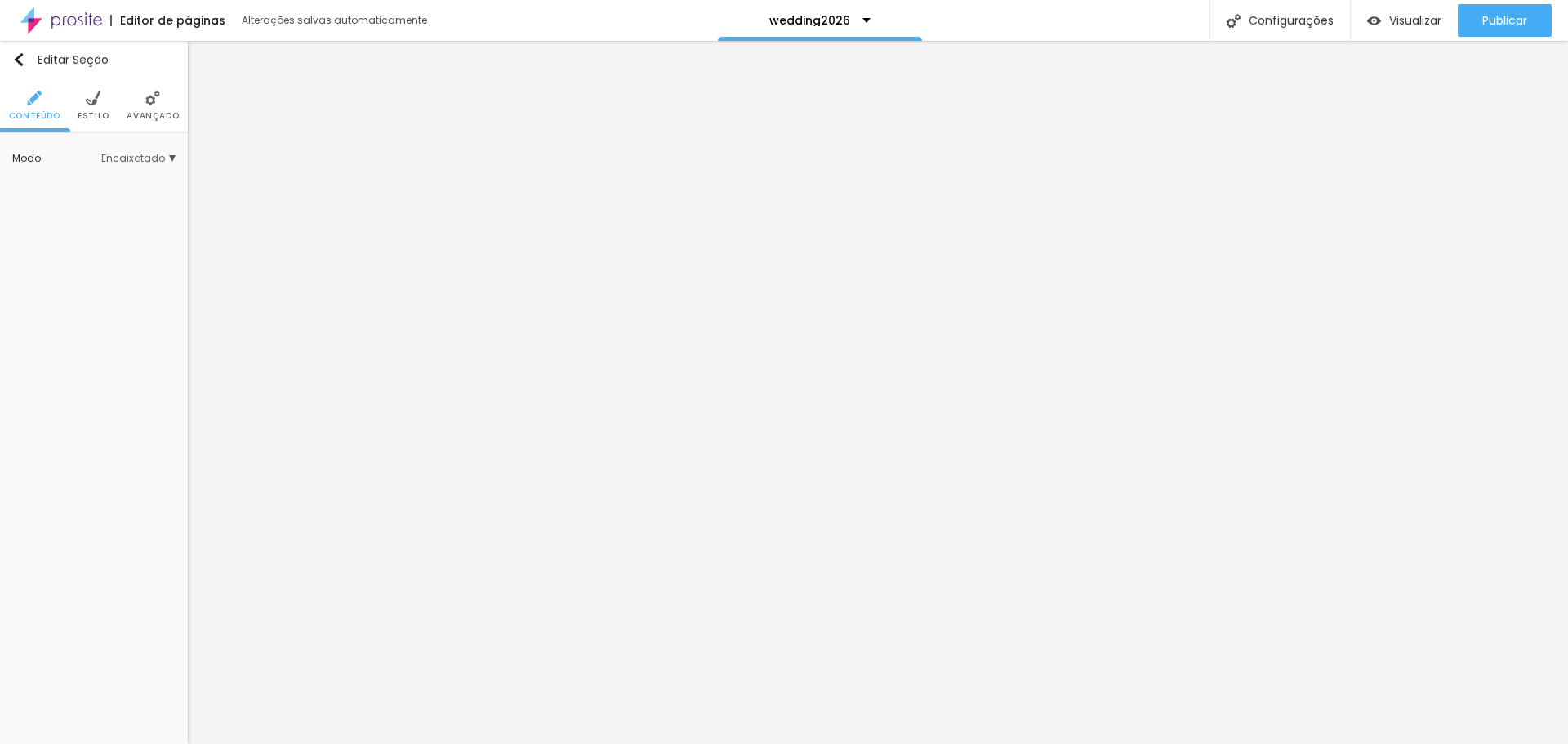 click on "Estilo" at bounding box center [93, 116] 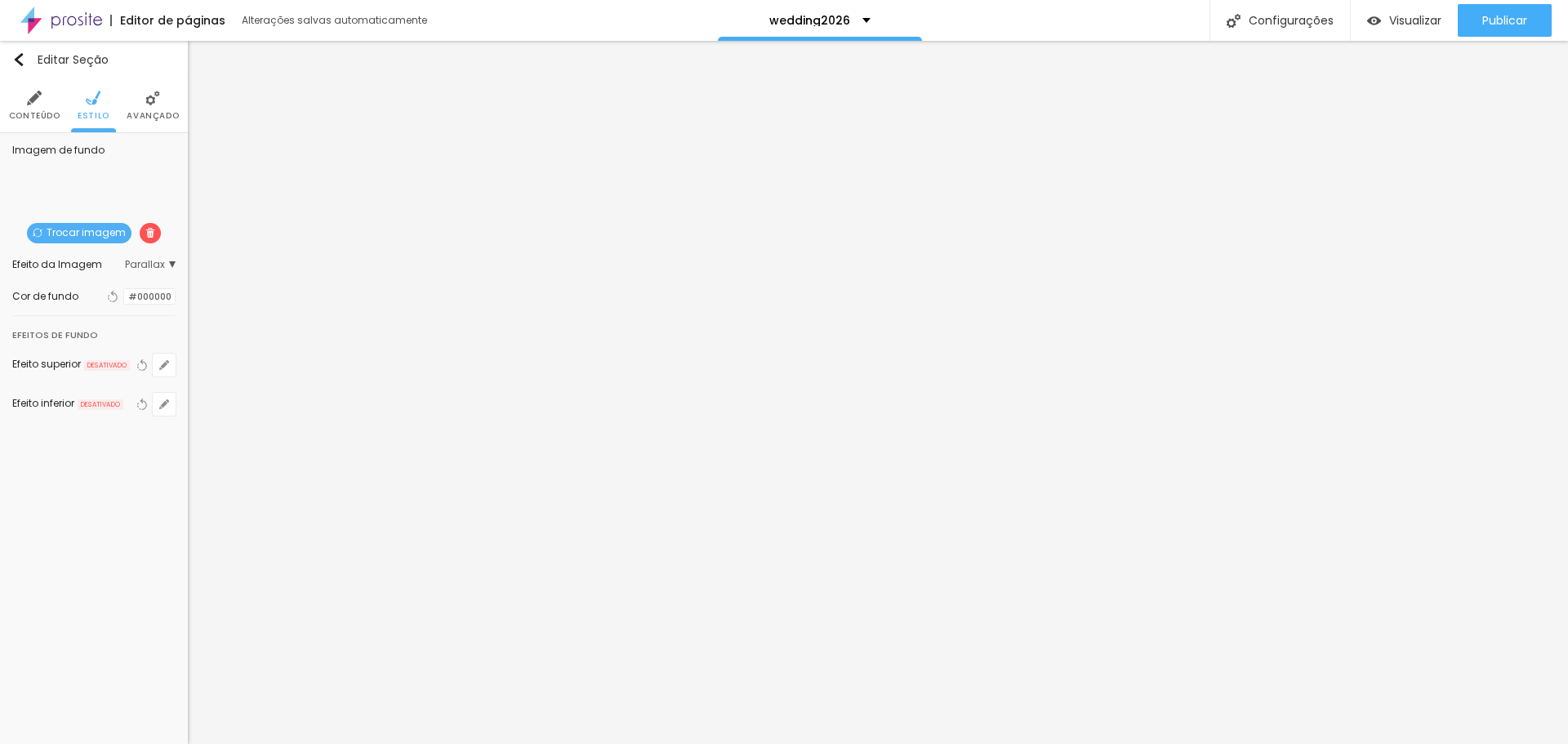 click on "Trocar imagem" at bounding box center (79, 233) 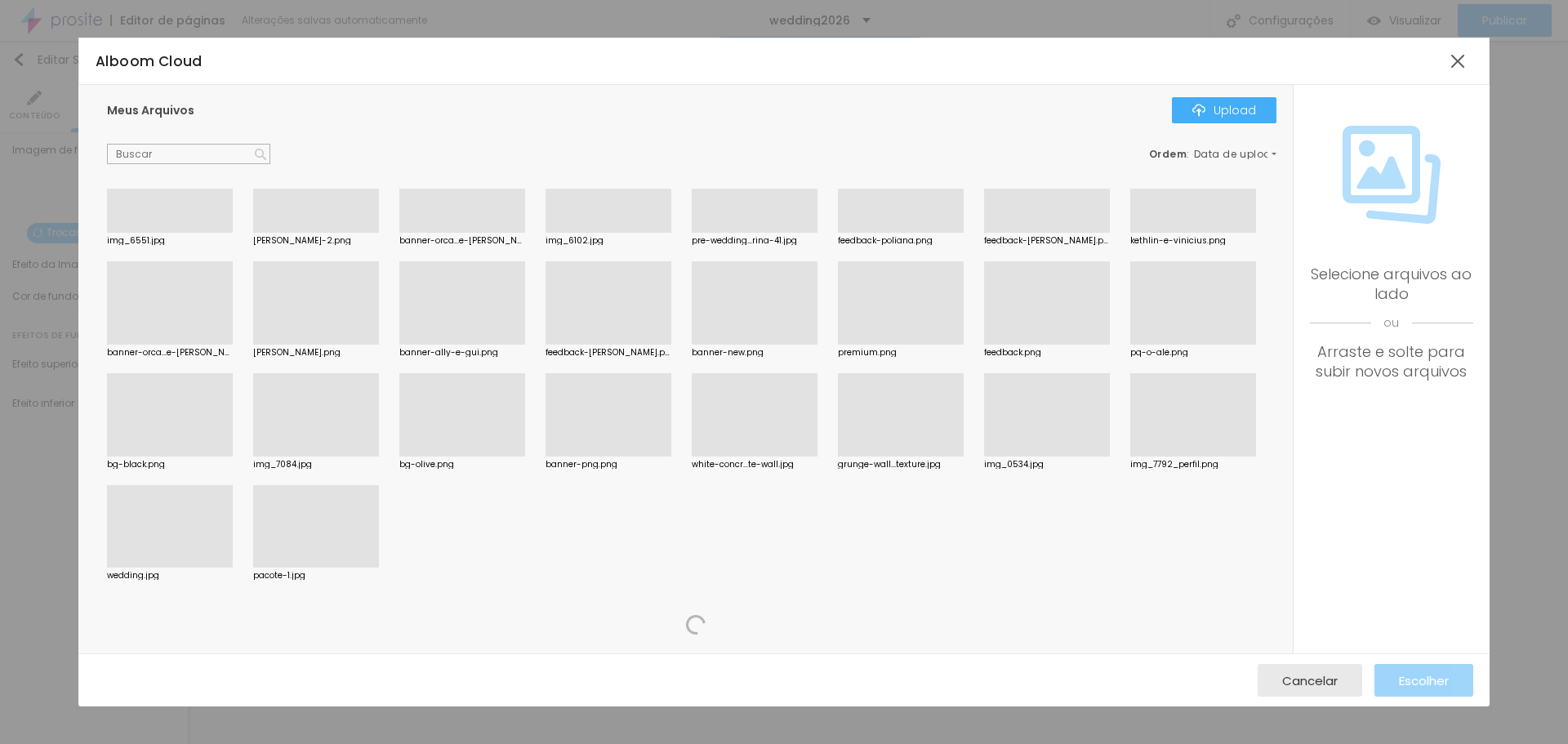 scroll, scrollTop: 2382, scrollLeft: 0, axis: vertical 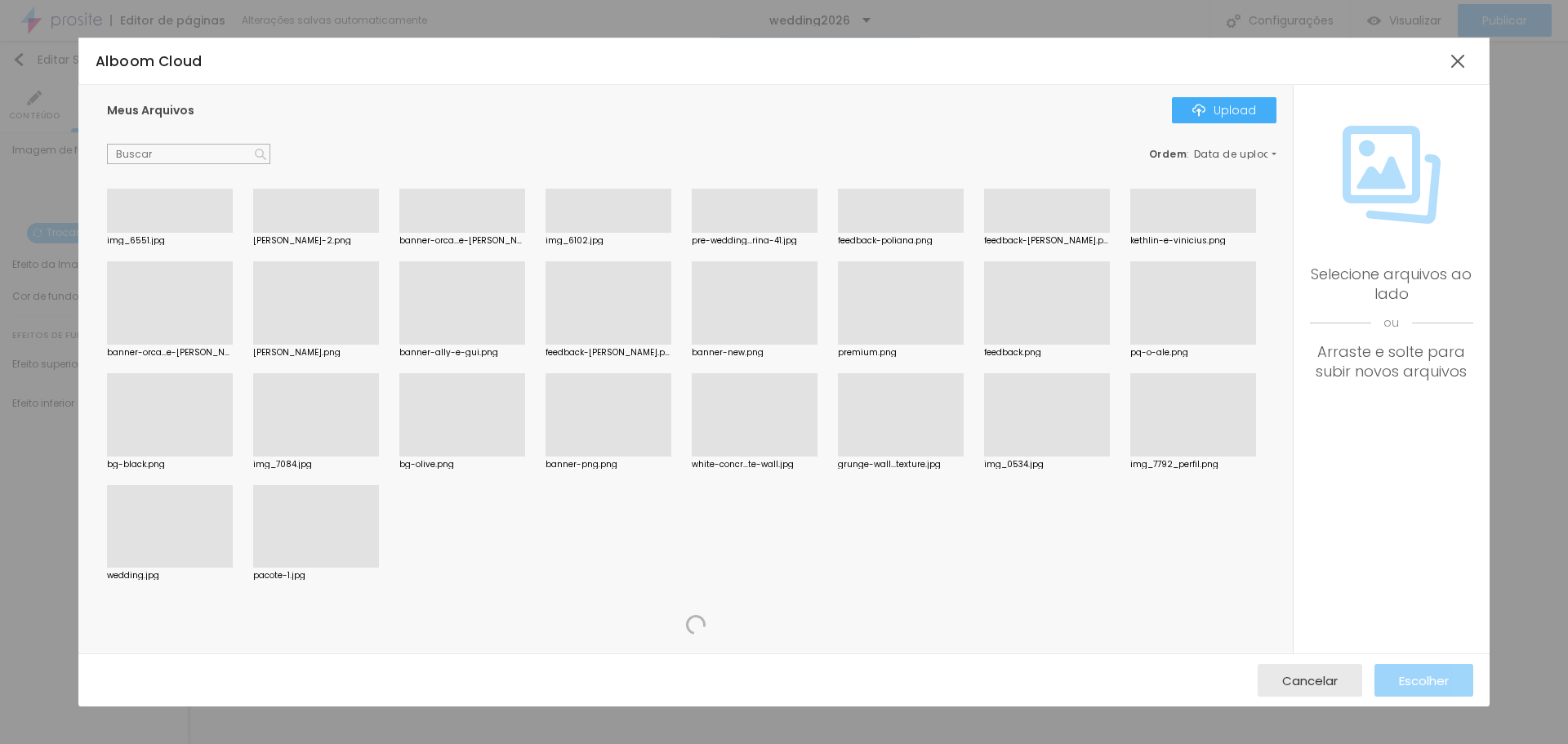 click at bounding box center [170, 345] 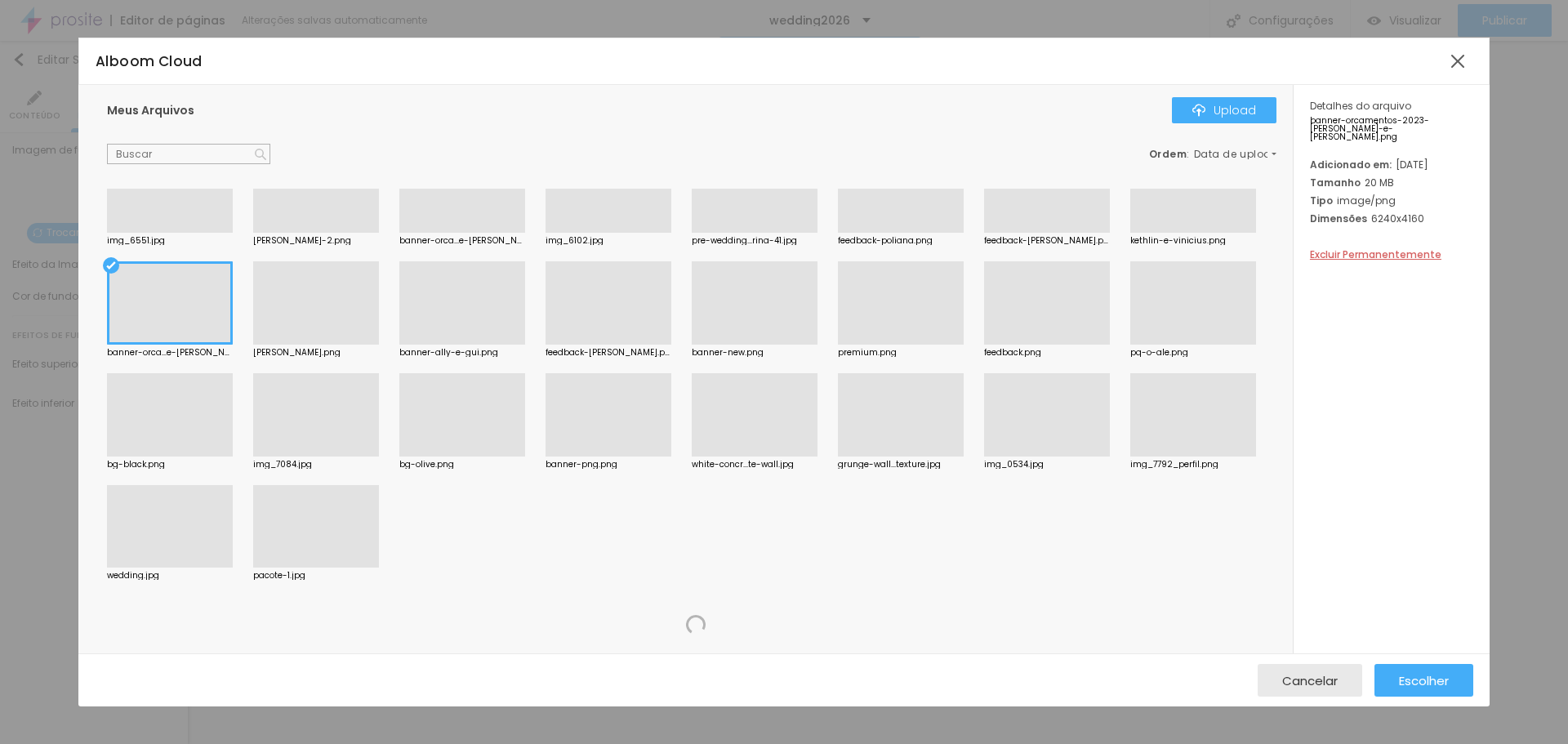 scroll, scrollTop: 2219, scrollLeft: 0, axis: vertical 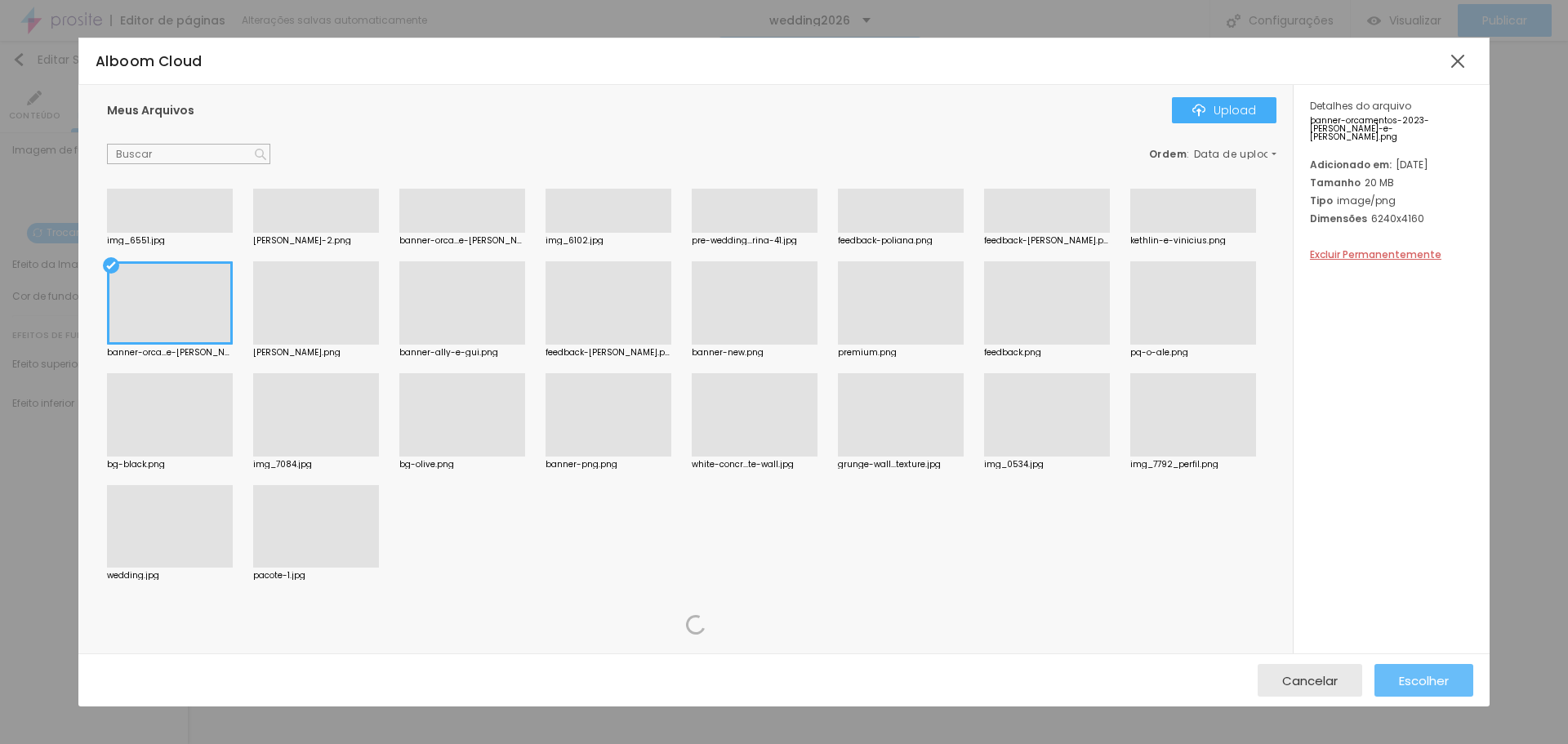 click on "Escolher" at bounding box center (1423, 680) 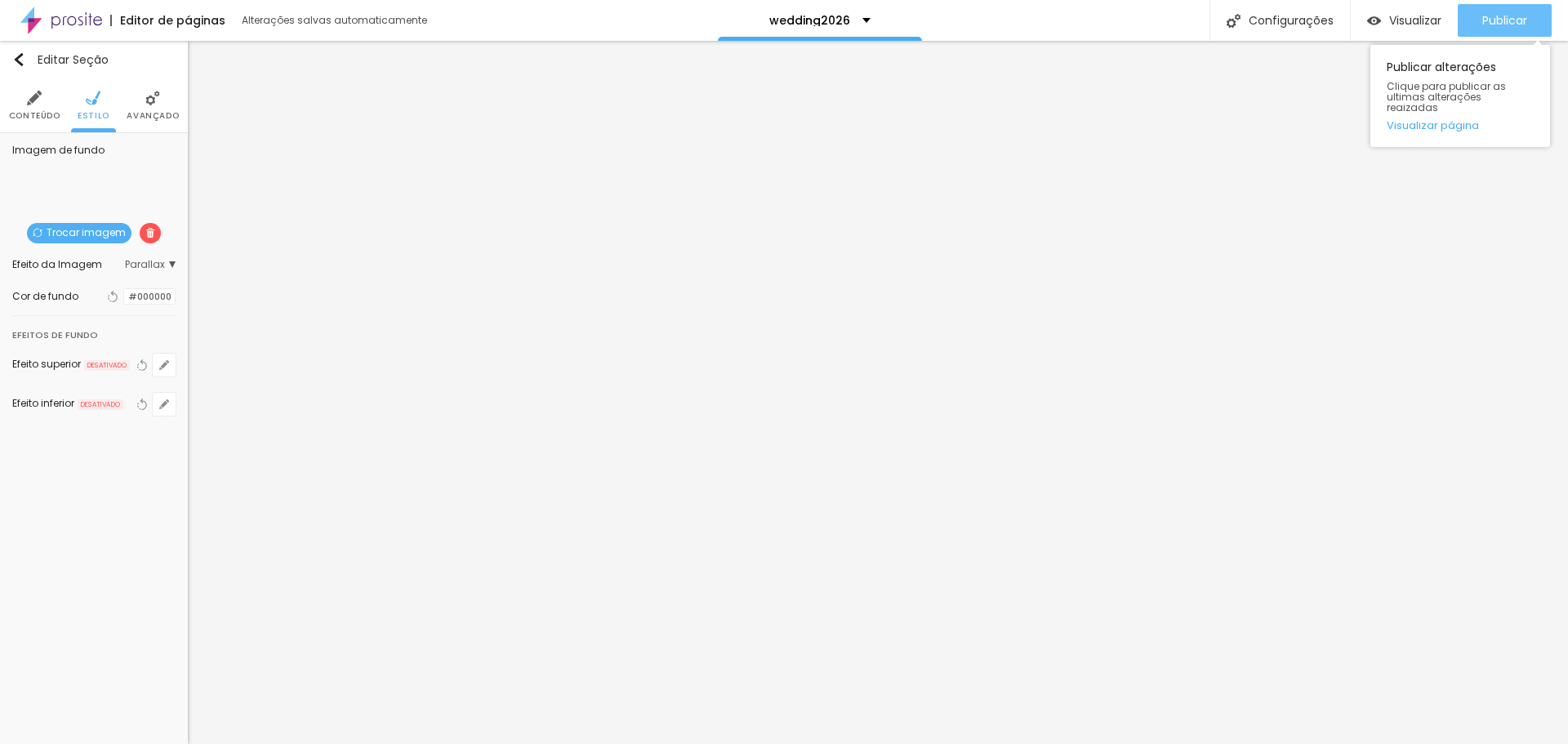 click on "Publicar" at bounding box center (1504, 20) 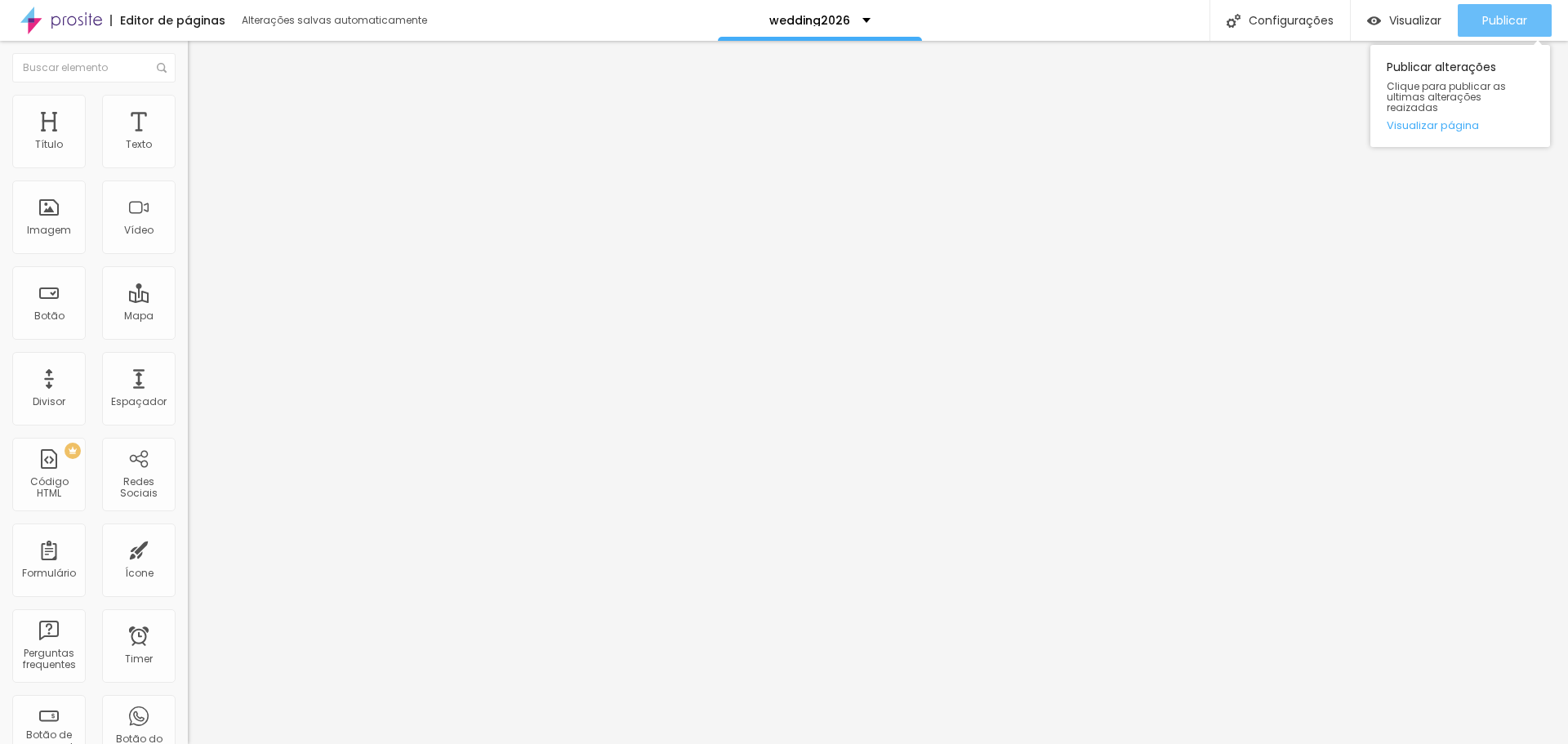 click on "Publicar" at bounding box center (1504, 20) 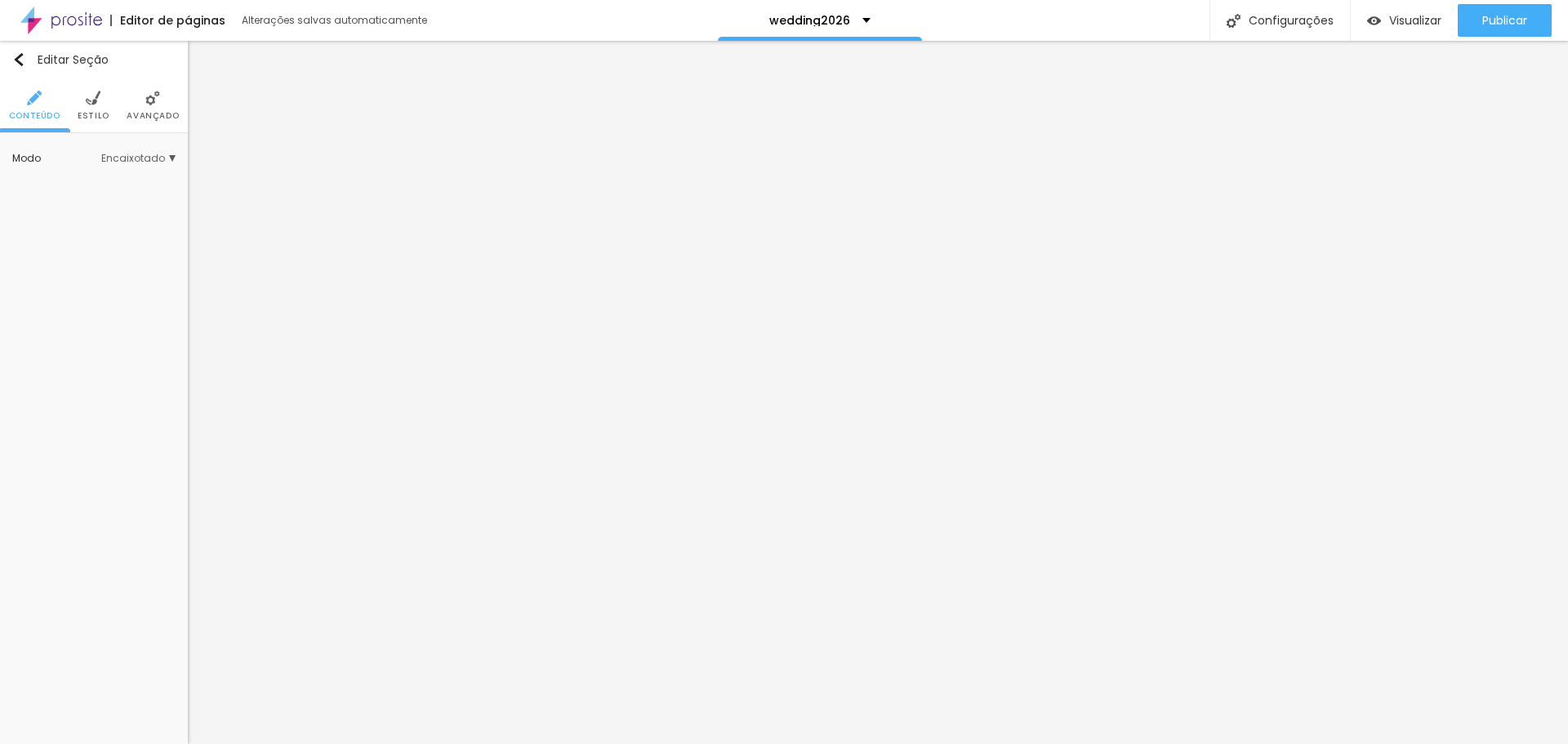 click at bounding box center [93, 98] 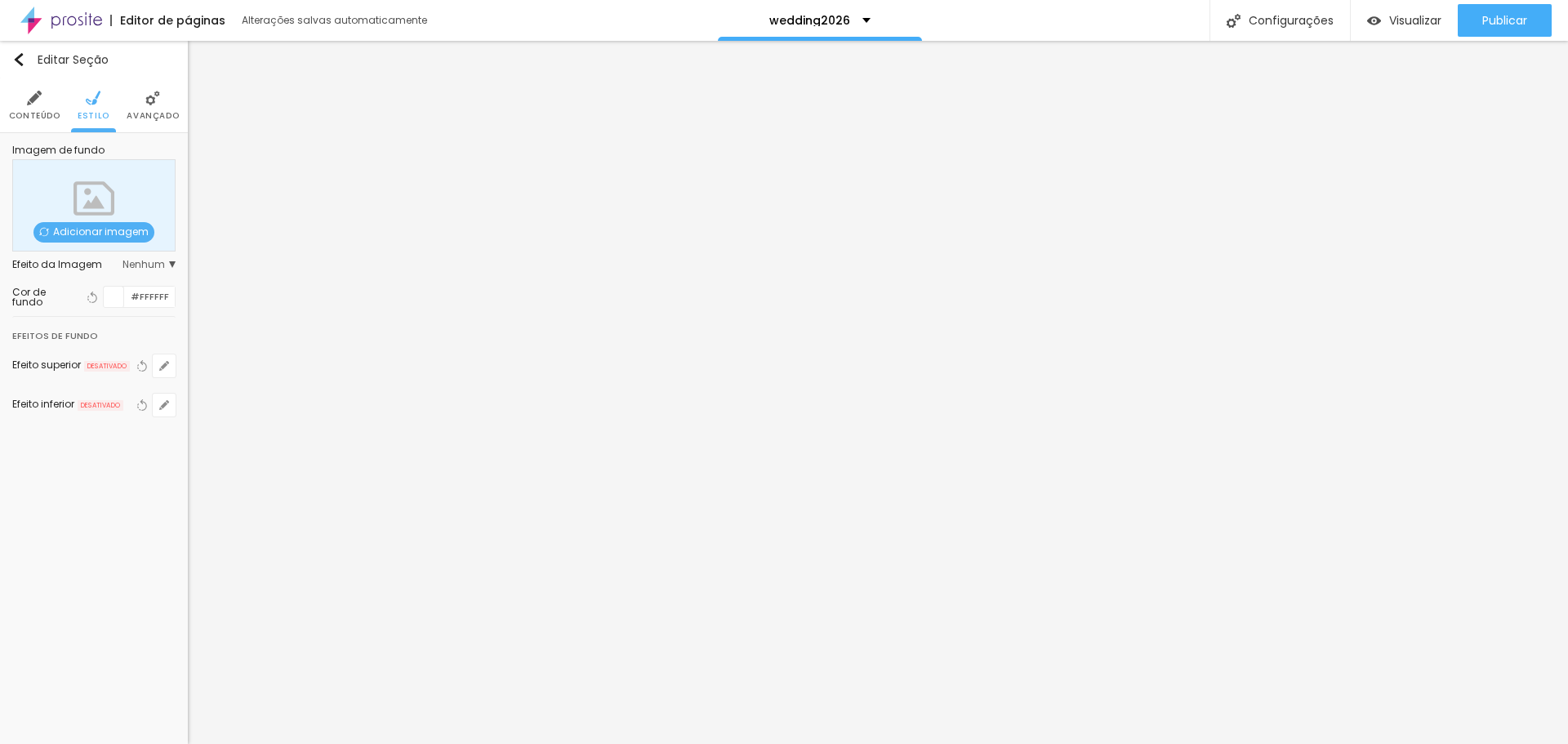 click on "Adicionar imagem" at bounding box center (94, 232) 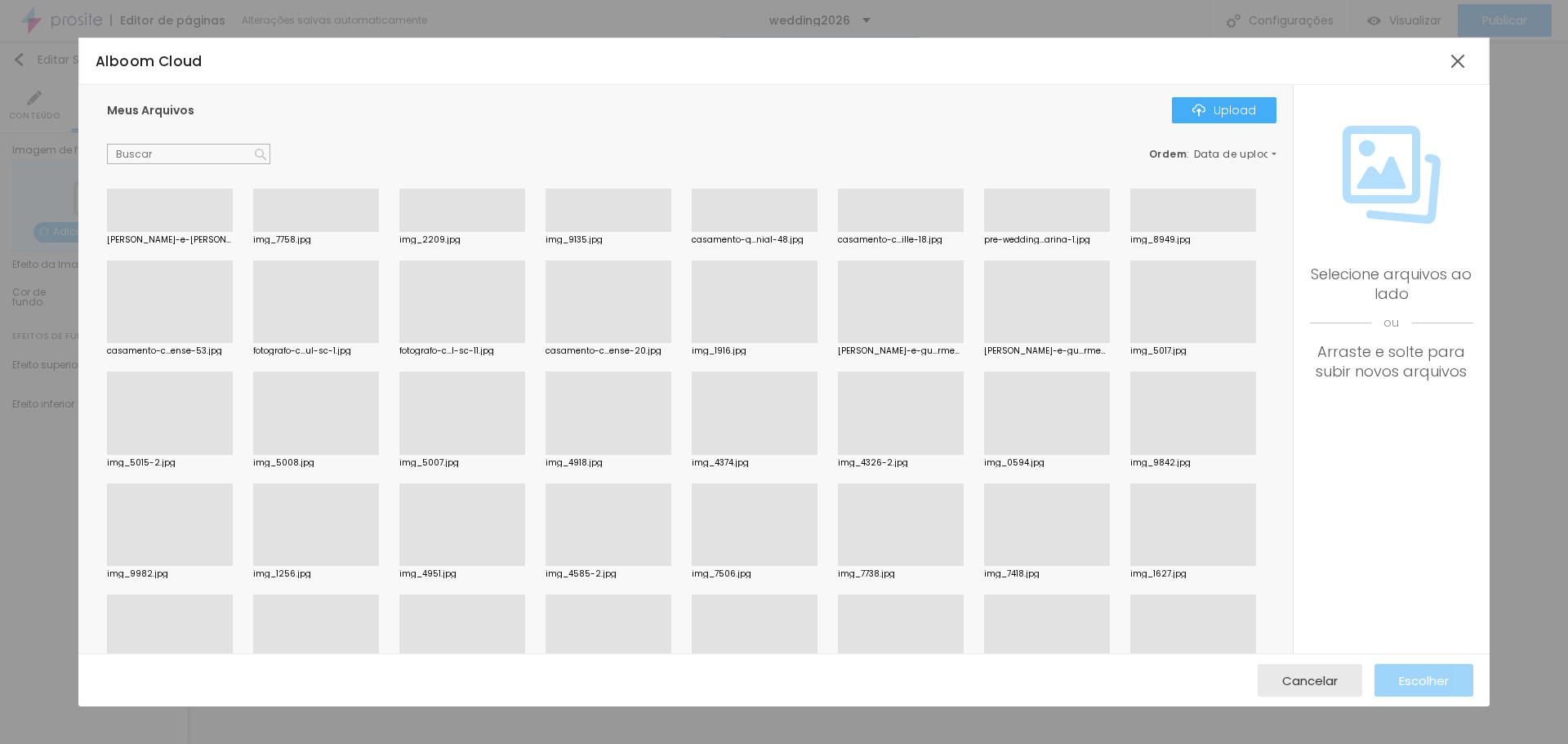 scroll, scrollTop: 1388, scrollLeft: 0, axis: vertical 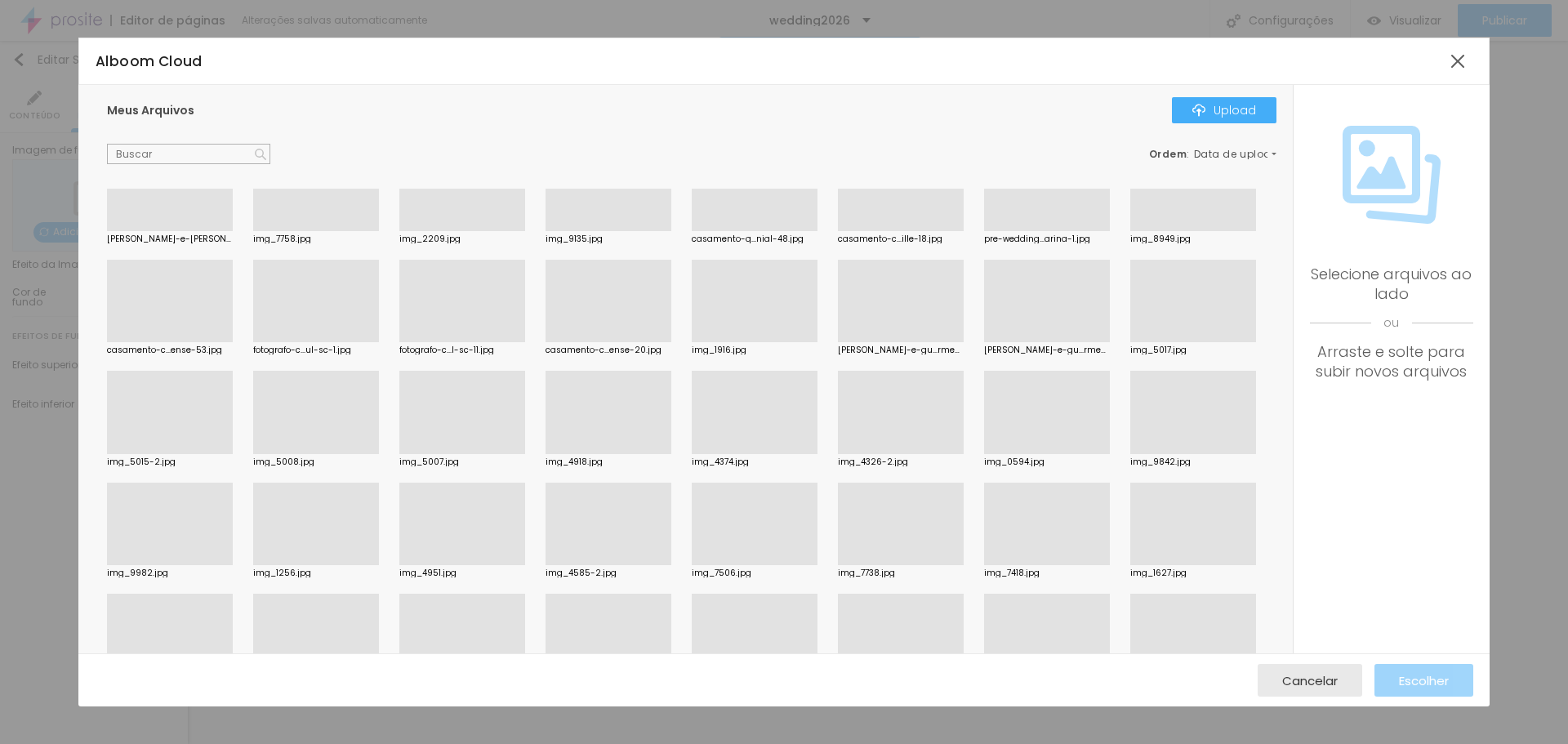 click at bounding box center [316, 231] 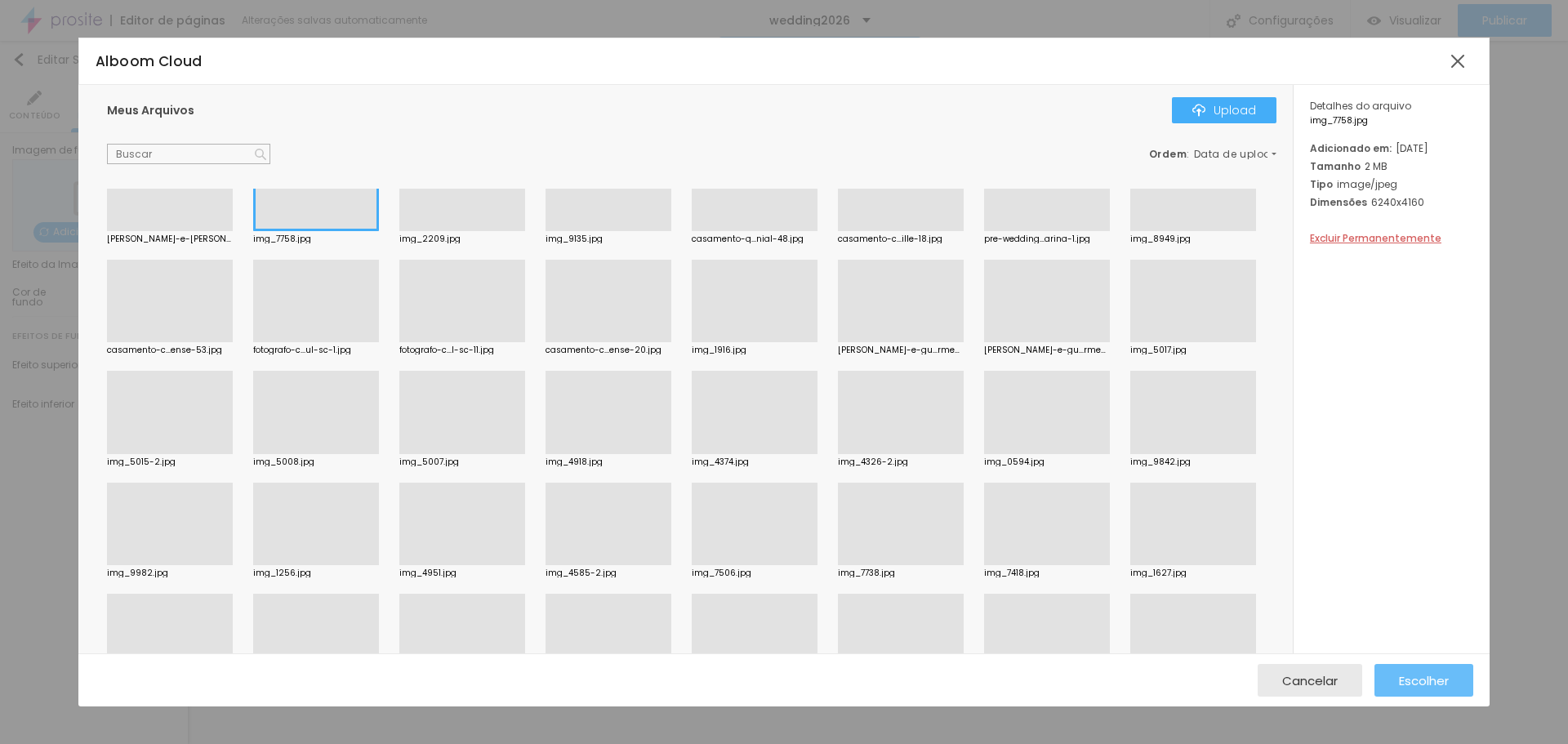 click on "Escolher" at bounding box center (1423, 680) 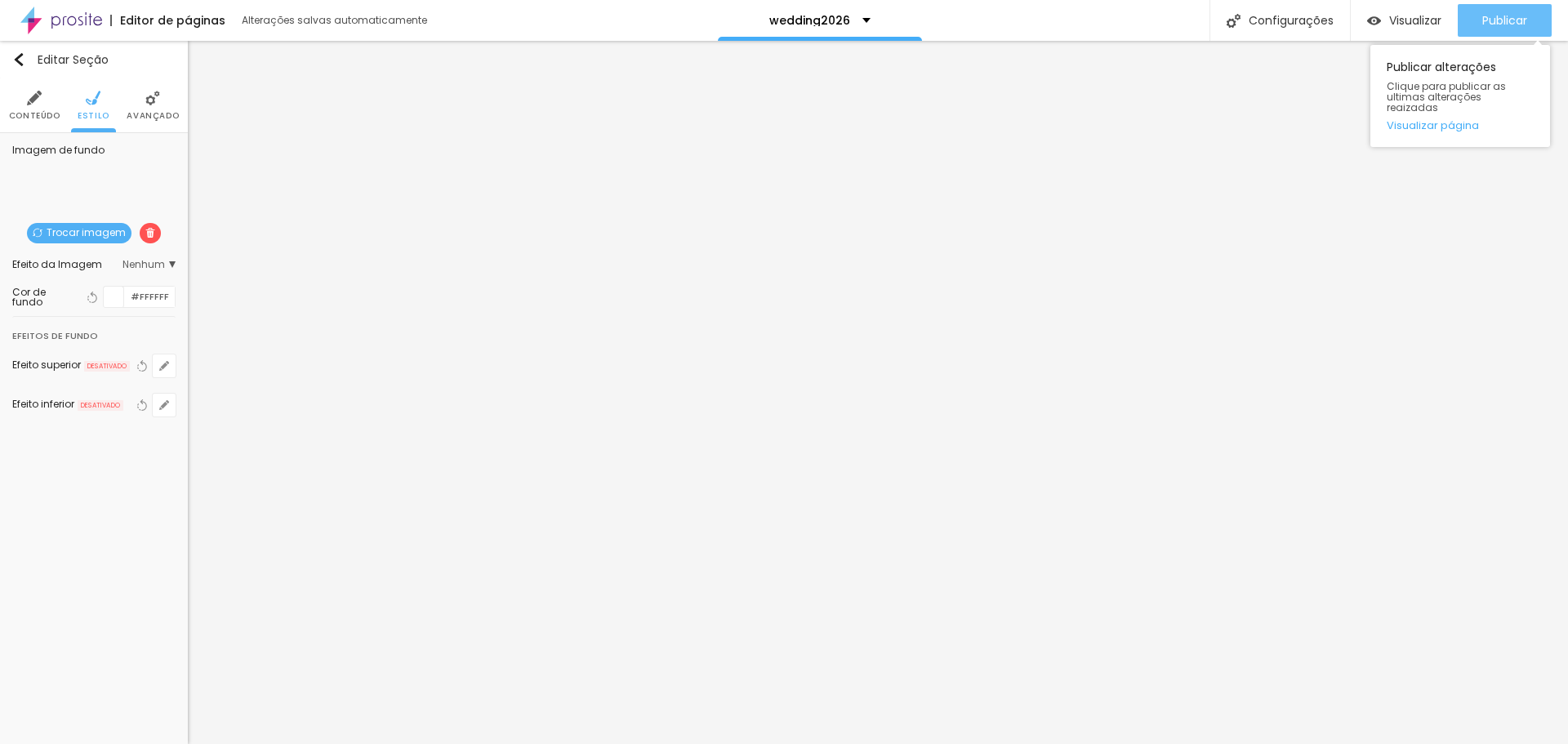 click on "Publicar" at bounding box center [1504, 20] 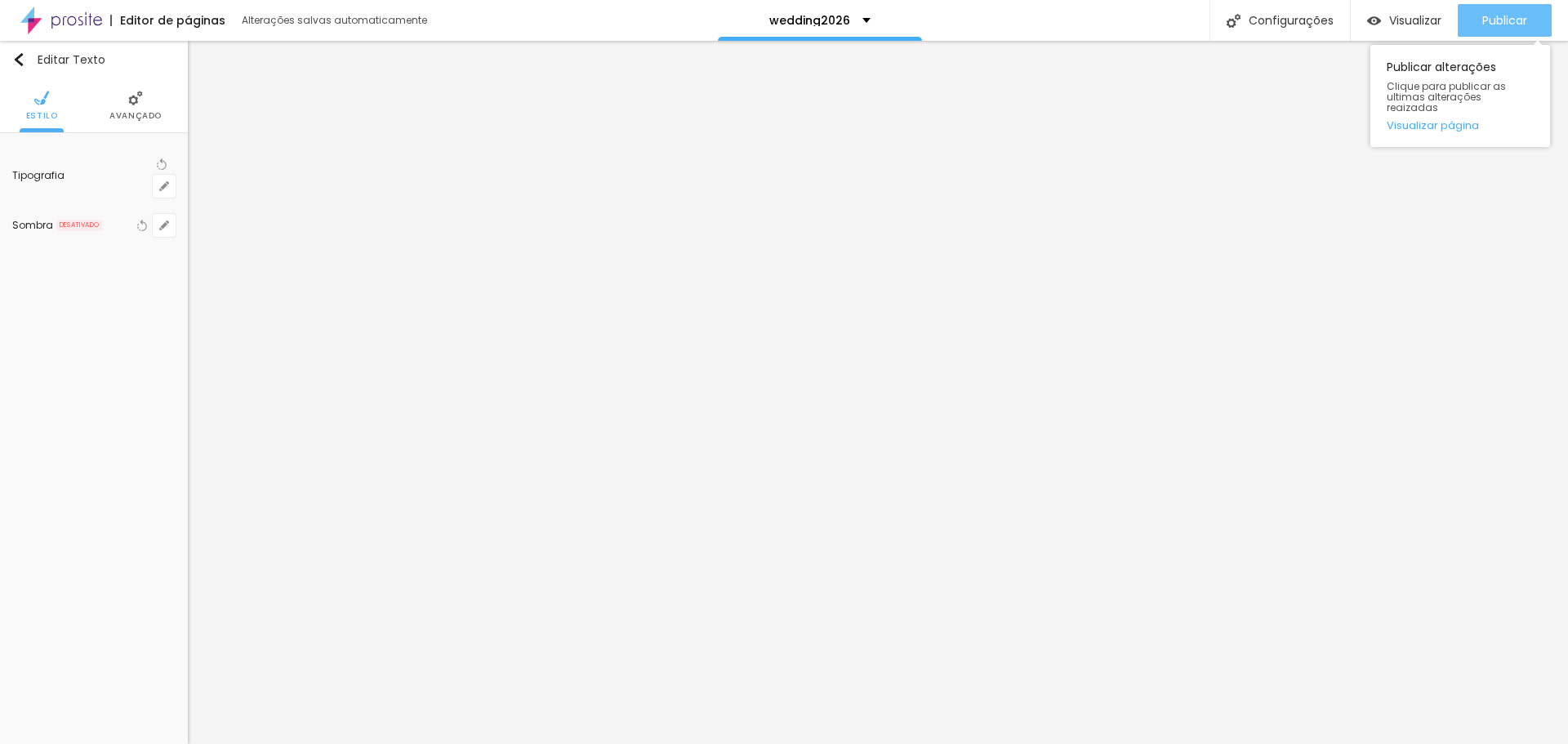 click on "Publicar" at bounding box center [1504, 20] 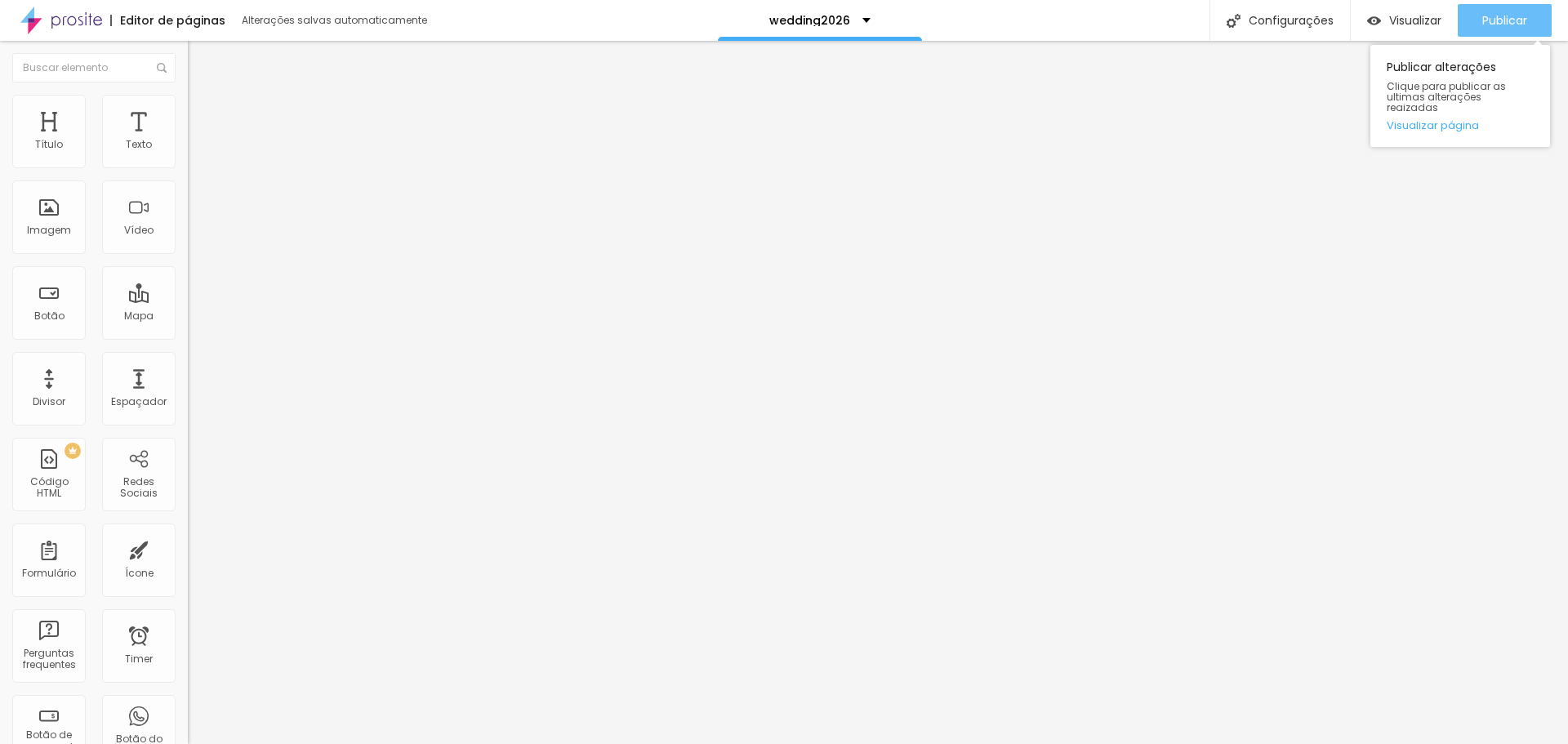 click on "Publicar" at bounding box center (1504, 20) 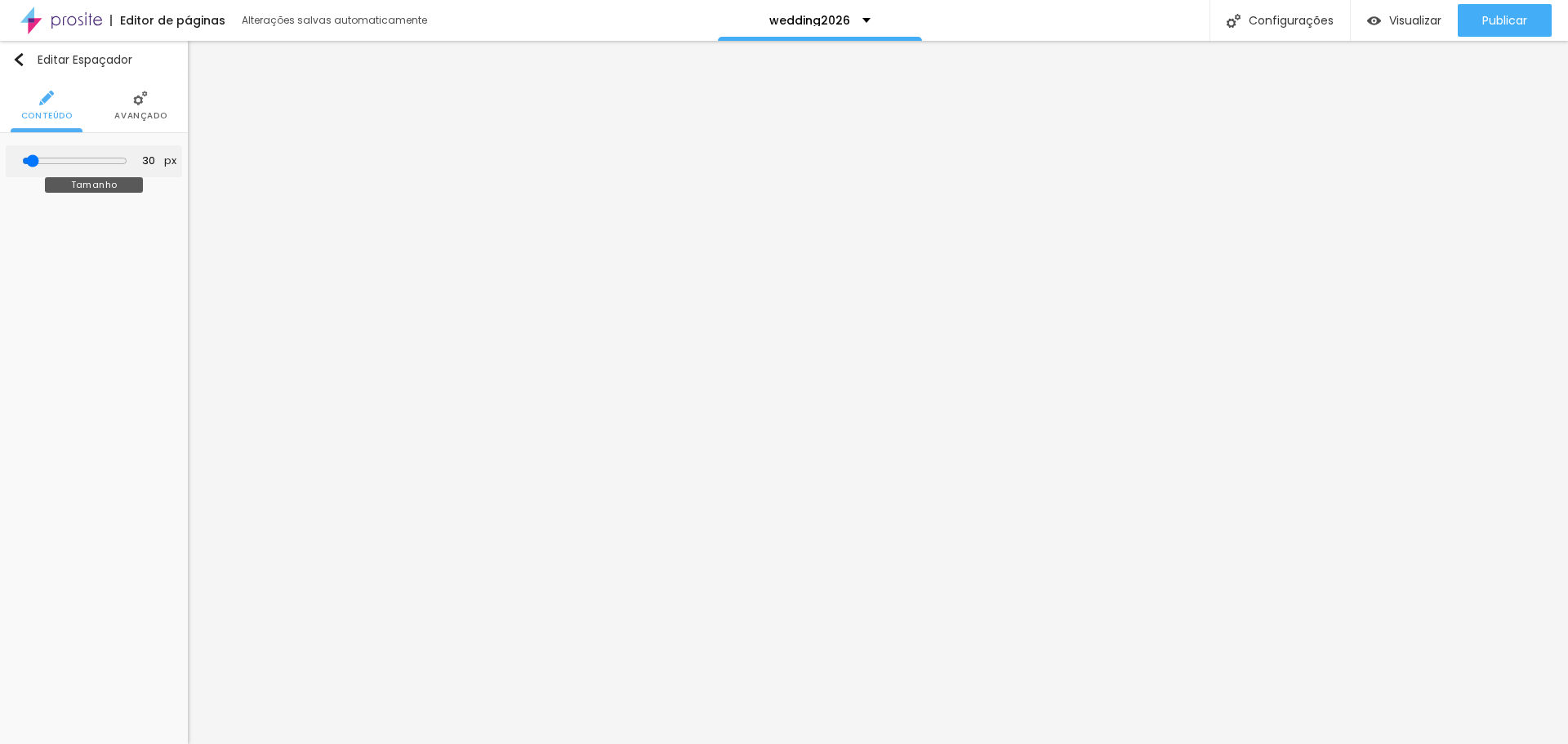type on "185" 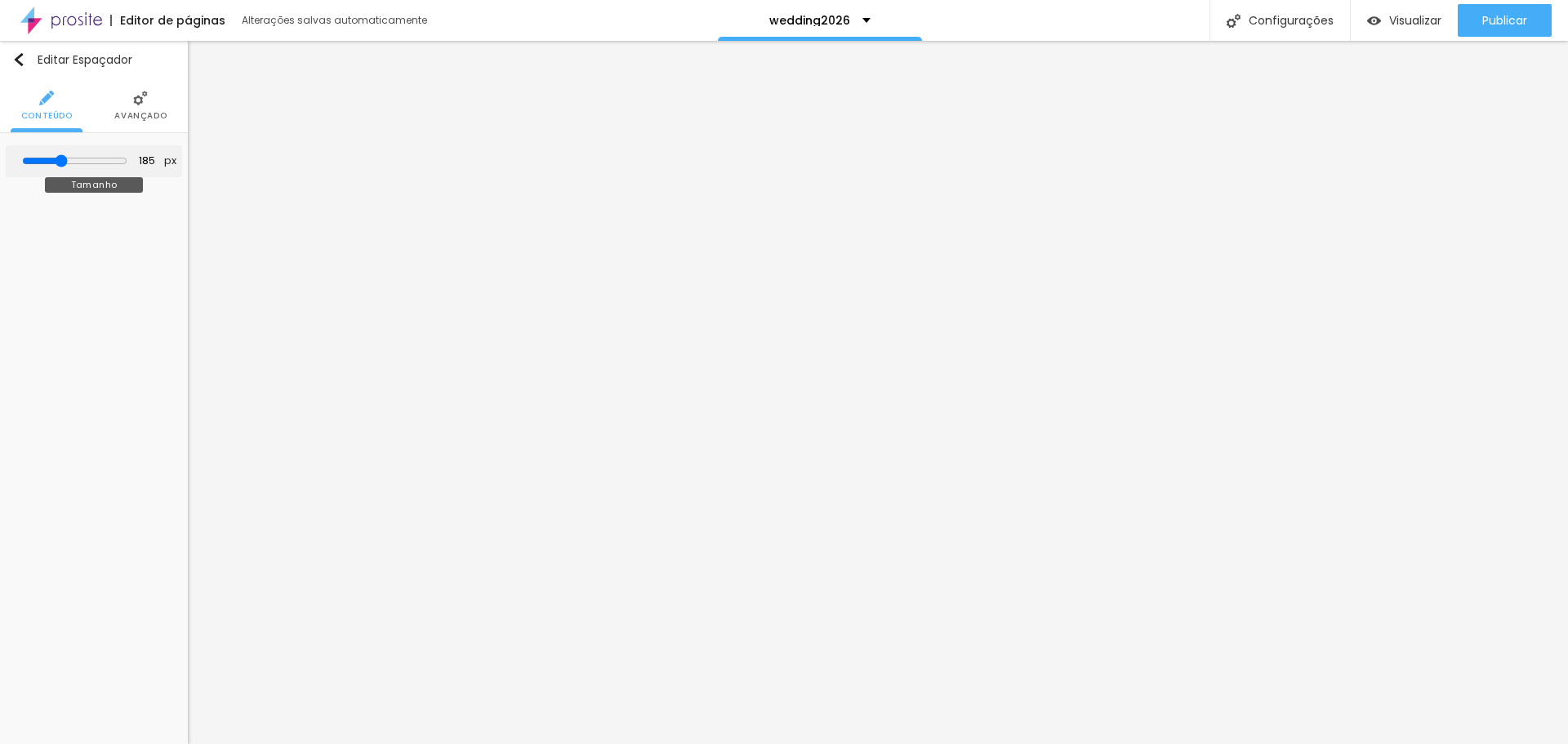 type on "183" 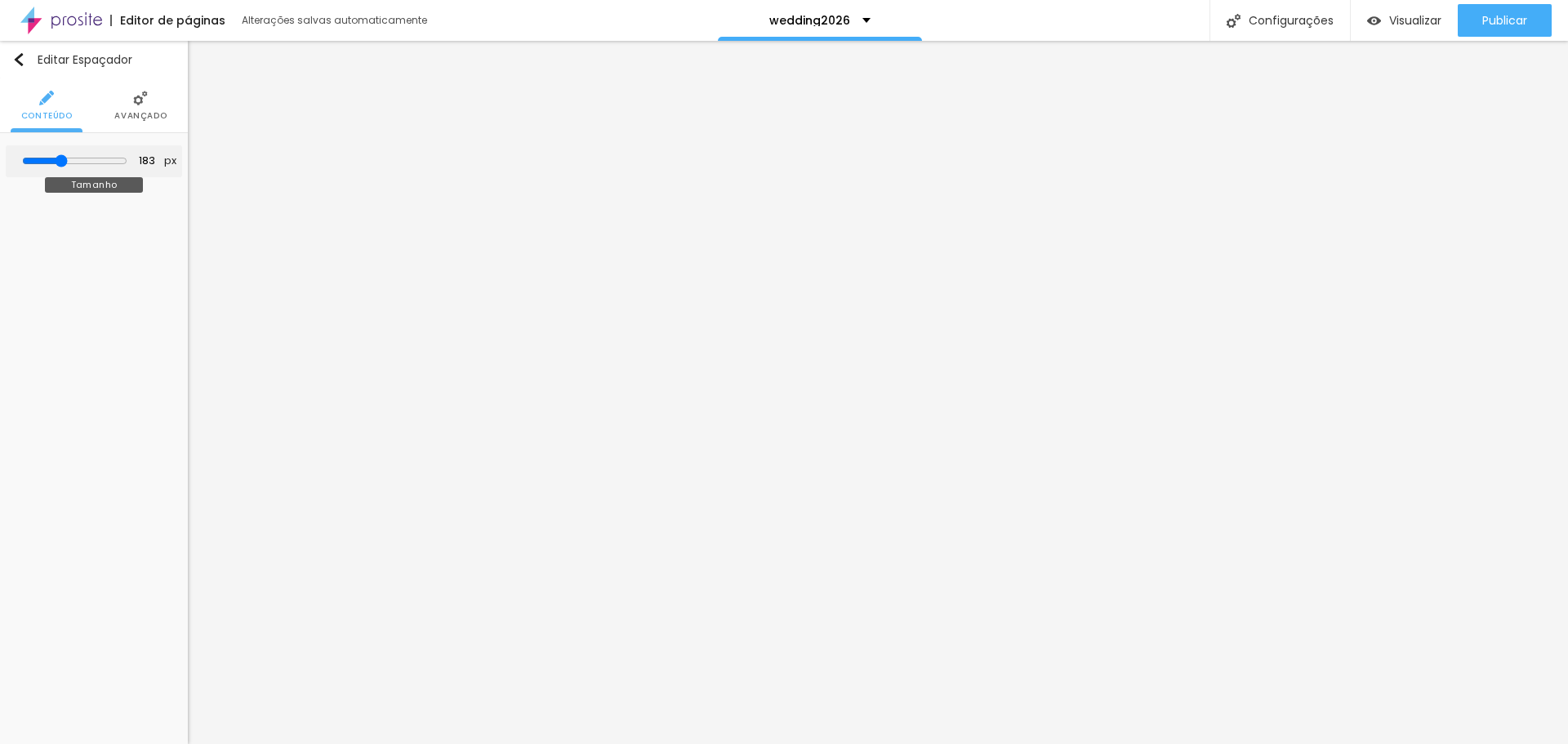 type on "198" 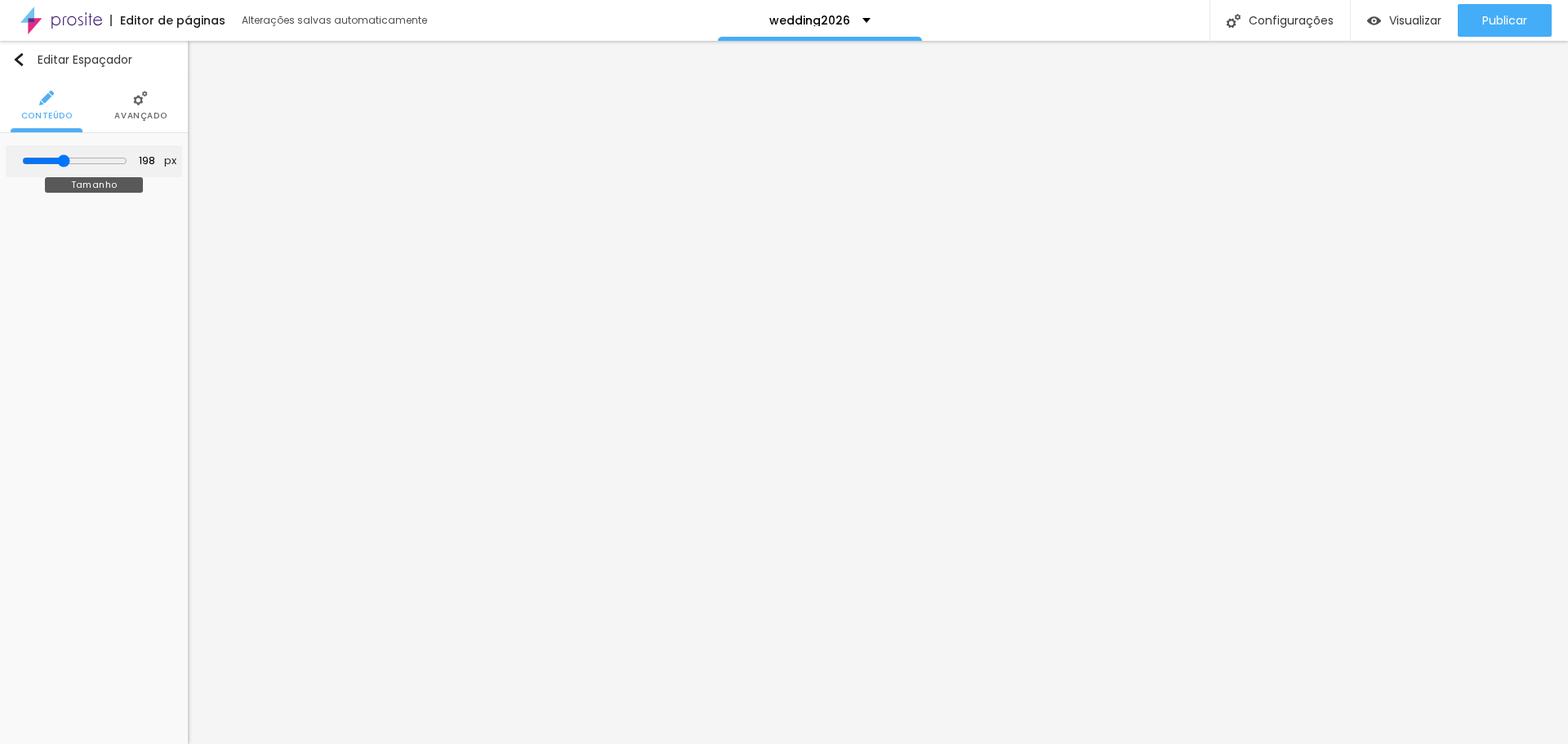 type on "203" 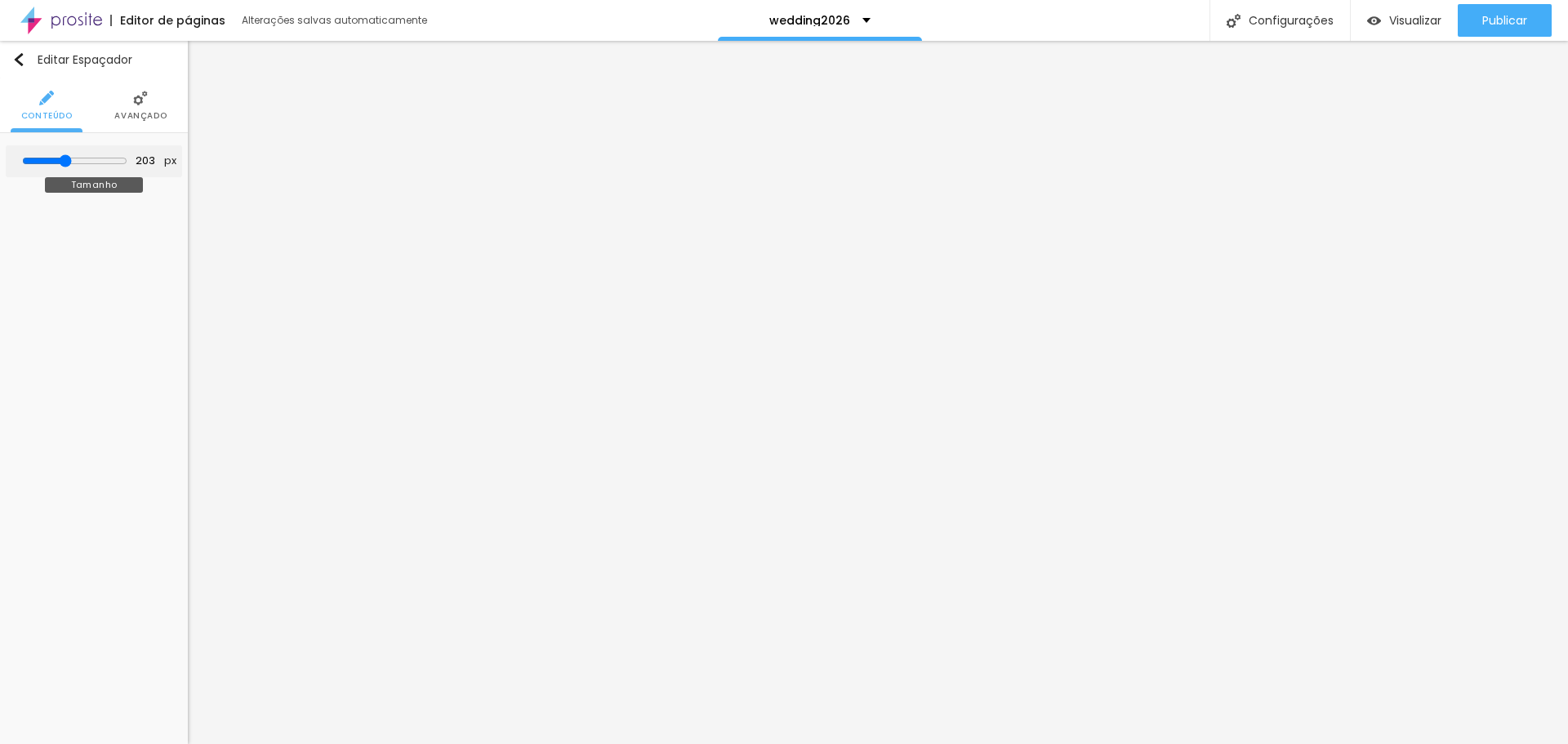 type on "208" 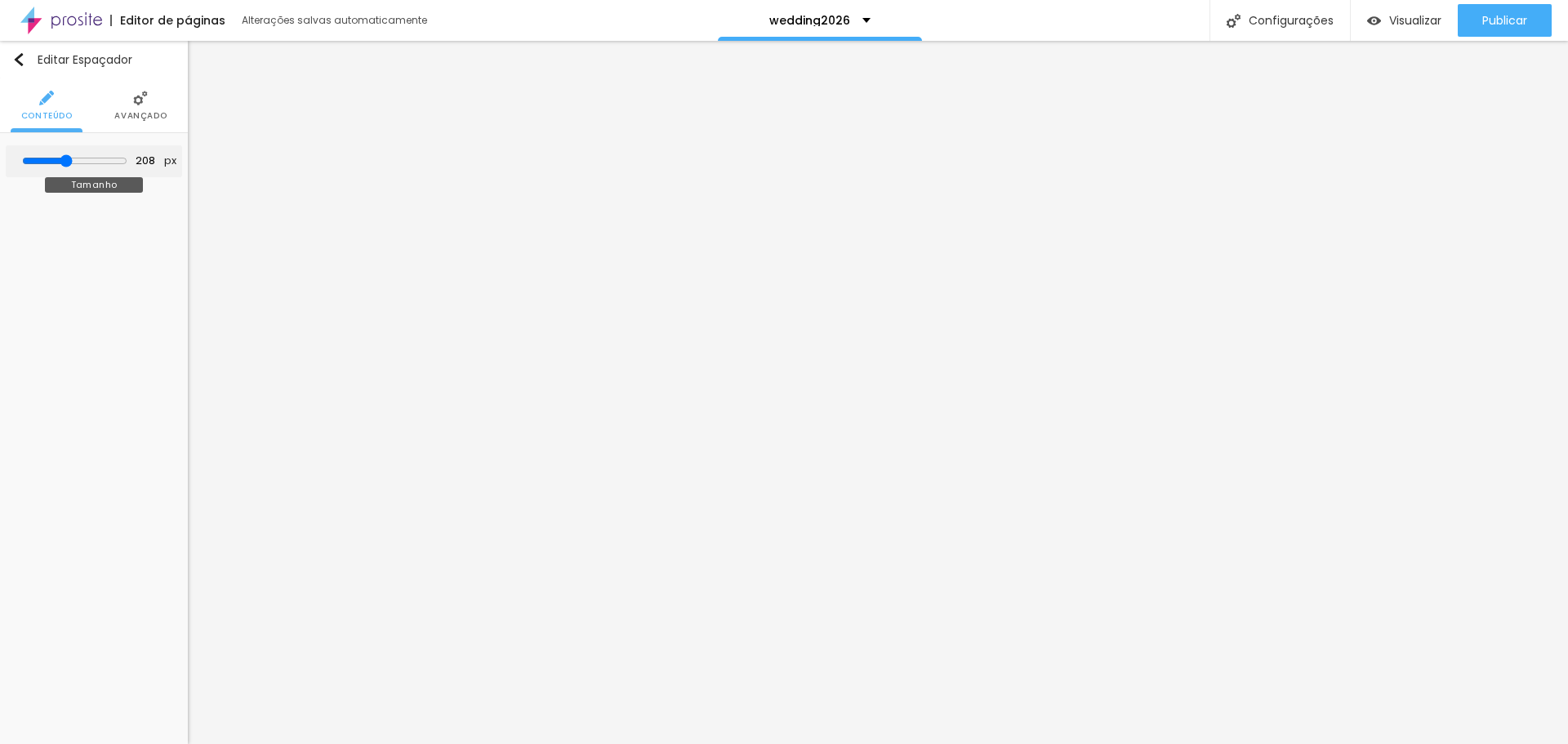 type on "213" 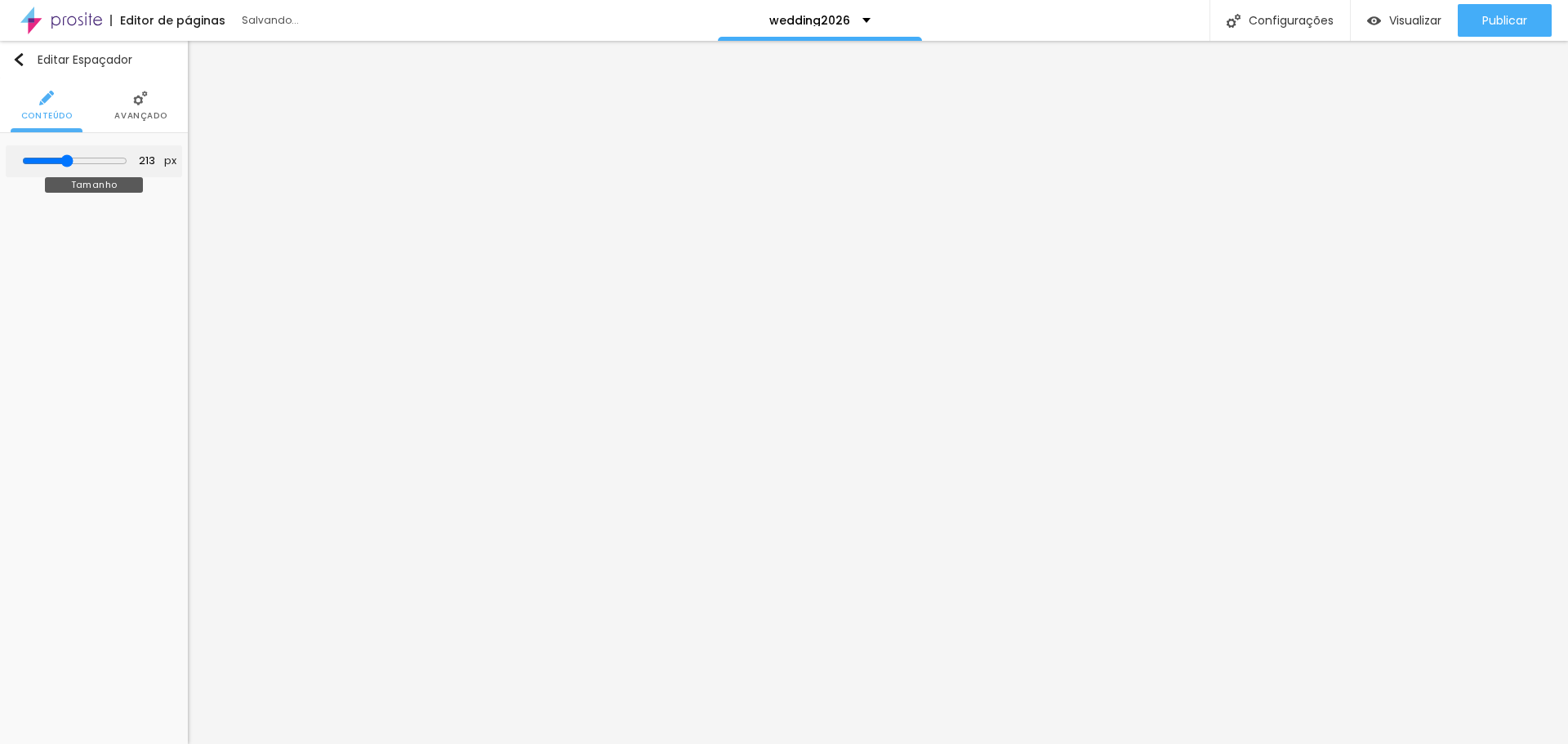 type on "213" 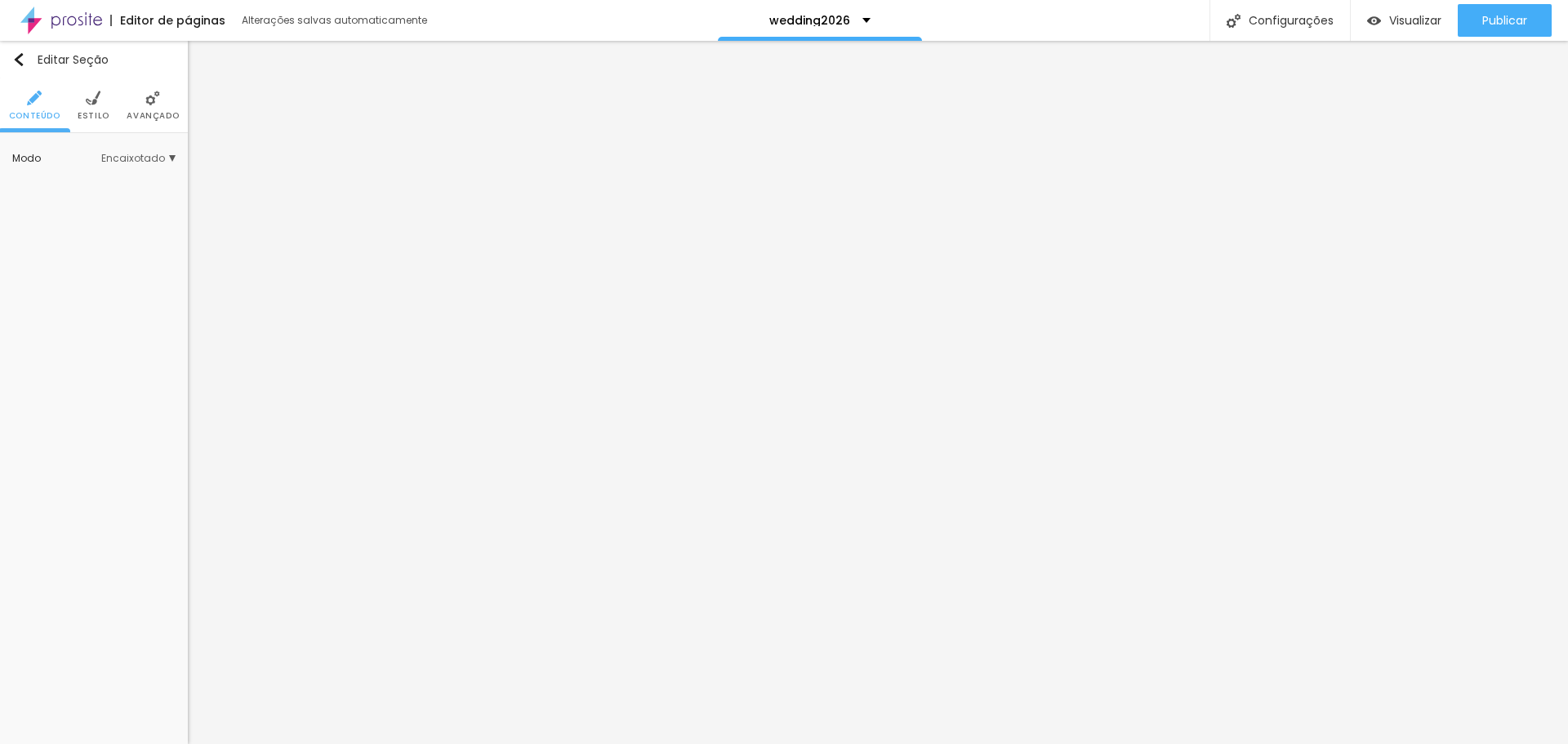 click on "Encaixotado" at bounding box center [138, 158] 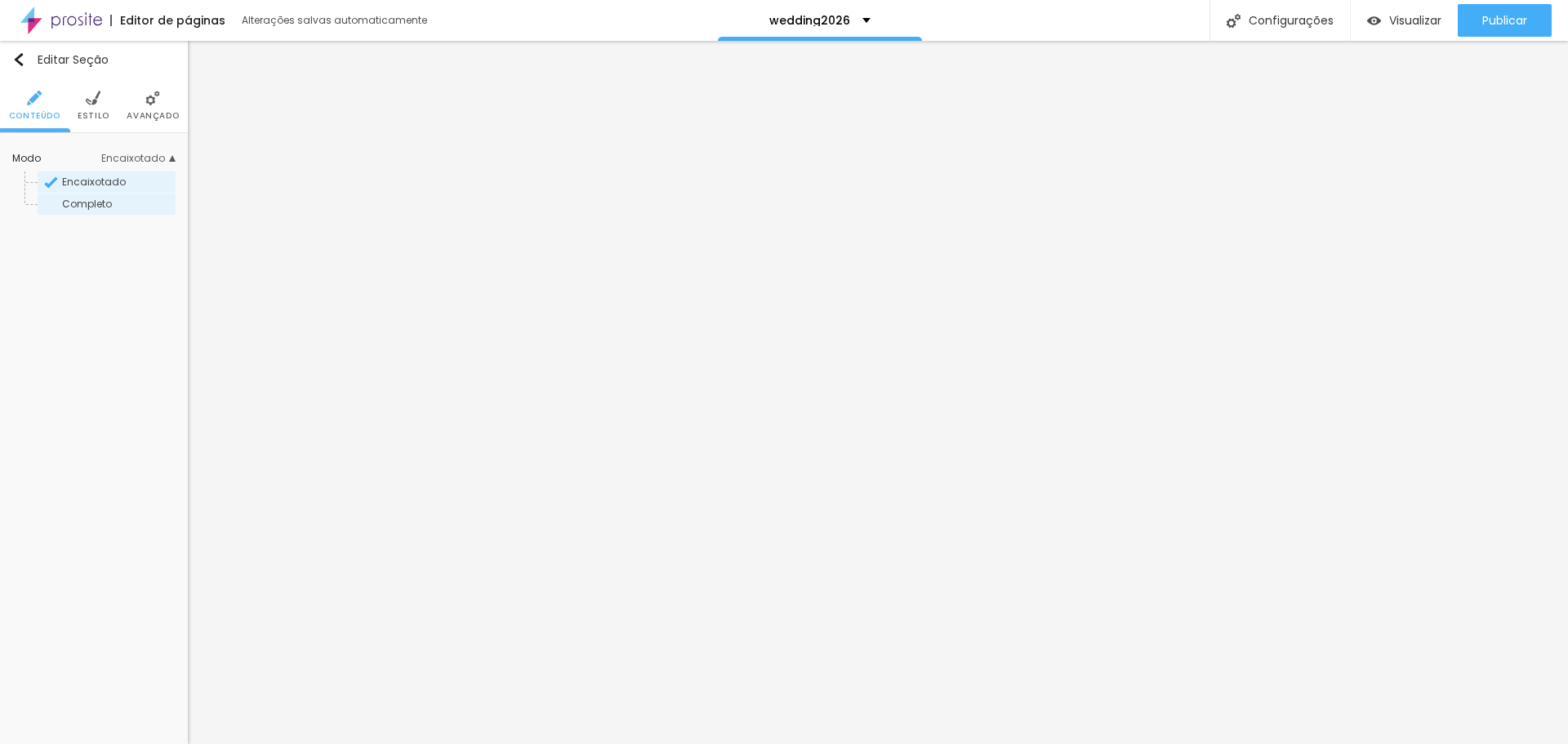 click on "Completo" at bounding box center [118, 204] 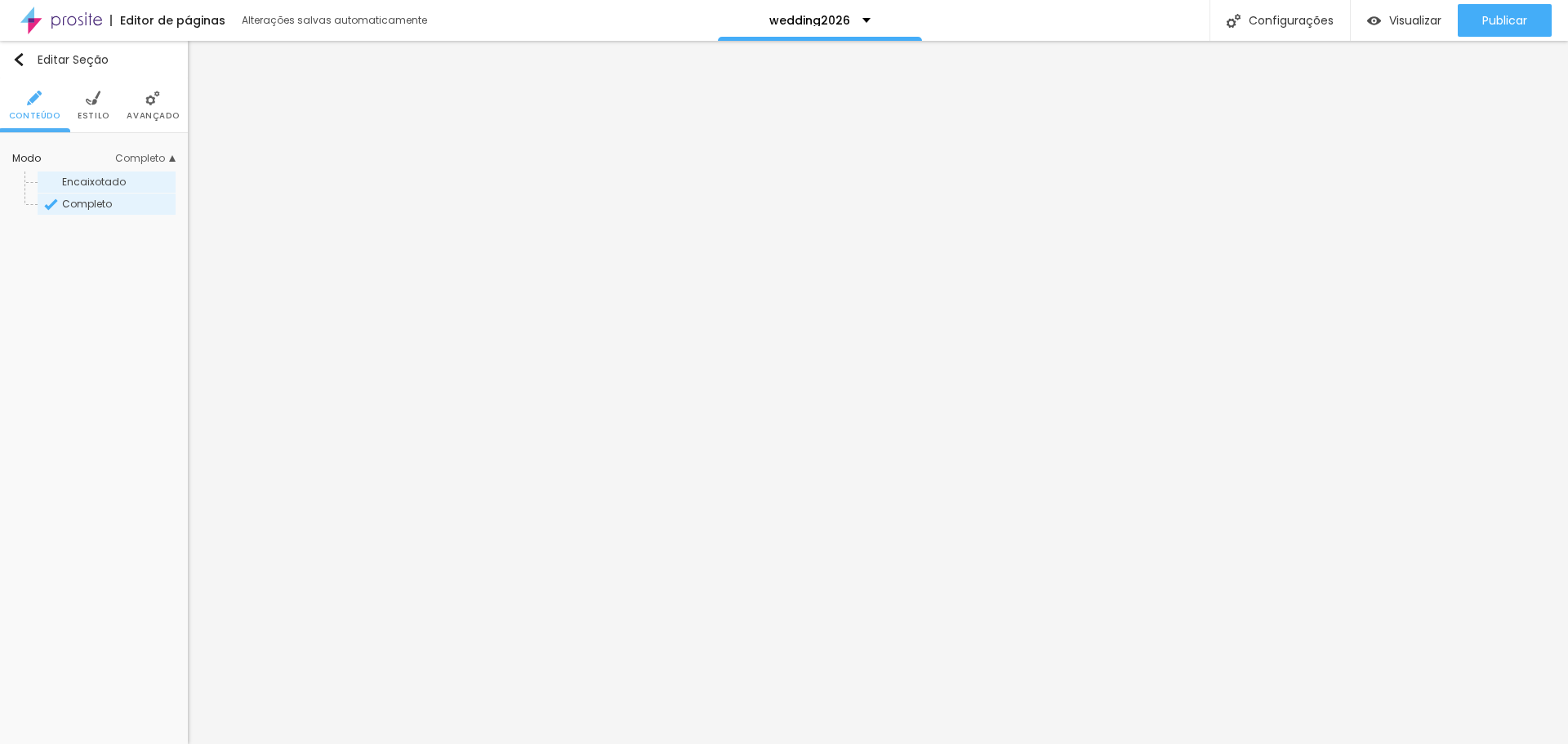 click on "Encaixotado" at bounding box center [118, 182] 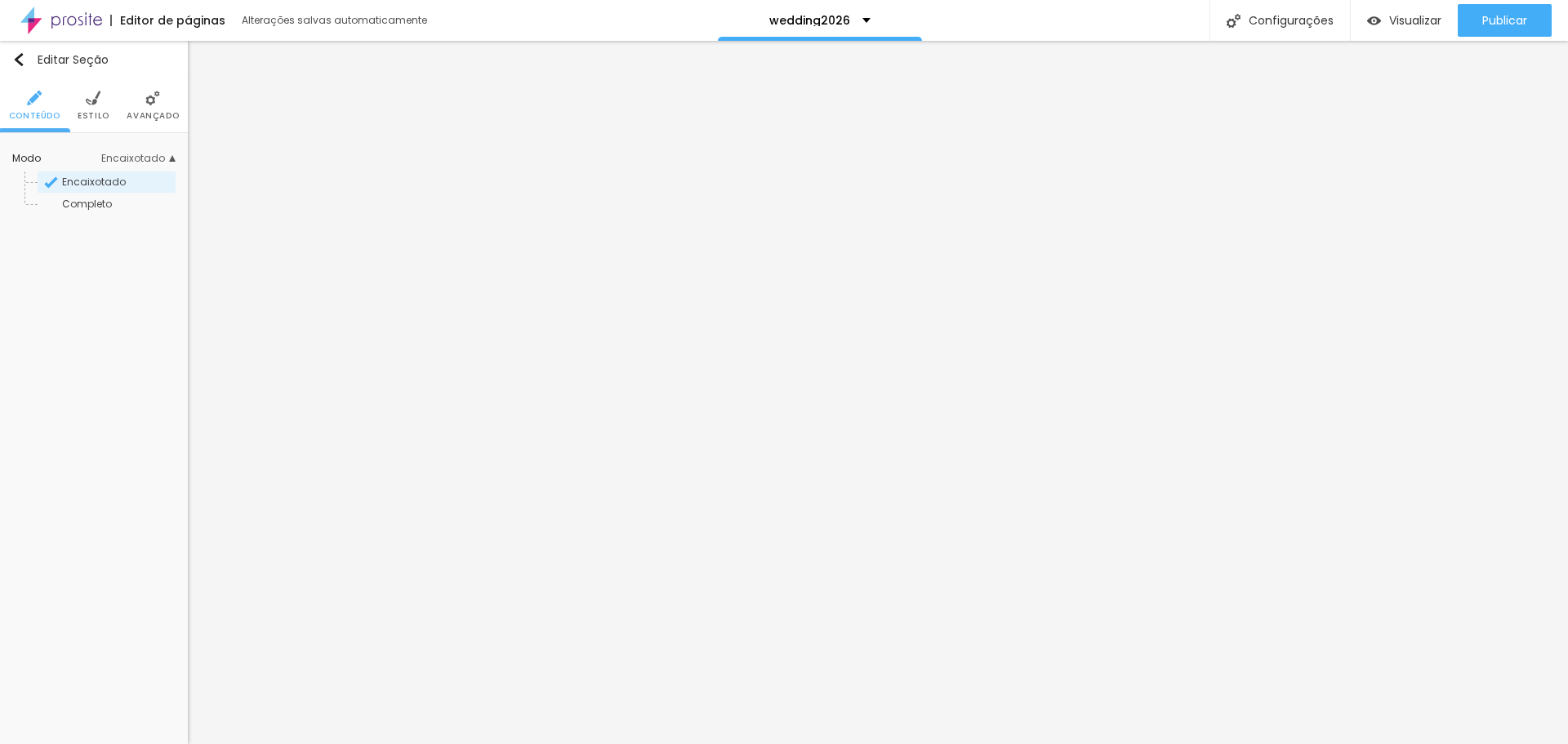 click on "Estilo" at bounding box center (93, 116) 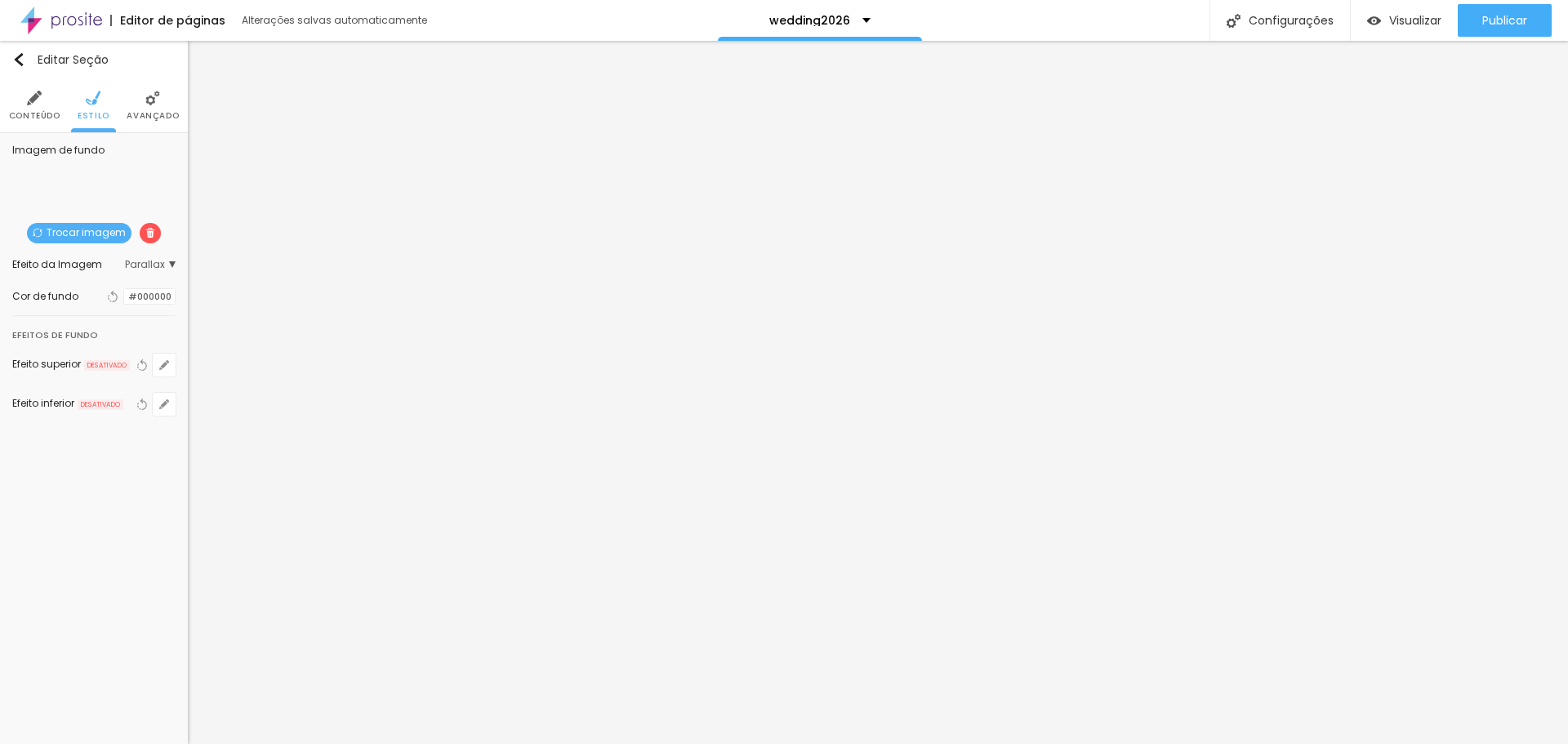 click on "Parallax" at bounding box center [150, 265] 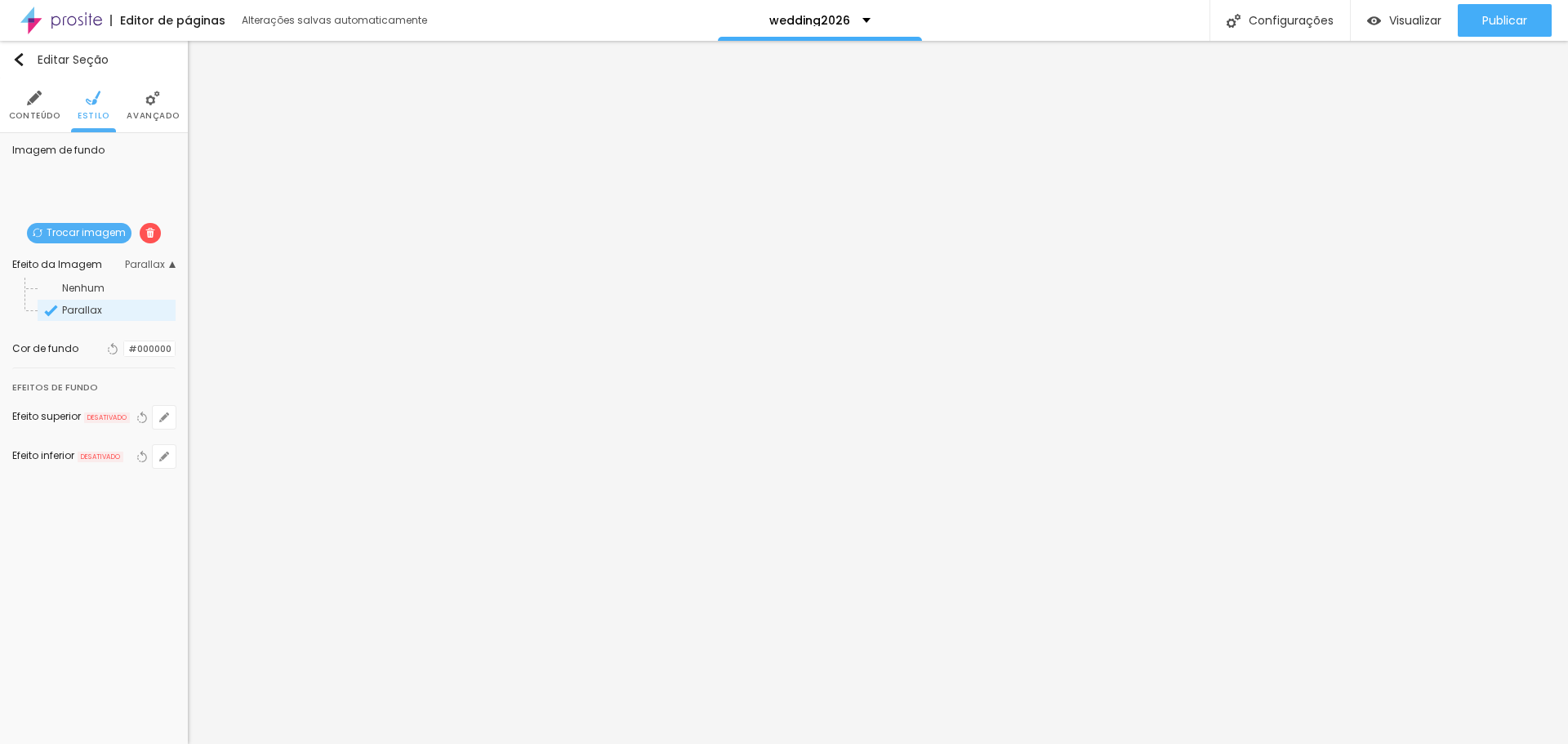click on "Parallax" at bounding box center [150, 265] 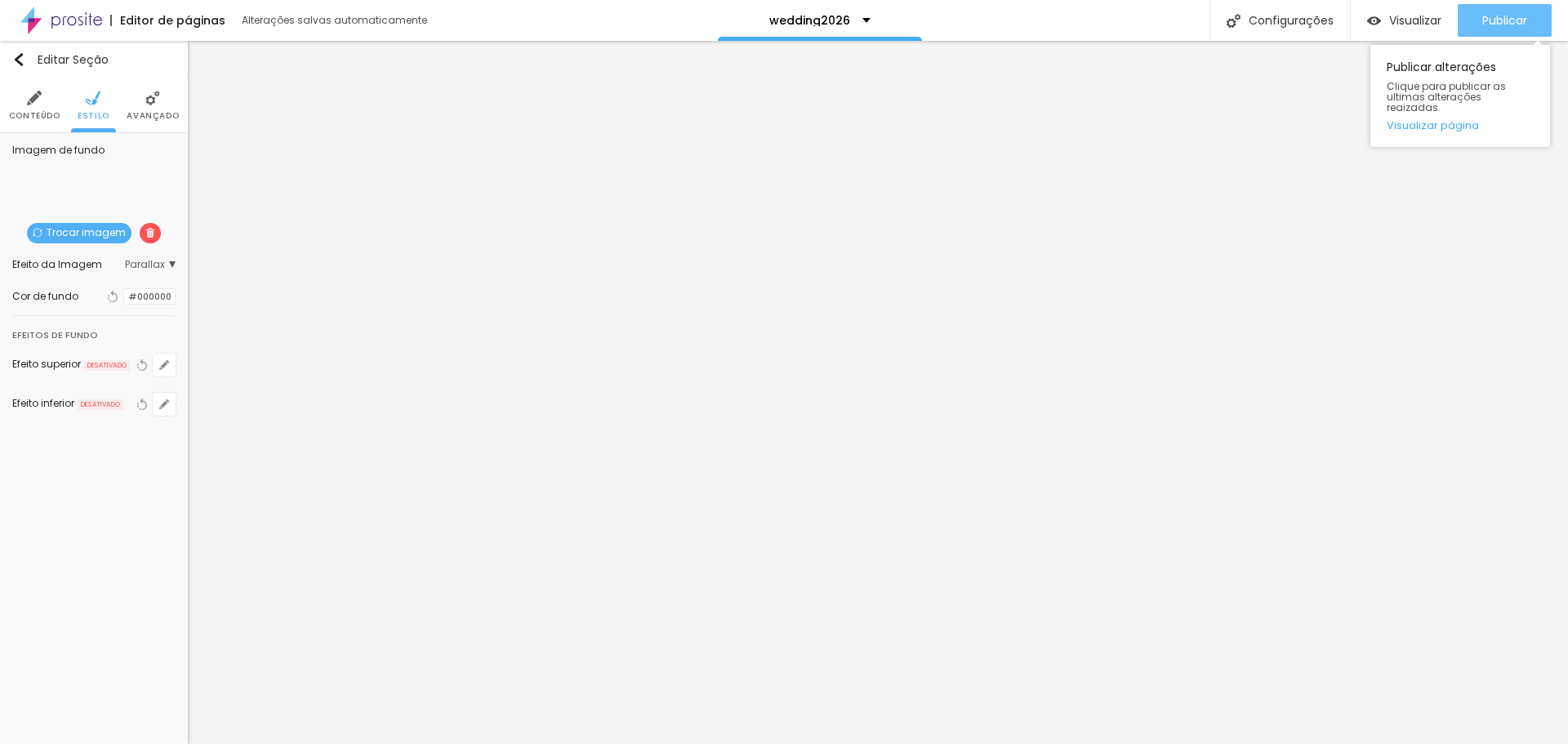 click on "Publicar" at bounding box center [1504, 20] 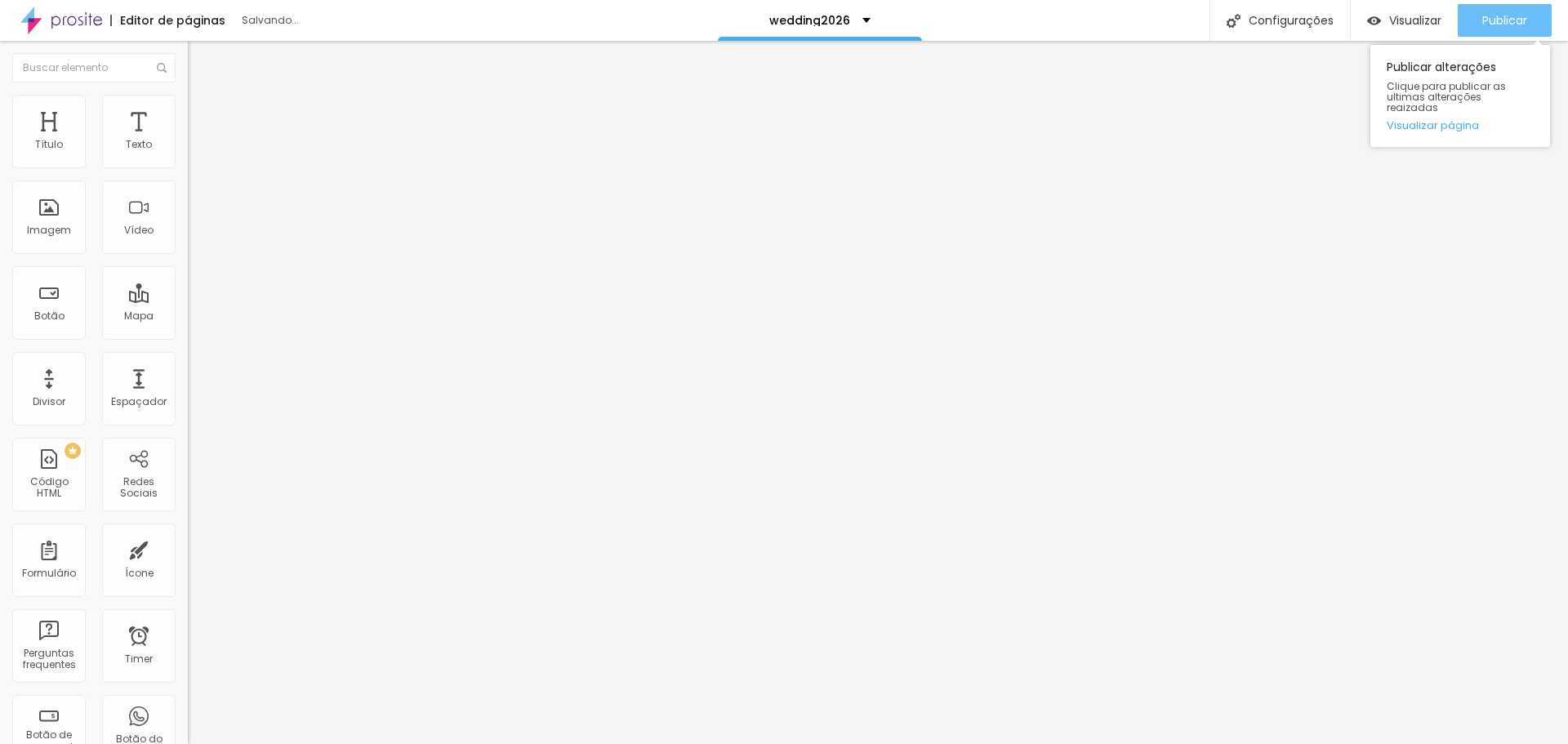 click on "Publicar" at bounding box center (1504, 20) 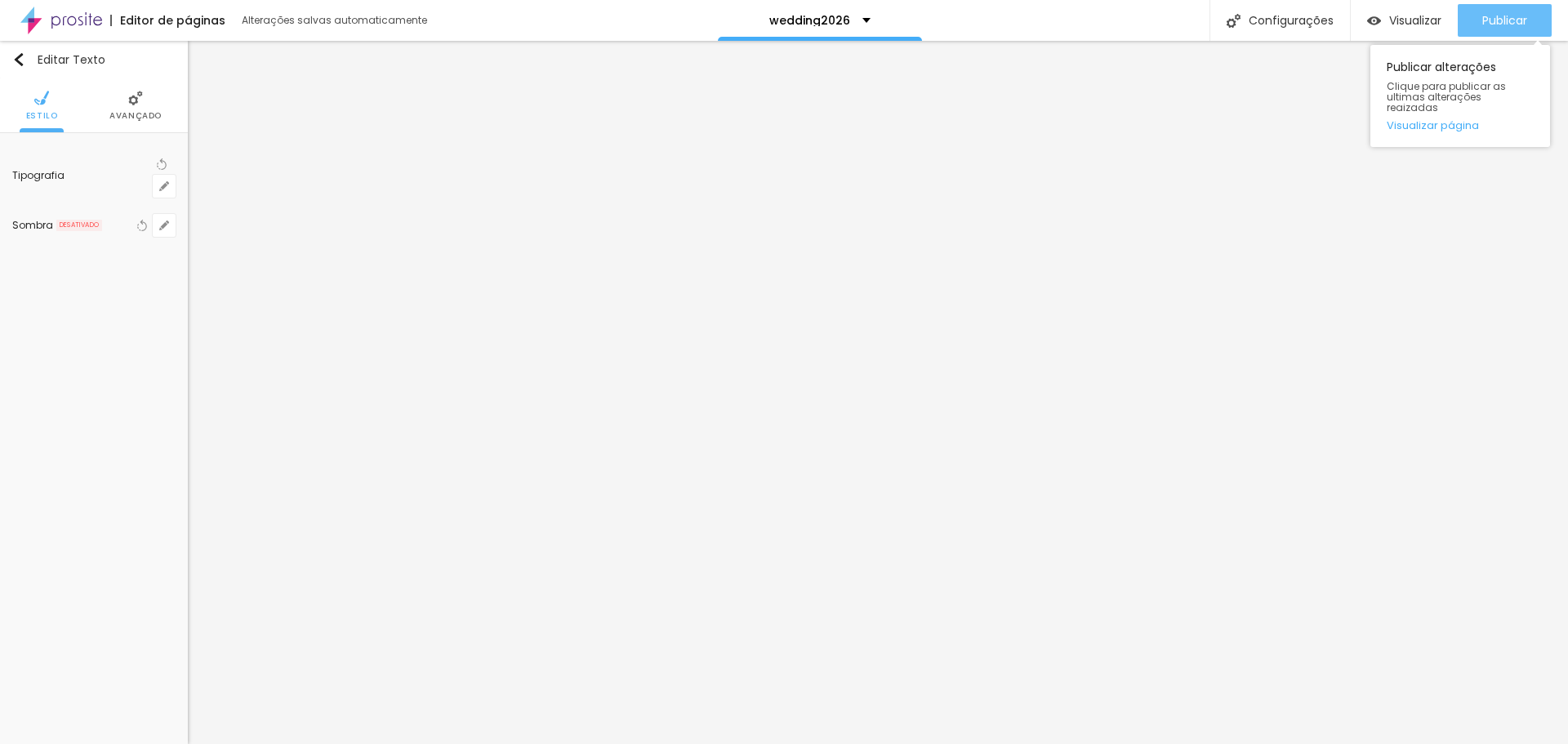 click on "Publicar" at bounding box center (1504, 20) 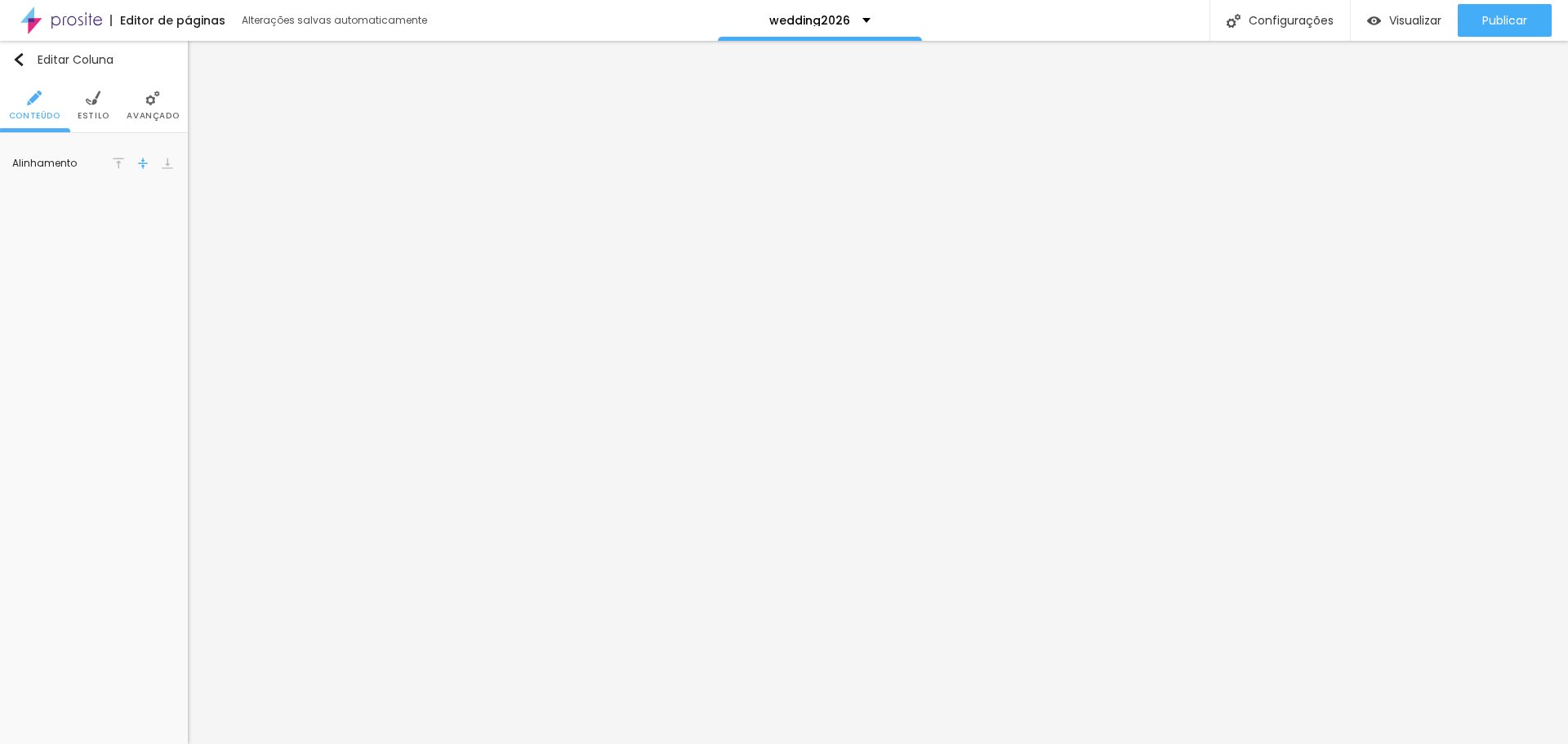 click on "Estilo" at bounding box center (93, 116) 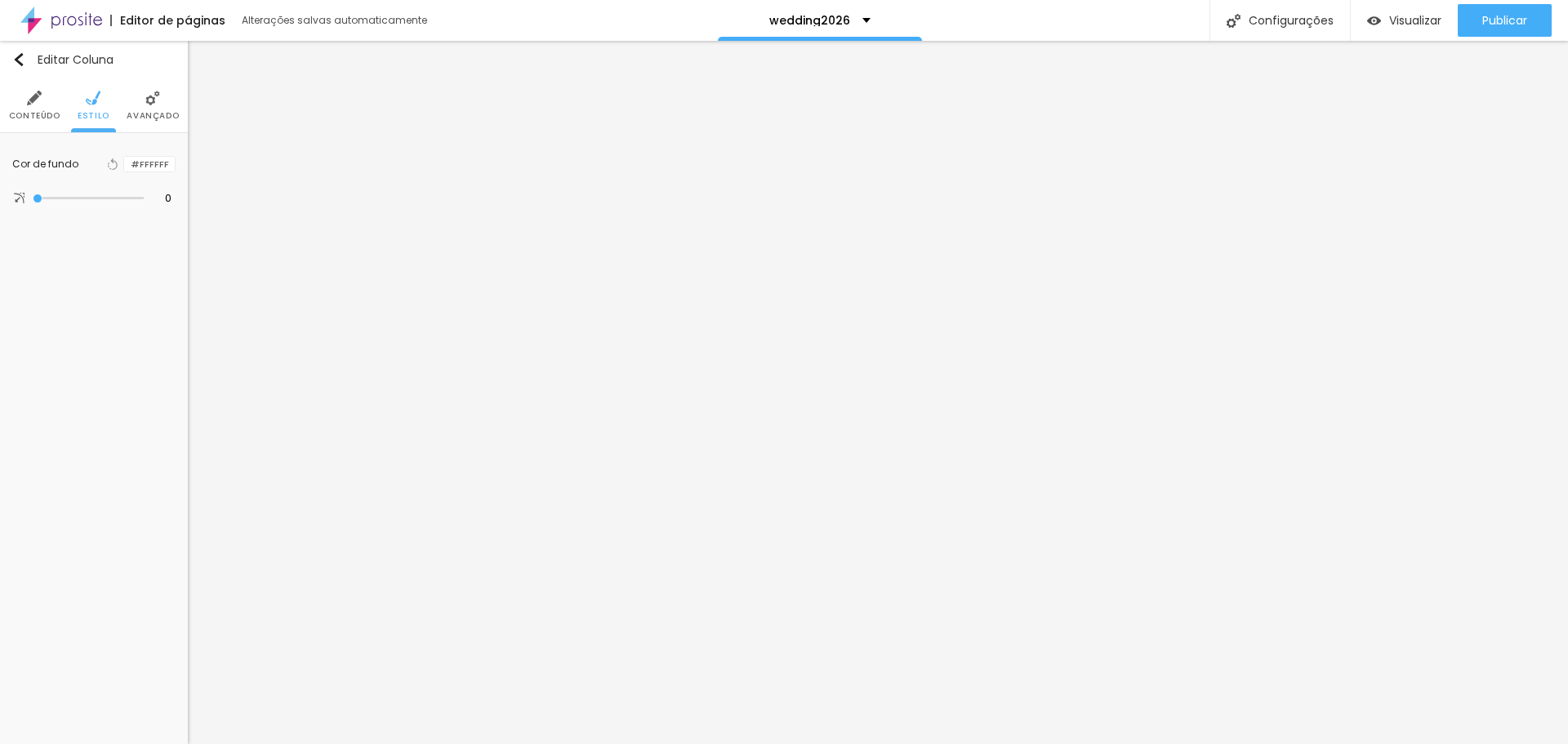 click at bounding box center [124, 164] 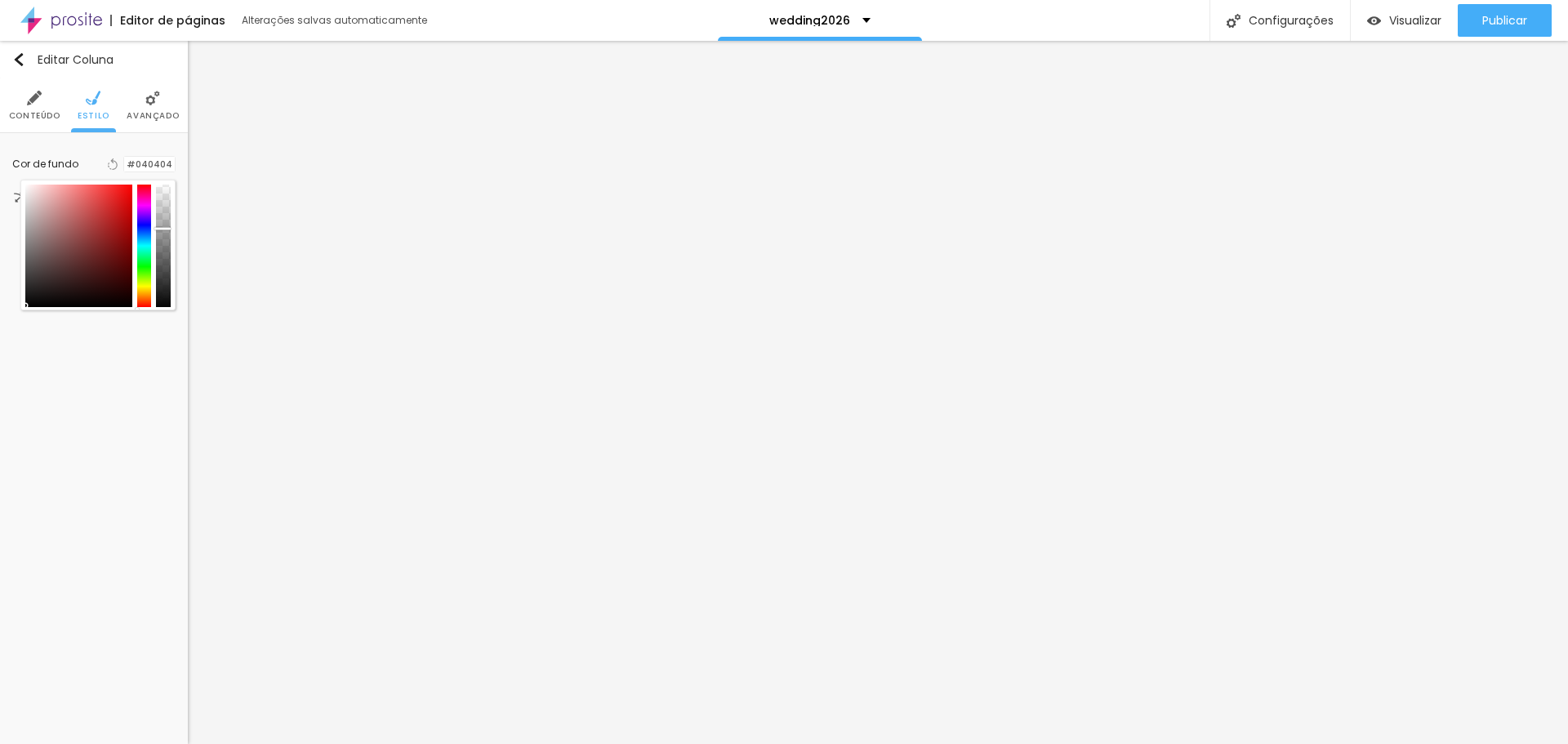 type on "#000000" 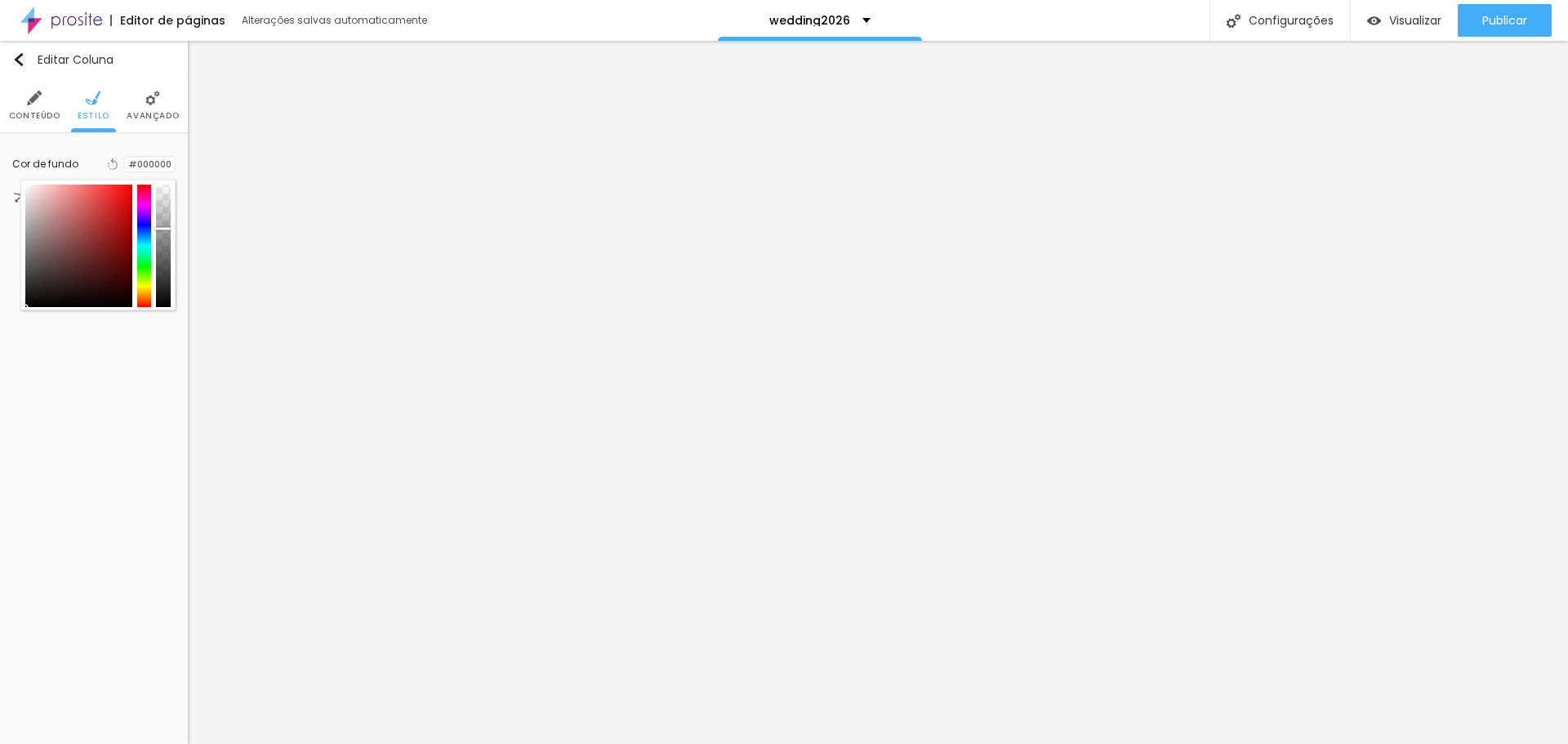 drag, startPoint x: 30, startPoint y: 276, endPoint x: 67, endPoint y: 385, distance: 115.10864 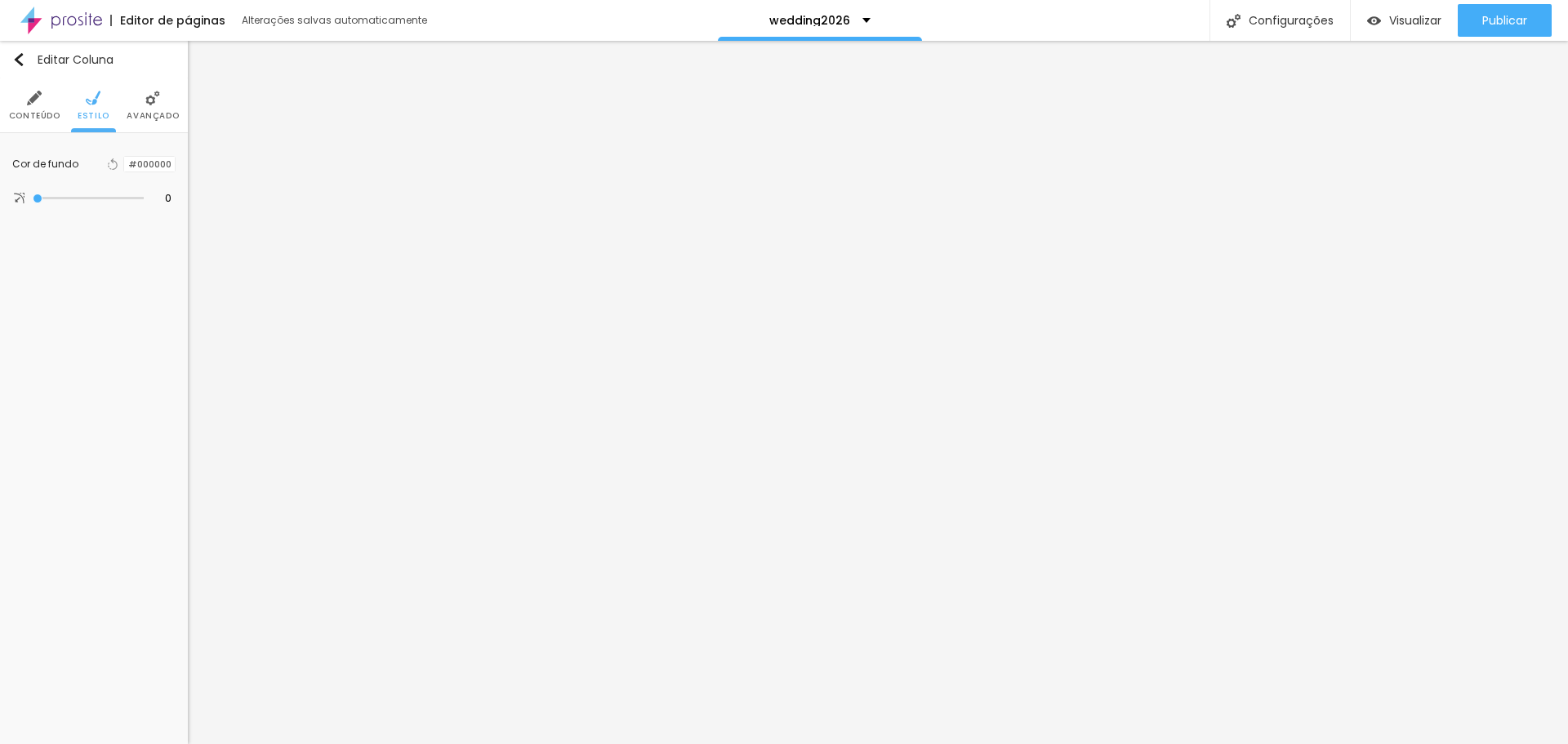 click at bounding box center (124, 164) 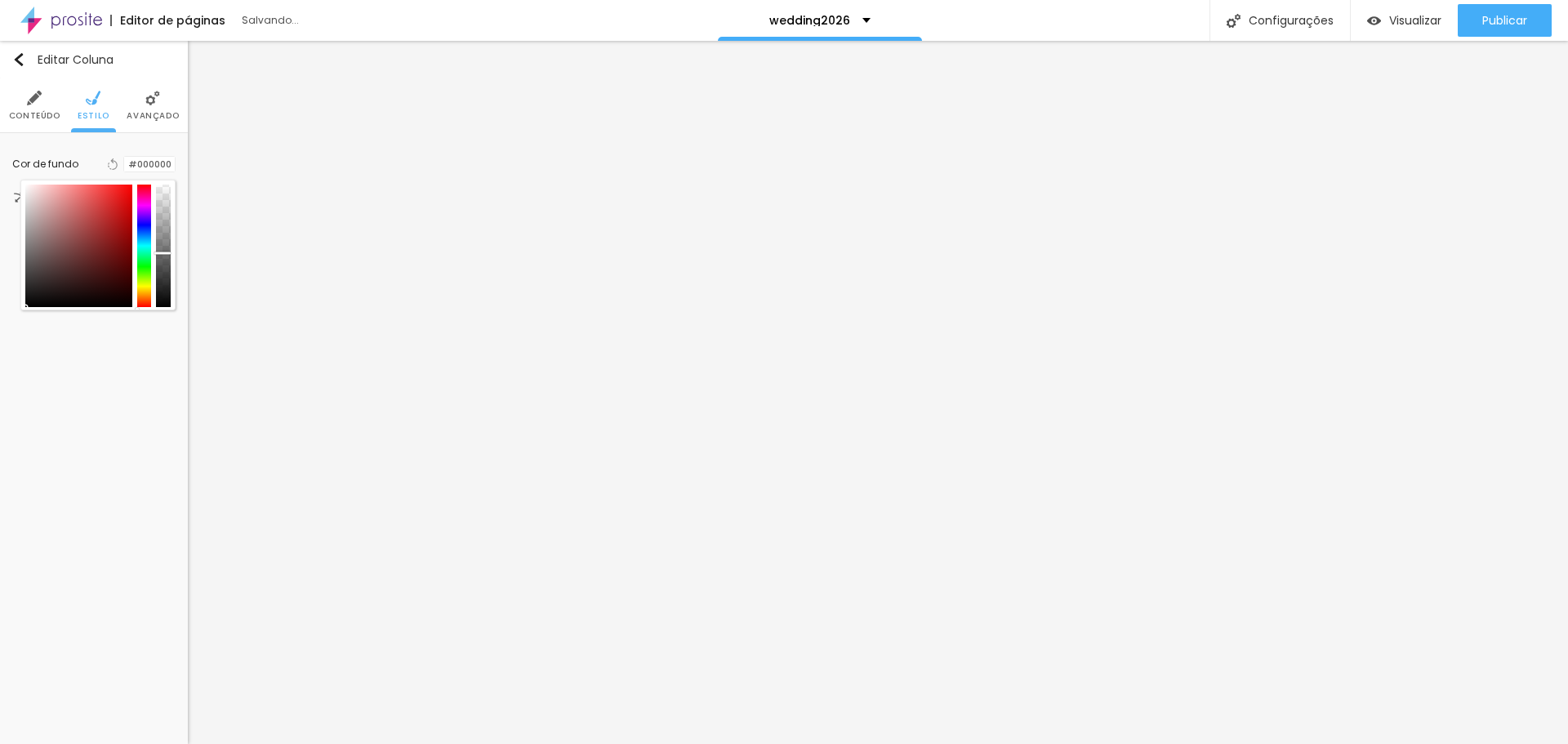 drag, startPoint x: 163, startPoint y: 243, endPoint x: 167, endPoint y: 253, distance: 10.77033 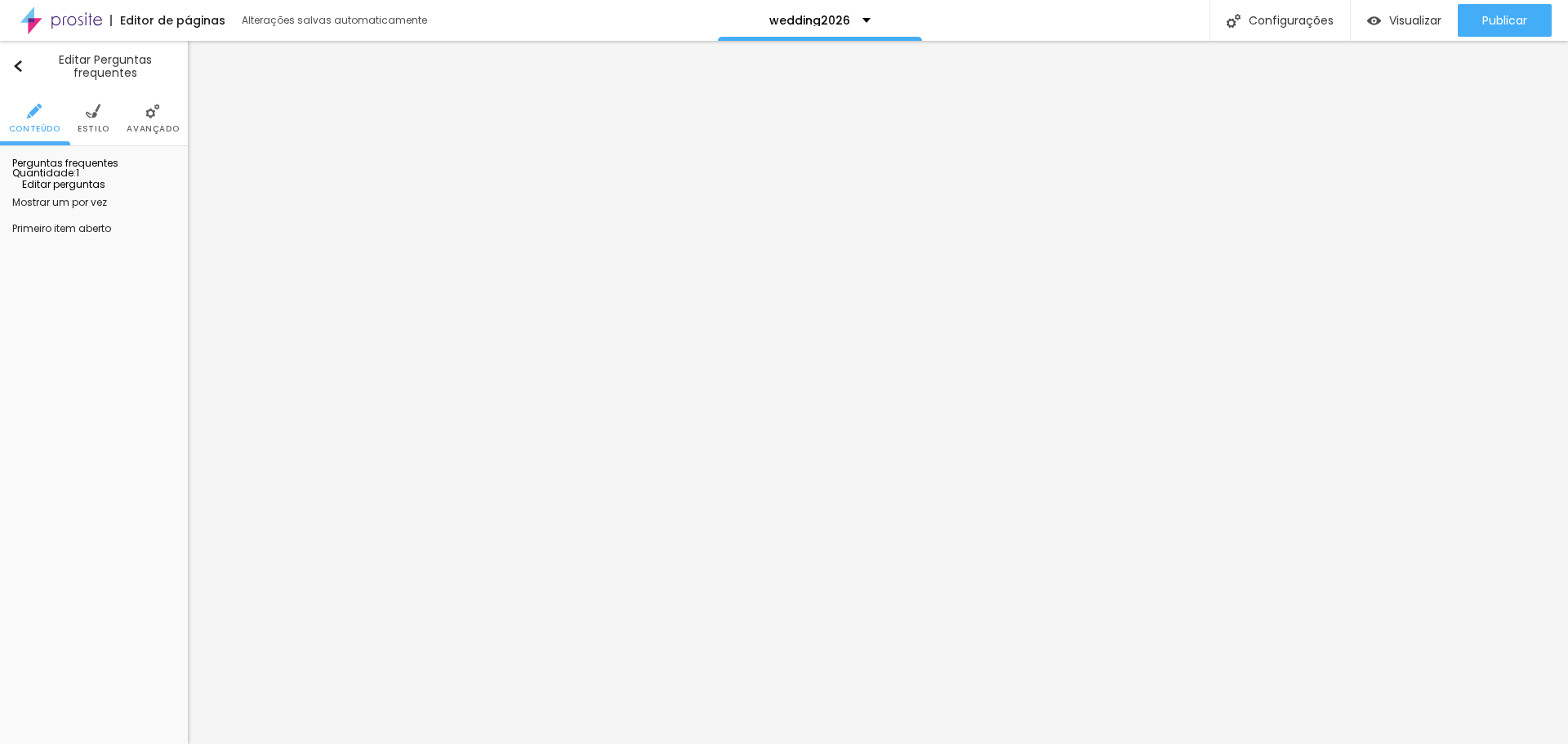 click on "Editar perguntas" at bounding box center (59, 184) 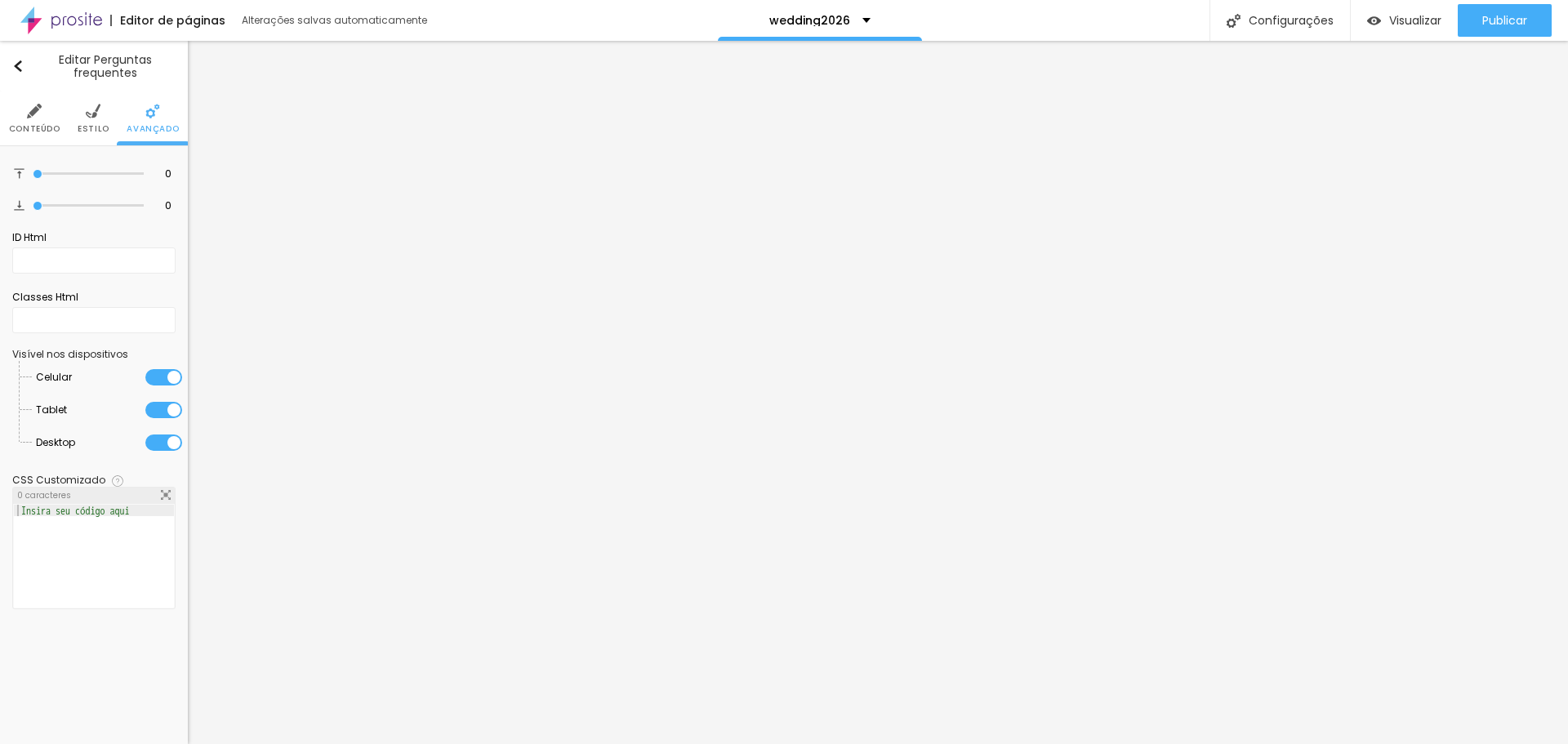 click on "Estilo" at bounding box center [93, 129] 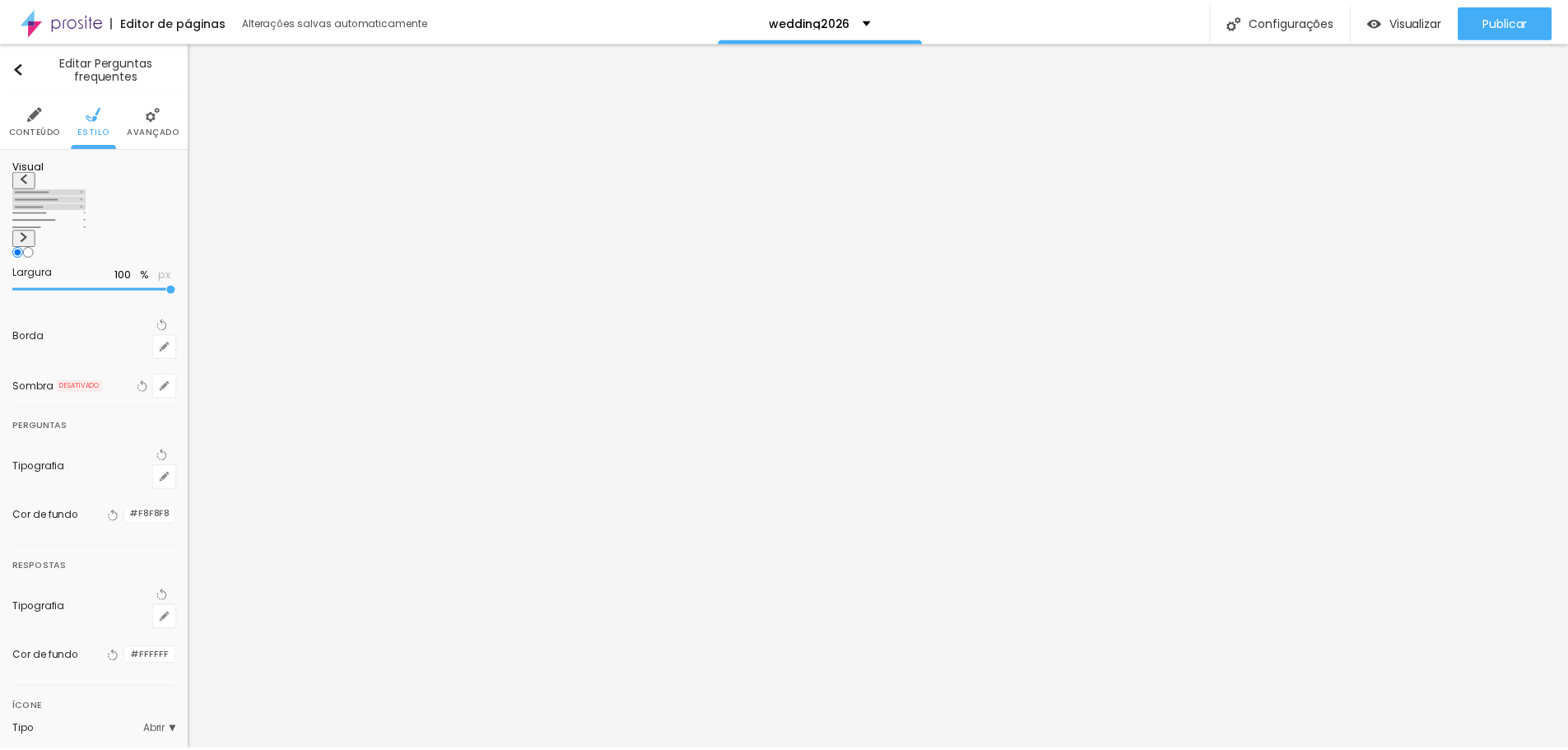 scroll, scrollTop: 0, scrollLeft: 0, axis: both 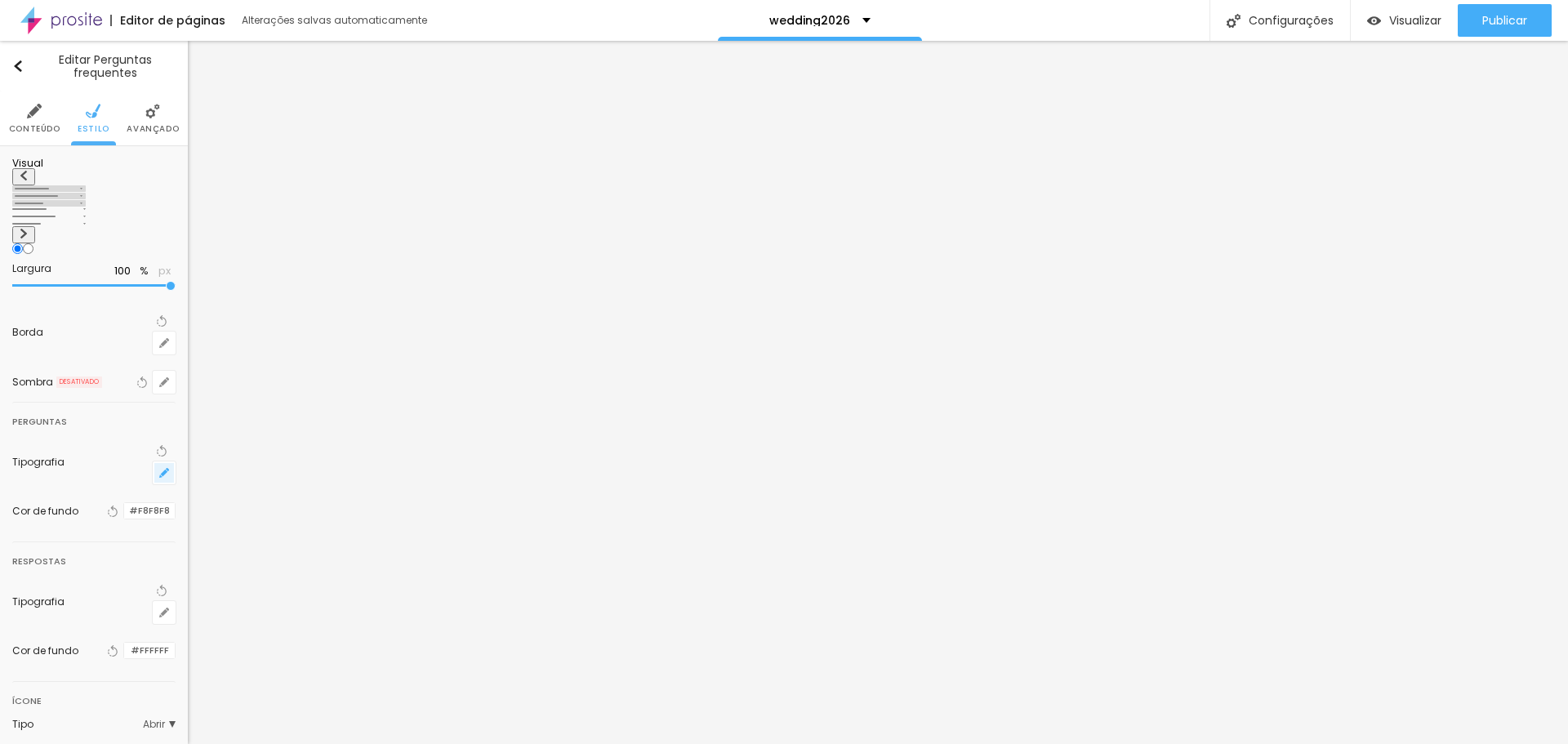 click 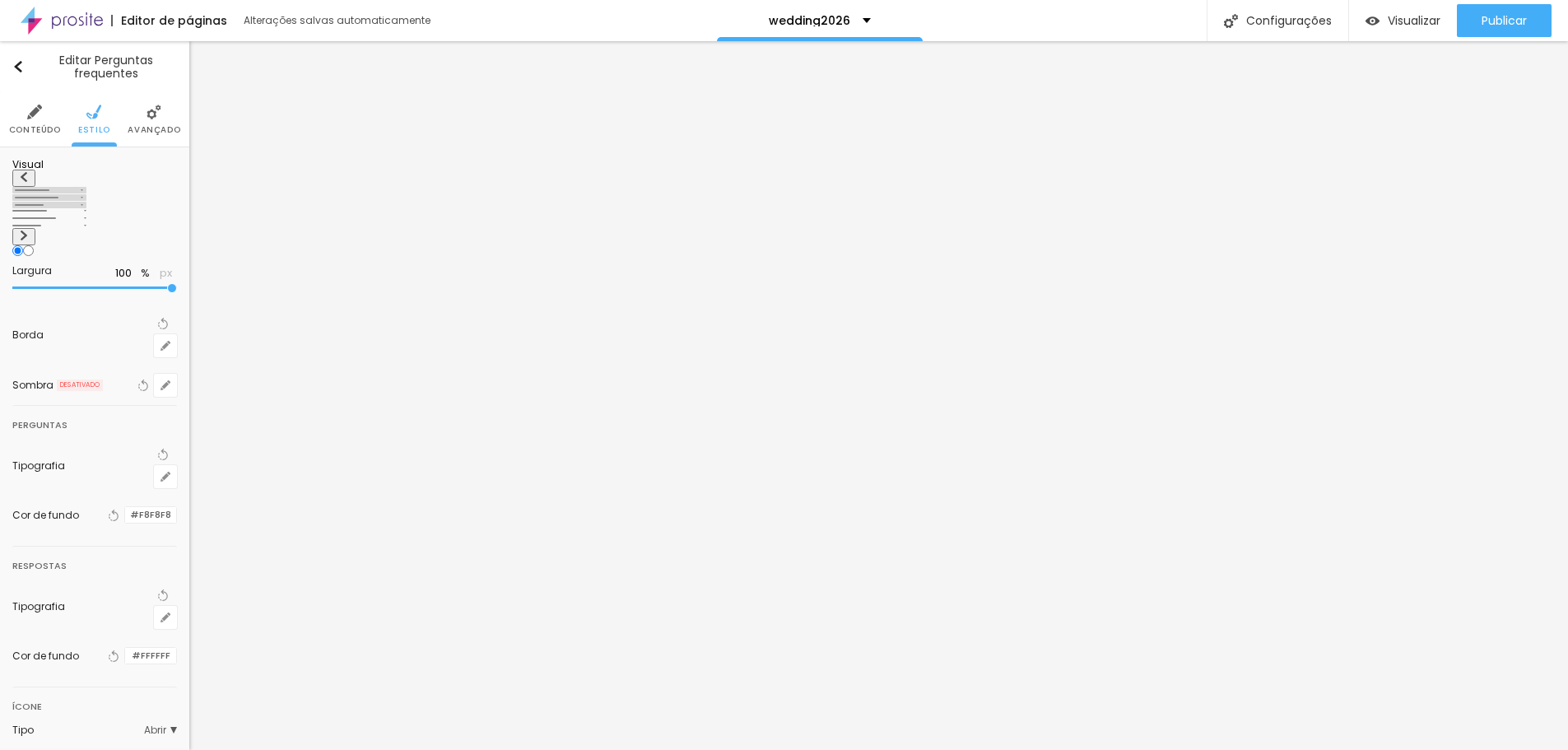 click at bounding box center [1516, 3998] 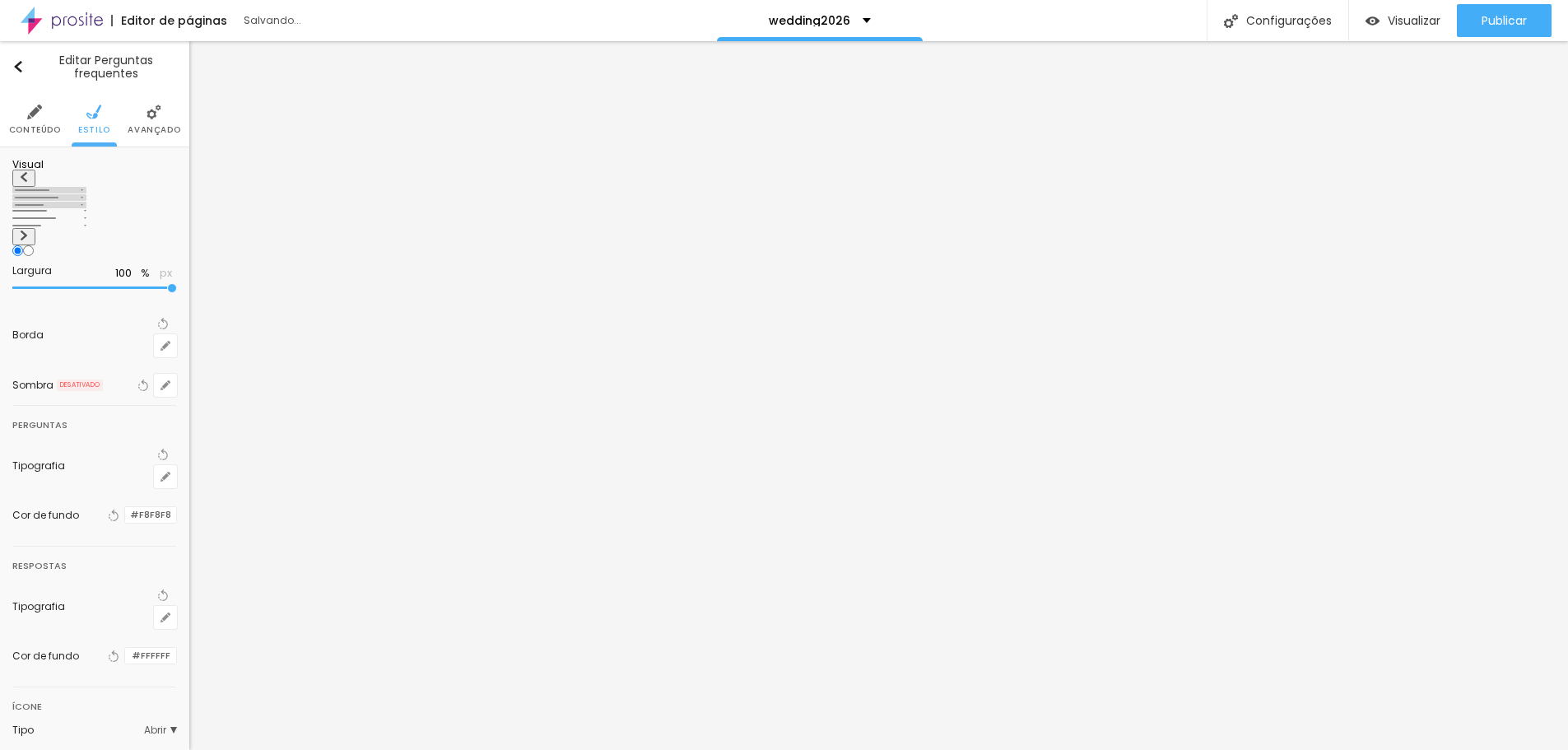 click at bounding box center [1505, 4000] 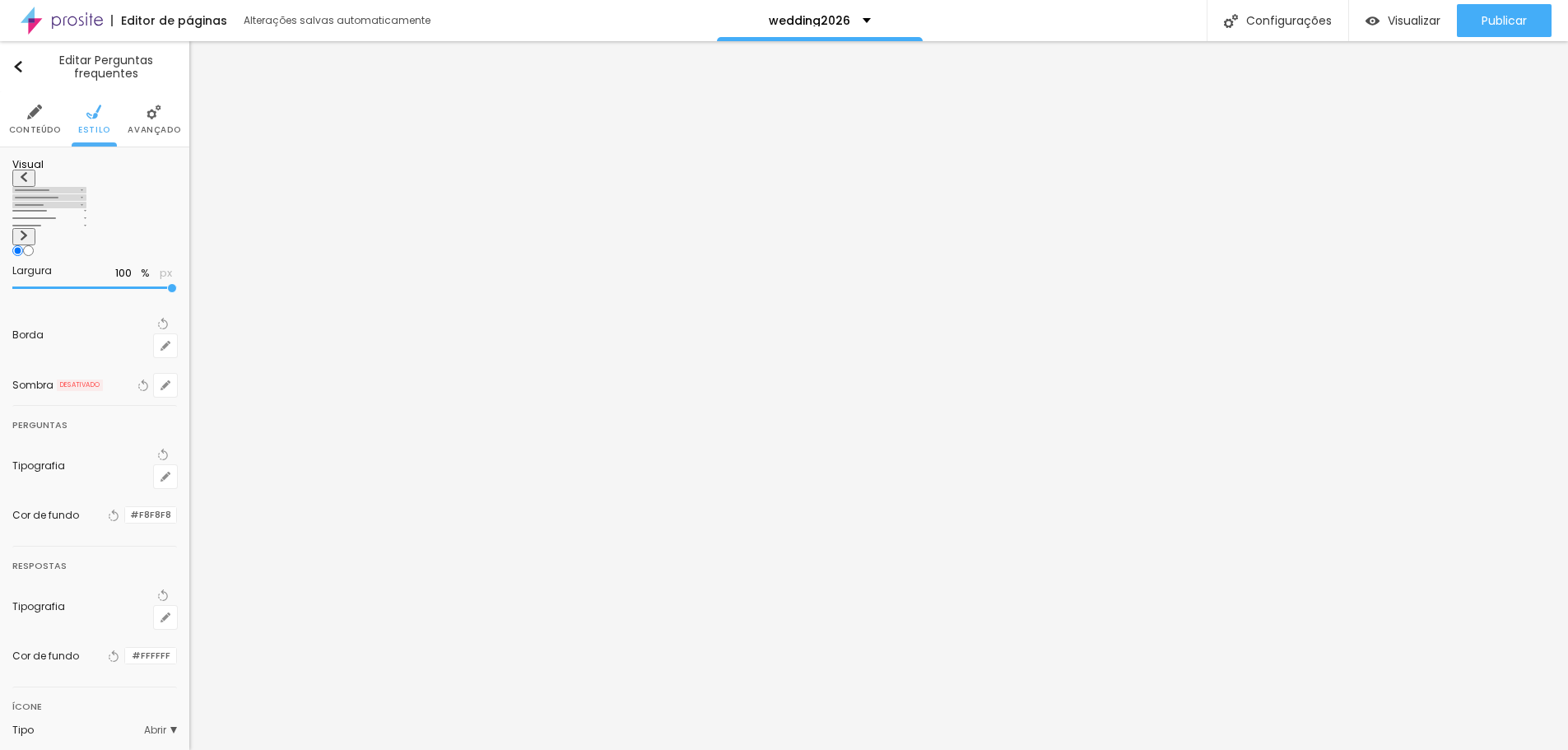 scroll, scrollTop: 3, scrollLeft: 0, axis: vertical 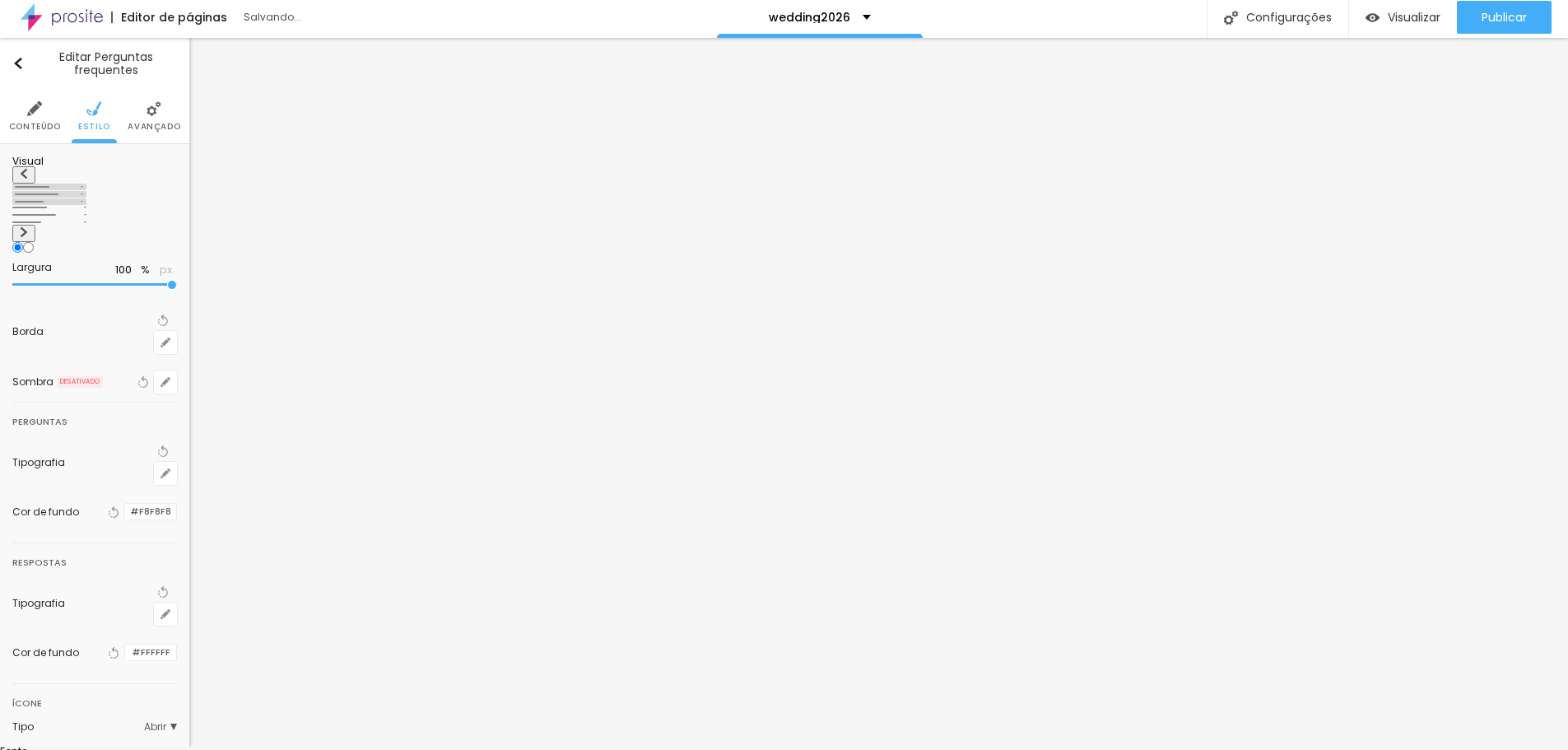 drag, startPoint x: 370, startPoint y: 693, endPoint x: 365, endPoint y: 782, distance: 89.140339 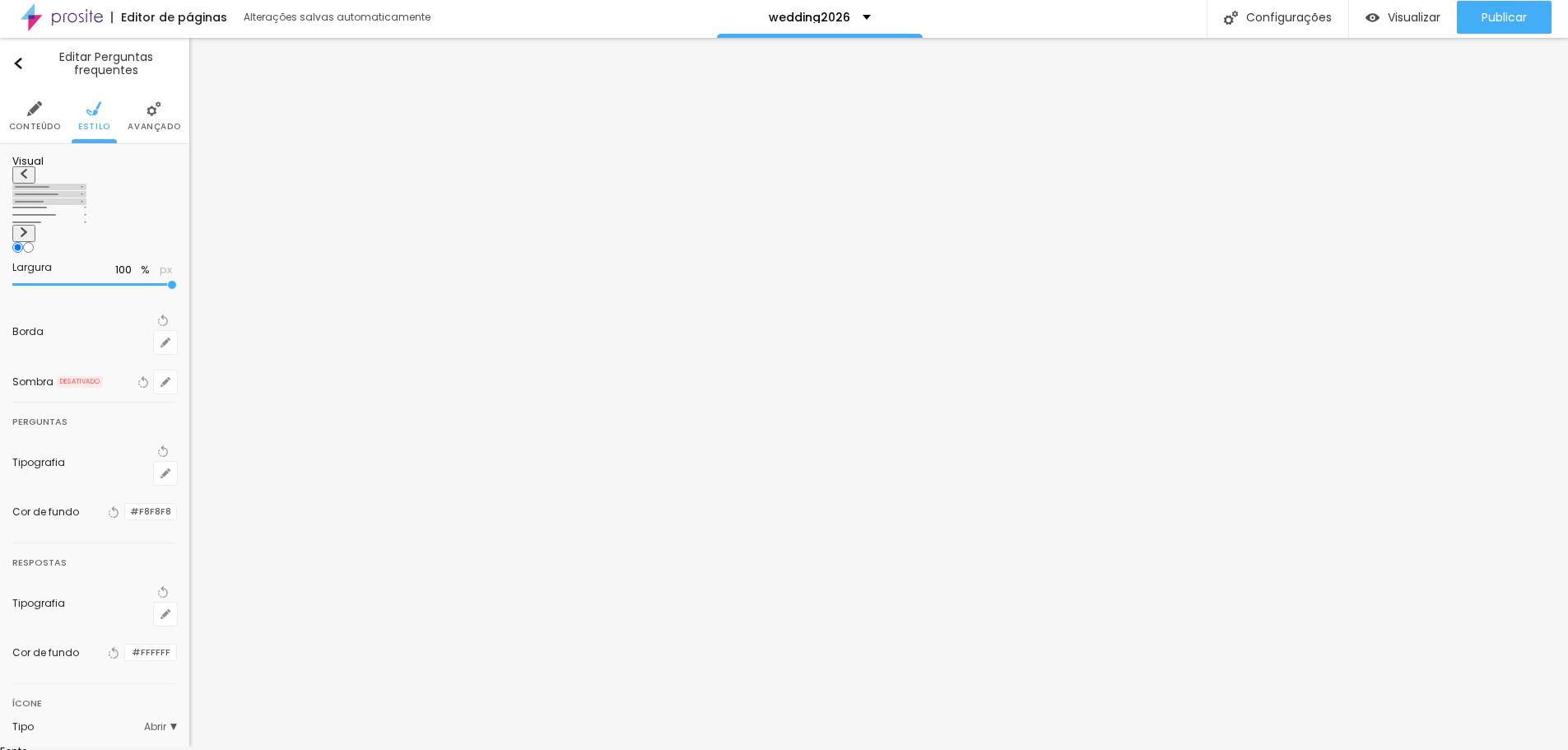 click on "Fonte AbrilFatface-Regular Actor-Regular Alegreya AlegreyaBlack [PERSON_NAME] [PERSON_NAME]-Regular Amaranth AmaticaSC AmaticSC [PERSON_NAME]-Bold [PERSON_NAME]-Regular Anaheim AnonymousPro-Bold AnonymousPro-Italic AnonymousPro-Regular Arapey Archivo-Bold Archivo-Italic Archivo-Regular ArefRuqaa Arsenal-Bold Arsenal-Italic Arsenal-Regular Arvo Assistant AssistantLight AveriaLibre AveriaLibreLight AveriaSansLibre-Bold AveriaSansLibre-Italic AveriaSansLibre-Regular Bangers-Regular [PERSON_NAME]-Regular [PERSON_NAME]-Regular BioRhyme BioRhymeExtraBold BioRhymeLight Bitter BreeSerif ButterflyKids-Regular ChangaOne-Italic ChangaOne-Regular Chewy-Regular Chivo CinzelDecorative-Black CinzelDecorative-Bold CinzelDecorative-Regular Comfortaa-Bold Comfortaa-Light Comfortaa-Regular ComingSoon Cookie-Regular Corben-Bold Corben-Regular Cormorant CormorantGeramond-Bold CormorantGeramond-Italic CormorantGeramond-Medium CormorantGeramond-Regular CormorantLight Cousine-Bold Cousine-Italic Cousine-Regular Creepster-Regular CrimsonText CrimsonTextBold Cuprum 18" at bounding box center (784, 2402) 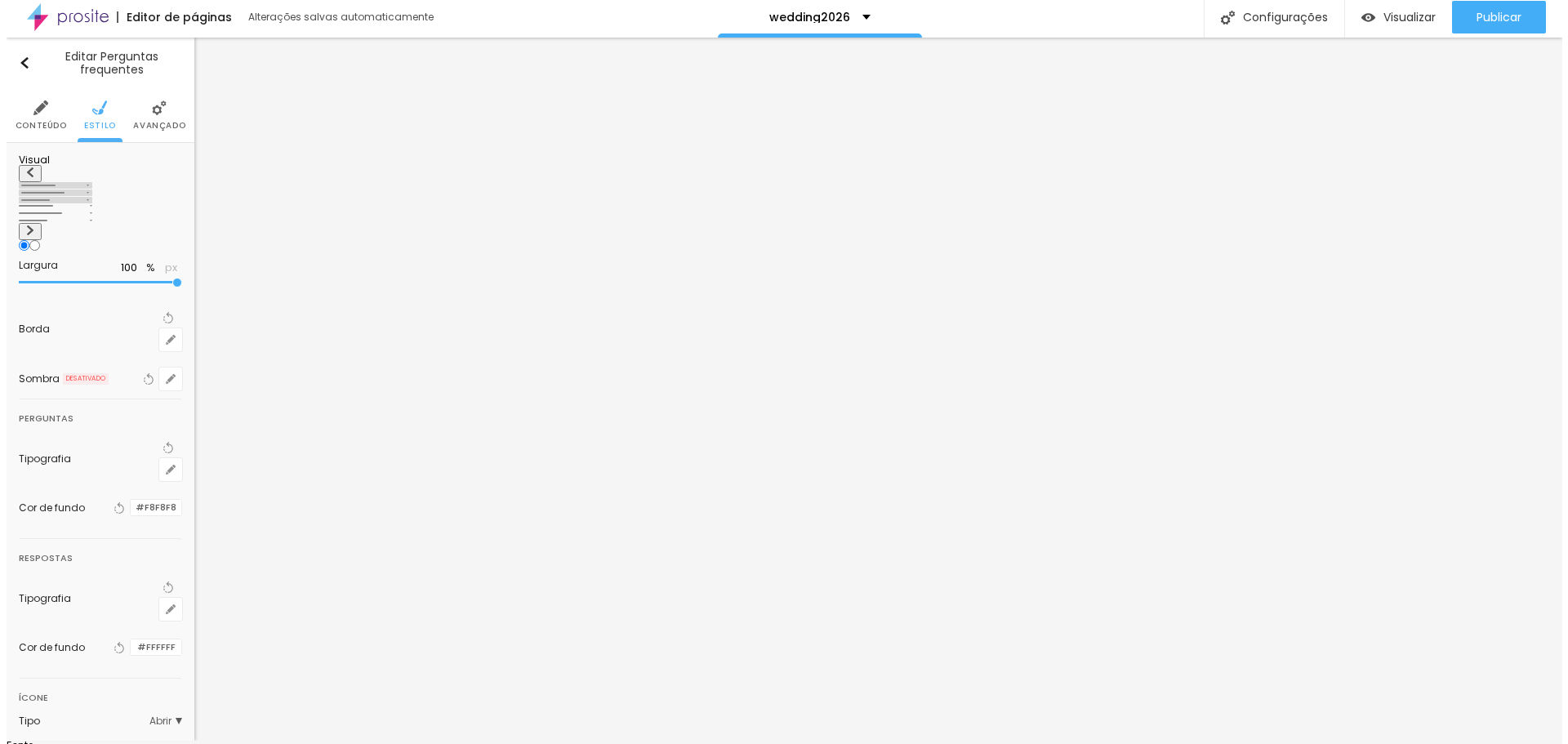 scroll, scrollTop: 0, scrollLeft: 0, axis: both 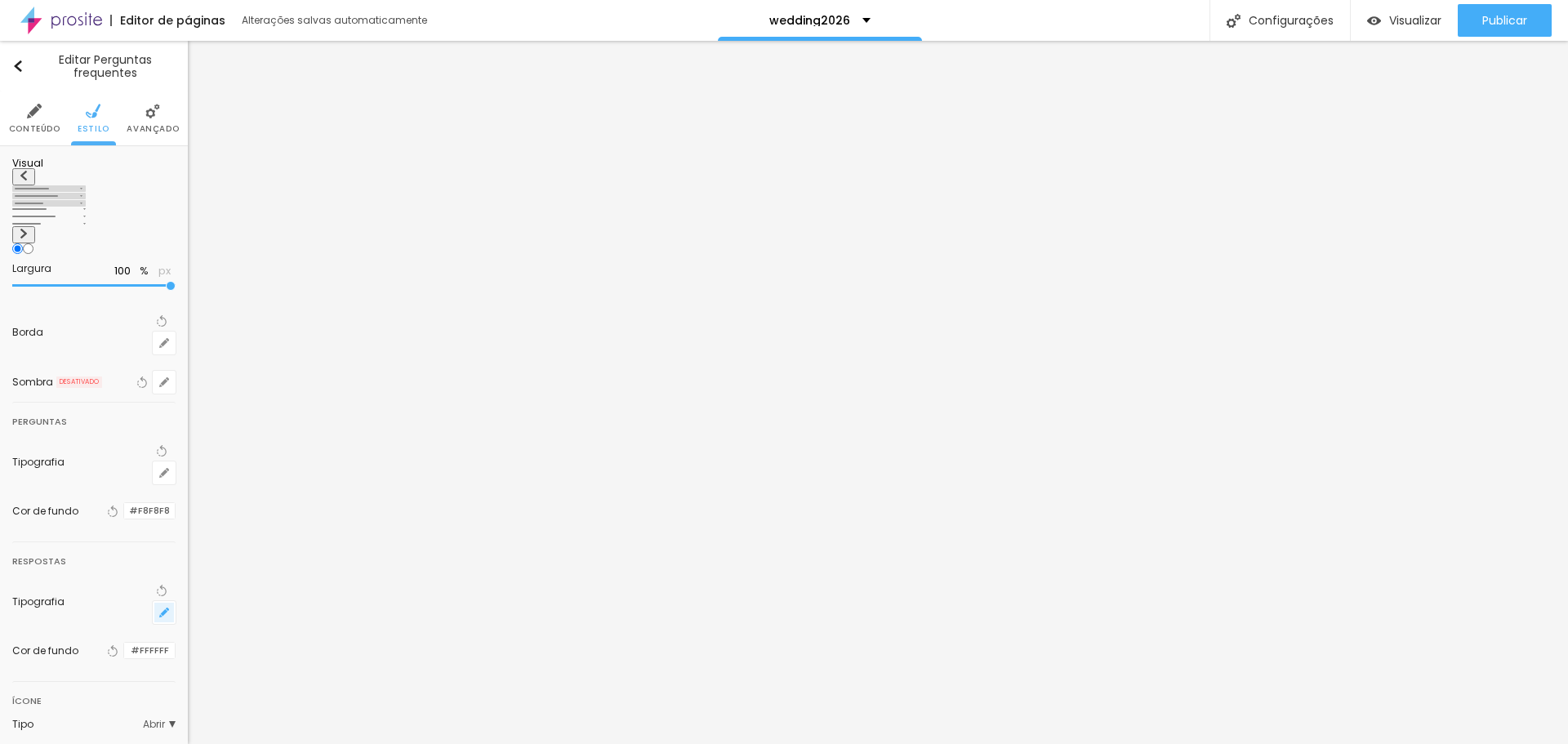 click 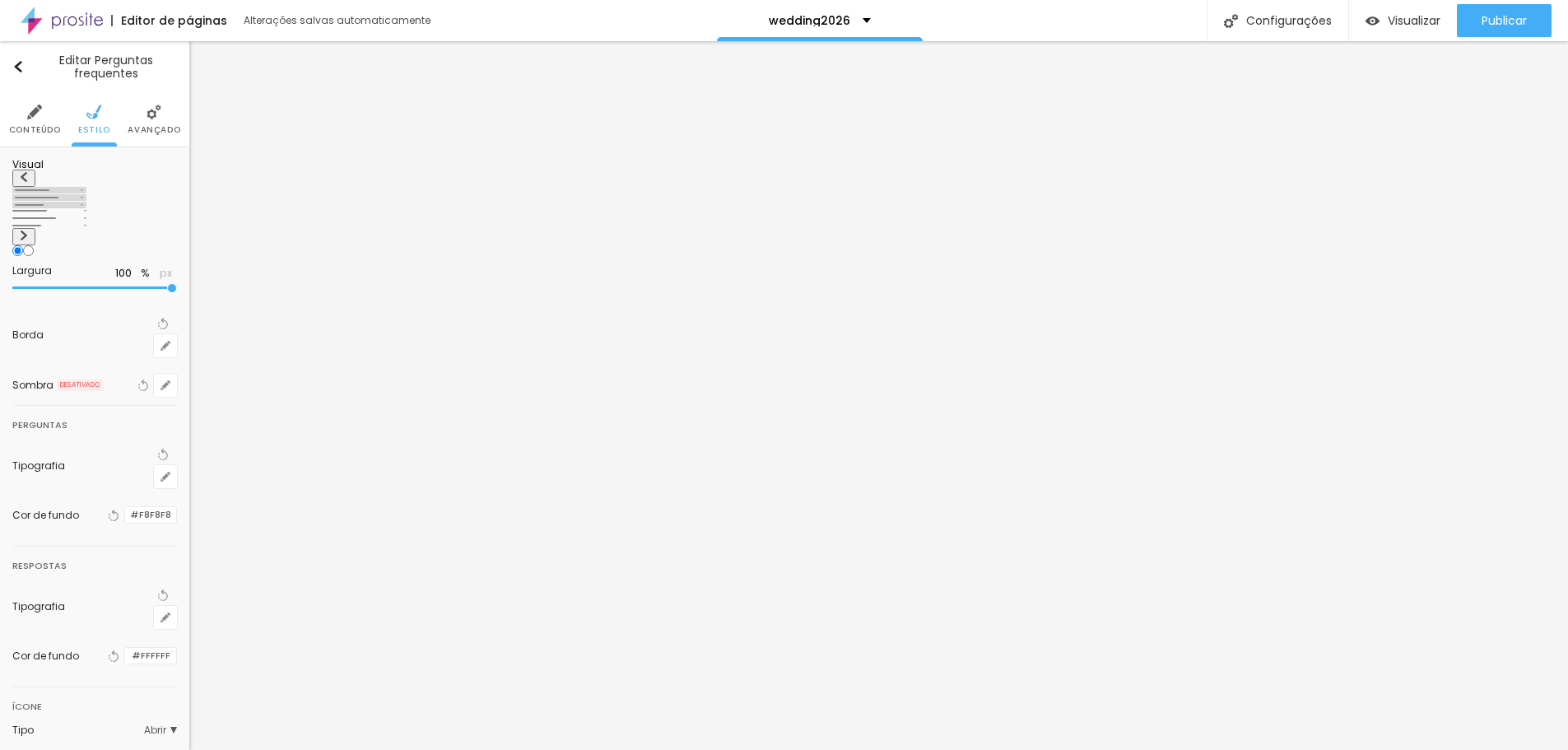 click at bounding box center (1516, 3998) 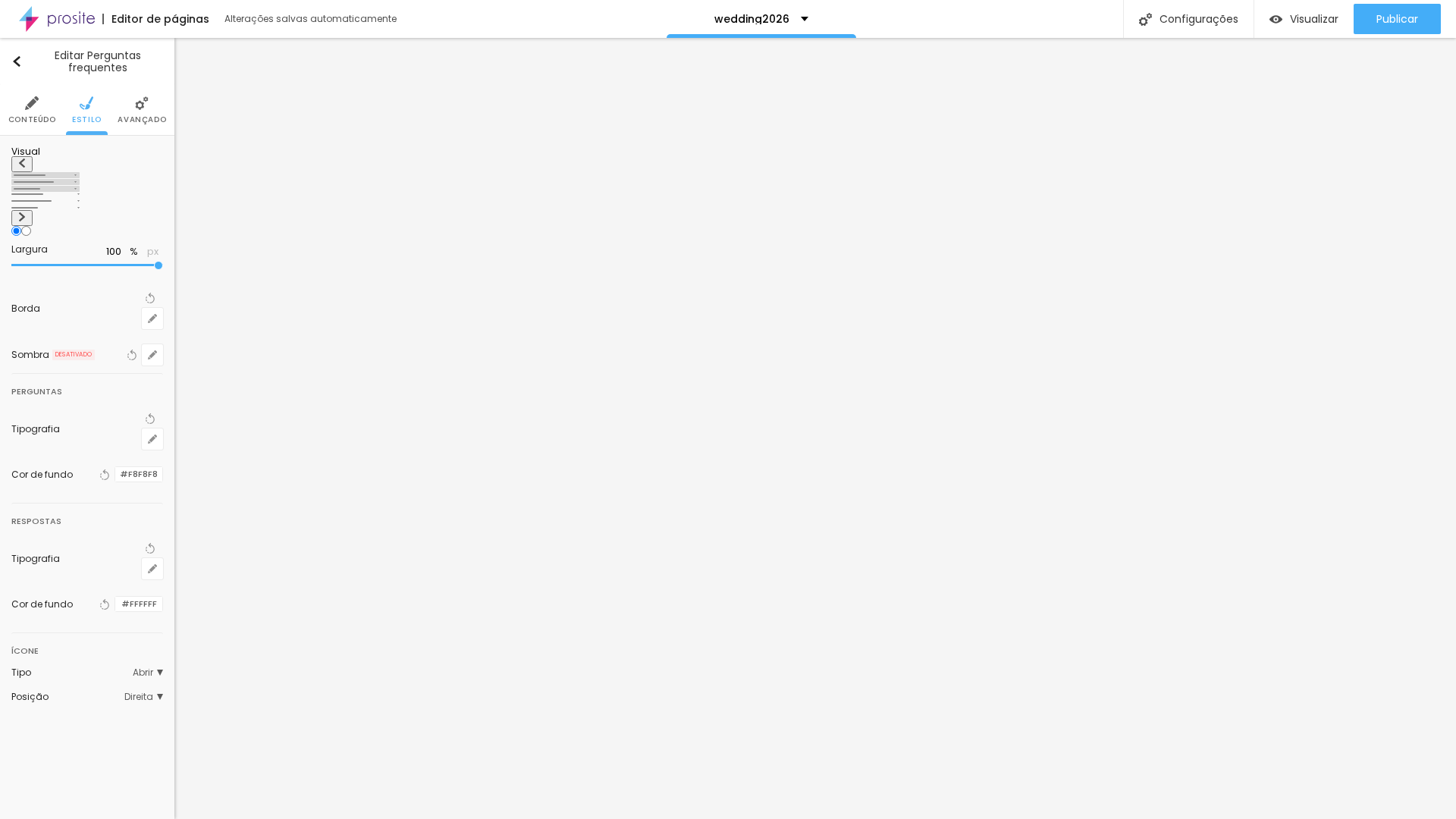 click at bounding box center [1408, 3833] 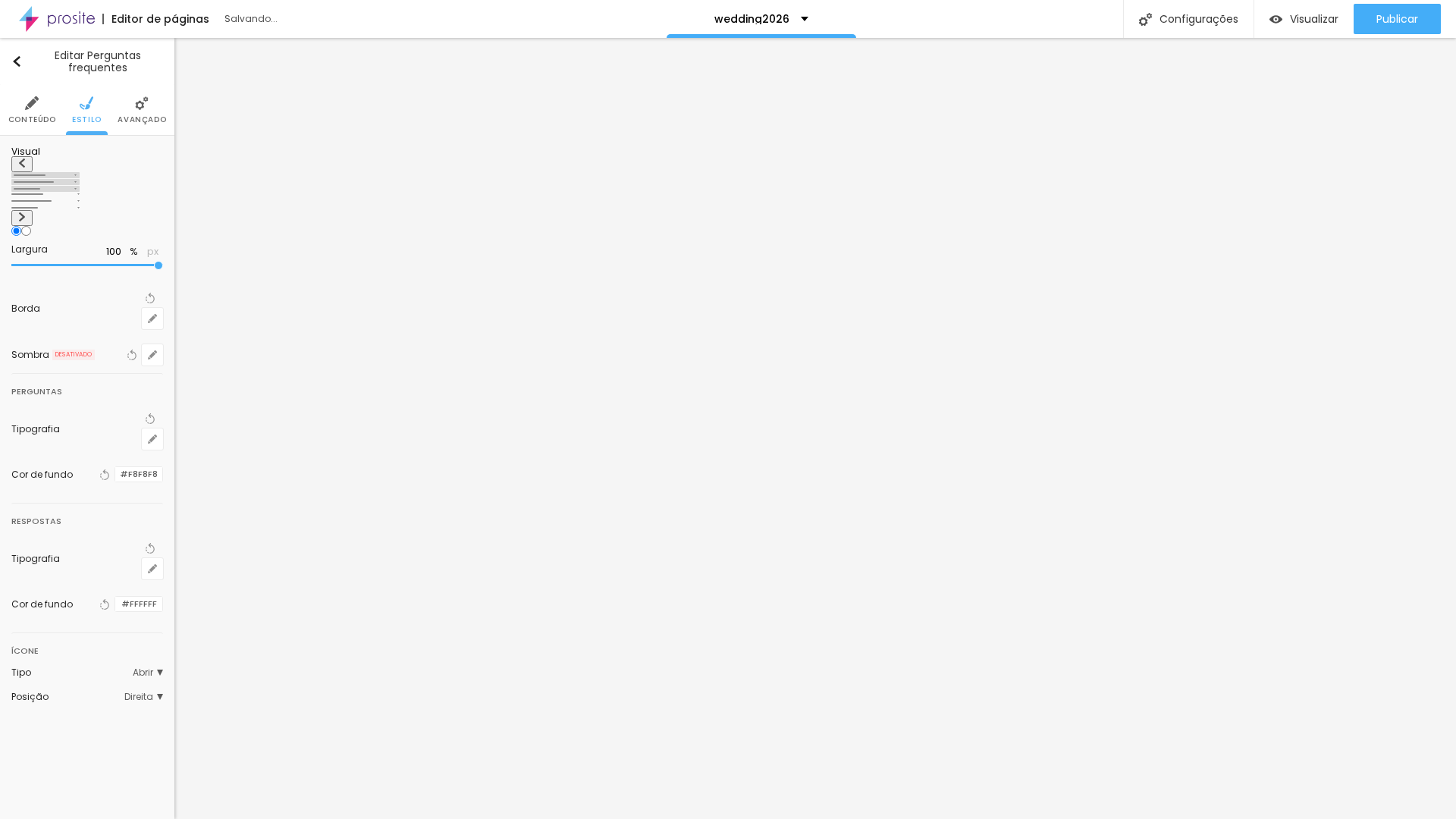 click at bounding box center [1398, 3836] 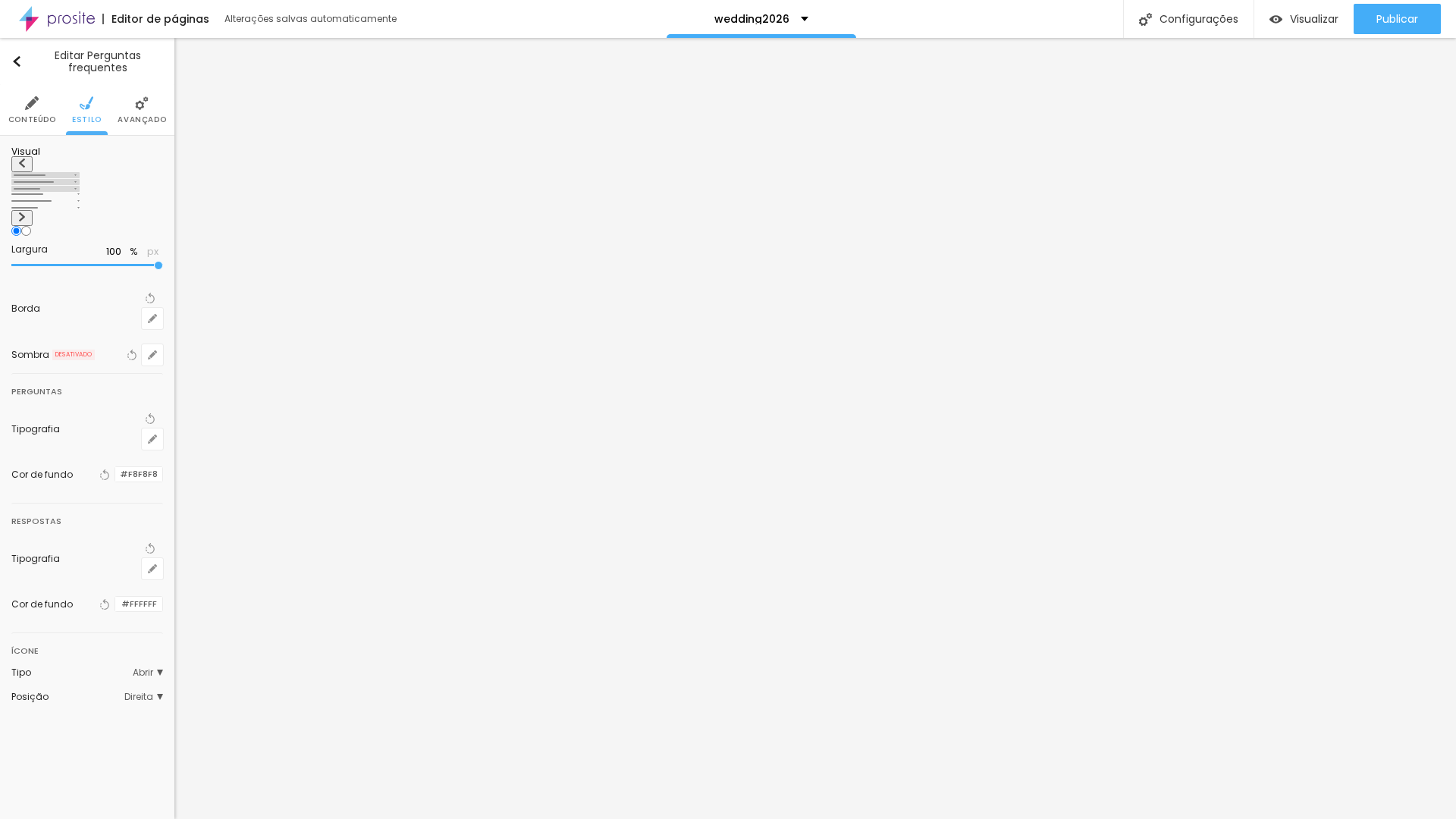 drag, startPoint x: 340, startPoint y: 782, endPoint x: 403, endPoint y: 752, distance: 69.77822 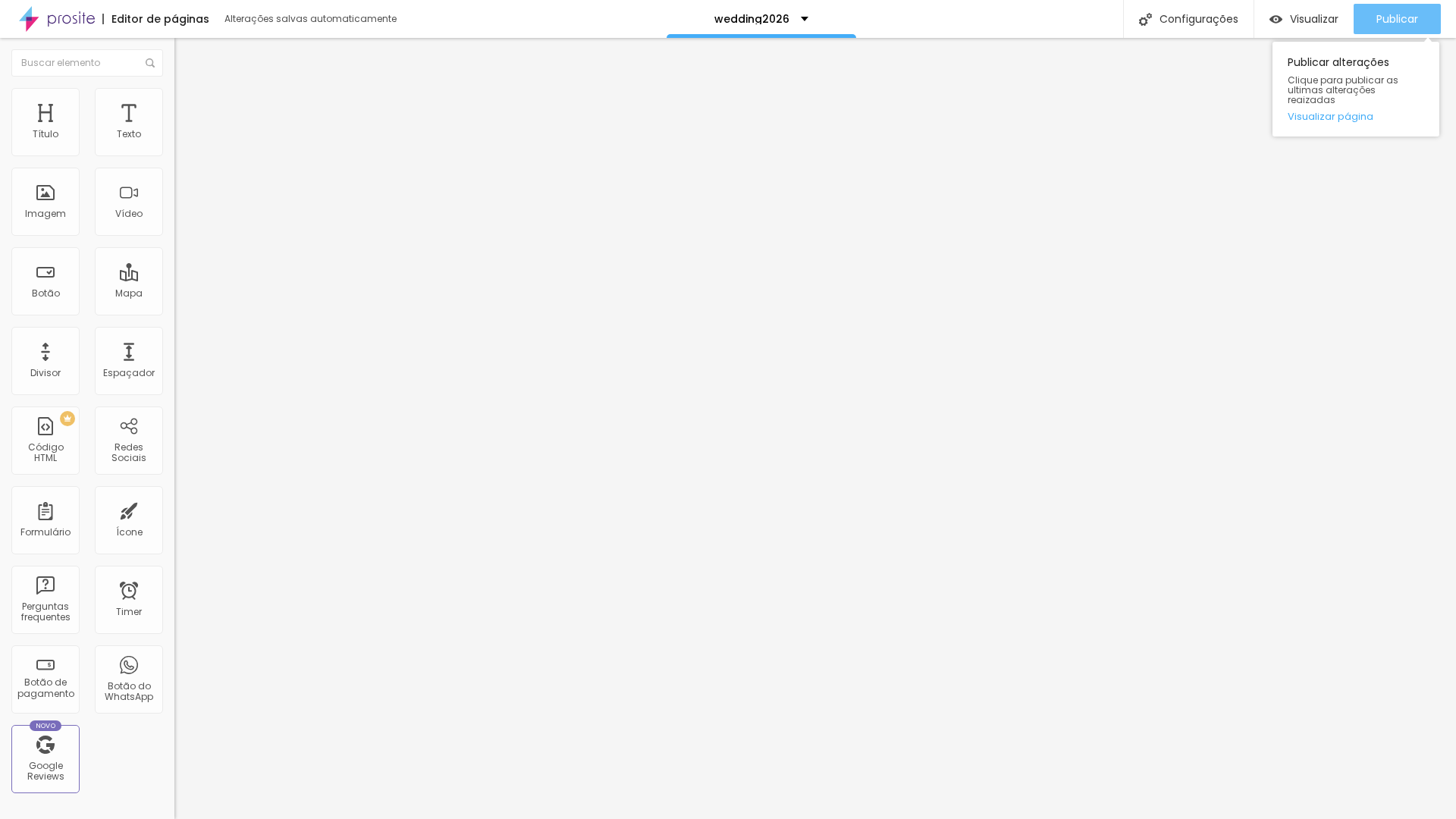 click on "Publicar" at bounding box center (1397, 19) 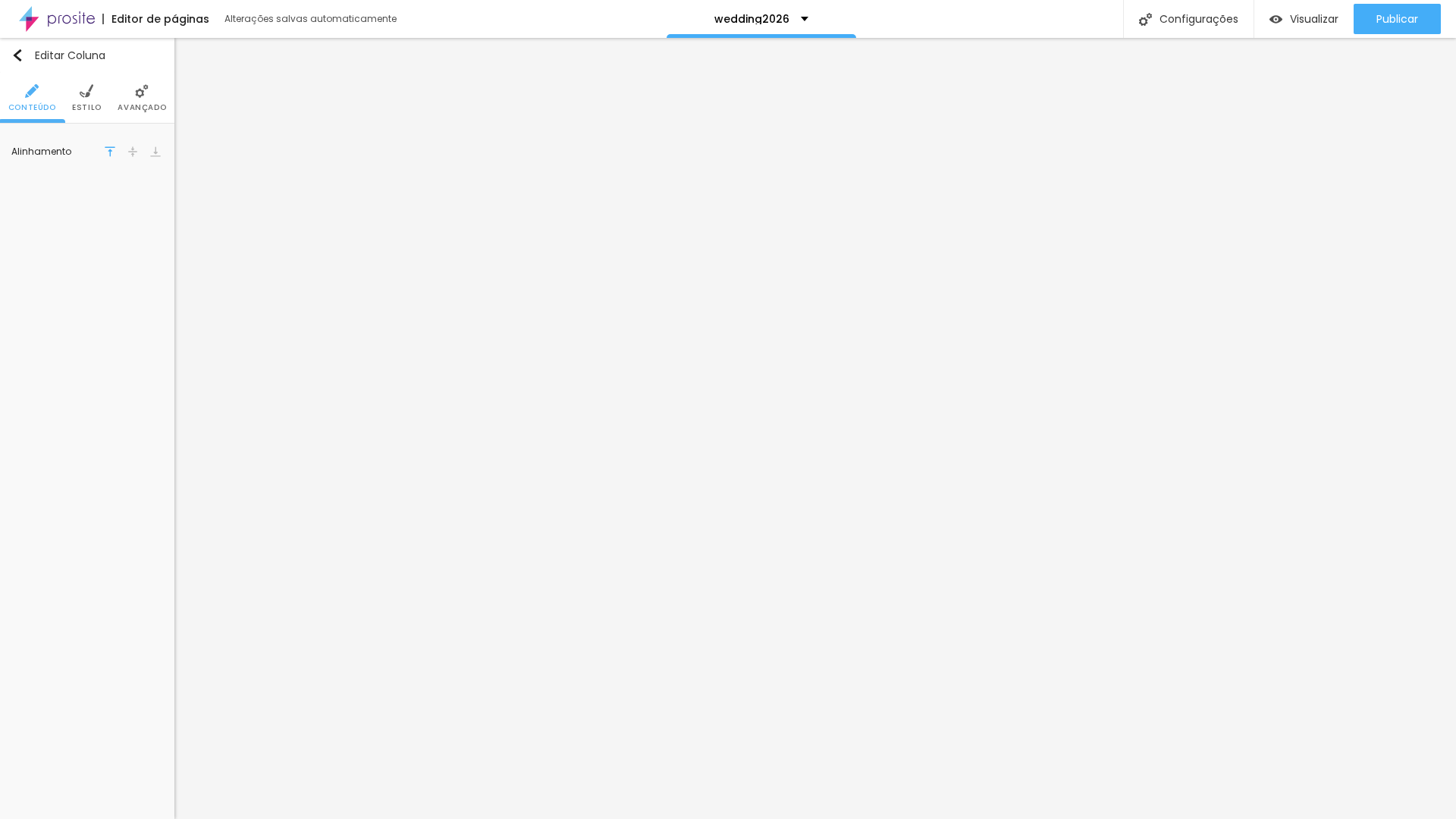 click at bounding box center (86, 91) 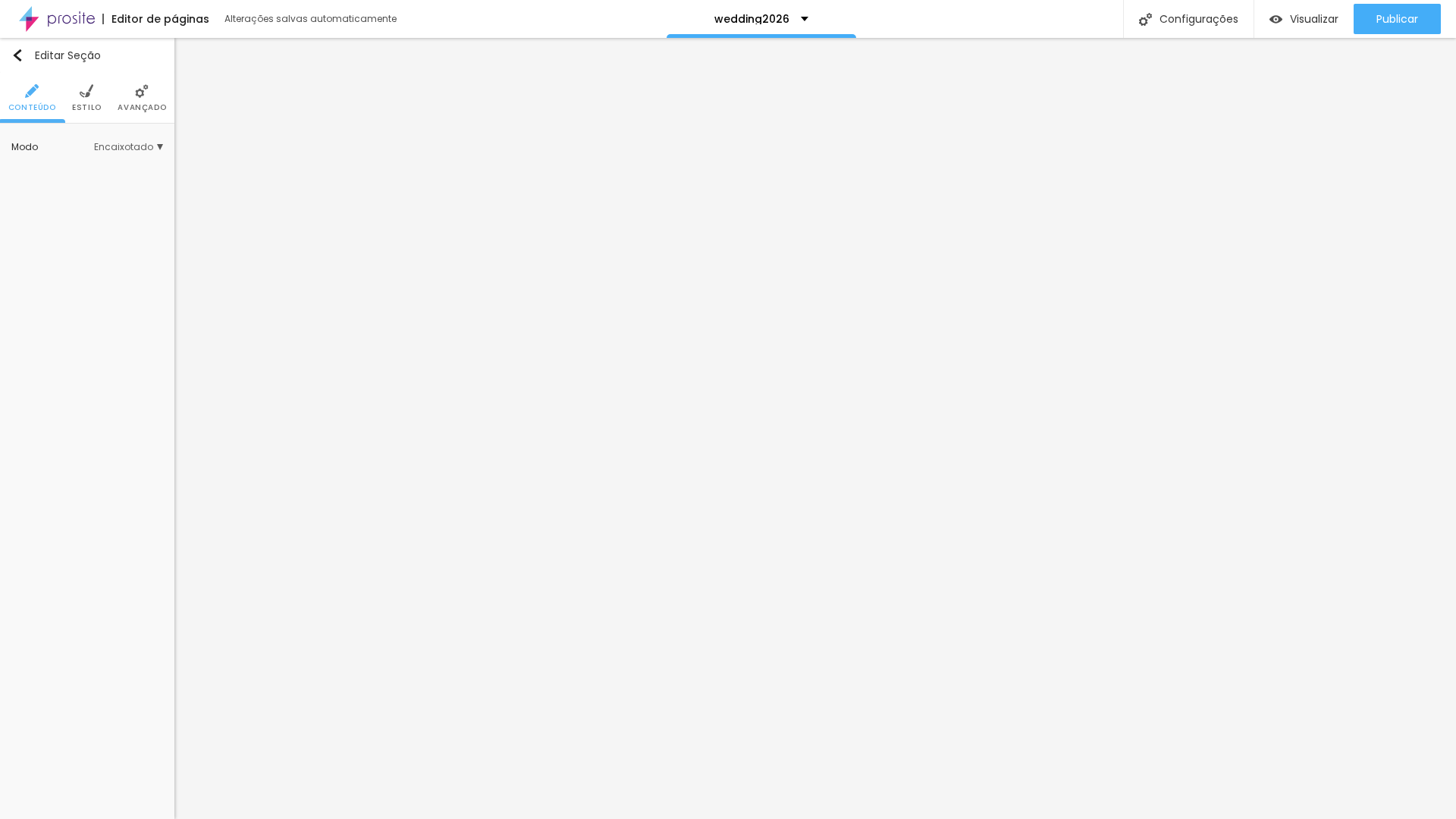 click on "Estilo" at bounding box center (86, 108) 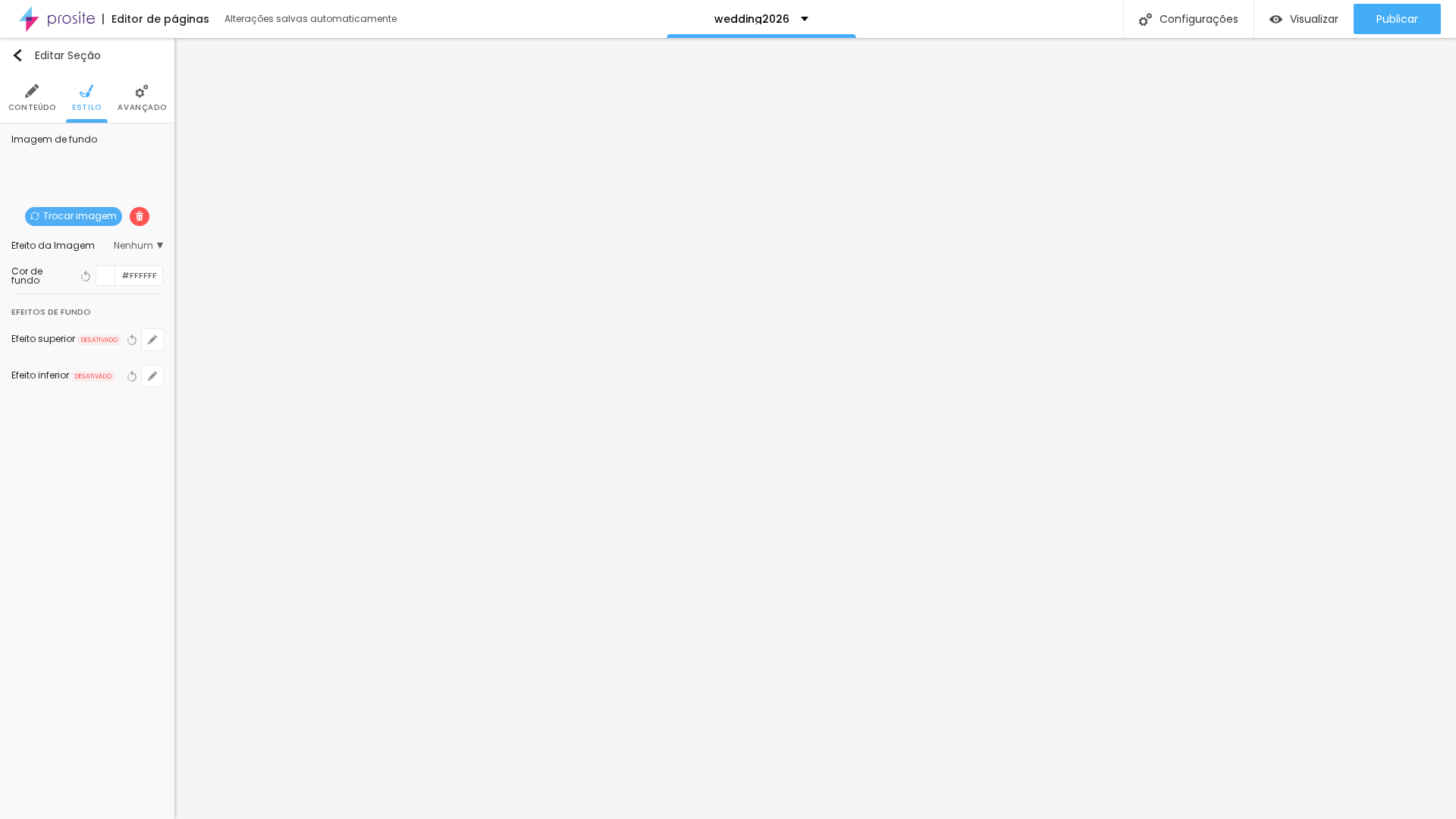 click at bounding box center [105, 275] 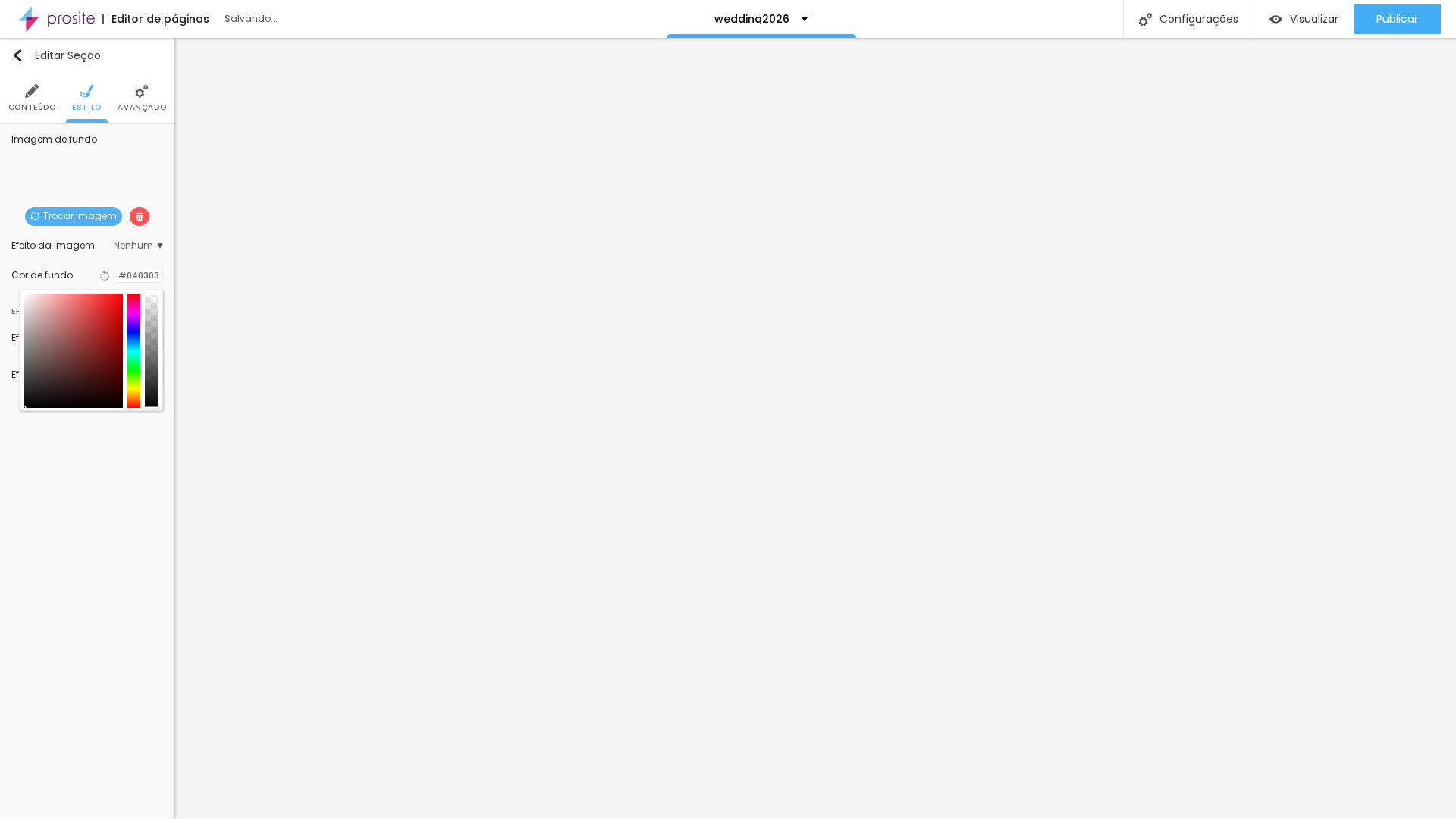type on "#000000" 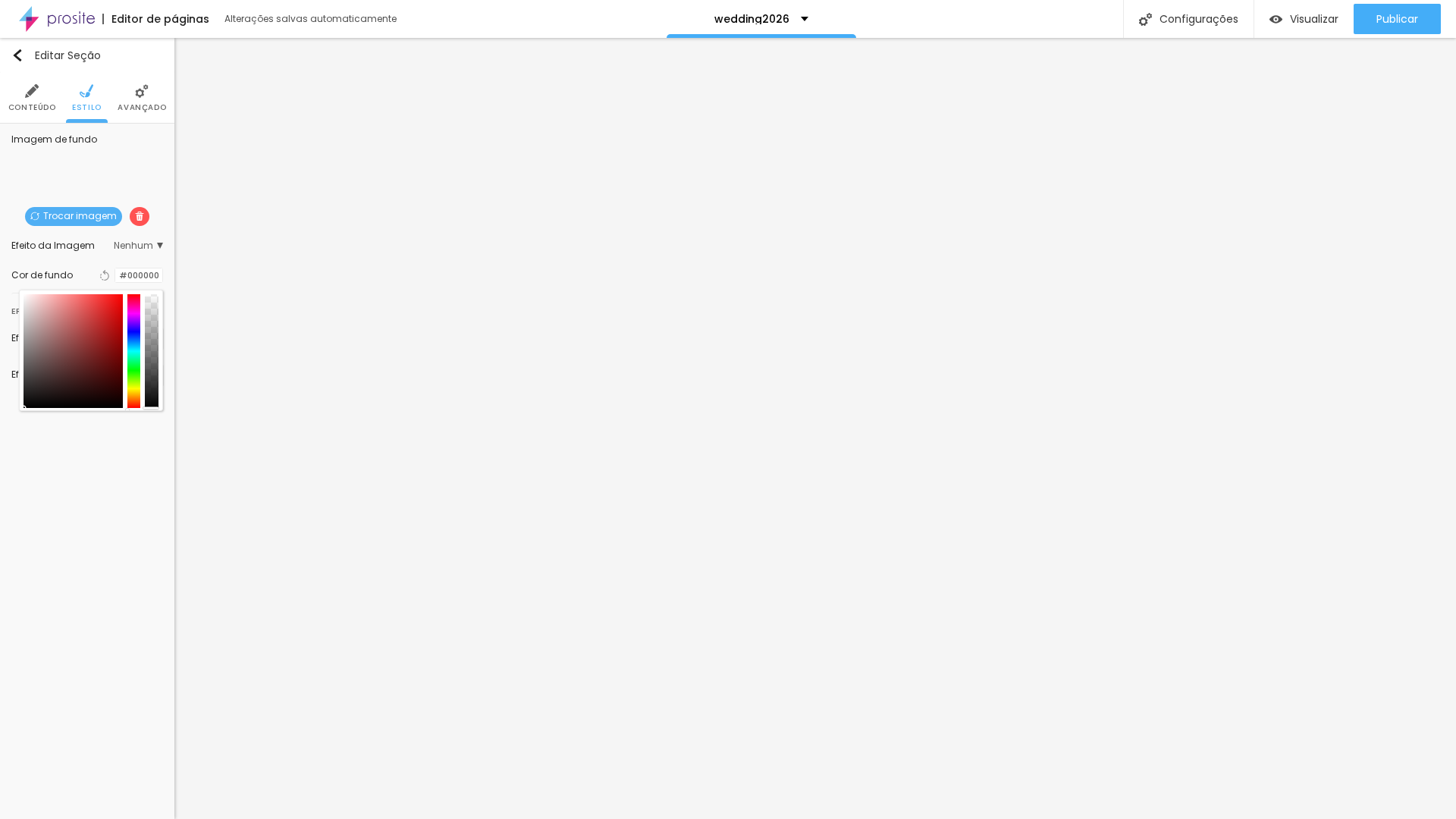 drag, startPoint x: 42, startPoint y: 356, endPoint x: 30, endPoint y: 425, distance: 70.035705 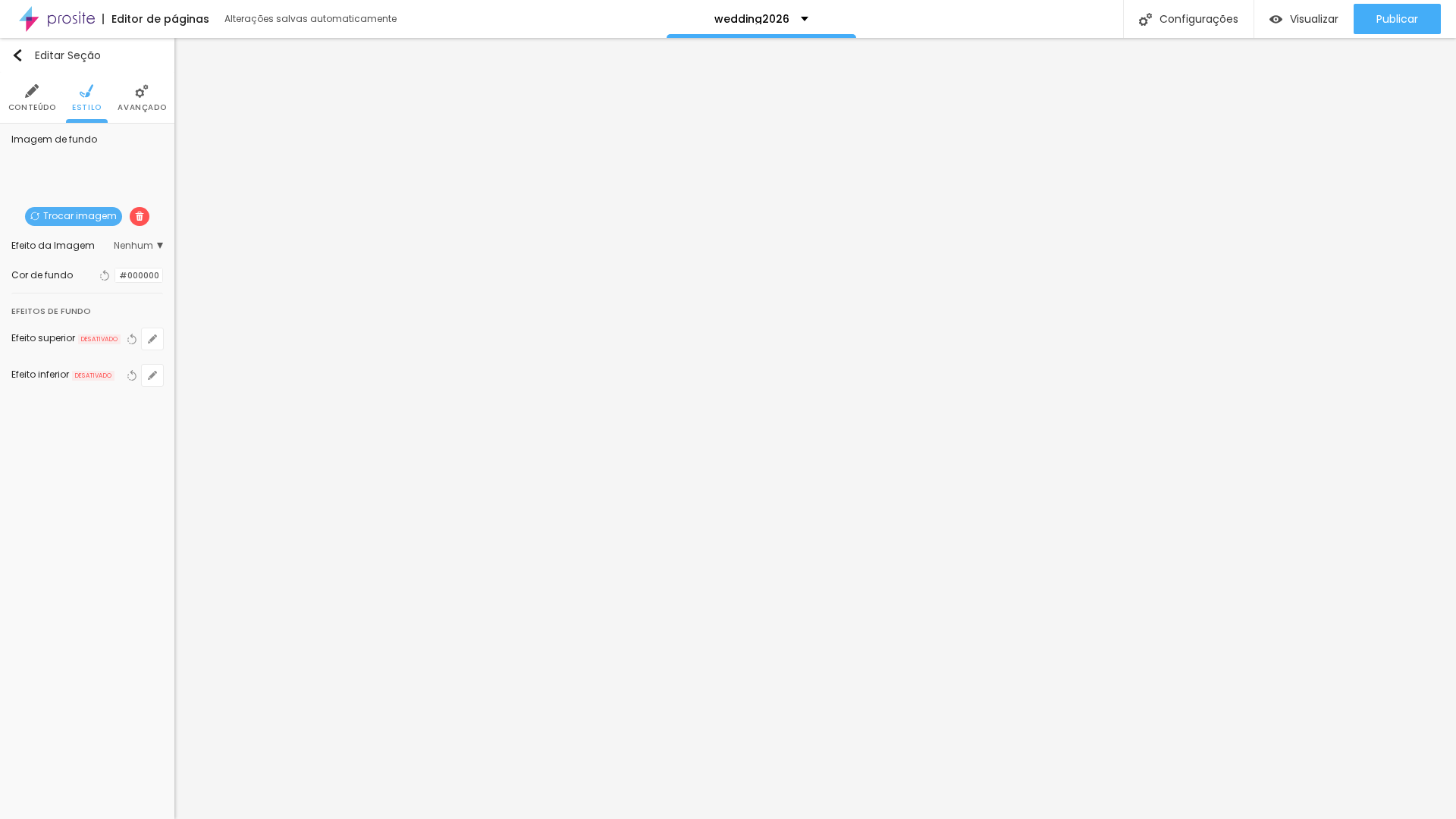 click at bounding box center [115, 275] 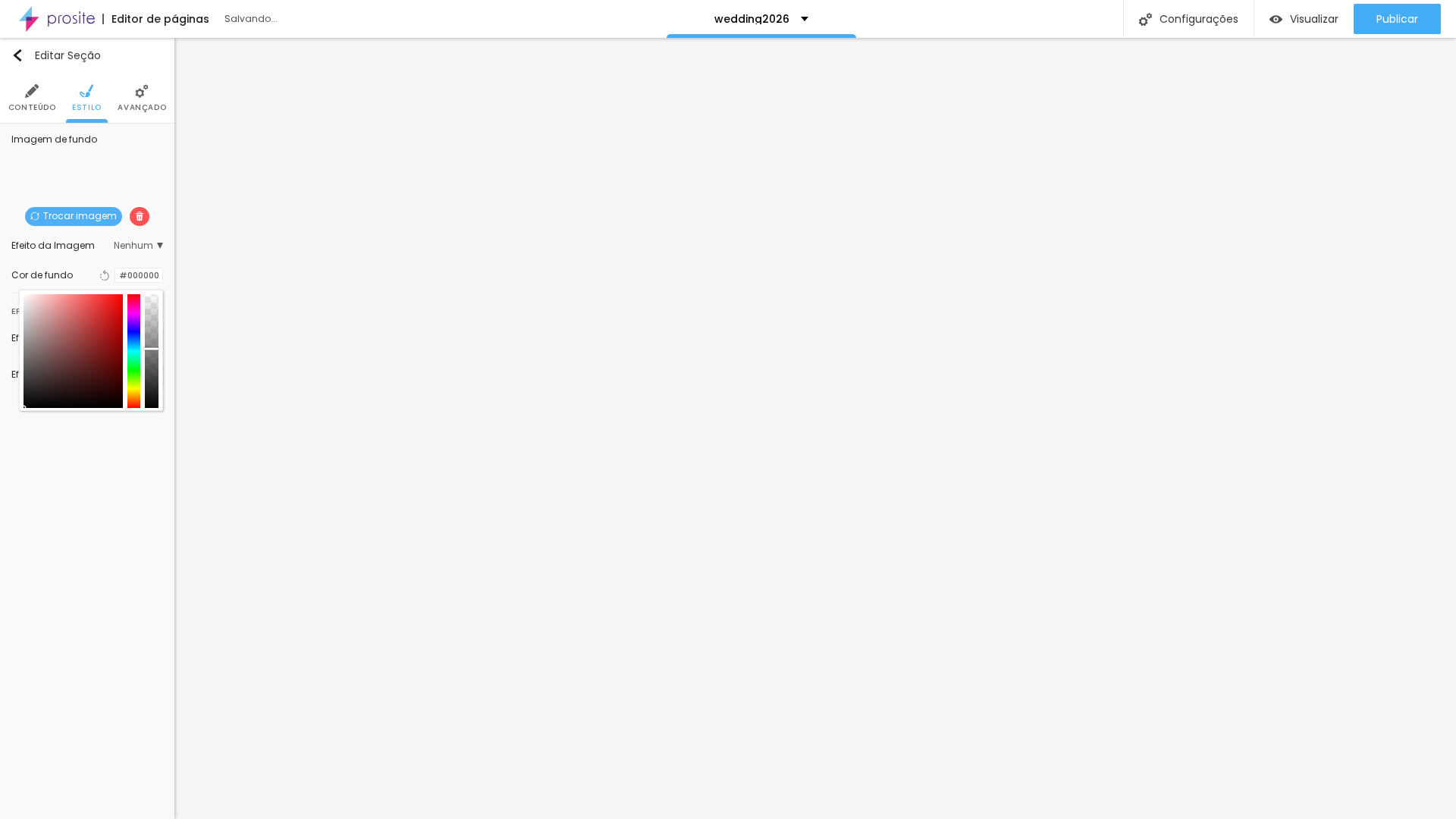 click at bounding box center (152, 351) 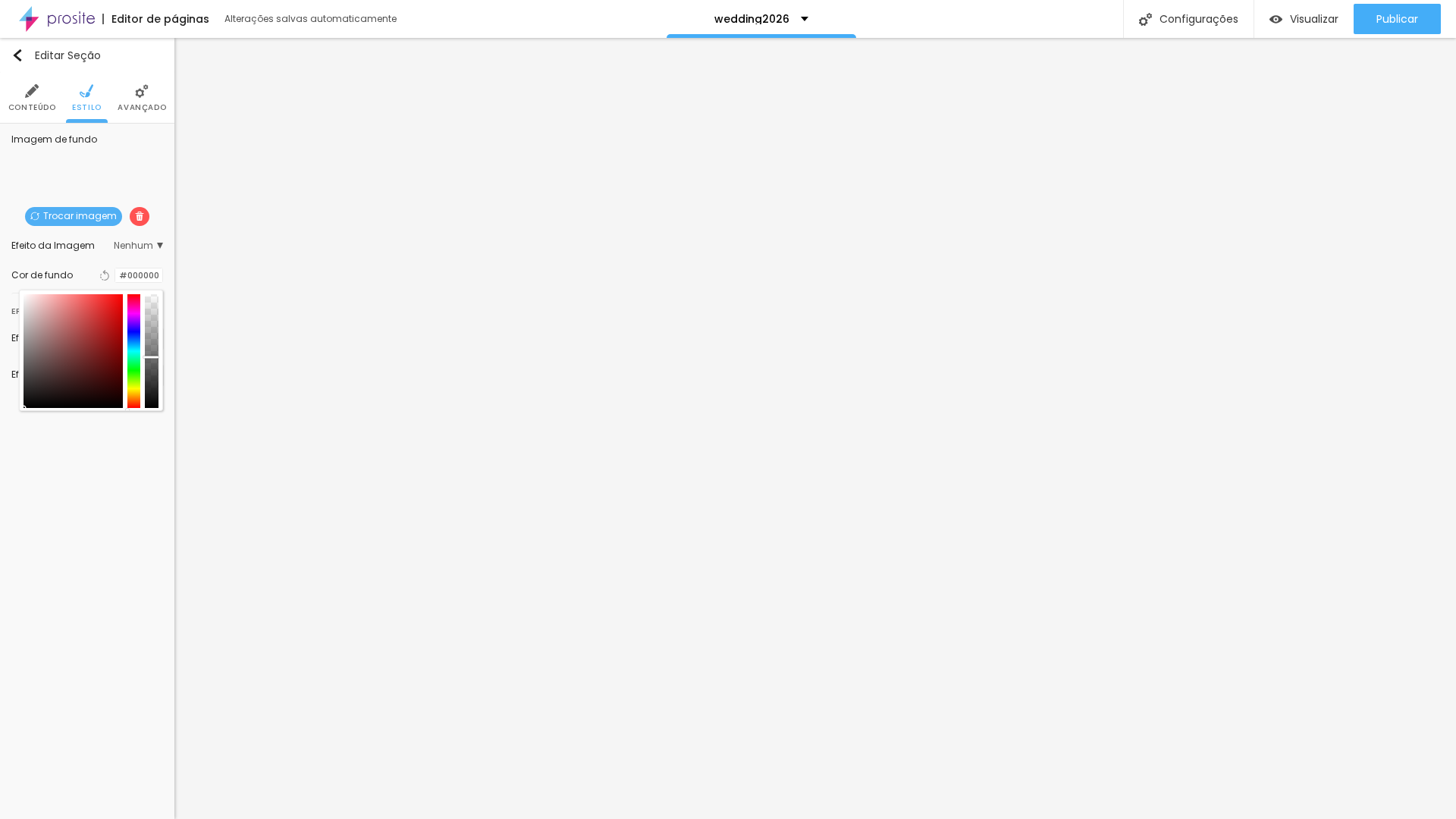 drag, startPoint x: 153, startPoint y: 349, endPoint x: 152, endPoint y: 357, distance: 8.062258 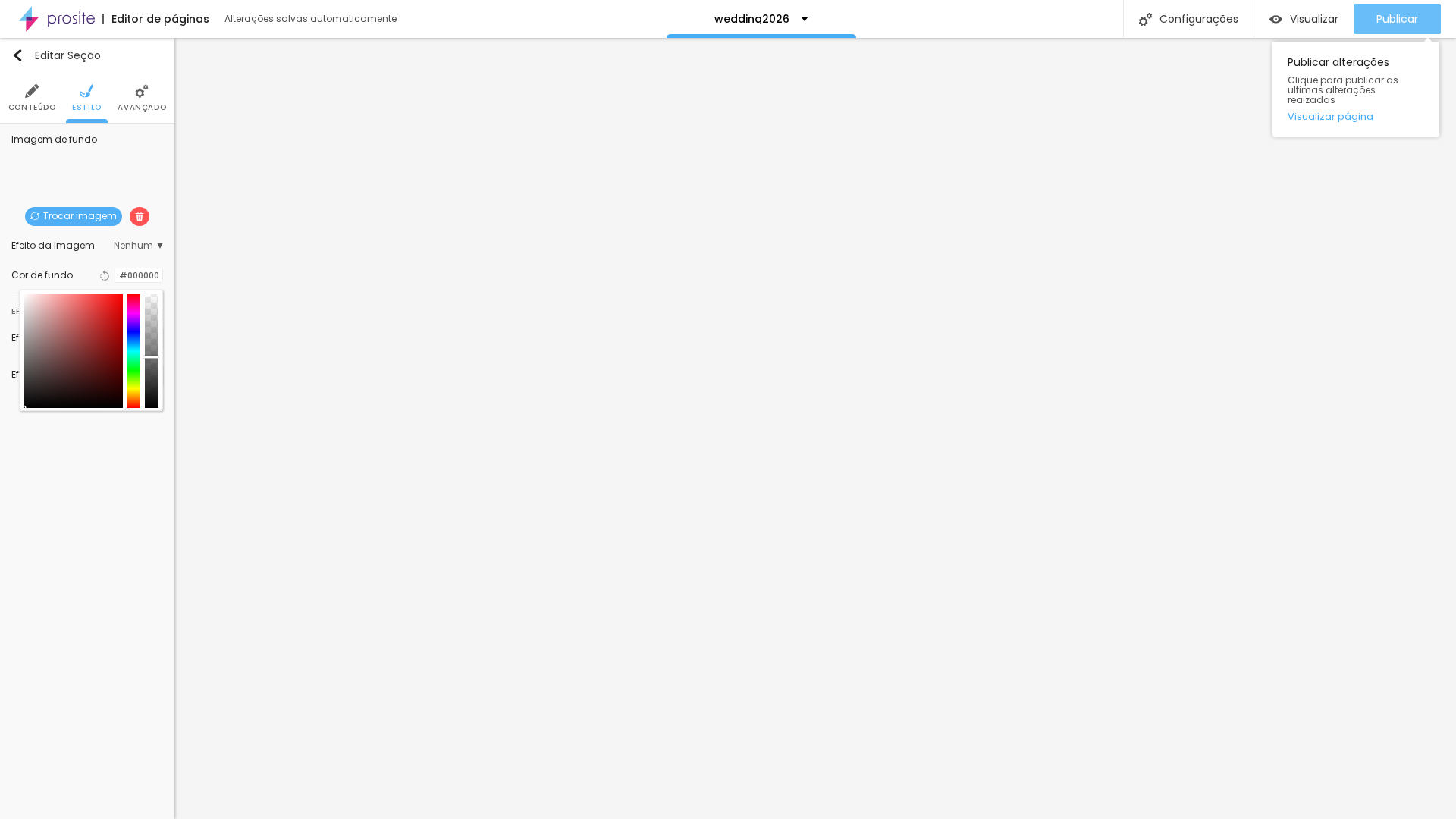 click on "Publicar" at bounding box center [1397, 19] 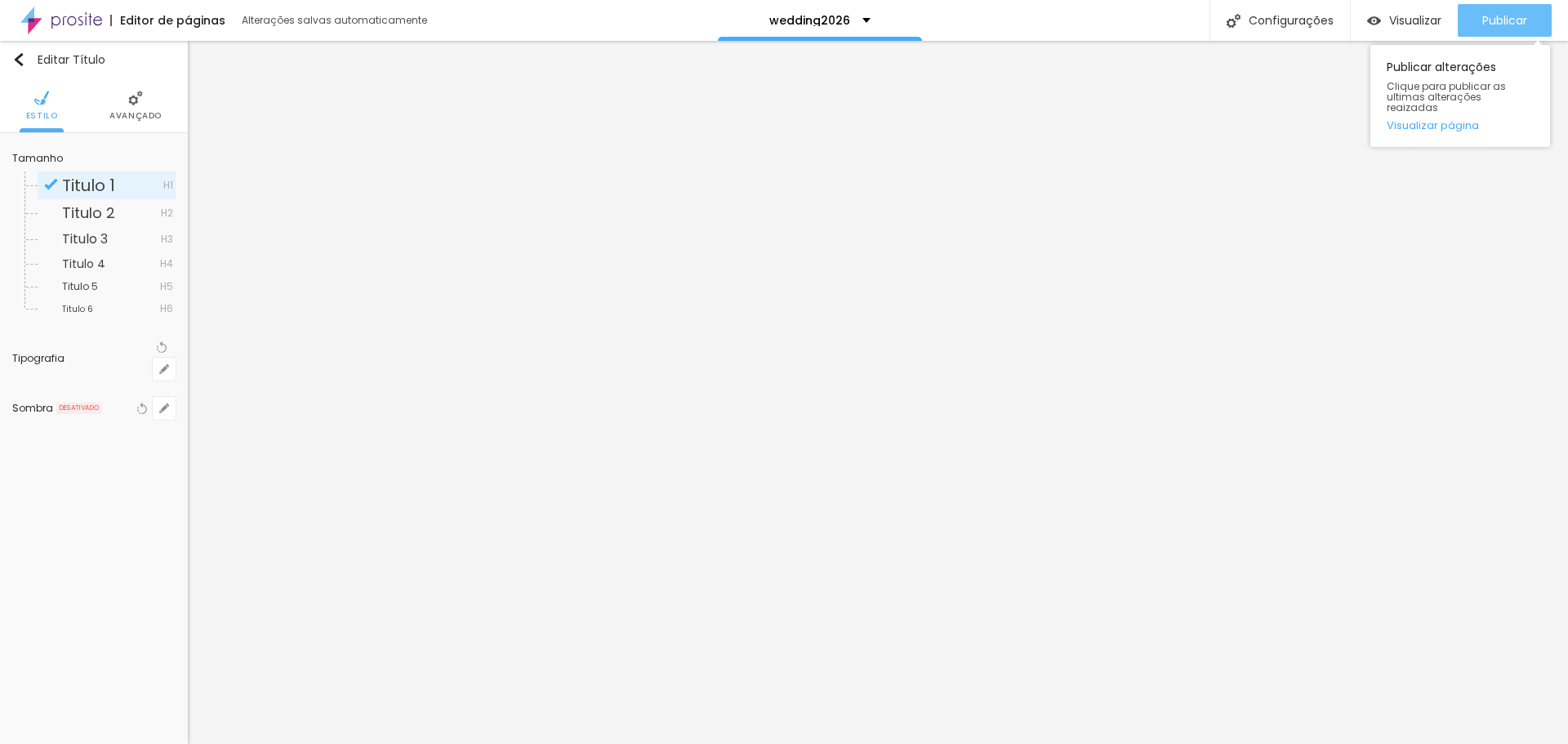 click on "Publicar" at bounding box center (1504, 20) 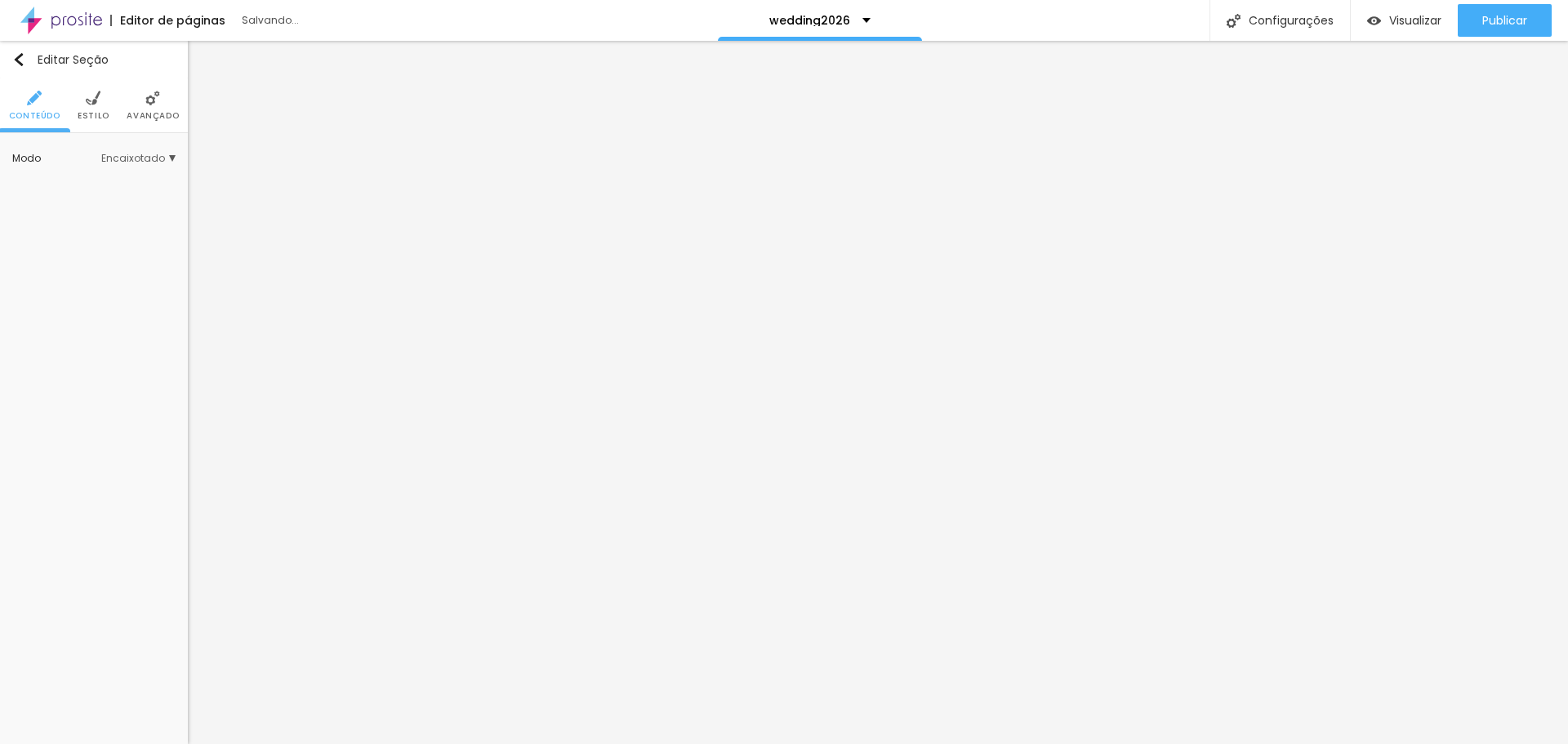 click on "Estilo" at bounding box center [93, 116] 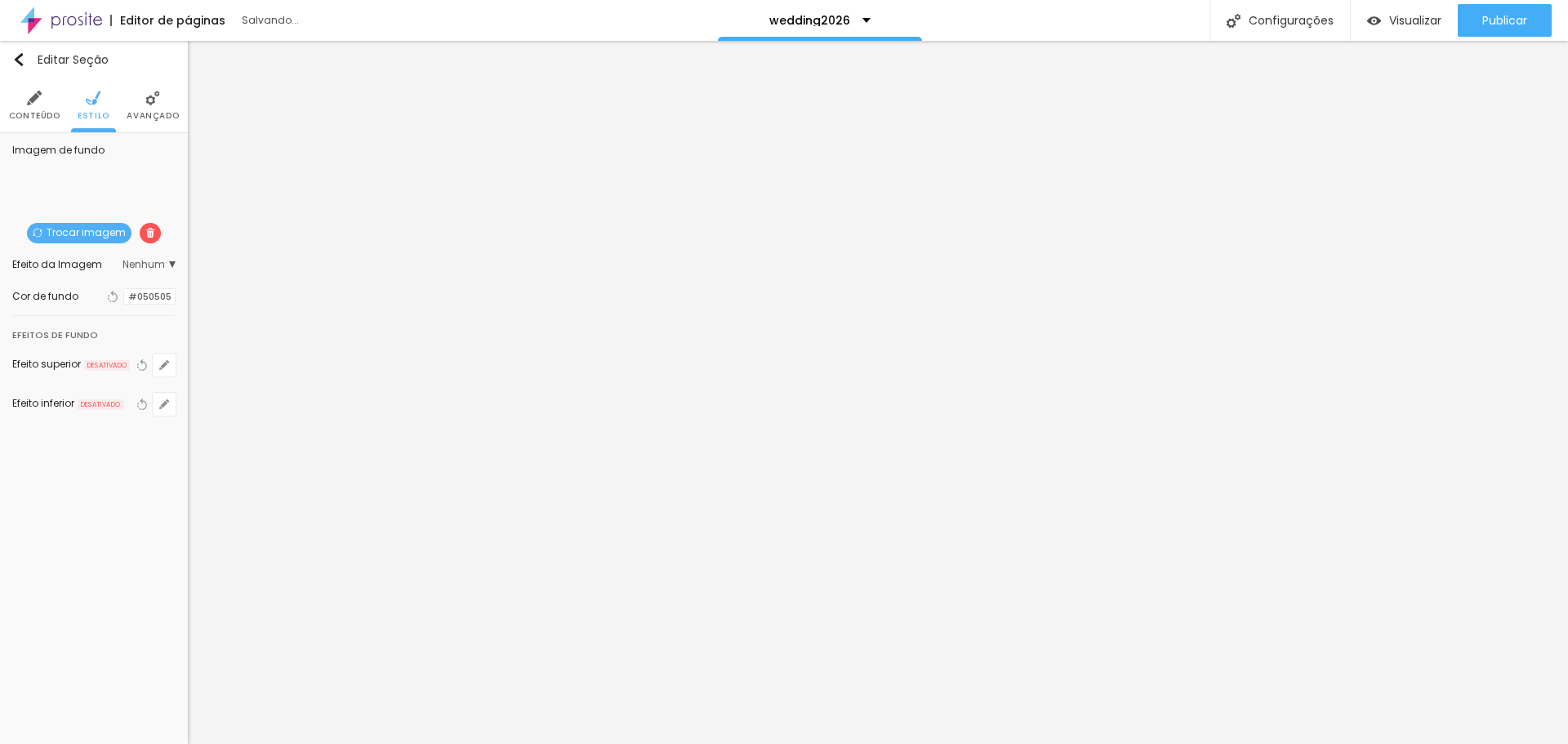 click at bounding box center [150, 233] 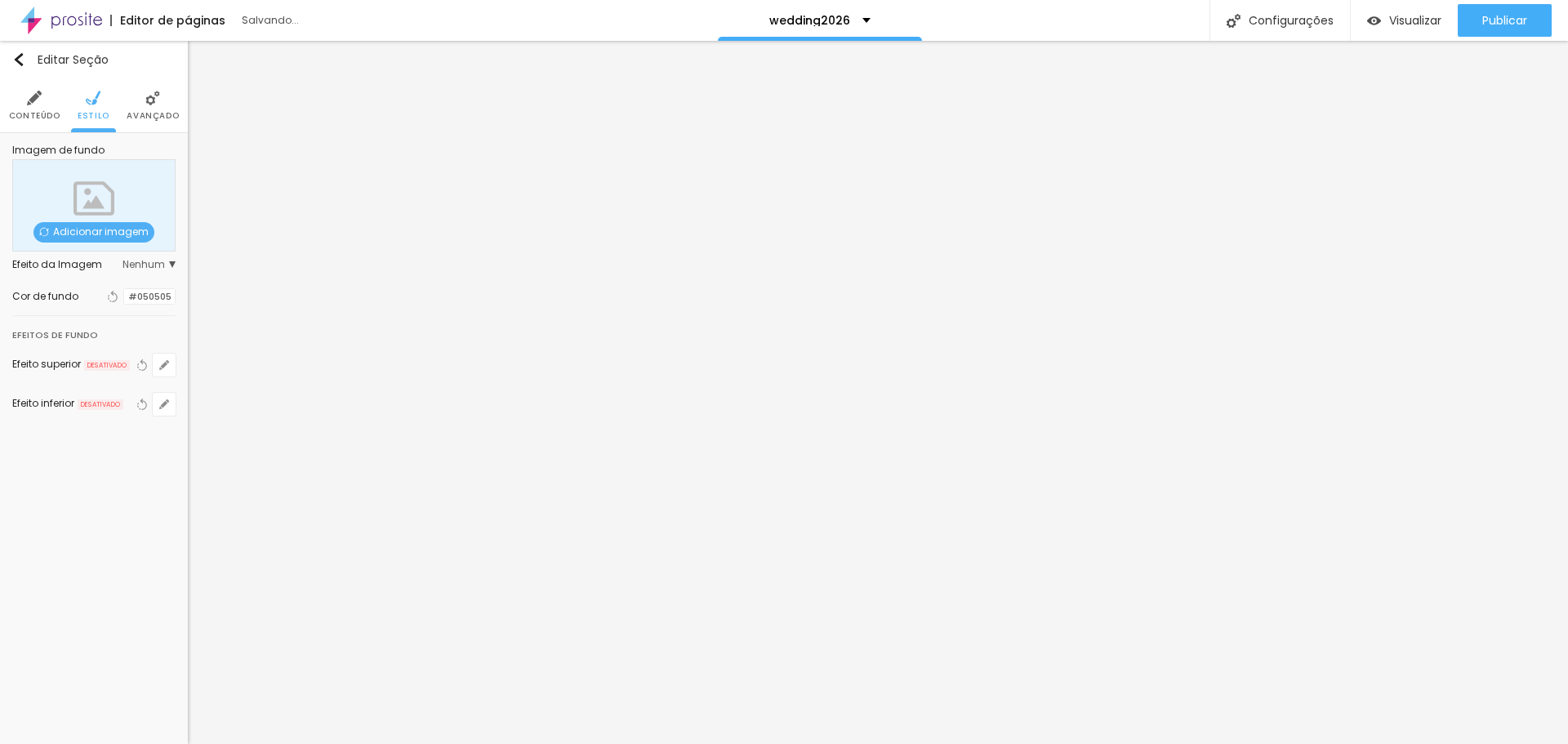 click at bounding box center [124, 296] 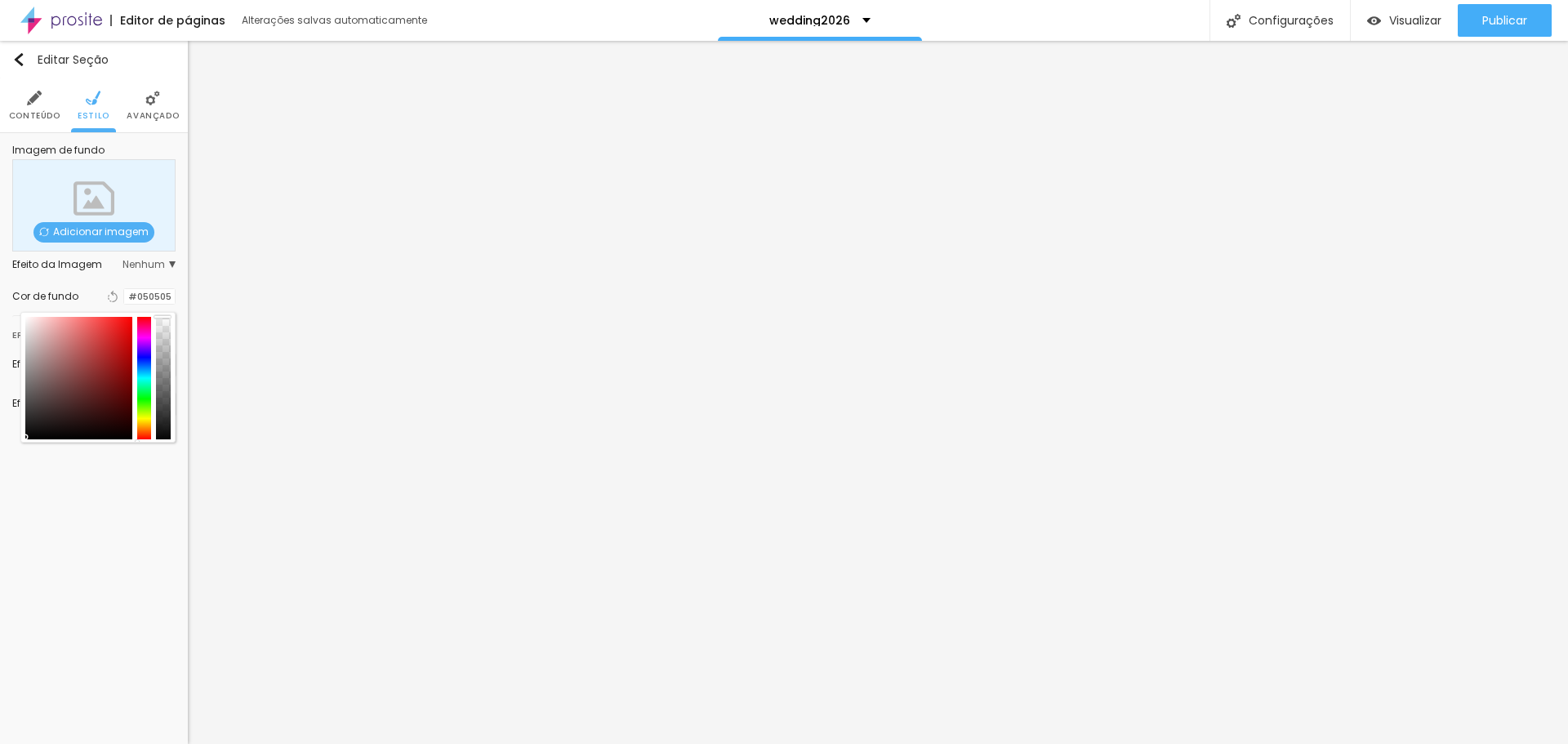 drag, startPoint x: 169, startPoint y: 317, endPoint x: 177, endPoint y: 429, distance: 112.28535 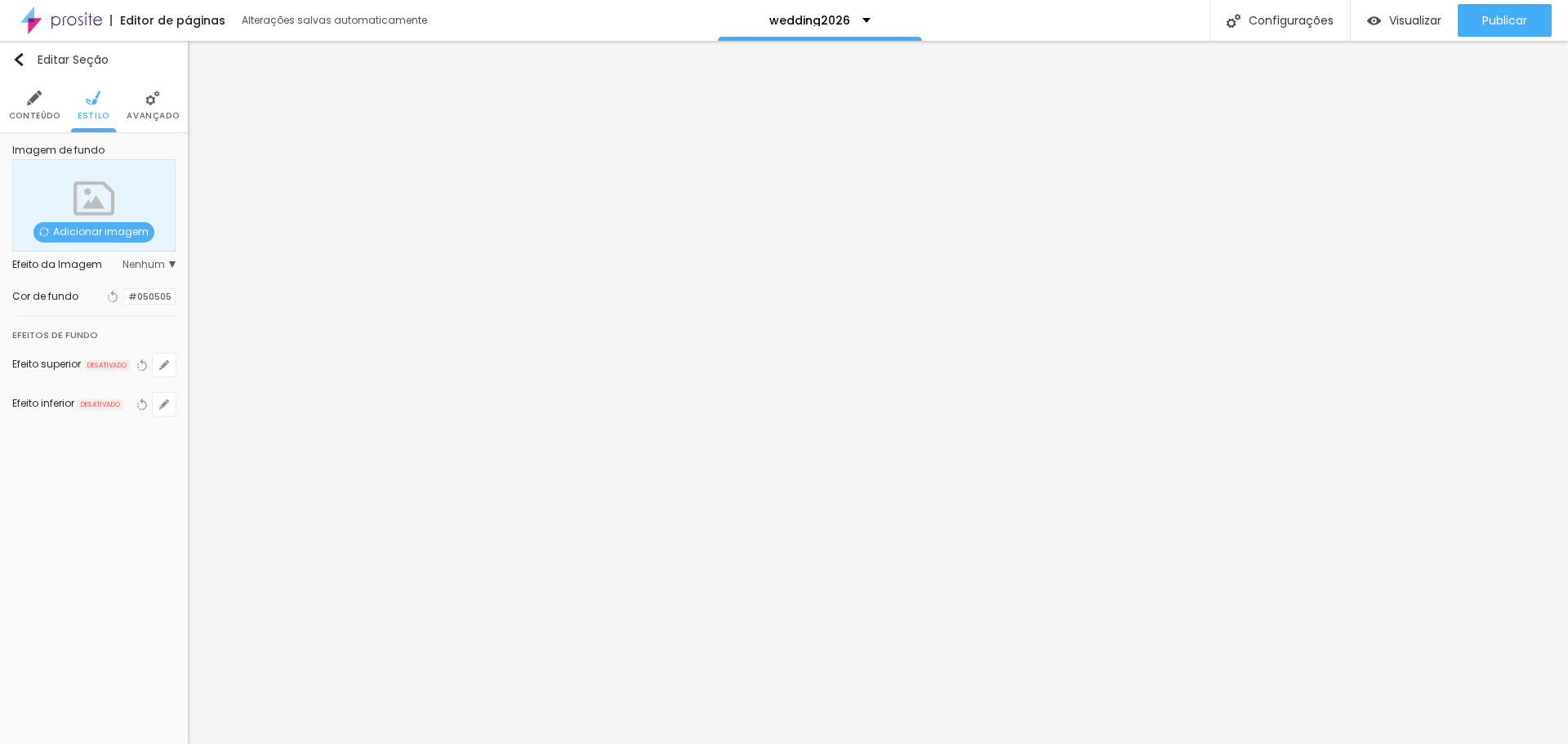 click at bounding box center [124, 296] 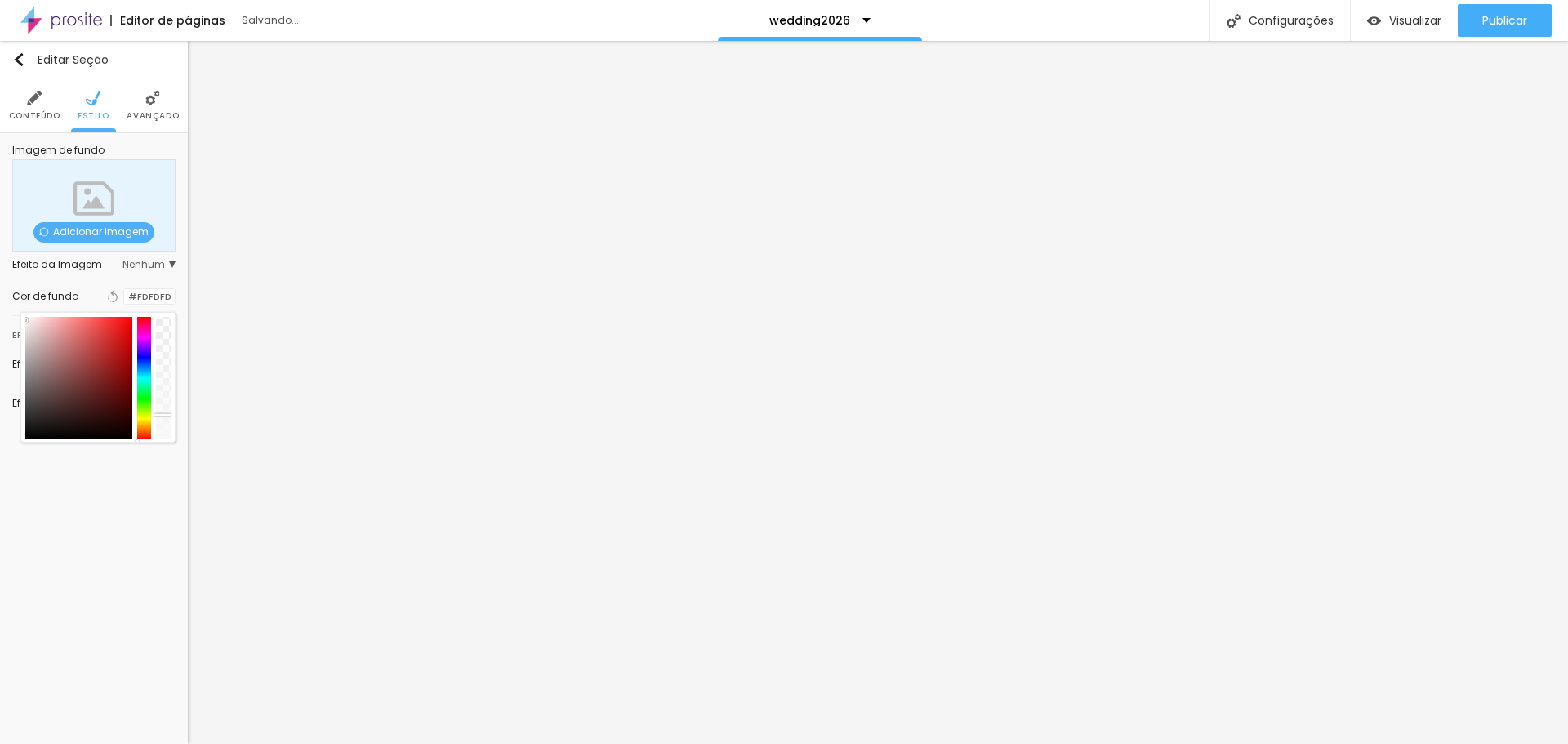 type on "#FFFFFF" 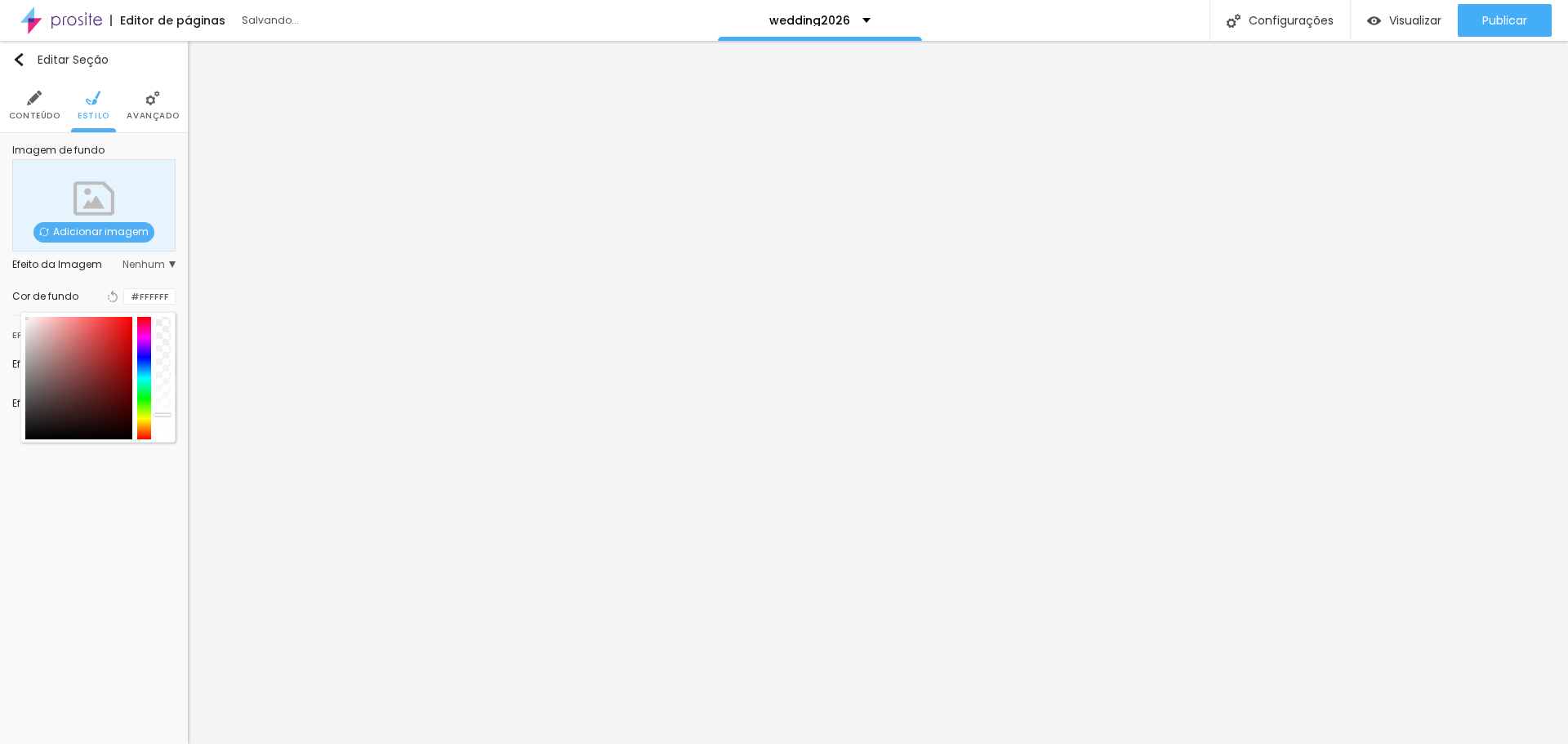 drag, startPoint x: 47, startPoint y: 331, endPoint x: 15, endPoint y: 314, distance: 36.235342 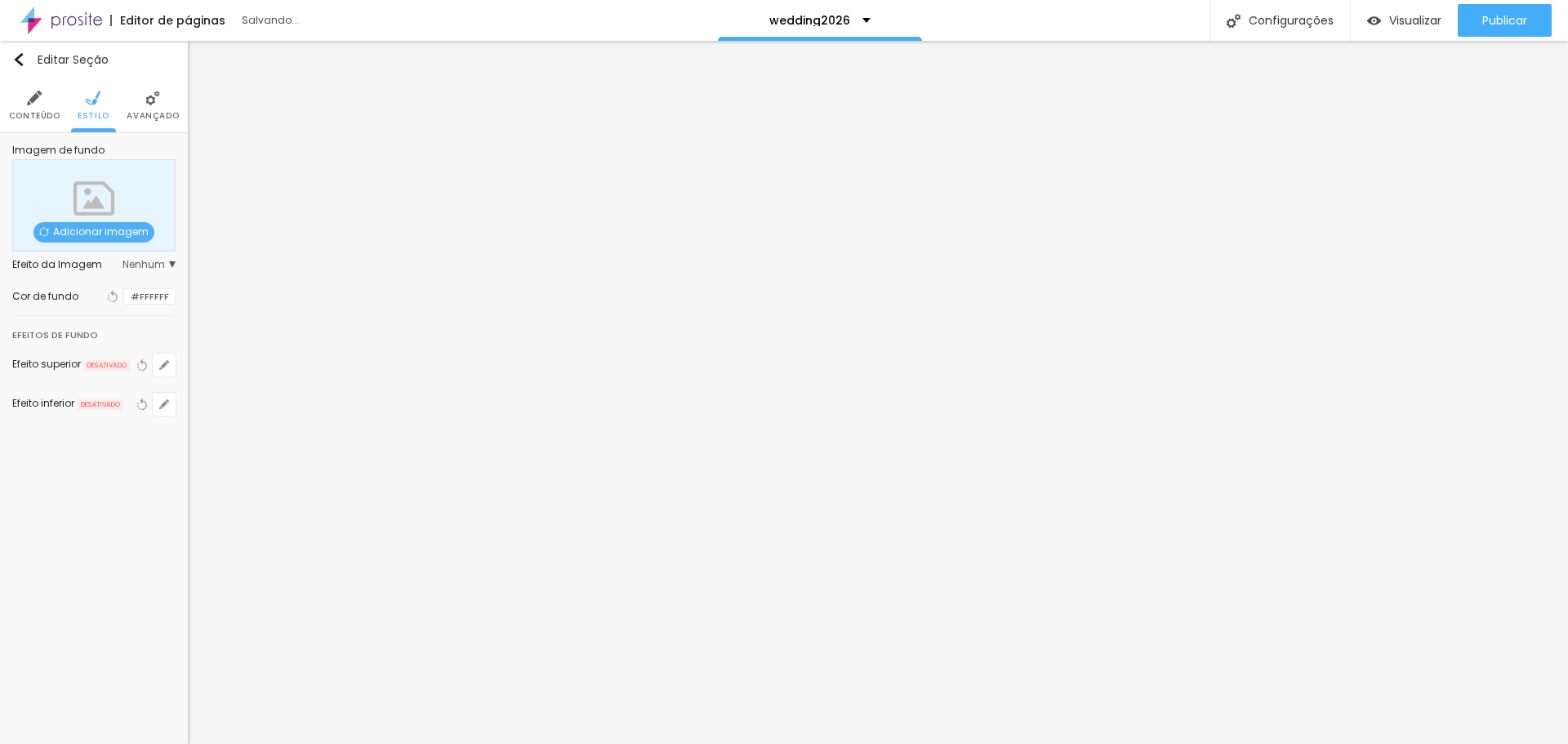 click at bounding box center (124, 296) 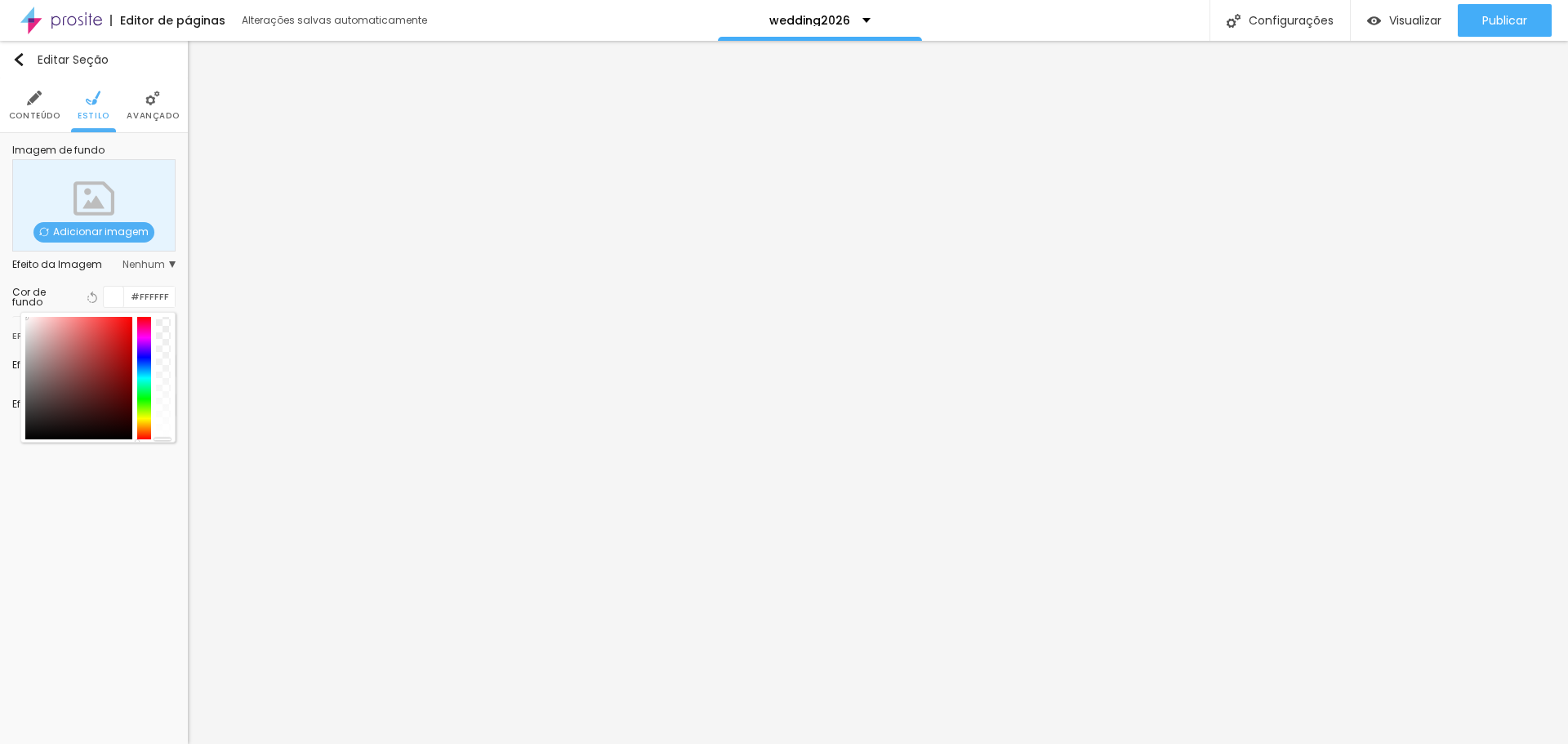 drag, startPoint x: 167, startPoint y: 415, endPoint x: 168, endPoint y: 454, distance: 39.012818 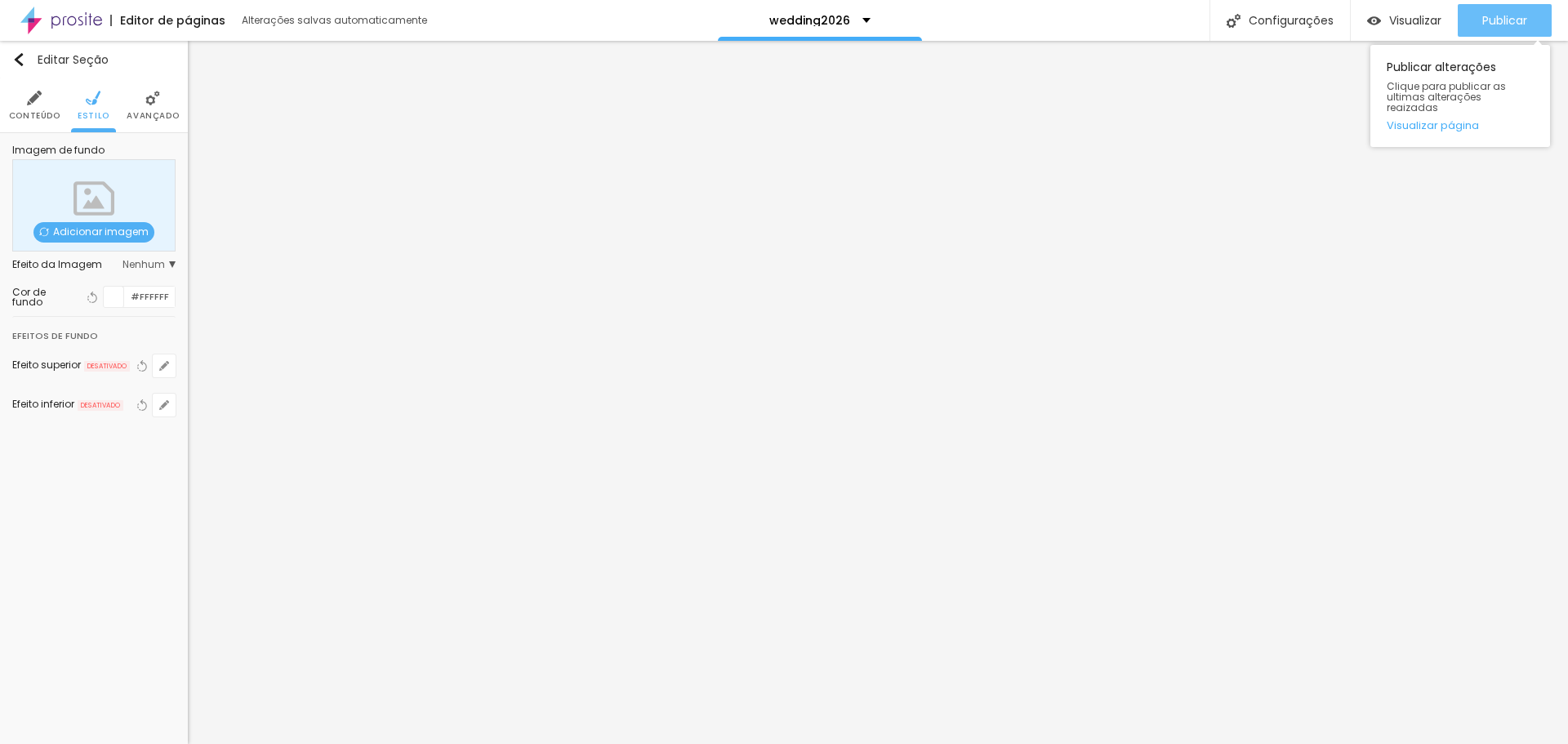 click on "Publicar" at bounding box center (1504, 20) 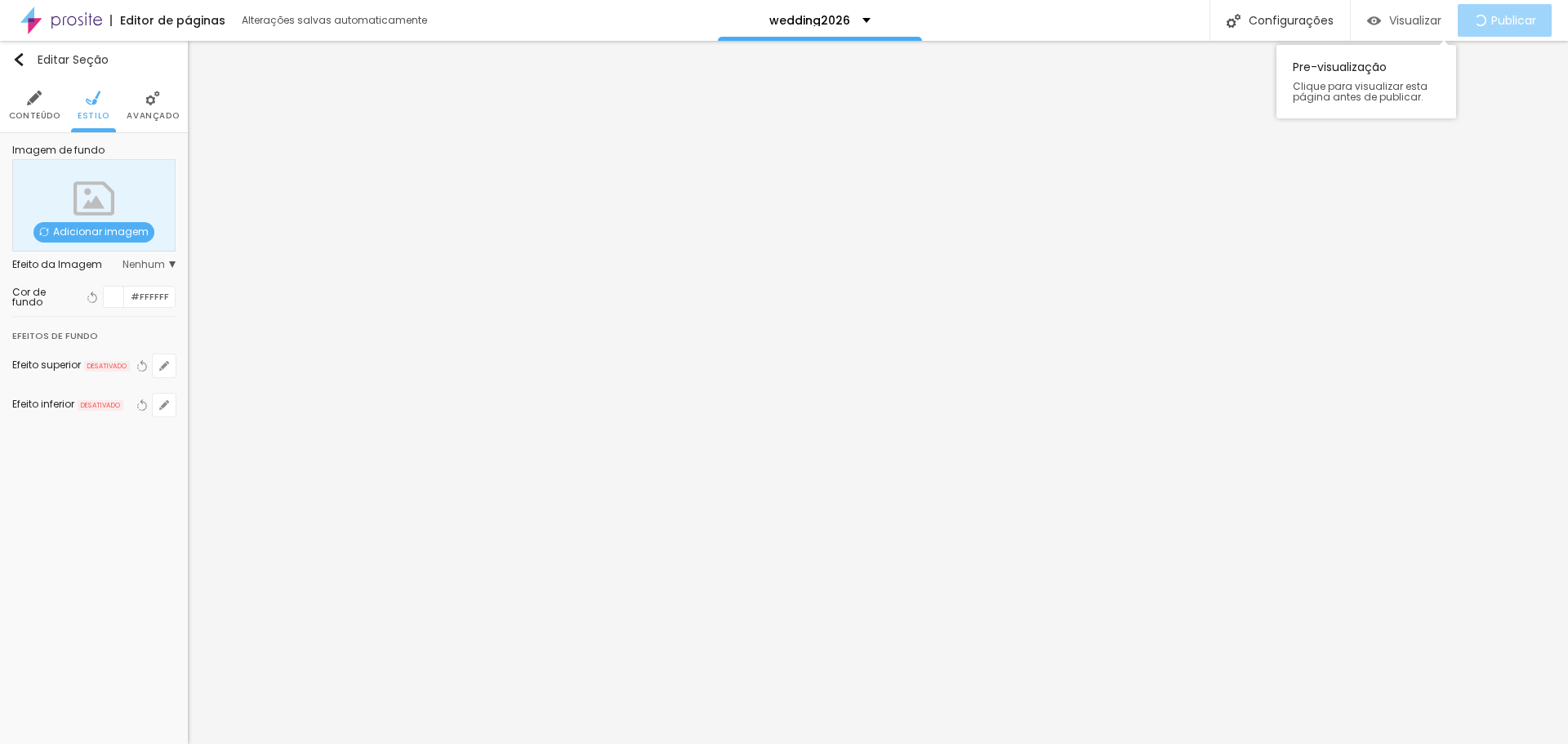 click on "Visualizar" at bounding box center (1415, 20) 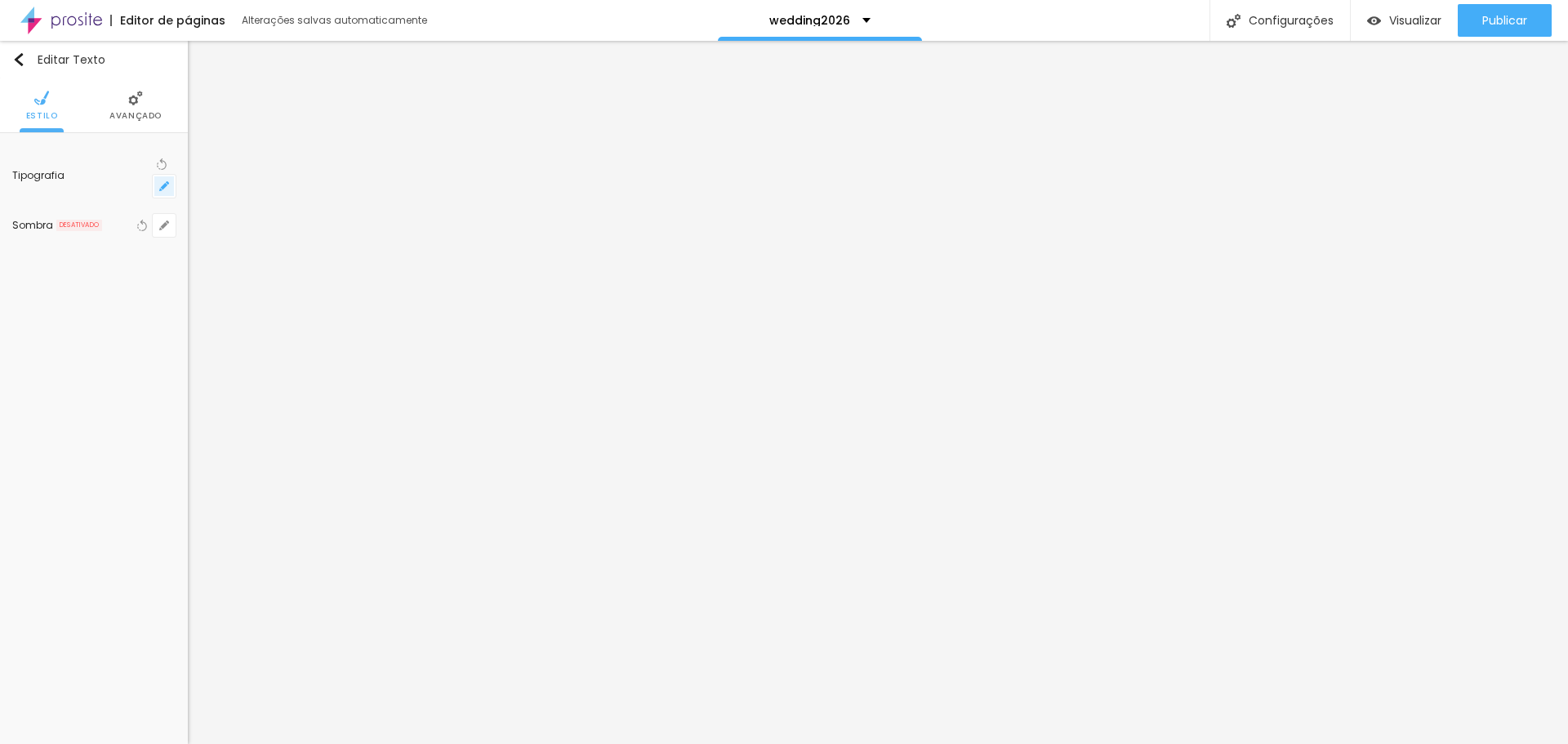 click 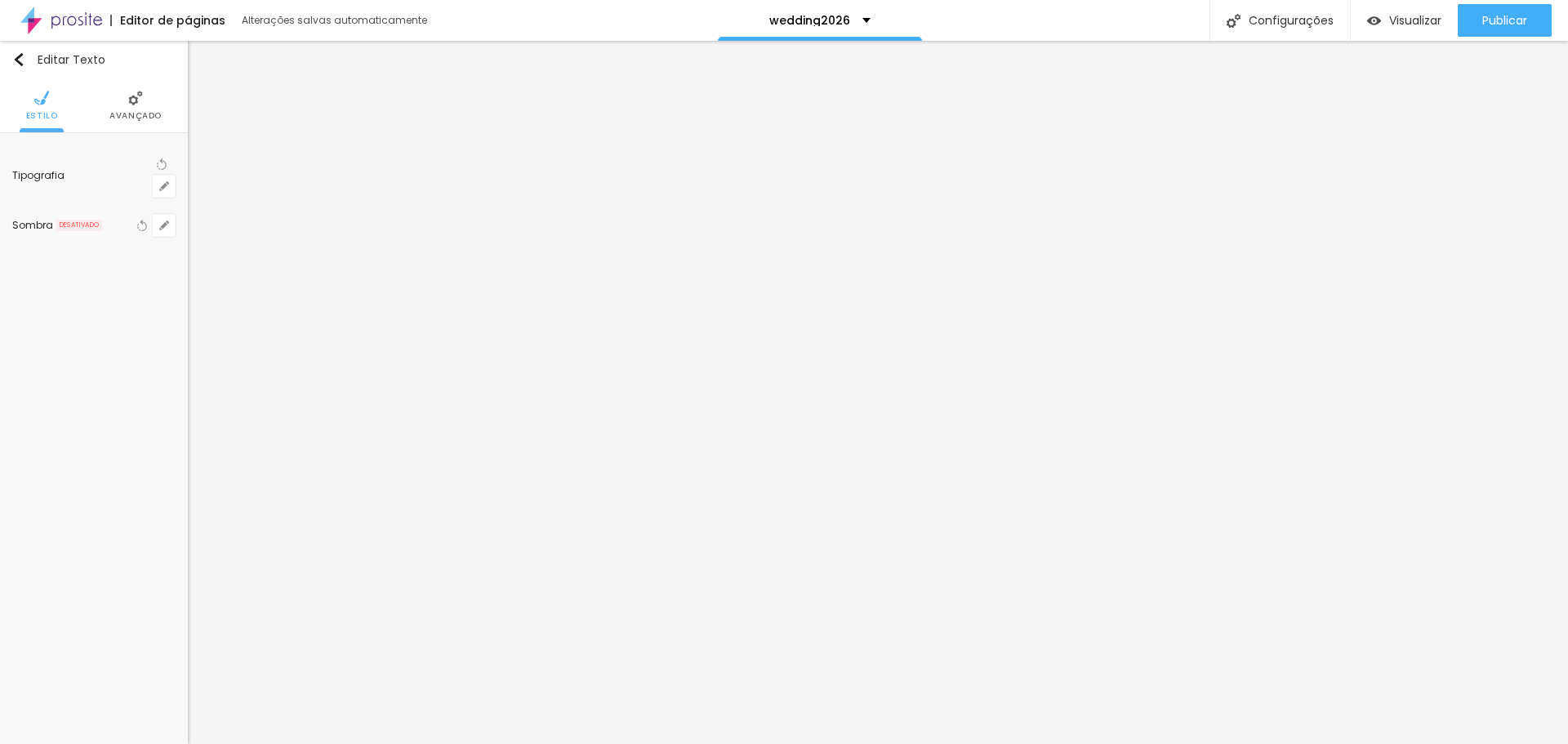 click on "AA" at bounding box center (7, 7264) 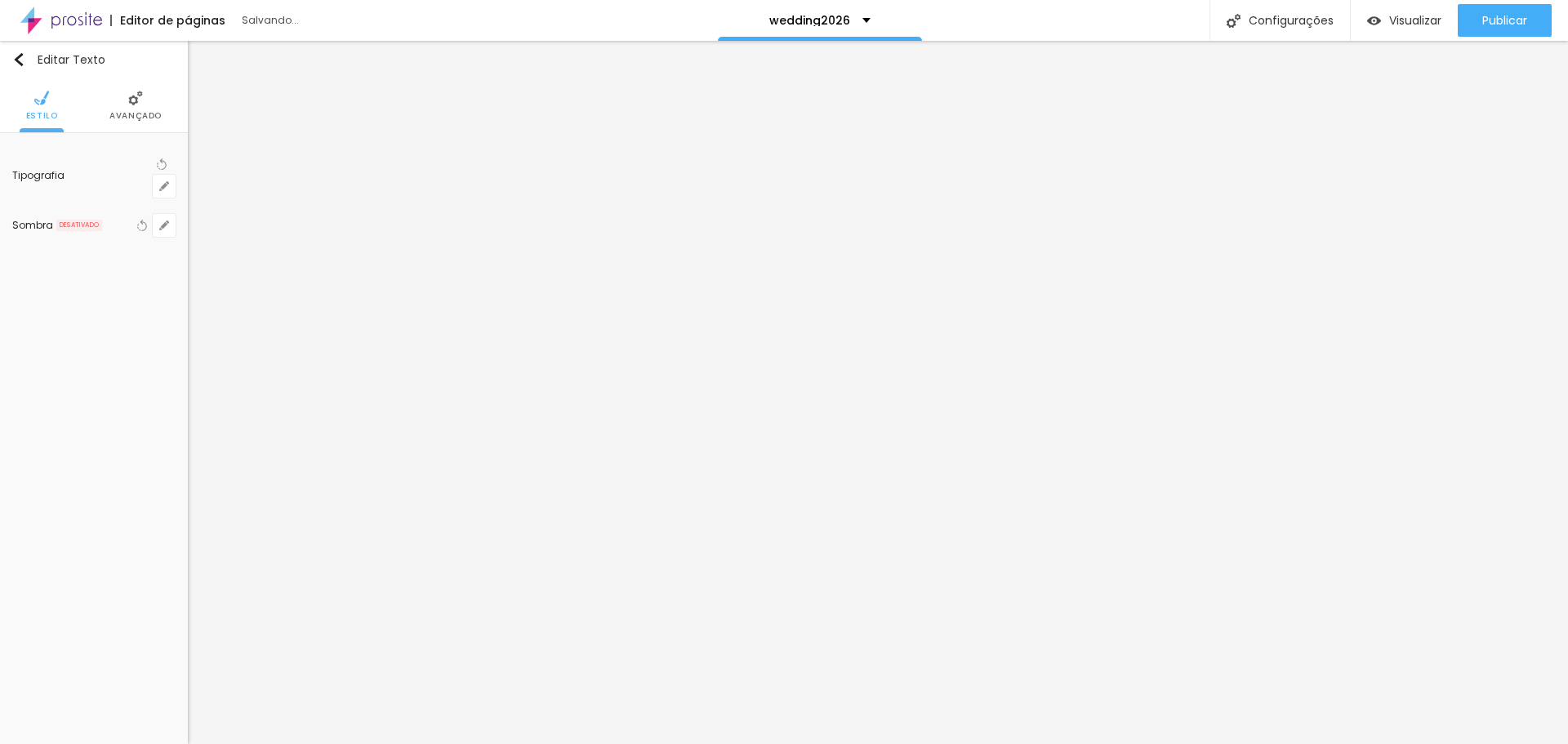click at bounding box center (784, 744) 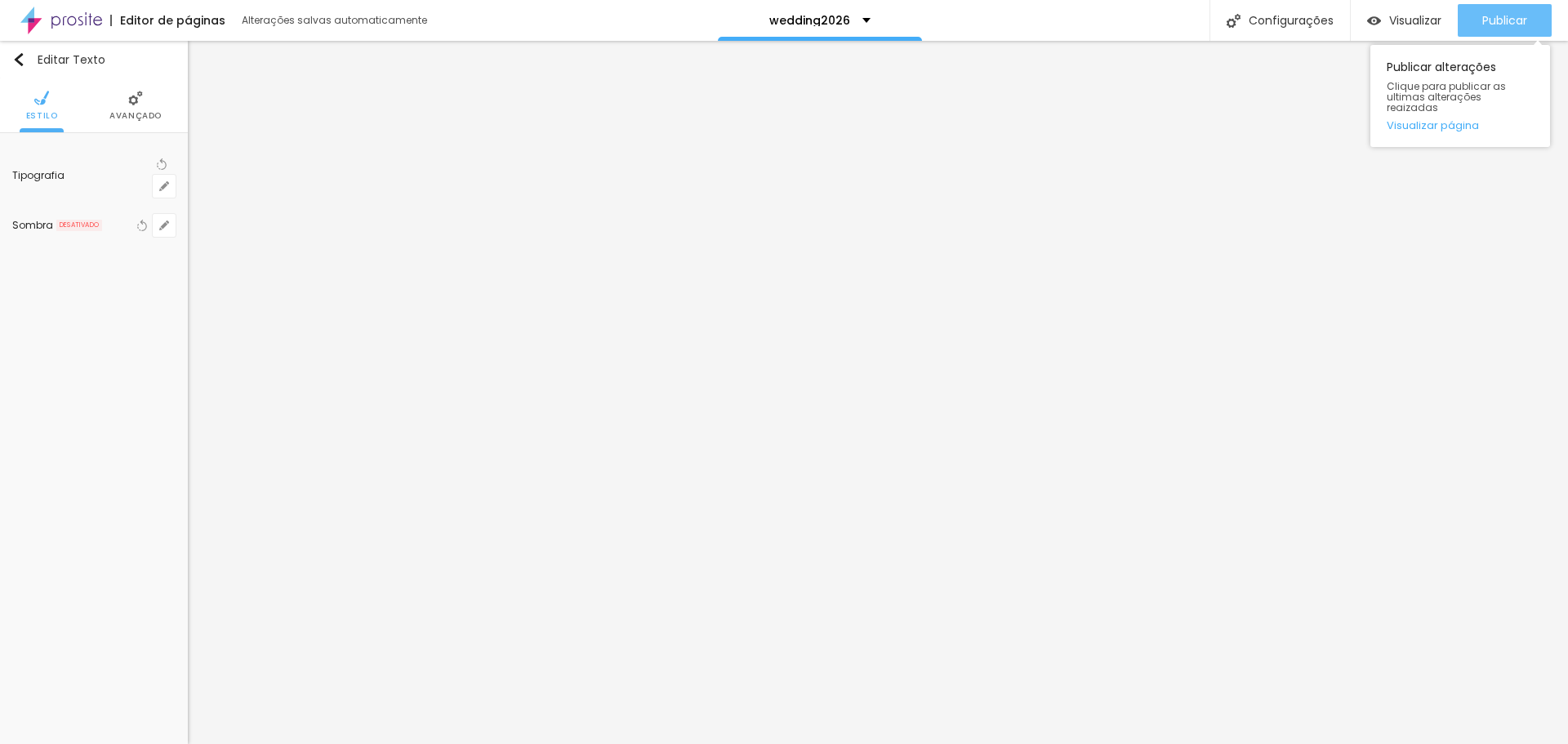 click on "Publicar" at bounding box center [1504, 20] 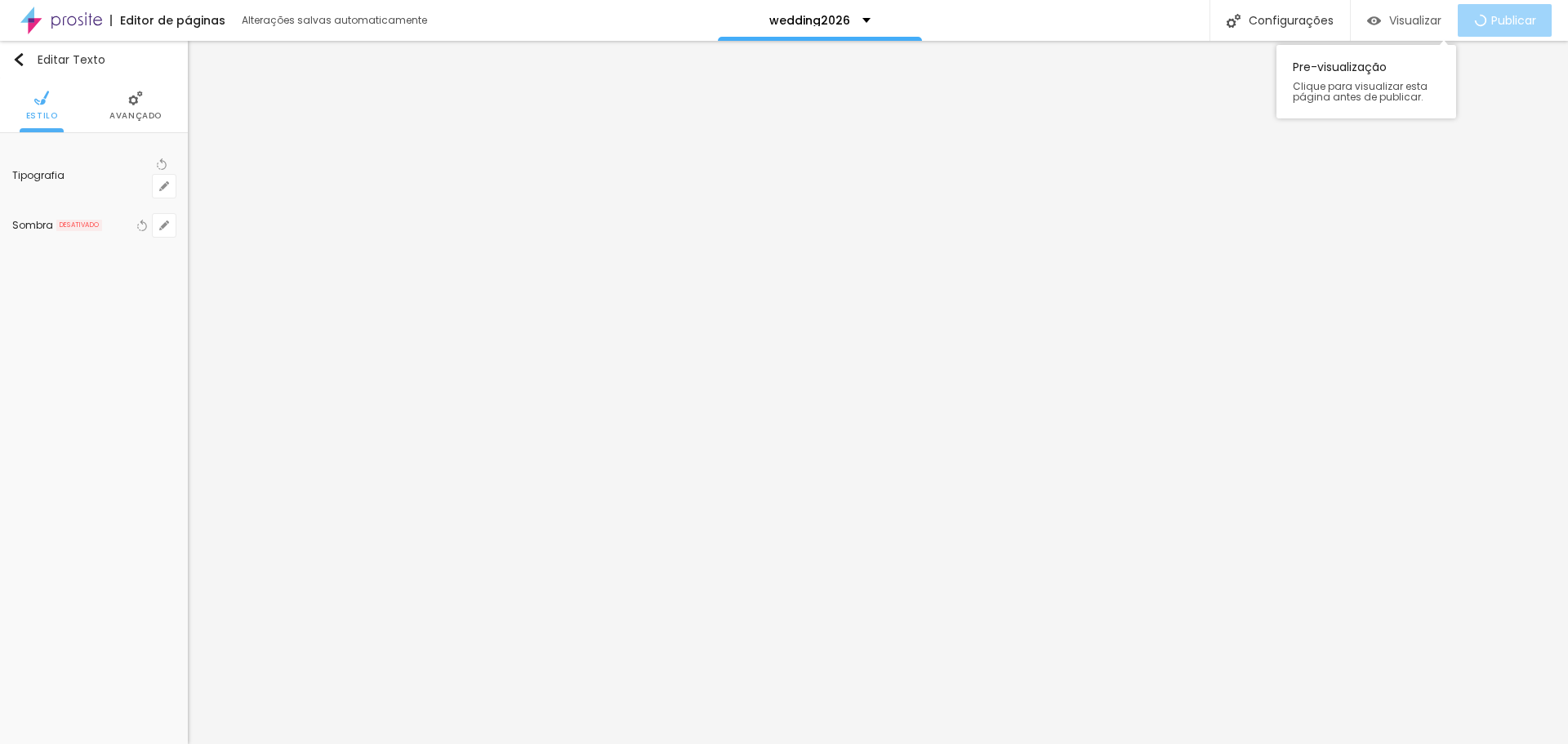 click on "Visualizar" at bounding box center (1404, 20) 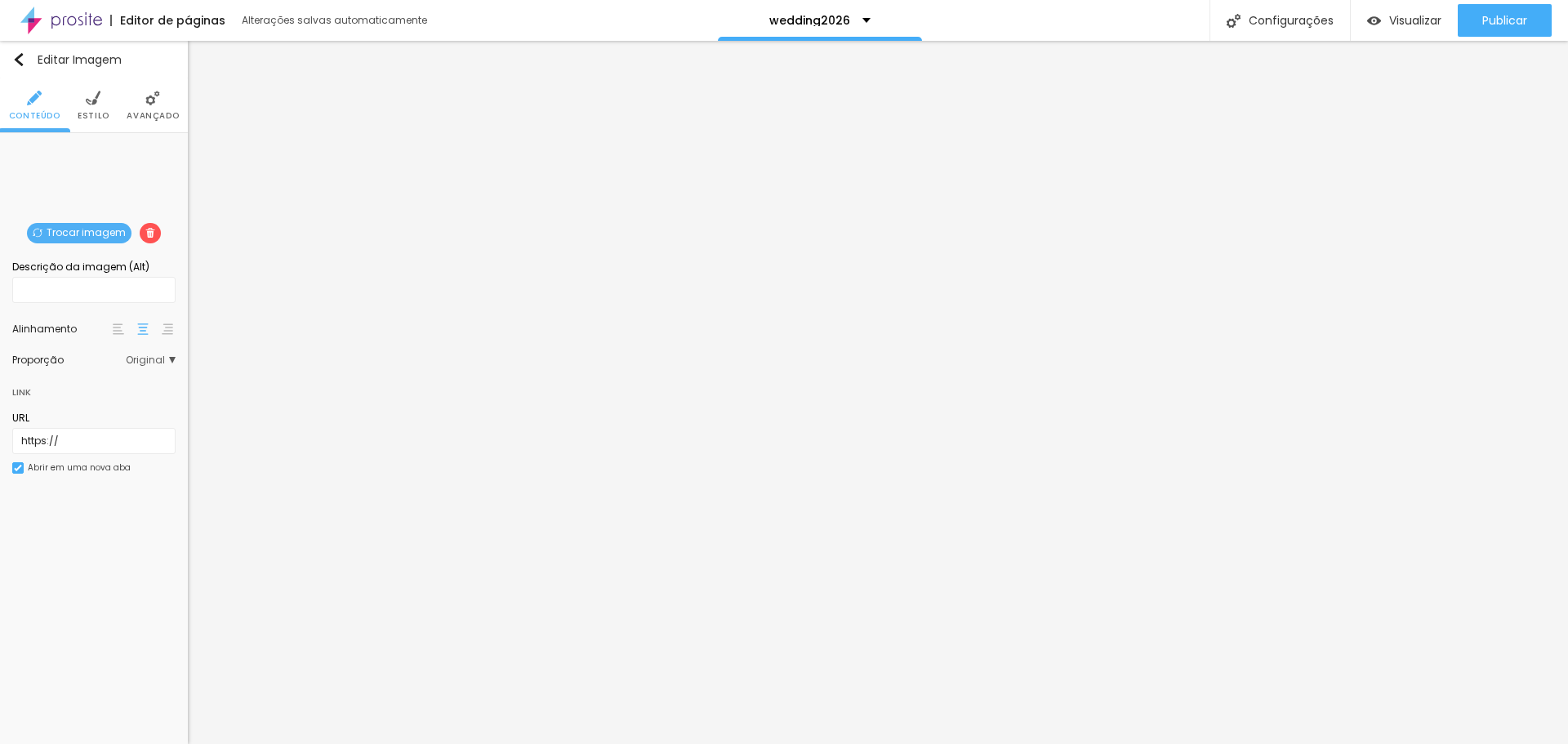 click on "Avançado" at bounding box center [153, 105] 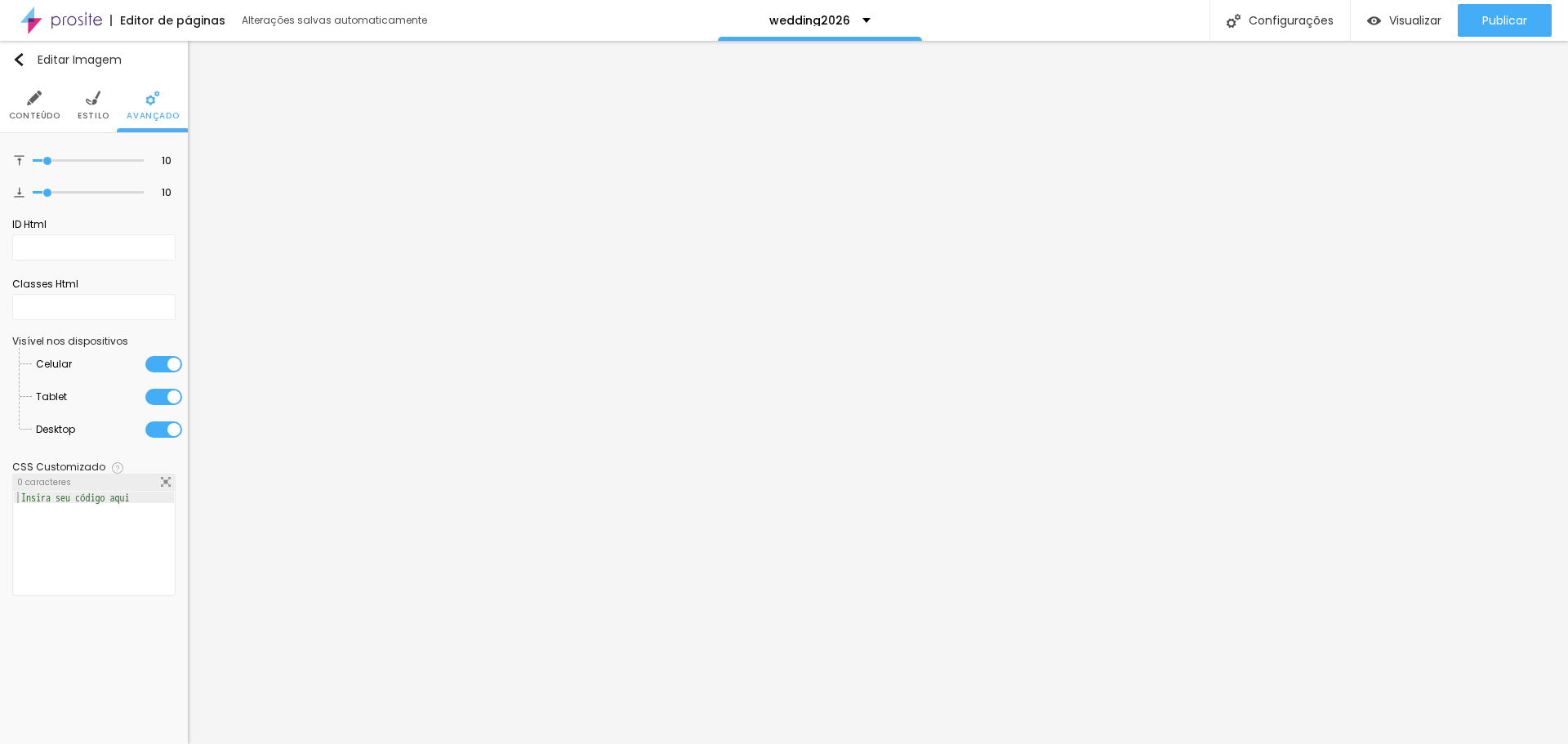 click at bounding box center [93, 98] 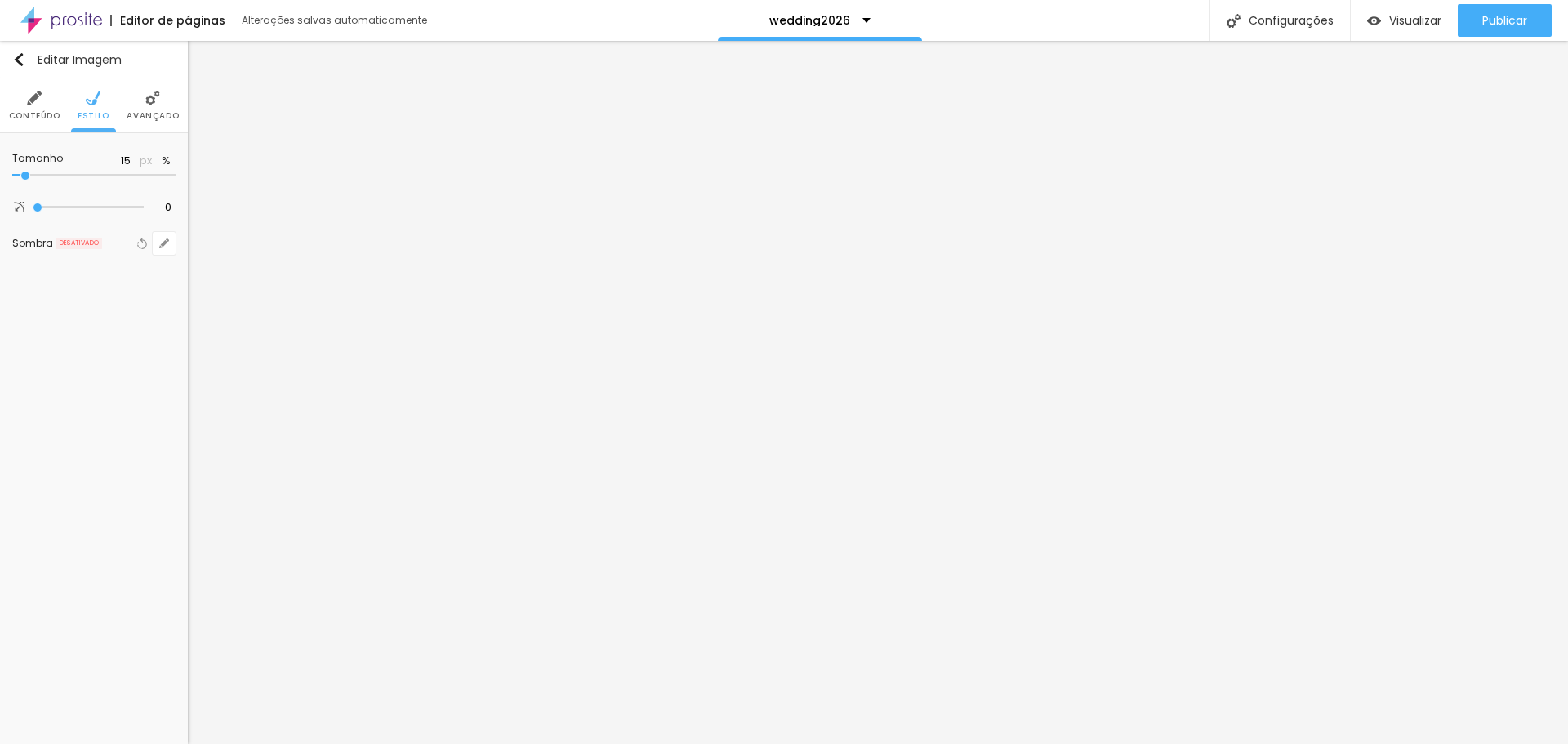 type on "10" 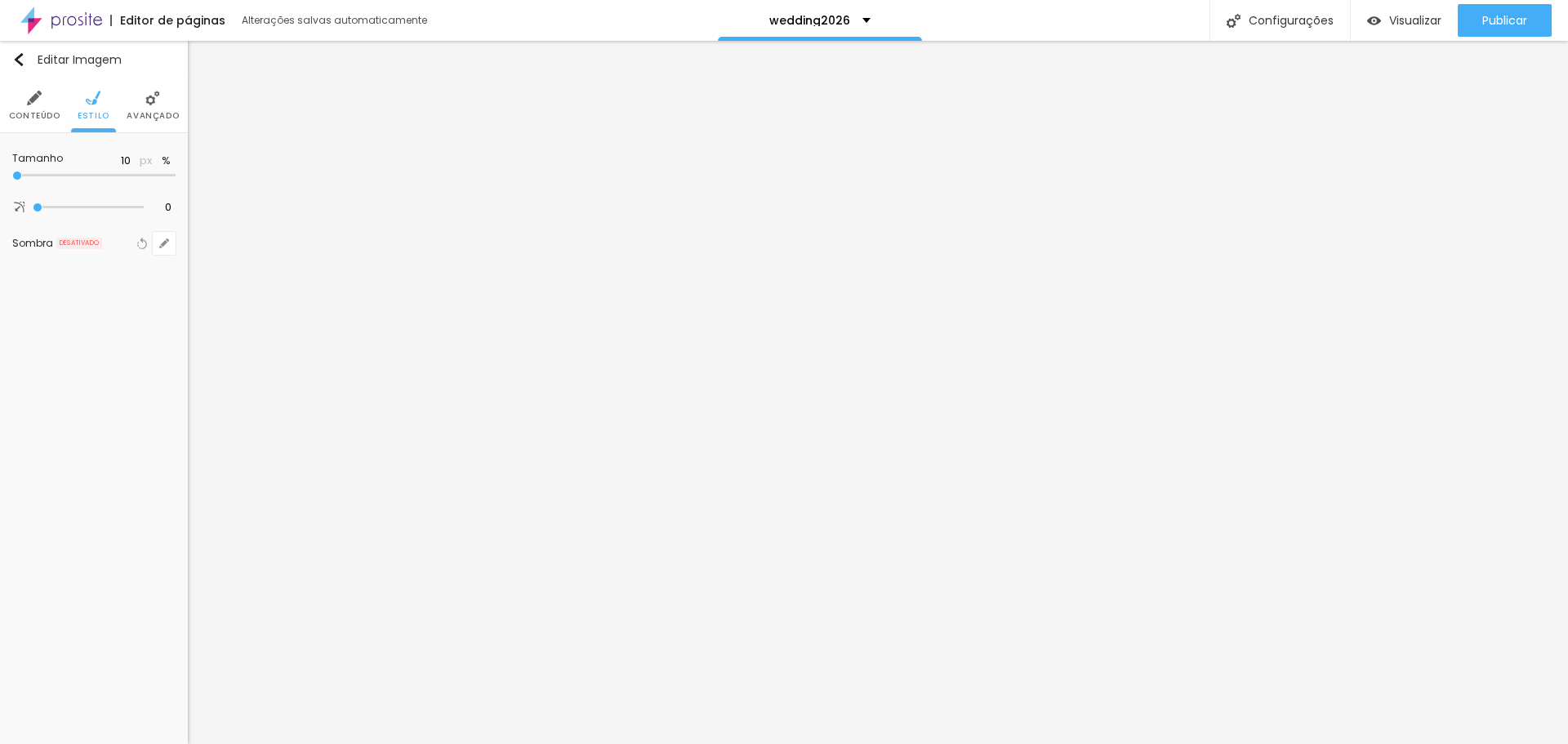 drag, startPoint x: 22, startPoint y: 176, endPoint x: 11, endPoint y: 177, distance: 11.045361 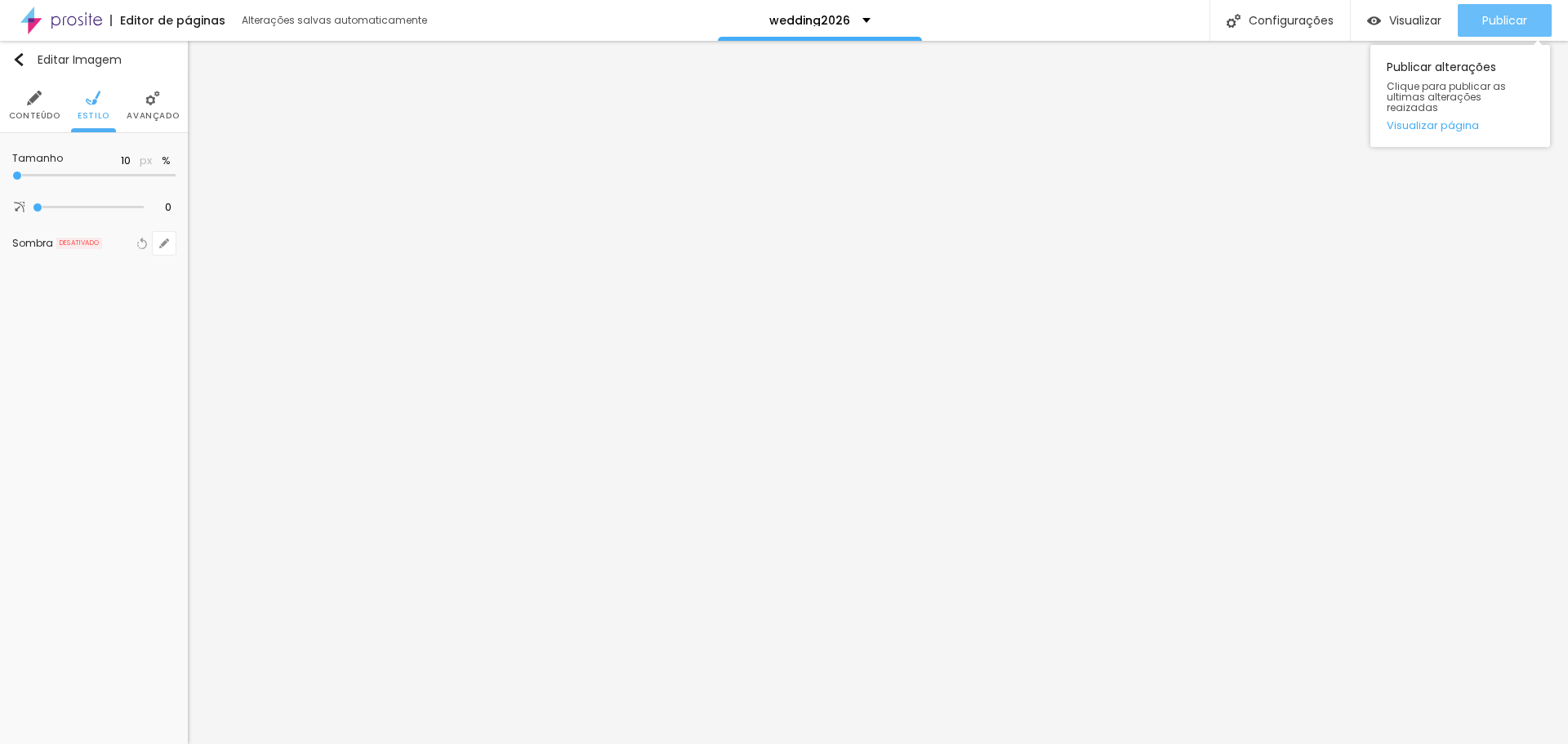 click on "Publicar" at bounding box center [1504, 20] 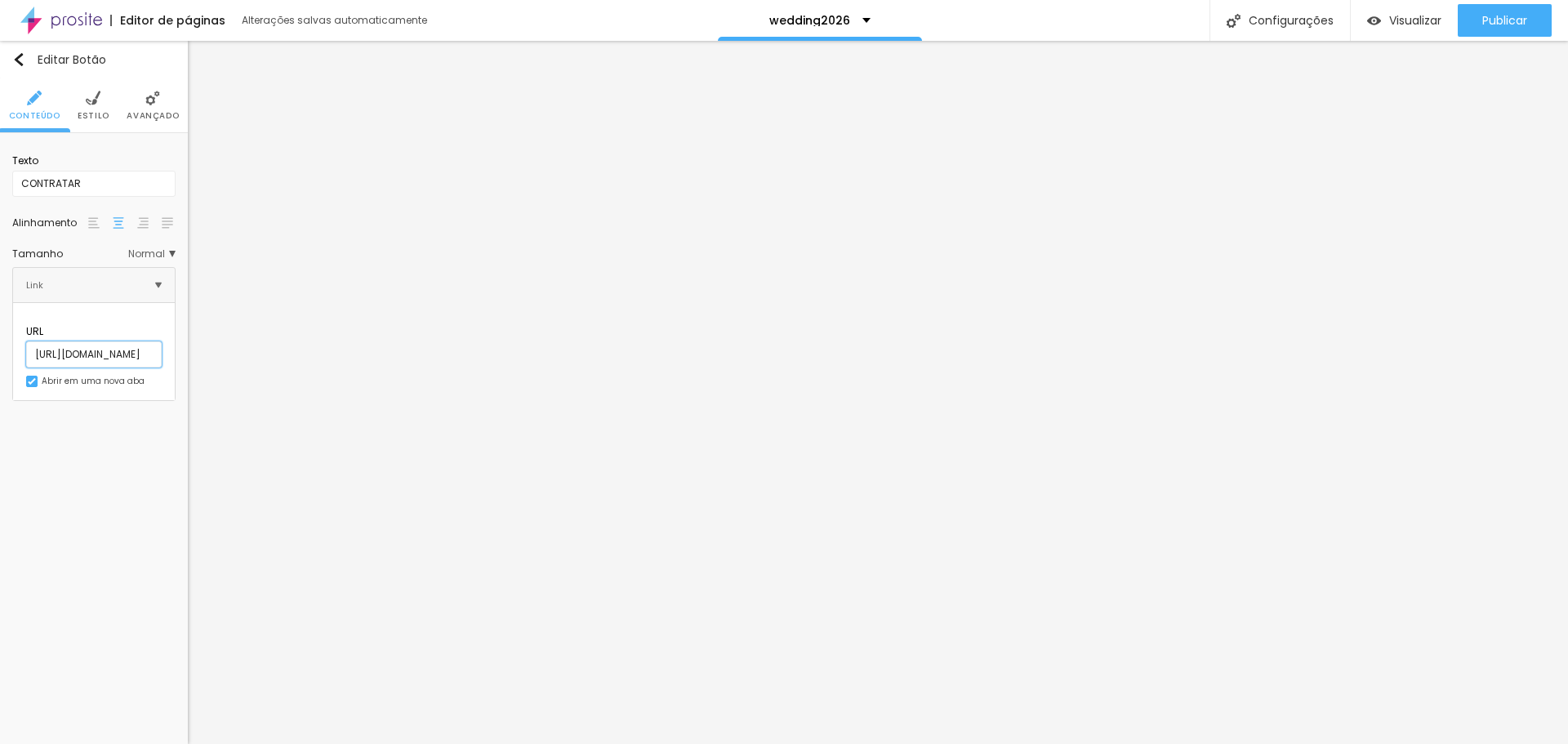 click on "[URL][DOMAIN_NAME]" at bounding box center (94, 354) 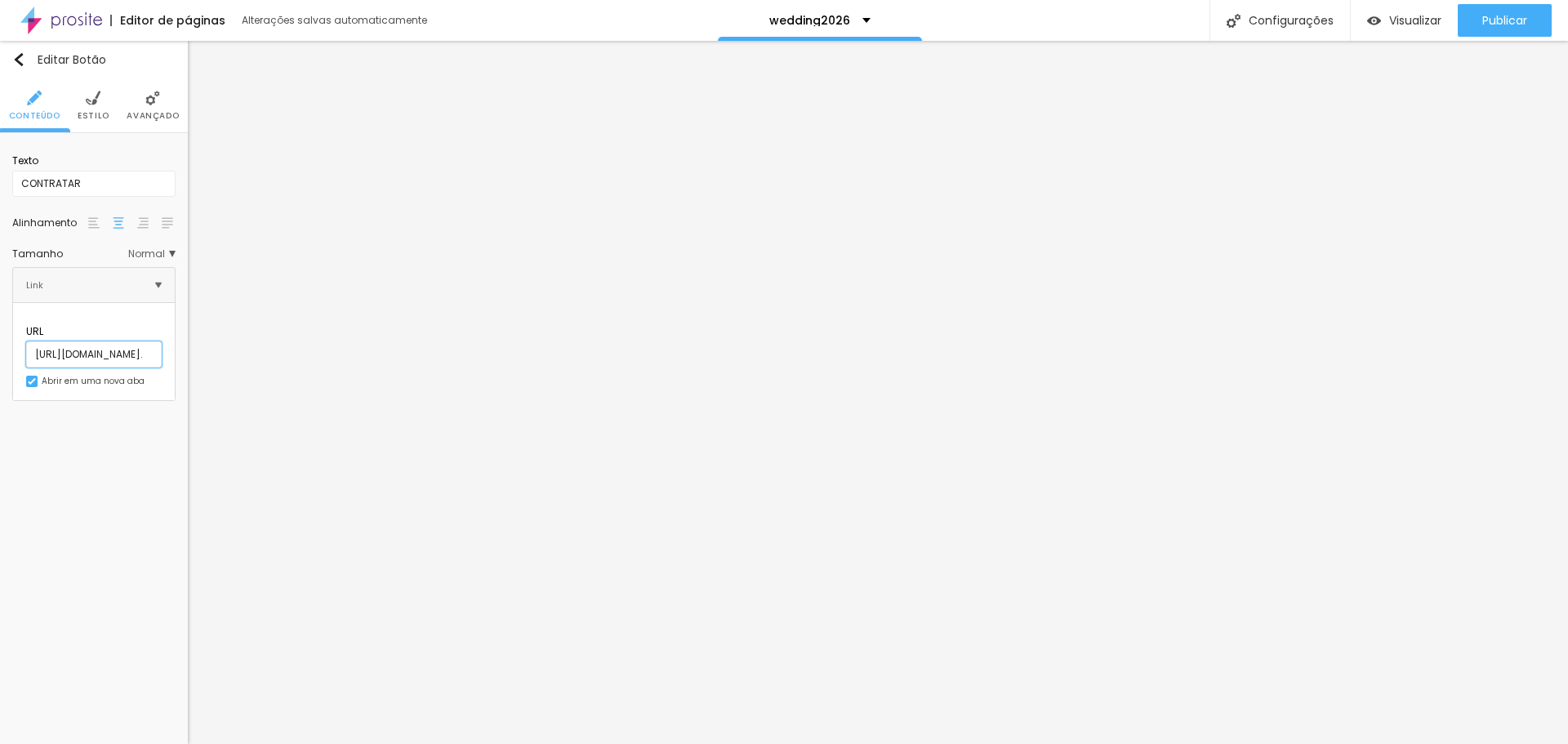 scroll, scrollTop: 0, scrollLeft: 378, axis: horizontal 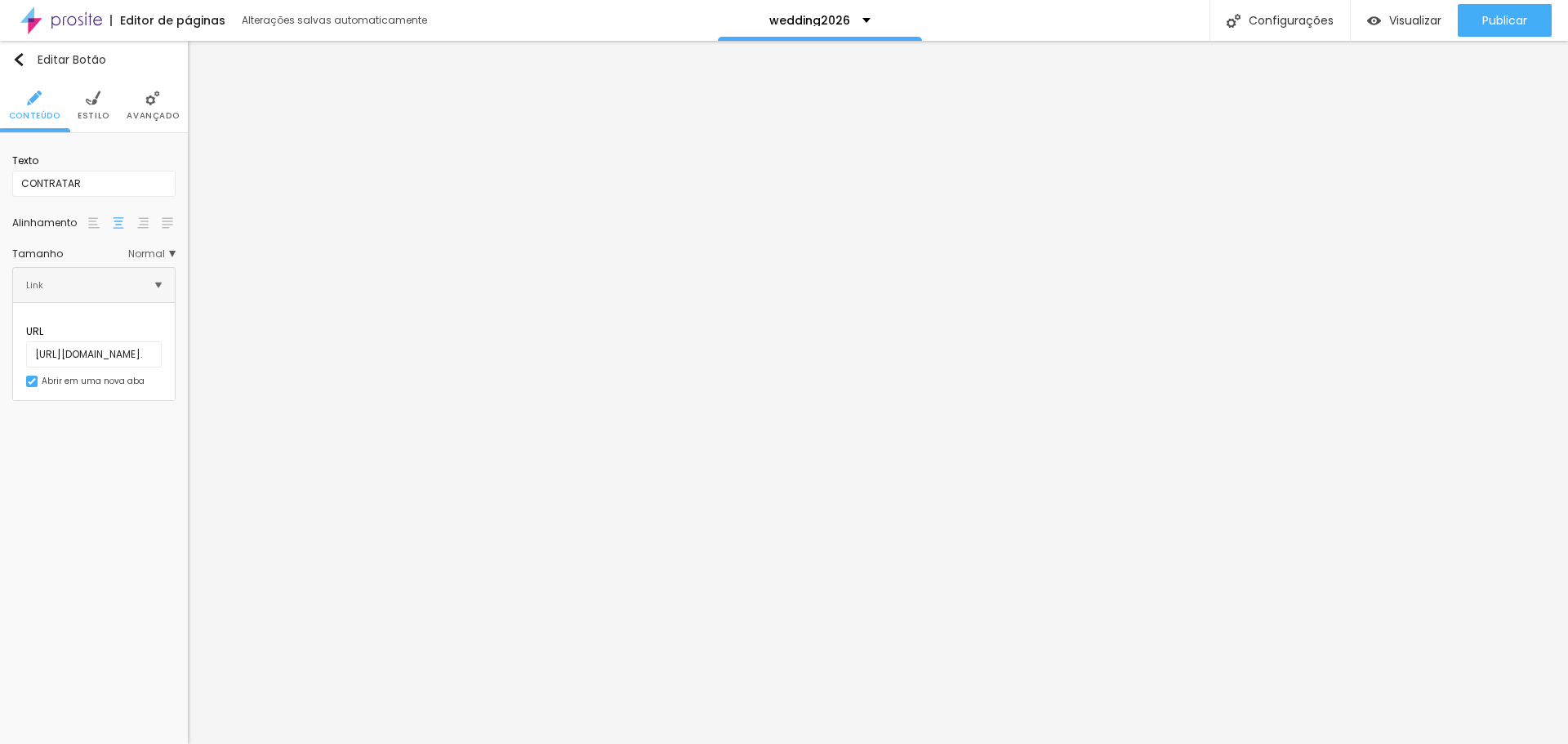 click on "Texto CONTRATAR Alinhamento Tamanho Normal Pequeno Normal Grande Link URL [URL][DOMAIN_NAME]. Abrir em uma nova aba" at bounding box center (94, 273) 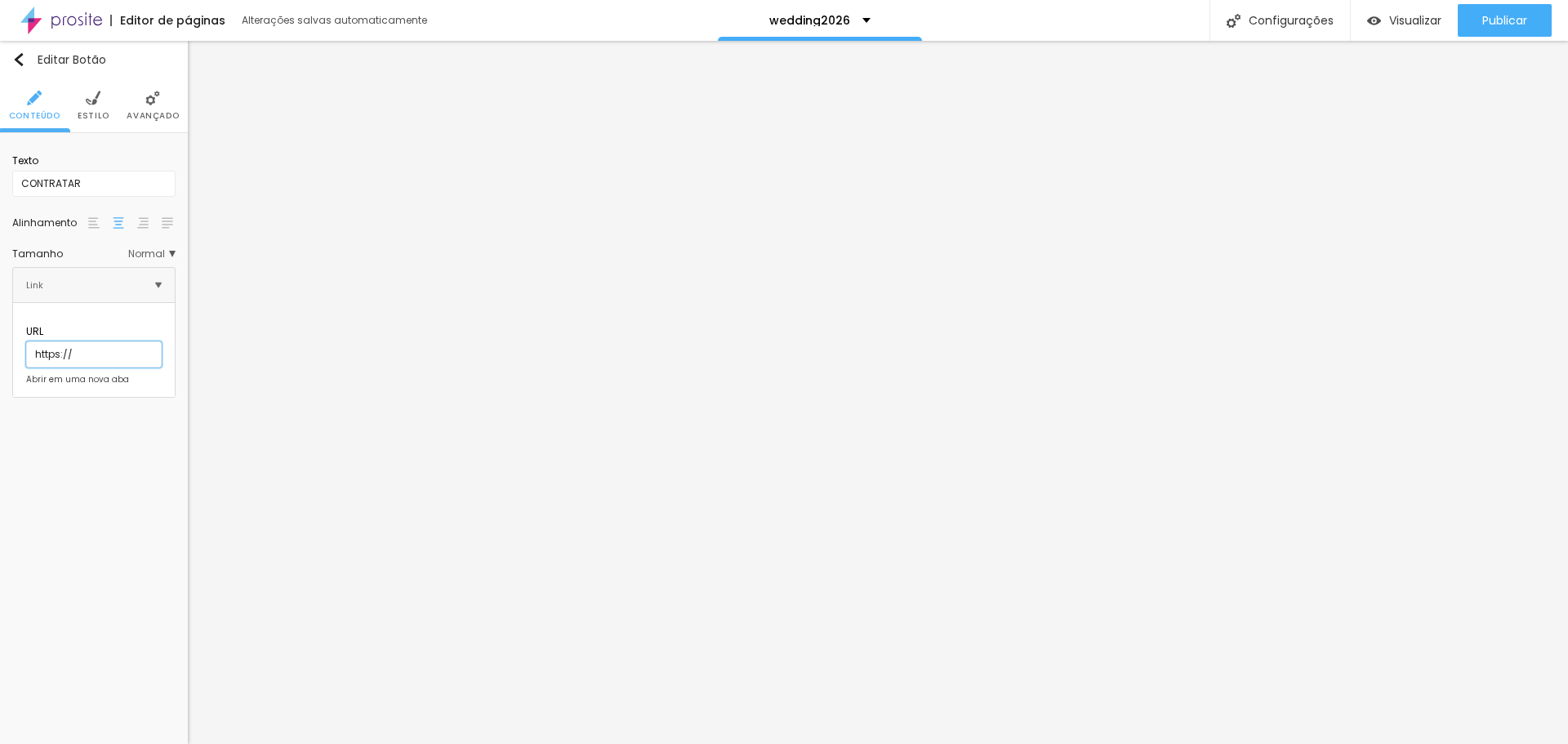 click on "https://" at bounding box center [94, 354] 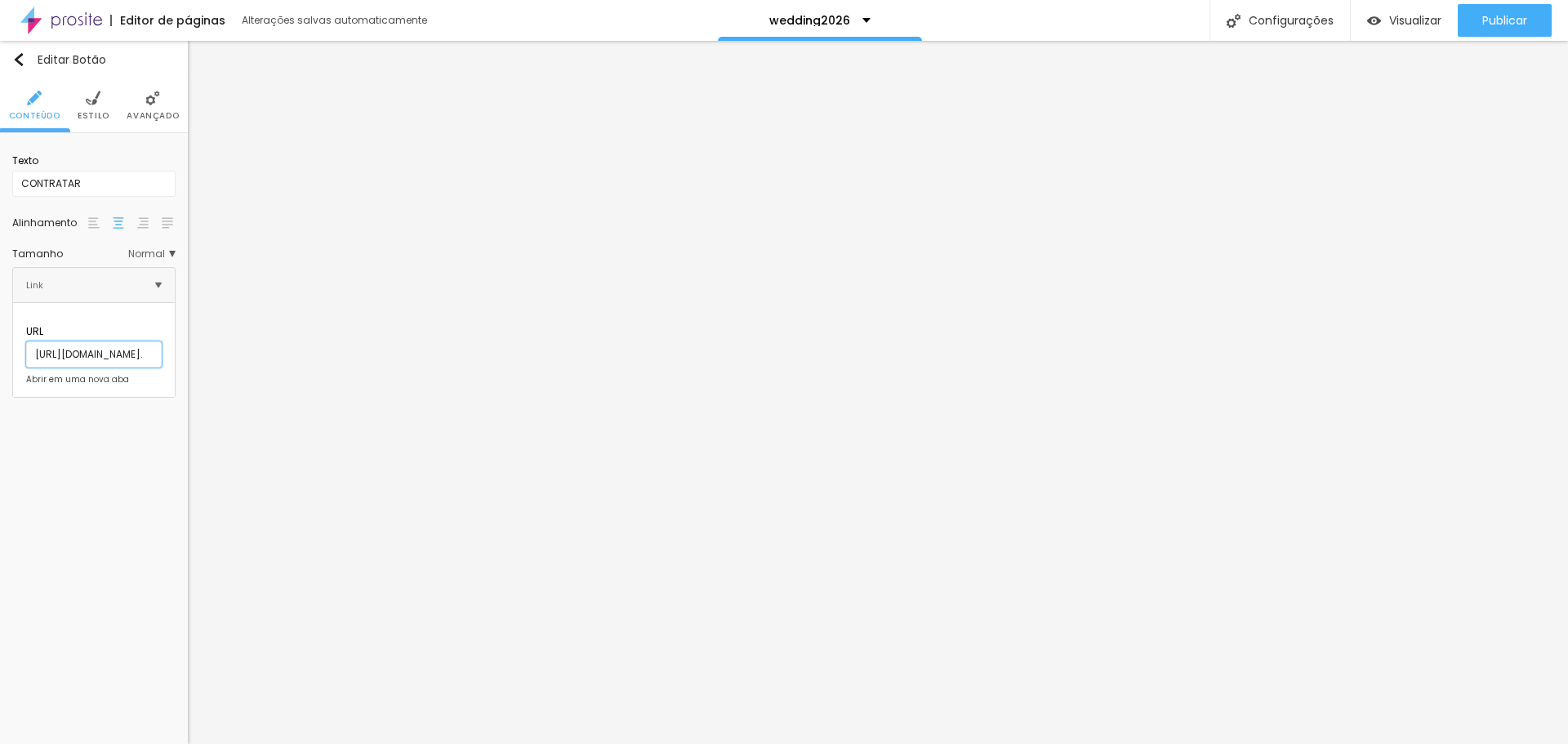 scroll, scrollTop: 0, scrollLeft: 381, axis: horizontal 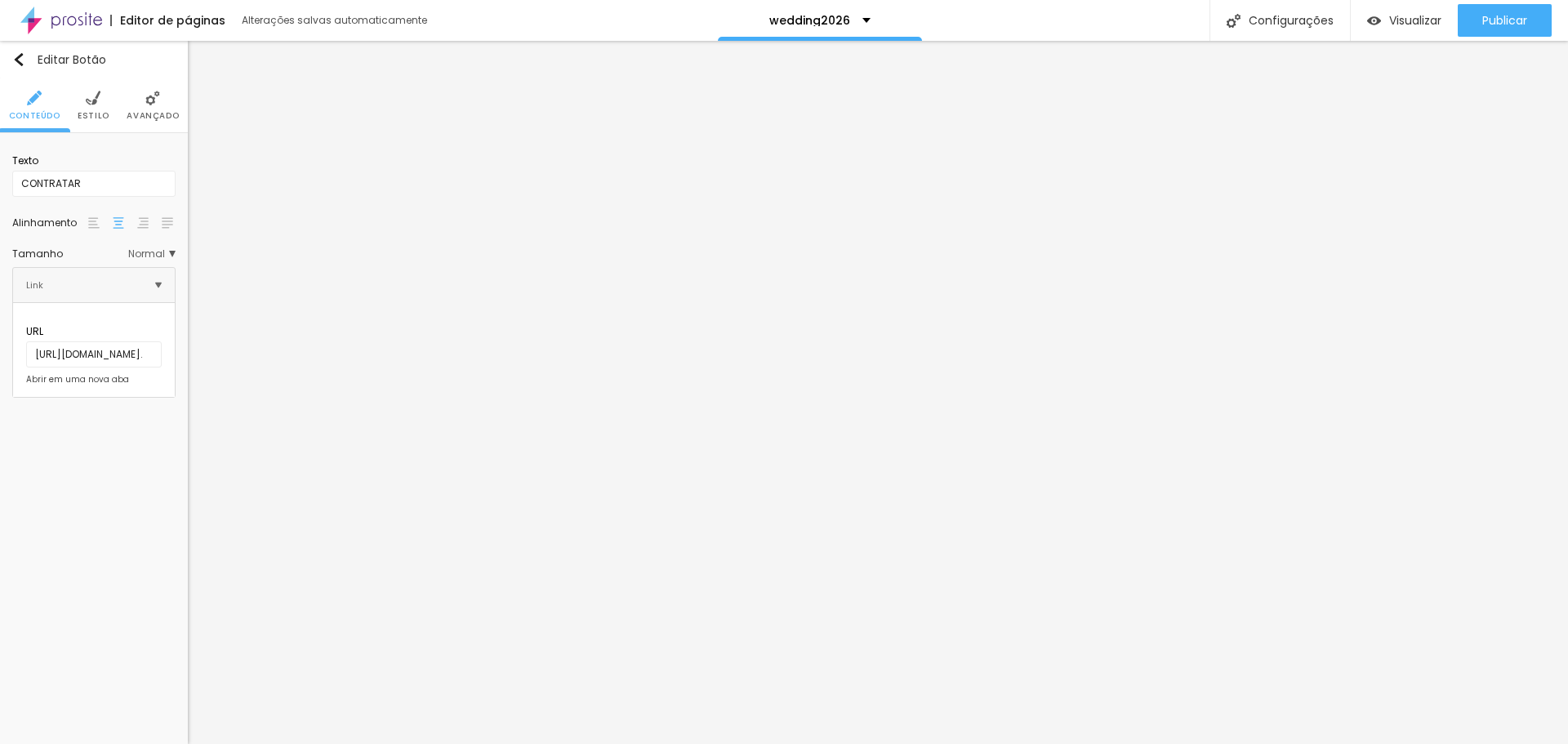 click at bounding box center [26, 380] 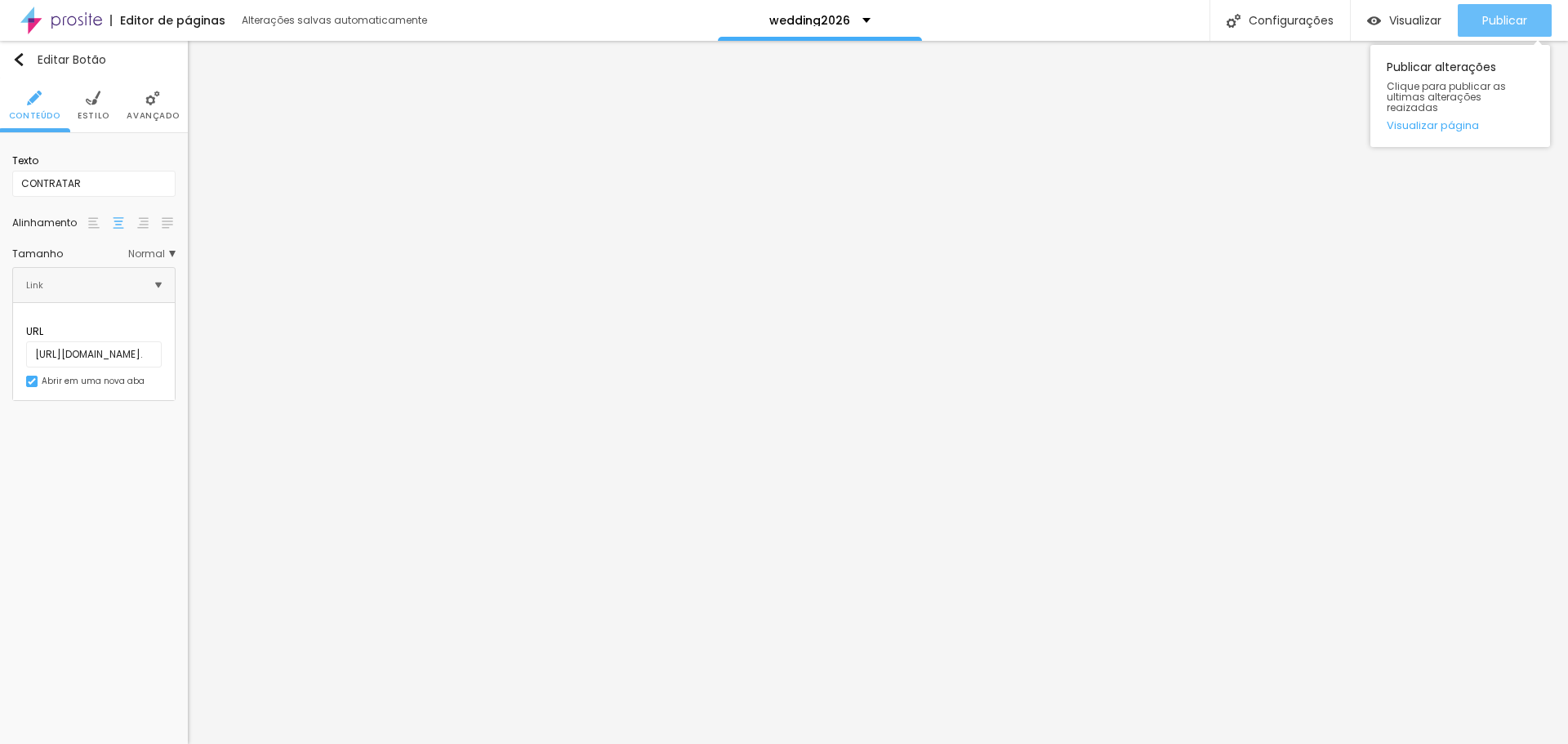 click on "Publicar" at bounding box center (1504, 20) 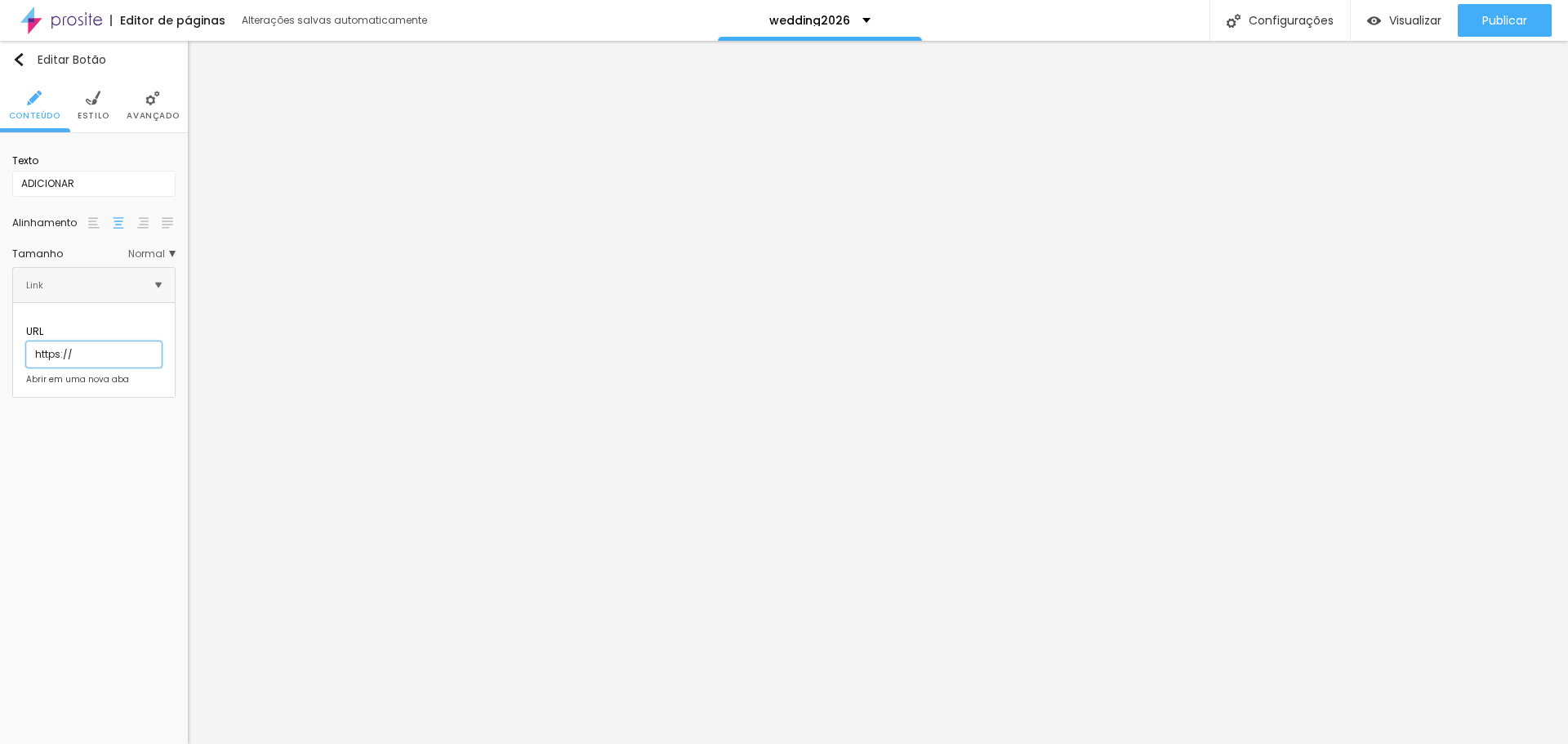 drag, startPoint x: 108, startPoint y: 341, endPoint x: 0, endPoint y: 341, distance: 108 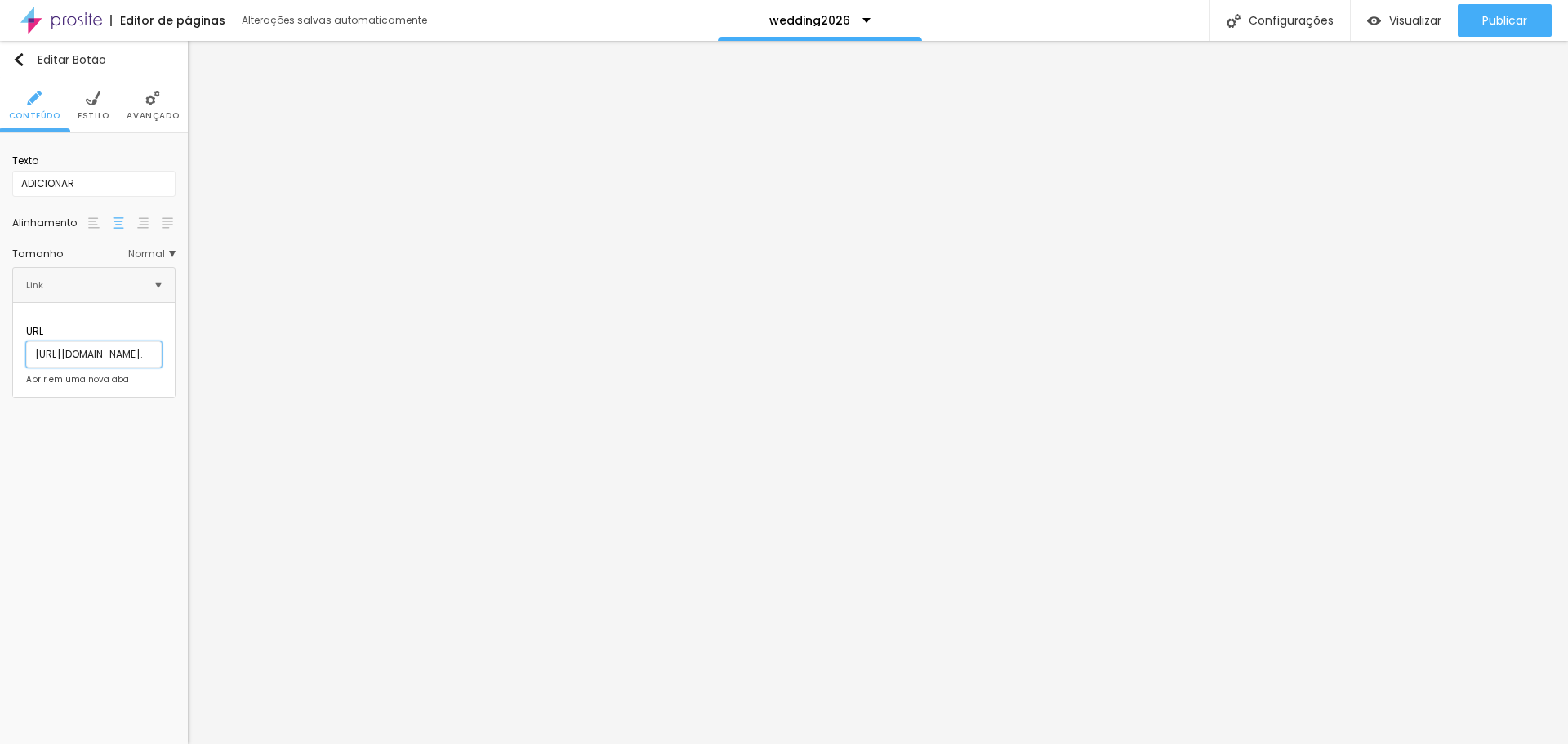 scroll, scrollTop: 0, scrollLeft: 413, axis: horizontal 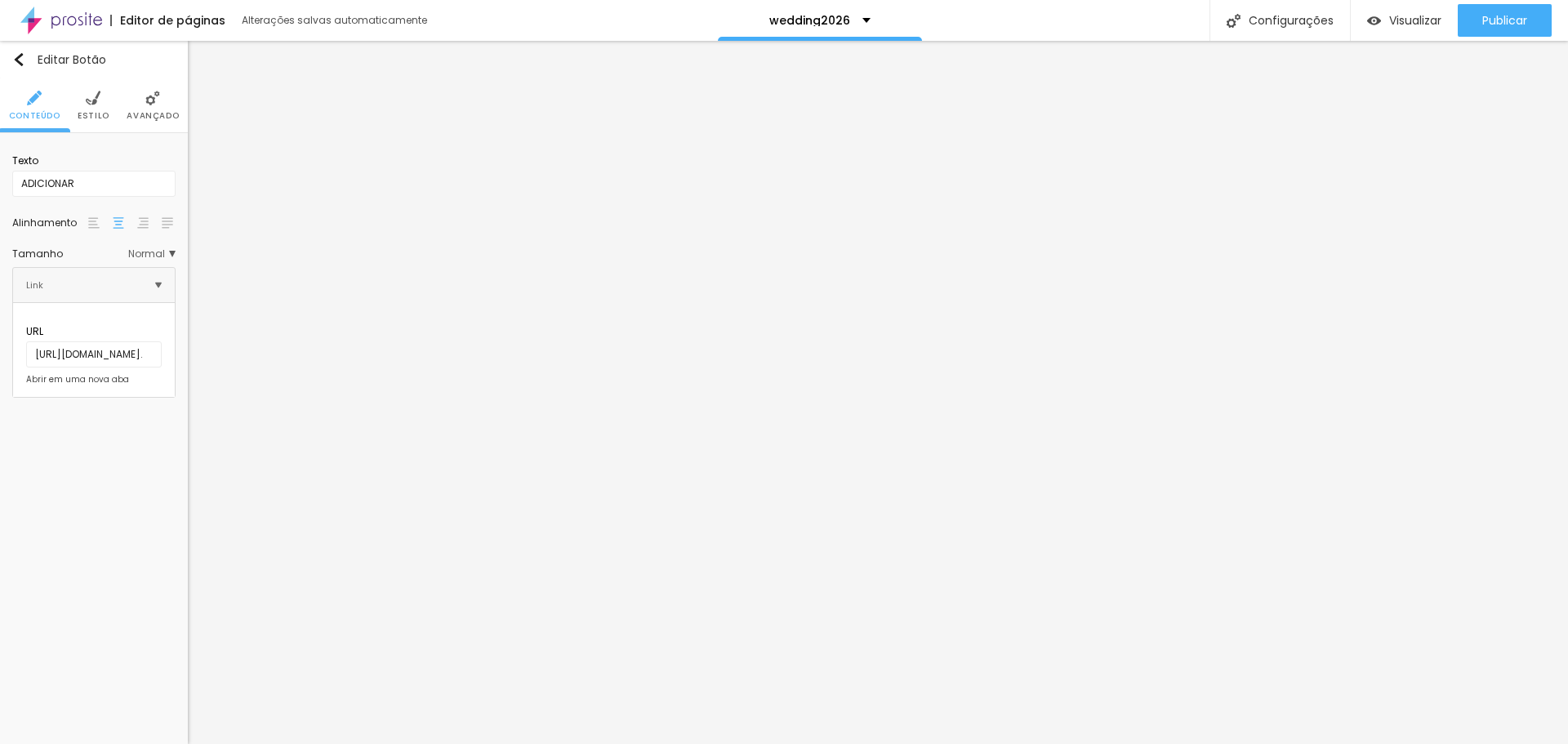 click at bounding box center (26, 380) 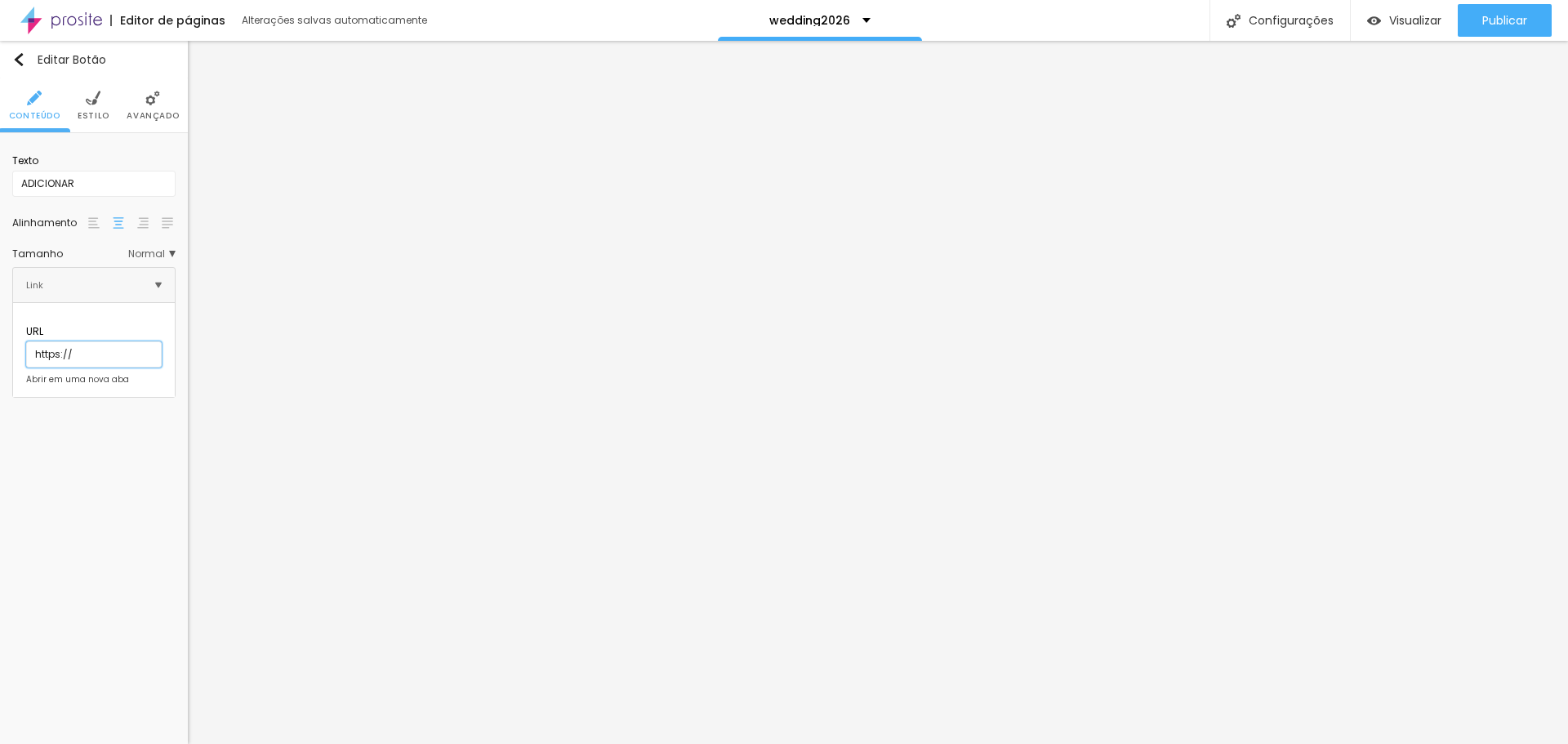 click on "https://" at bounding box center (94, 354) 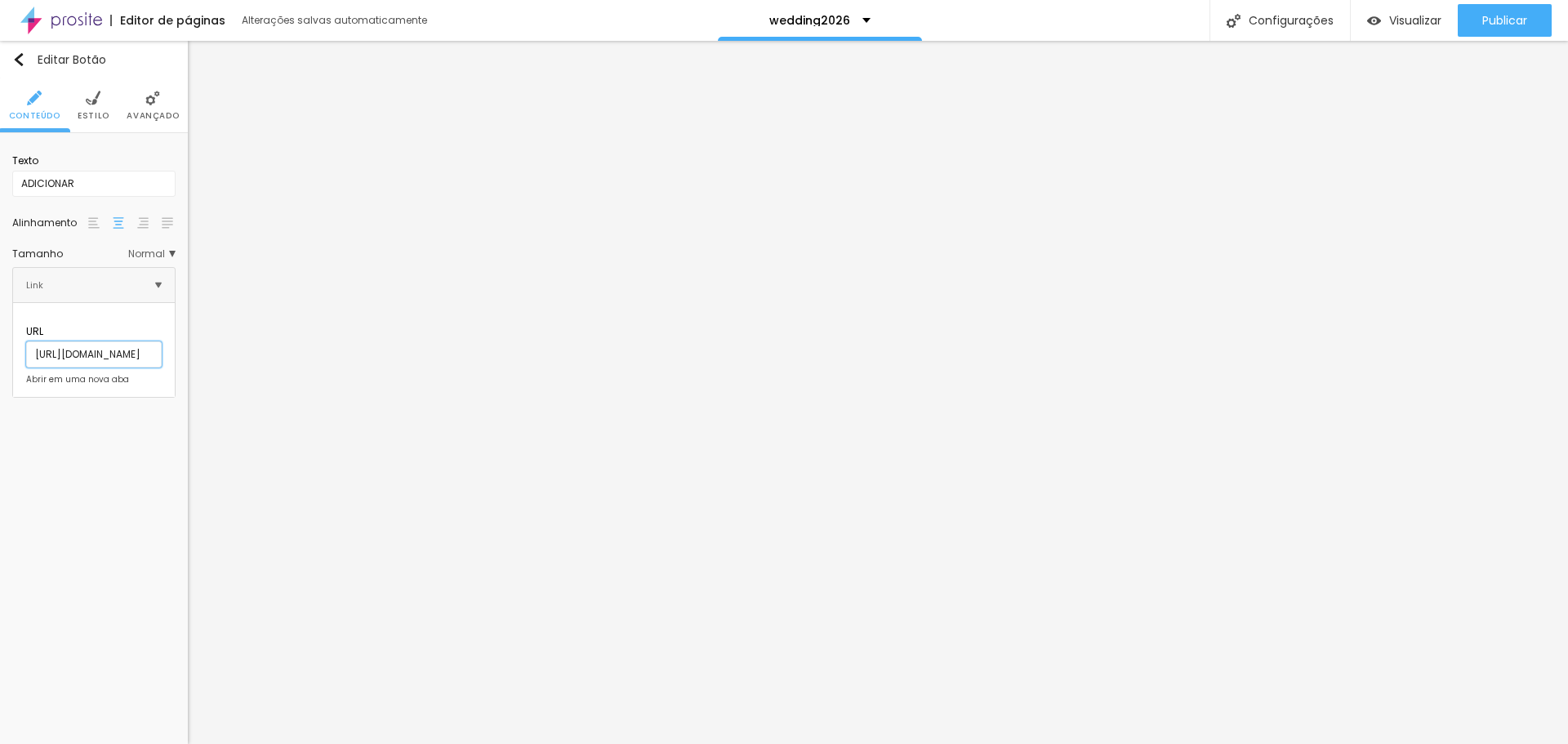 scroll, scrollTop: 0, scrollLeft: 451, axis: horizontal 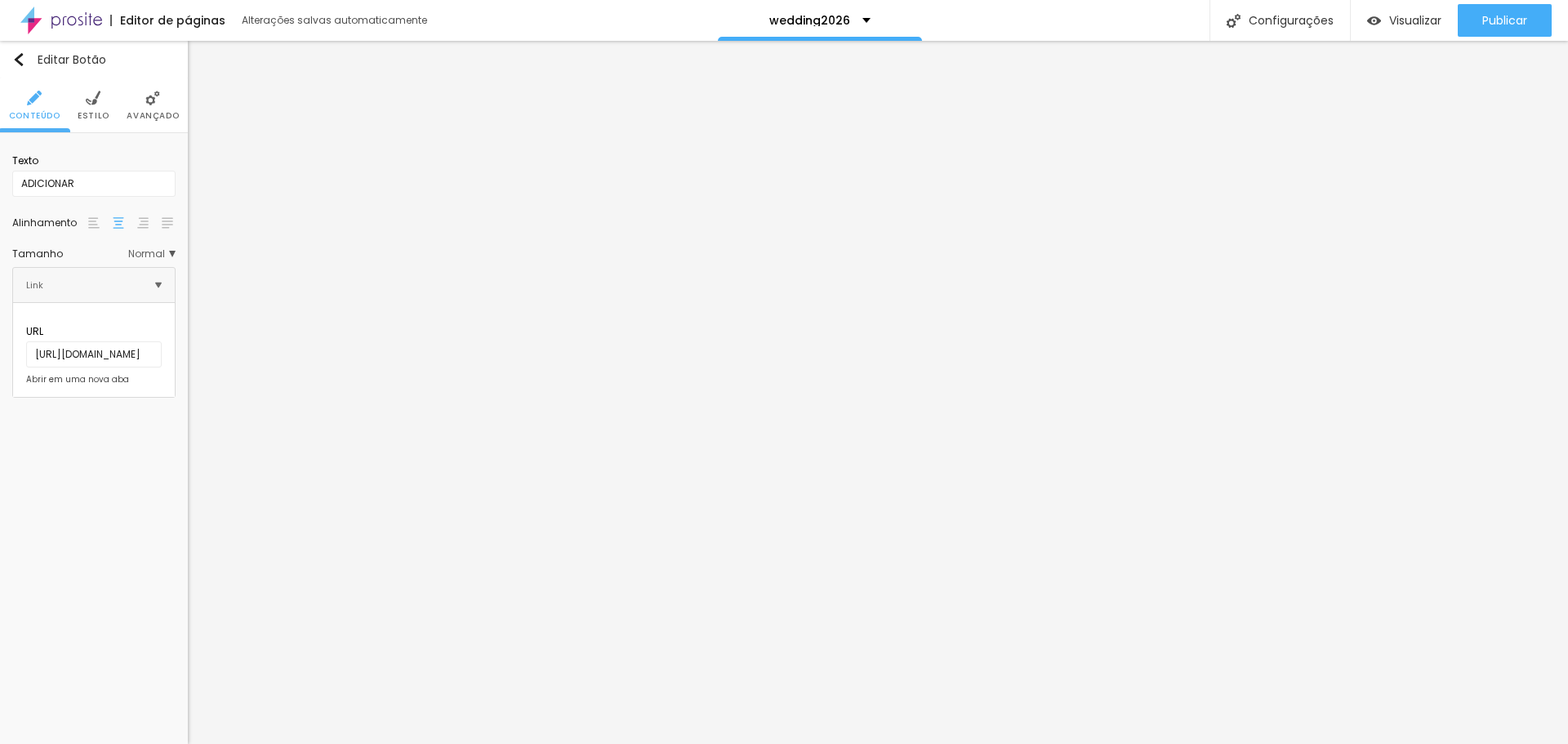 click on "Abrir em uma nova aba" at bounding box center [78, 380] 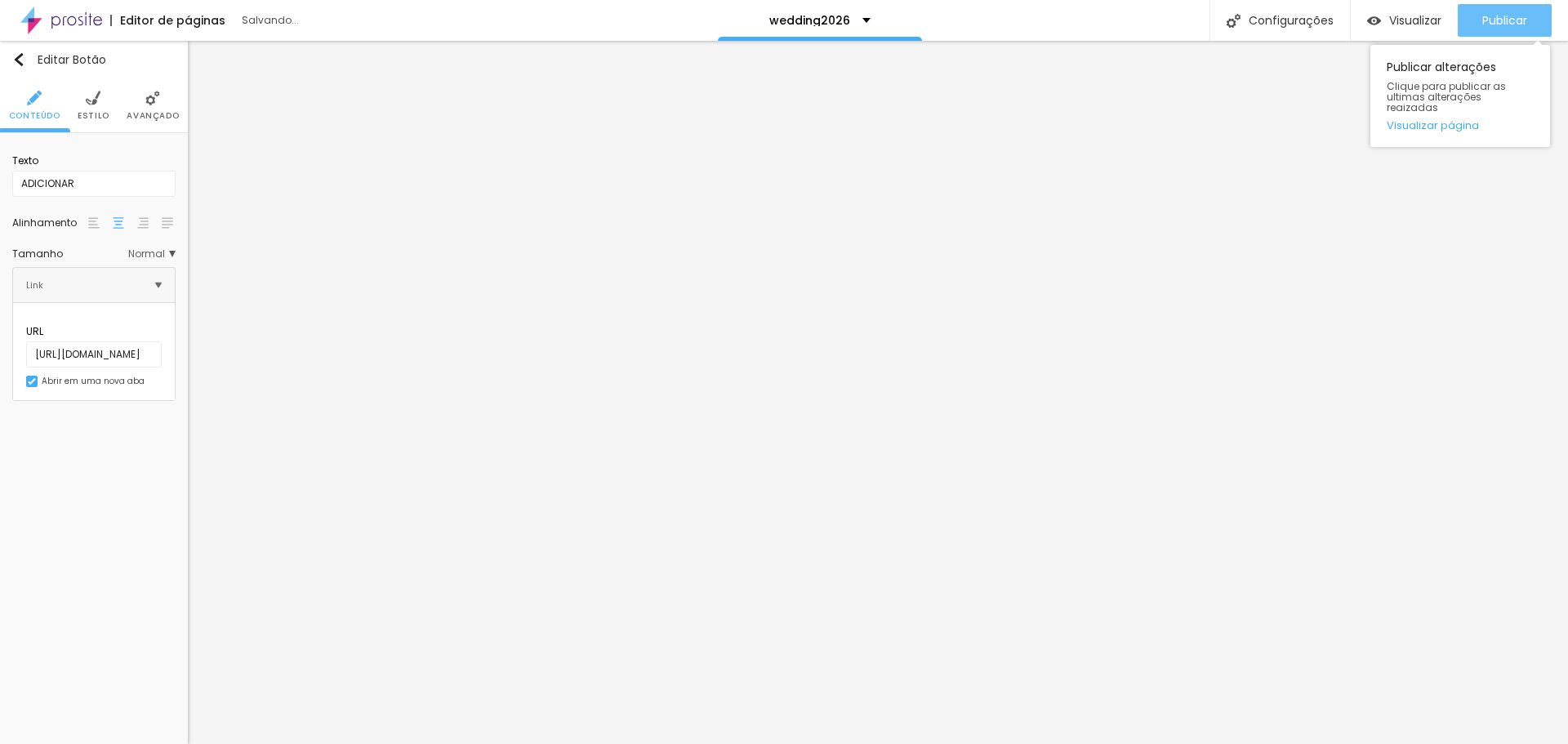 click on "Publicar" at bounding box center (1504, 20) 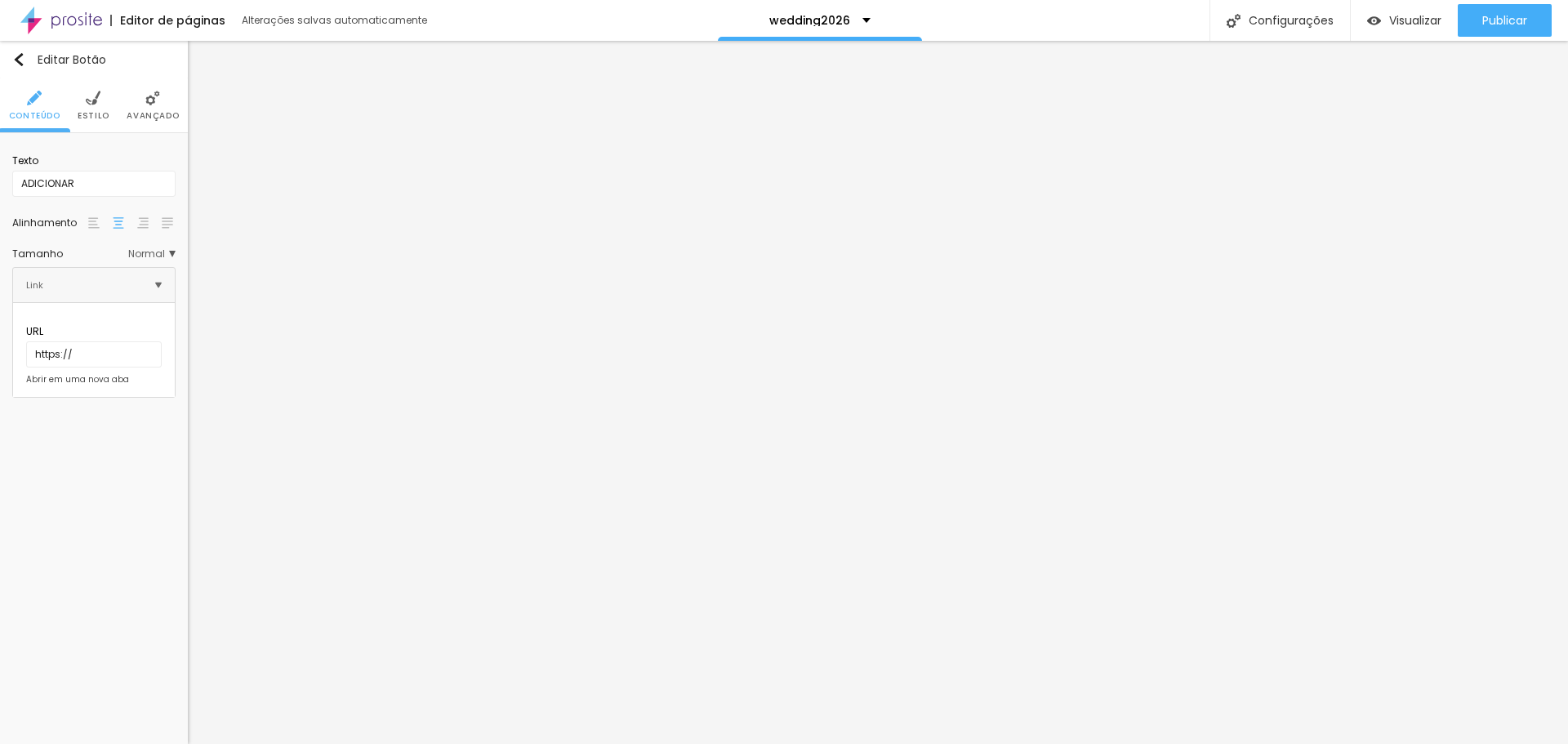 click on "URL https:// Abrir em uma nova aba" at bounding box center (94, 350) 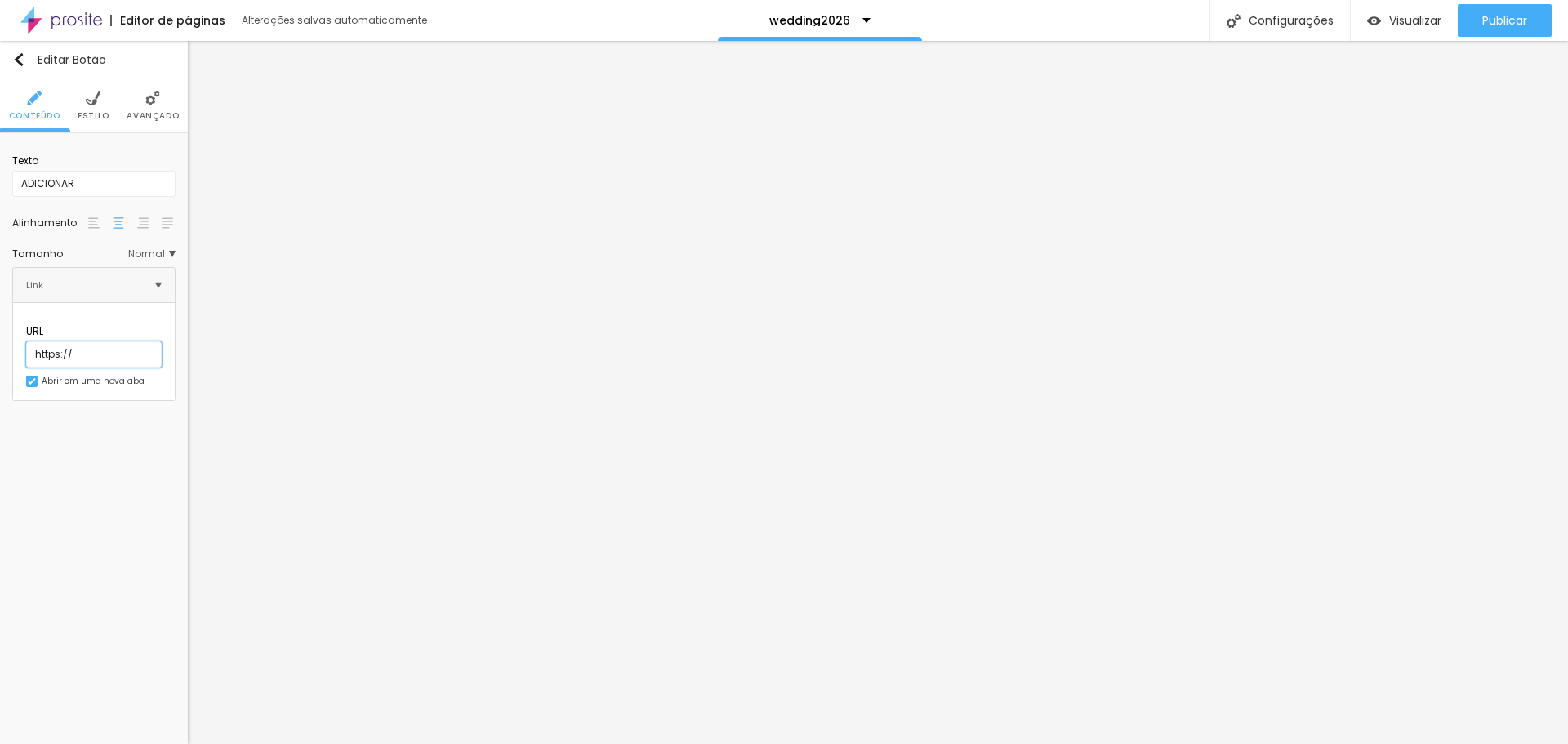 click on "https://" at bounding box center [94, 354] 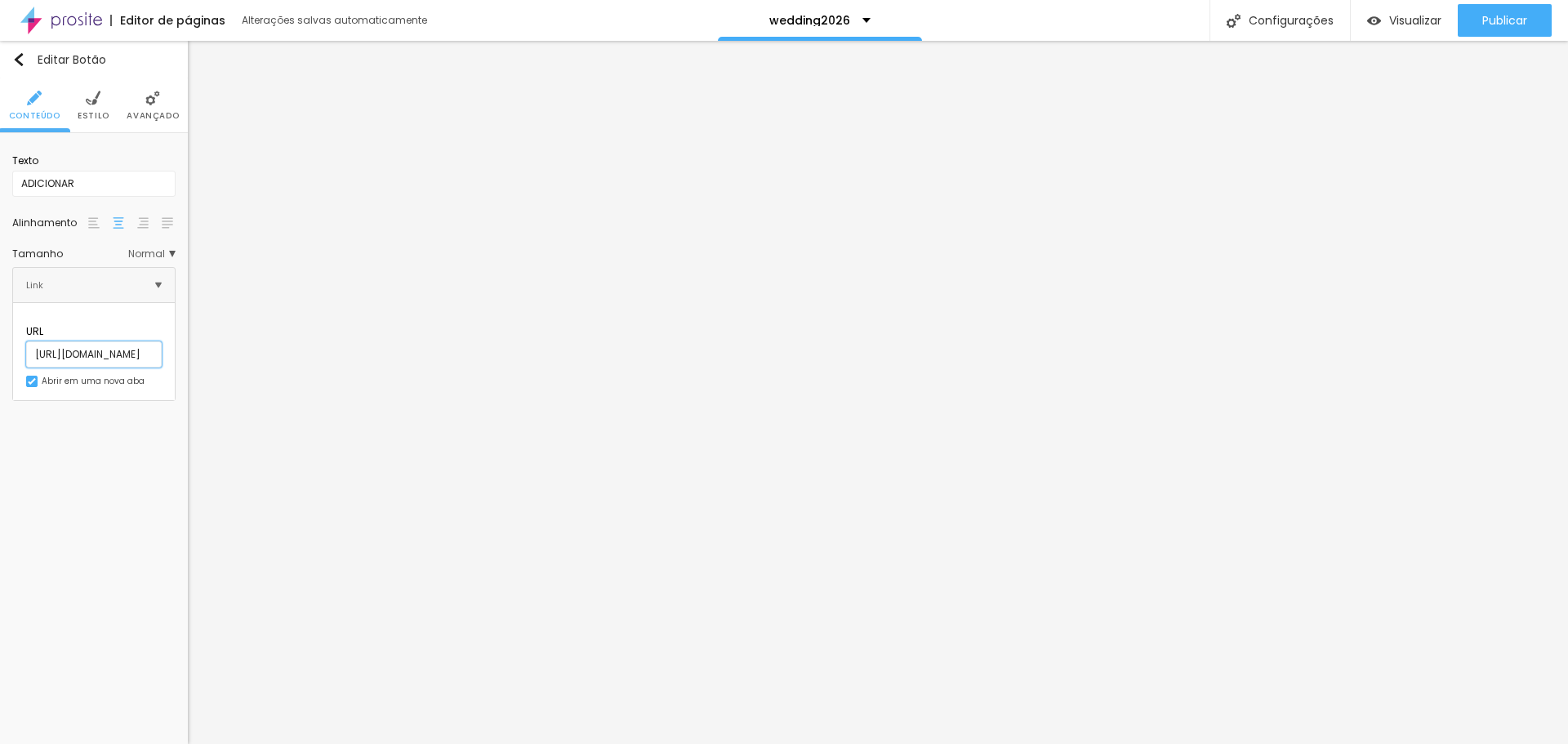 scroll, scrollTop: 0, scrollLeft: 451, axis: horizontal 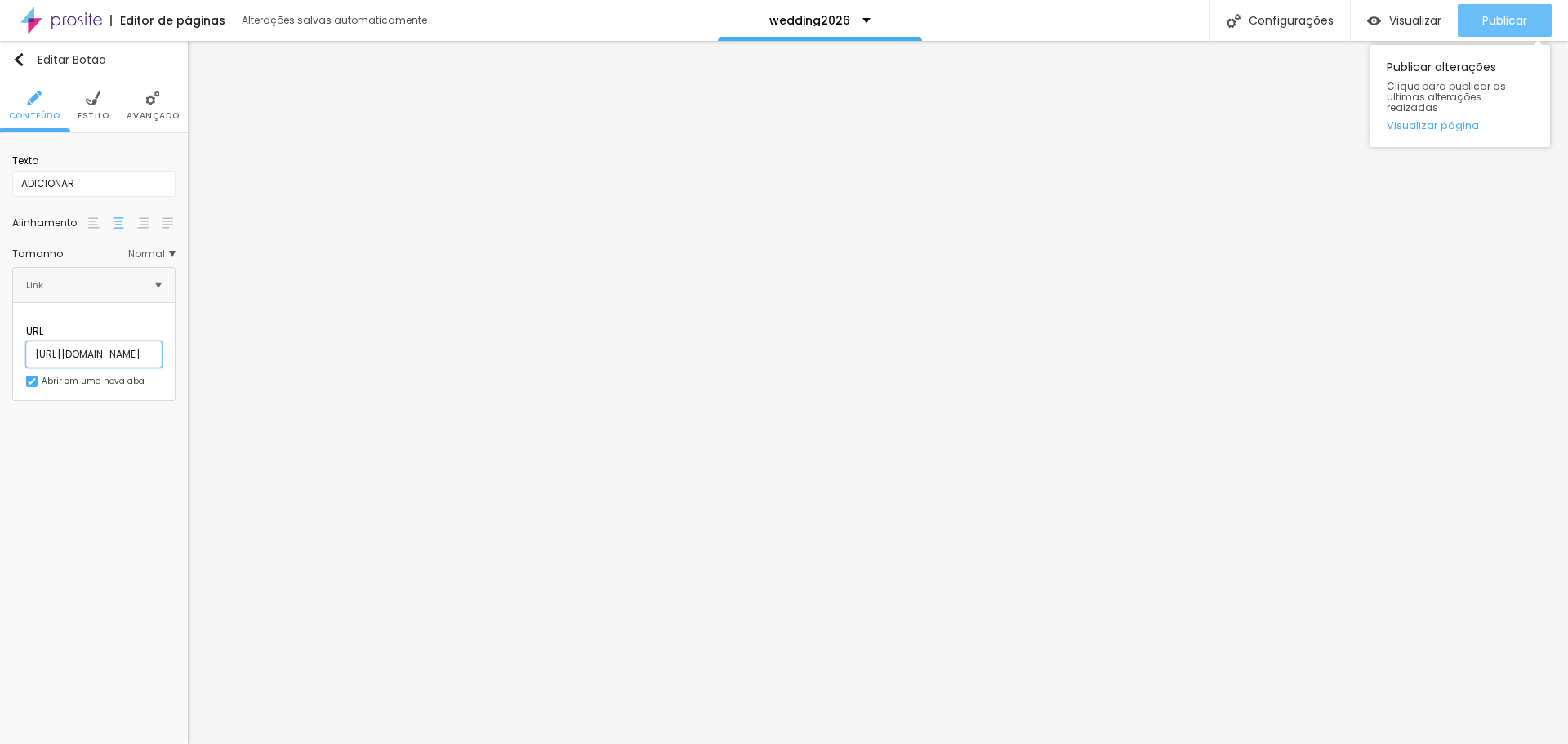 type on "[URL][DOMAIN_NAME]" 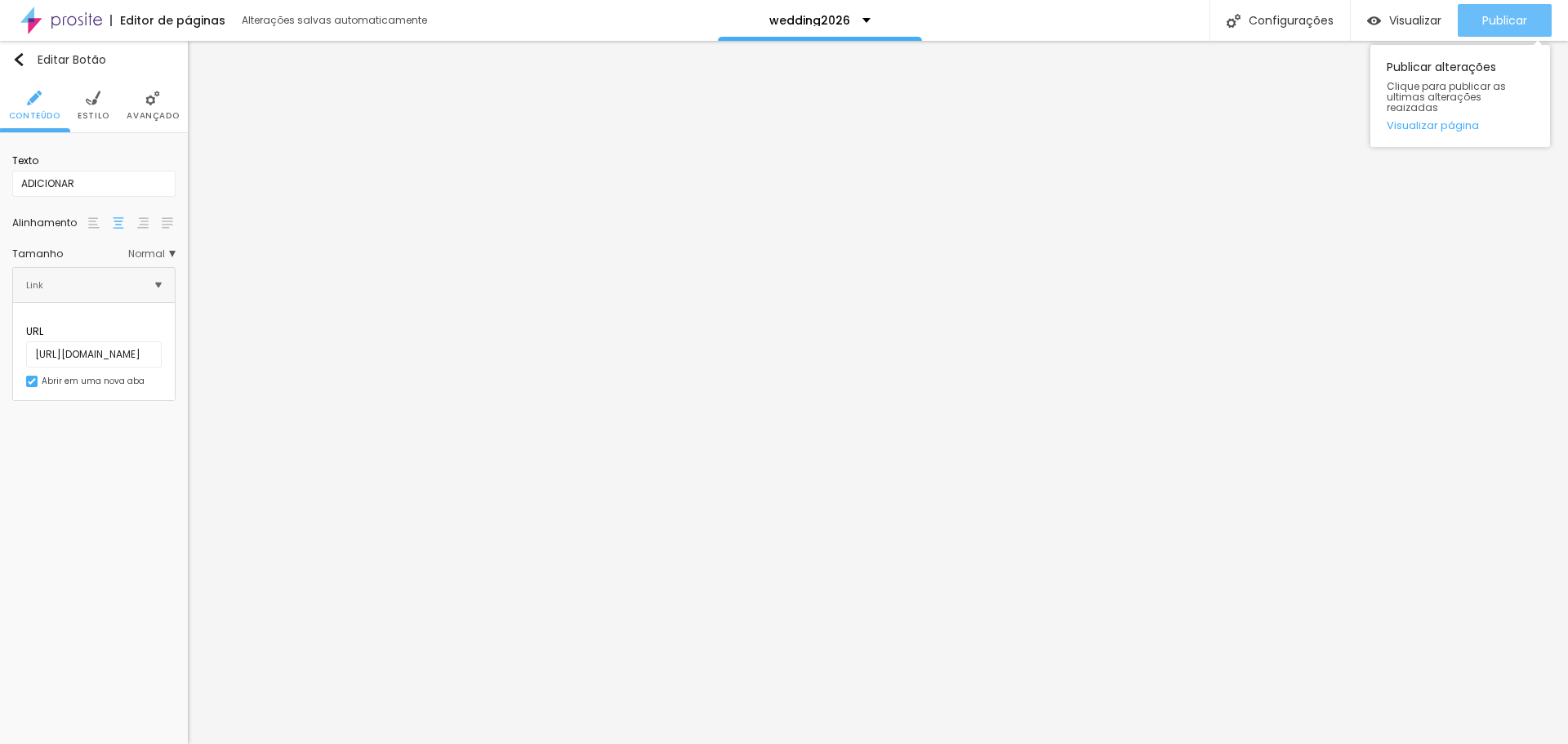 scroll, scrollTop: 0, scrollLeft: 0, axis: both 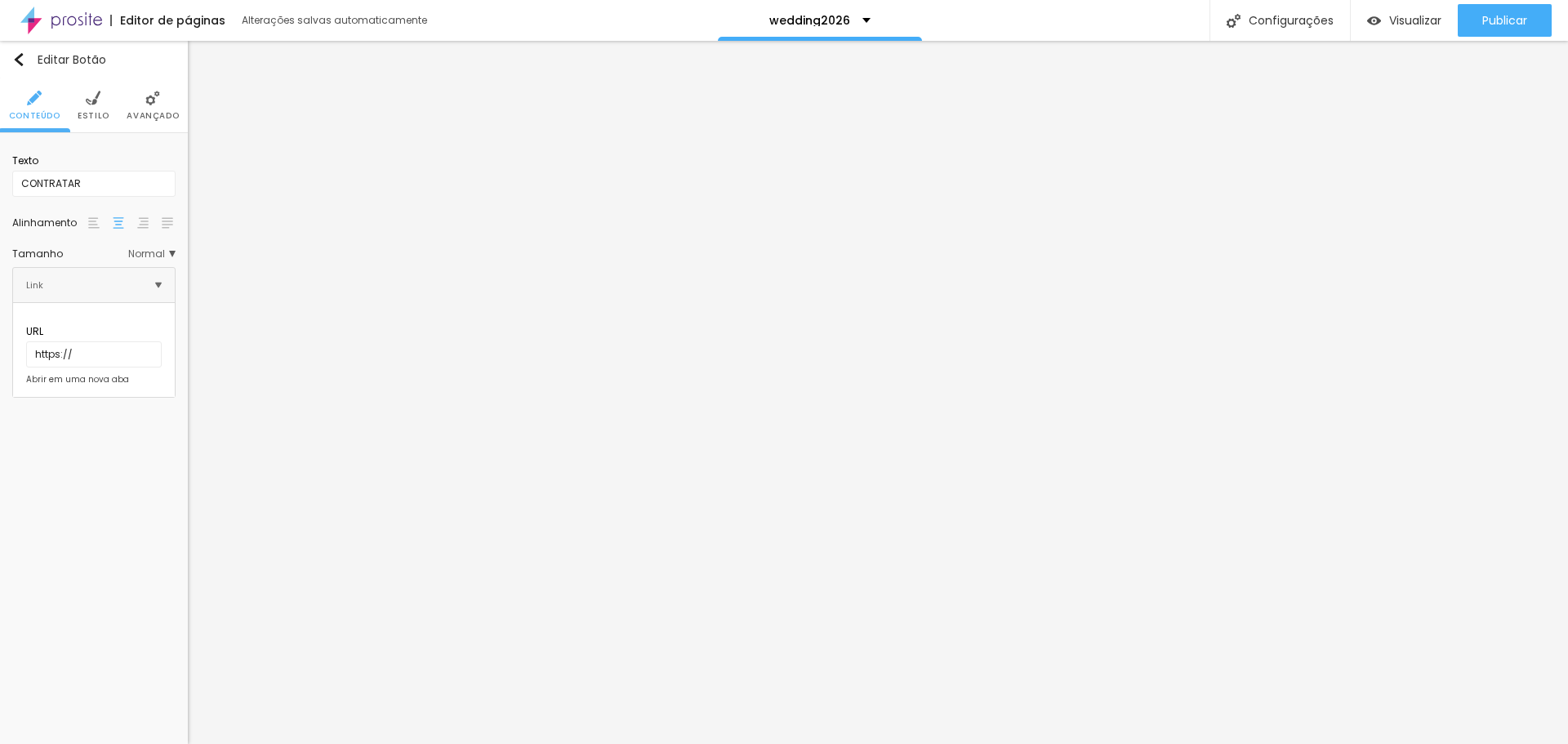click on "URL https:// Abrir em uma nova aba" at bounding box center (94, 350) 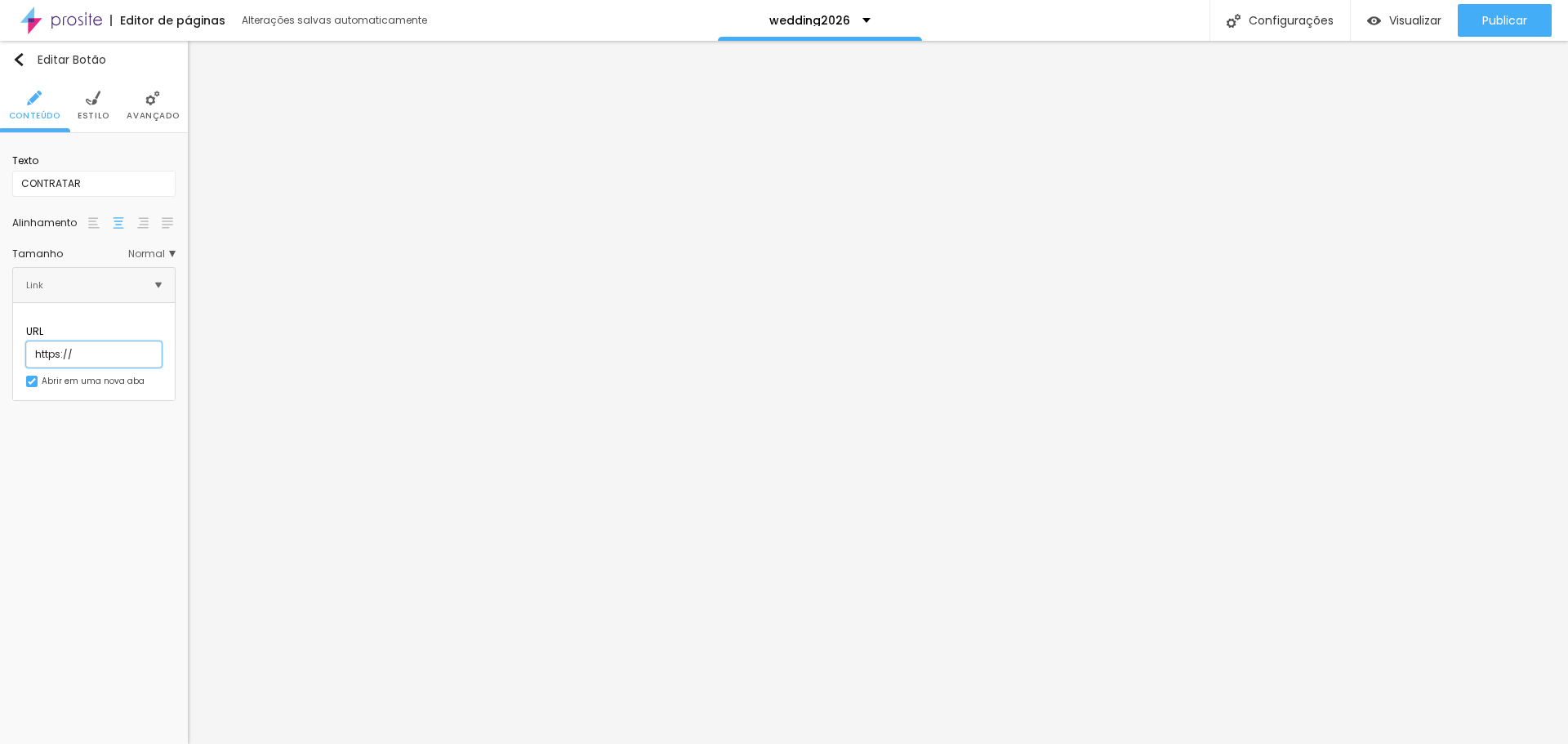 click on "https://" at bounding box center [94, 354] 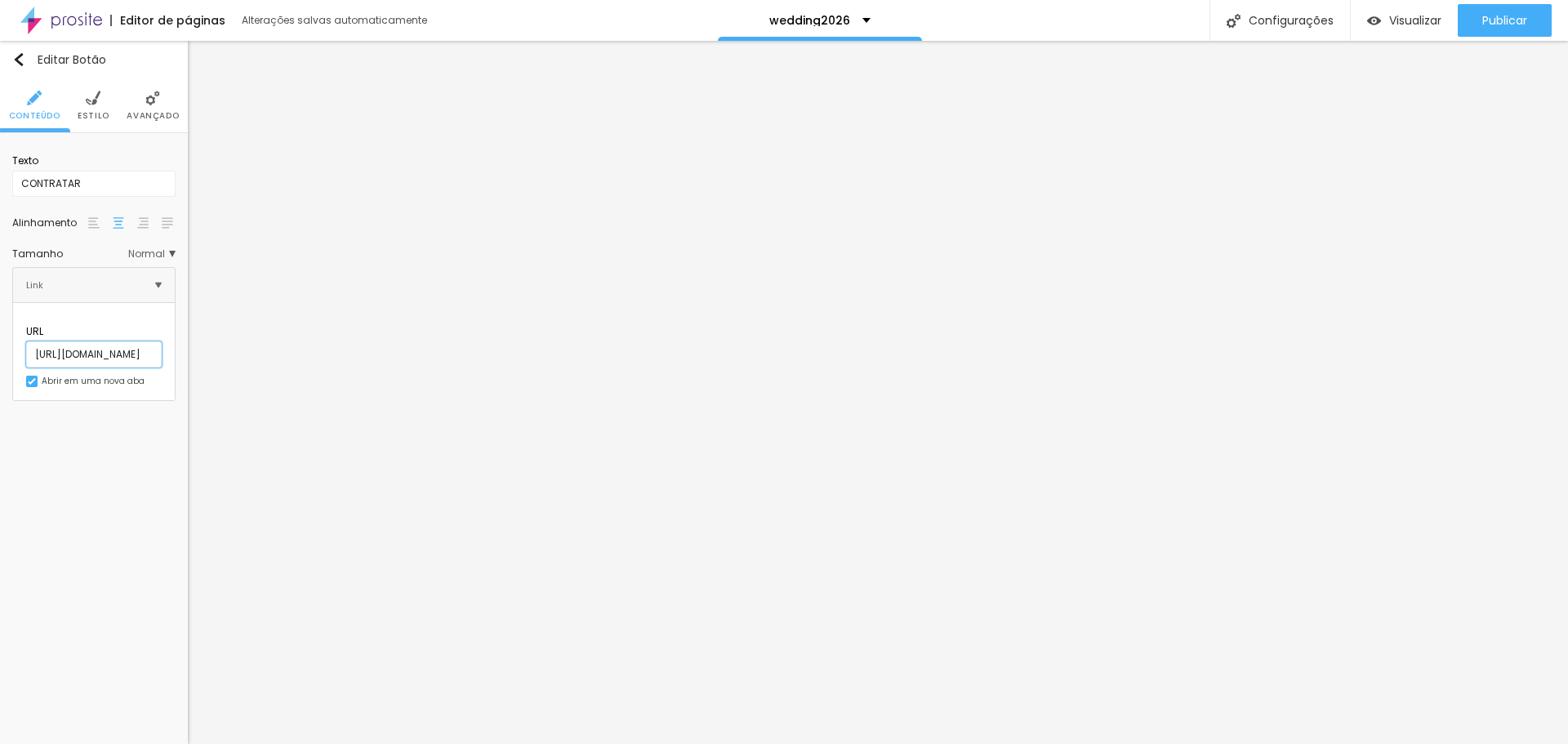 scroll, scrollTop: 0, scrollLeft: 451, axis: horizontal 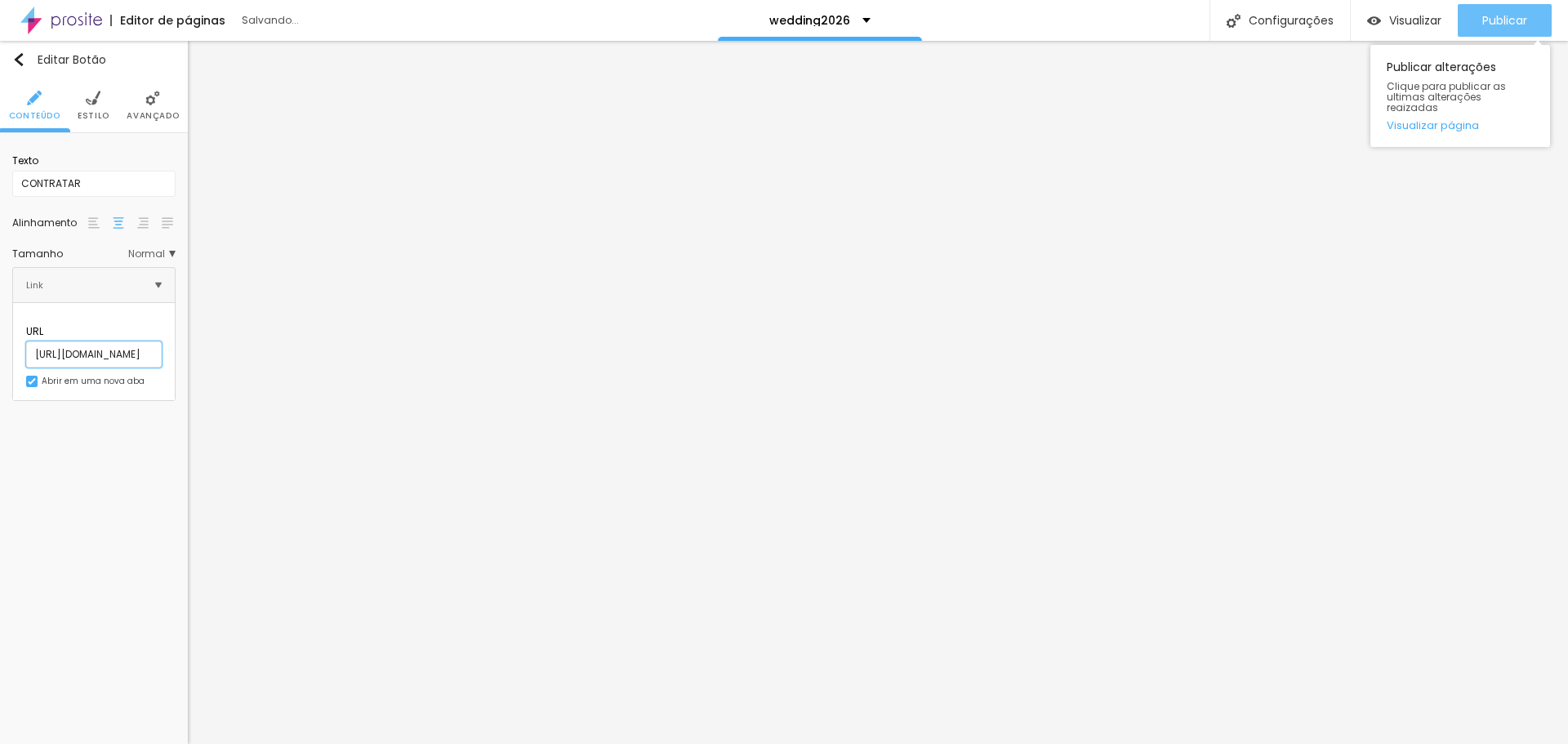 type on "[URL][DOMAIN_NAME]" 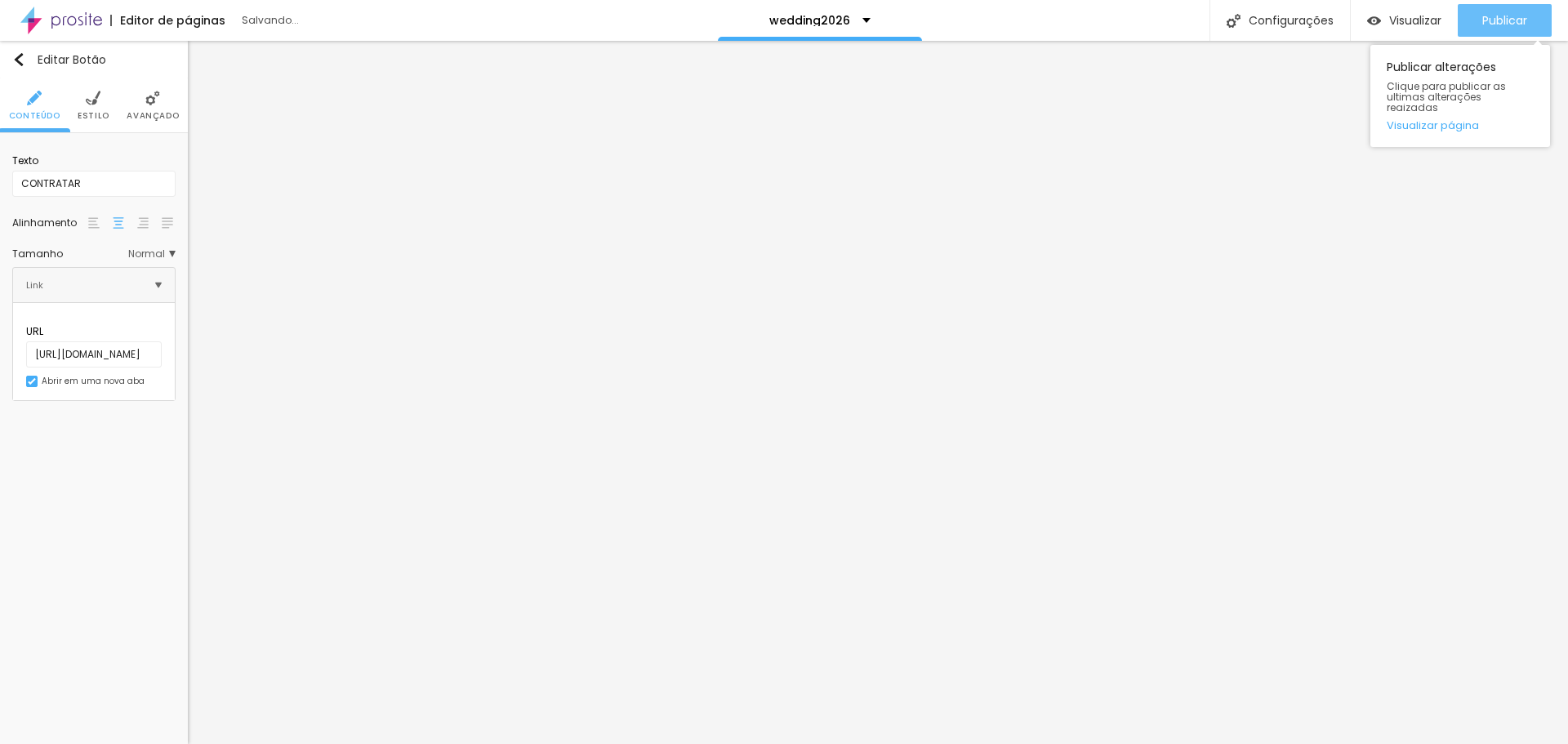 click on "Publicar" at bounding box center [1504, 20] 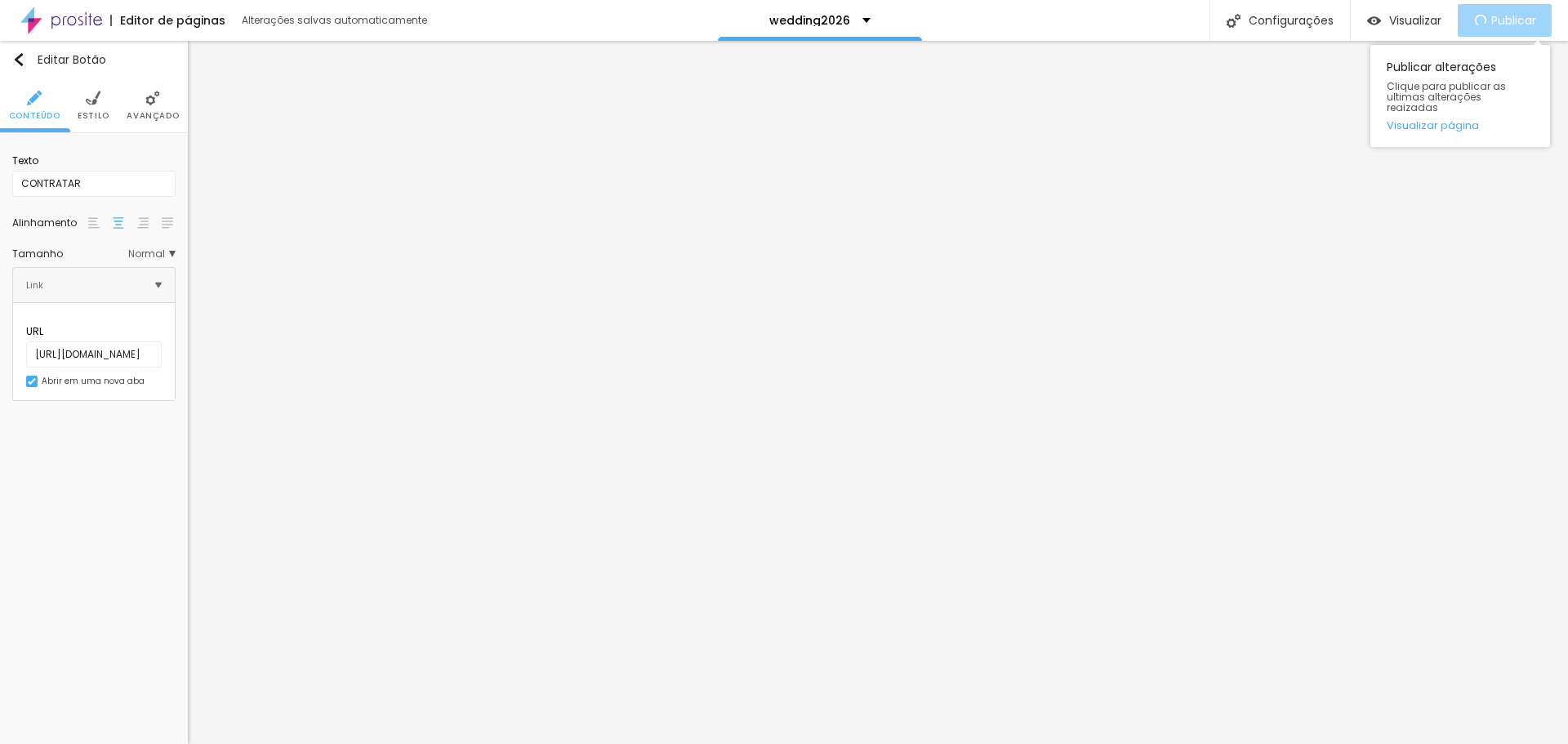 scroll, scrollTop: 0, scrollLeft: 0, axis: both 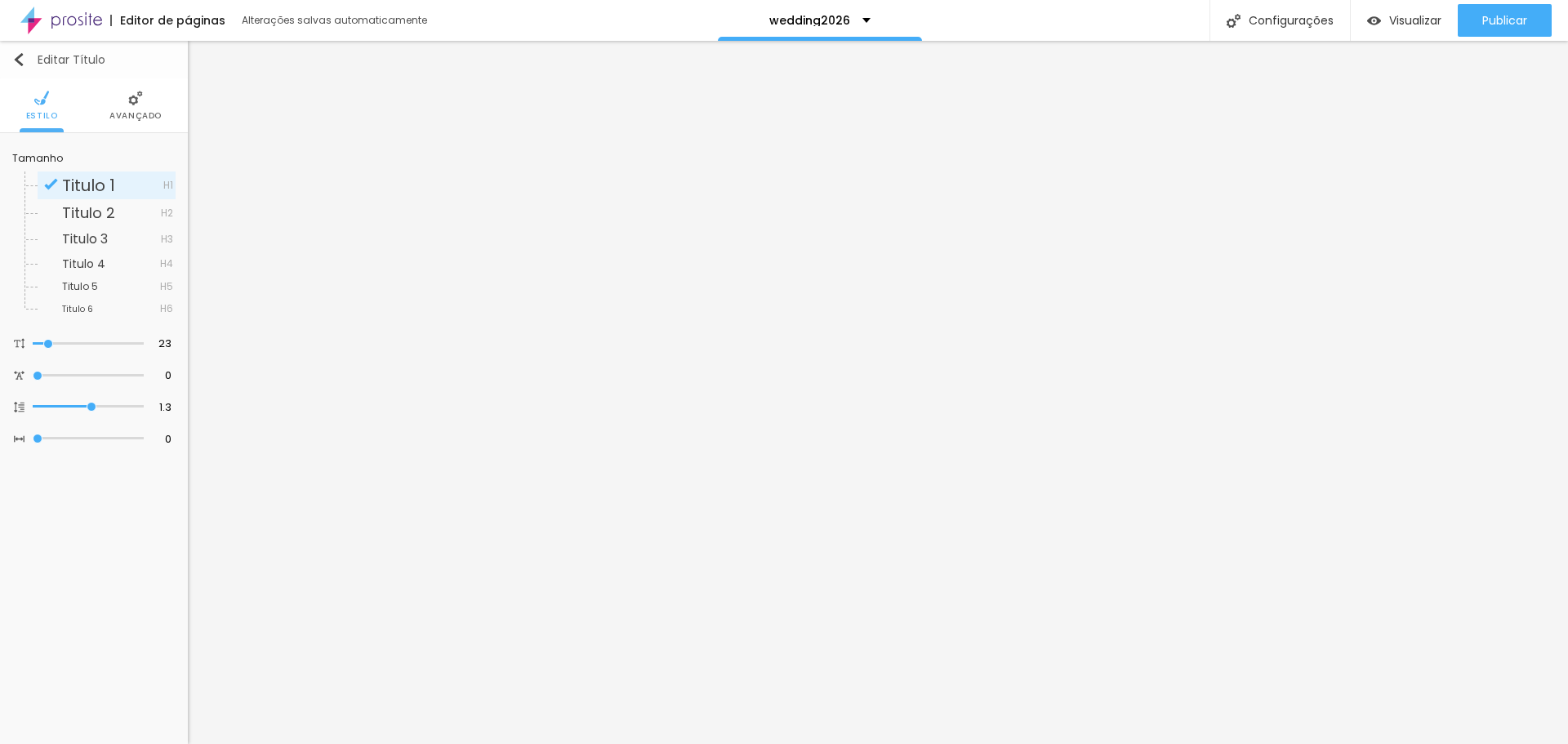 click on "Editar Título" at bounding box center (94, 60) 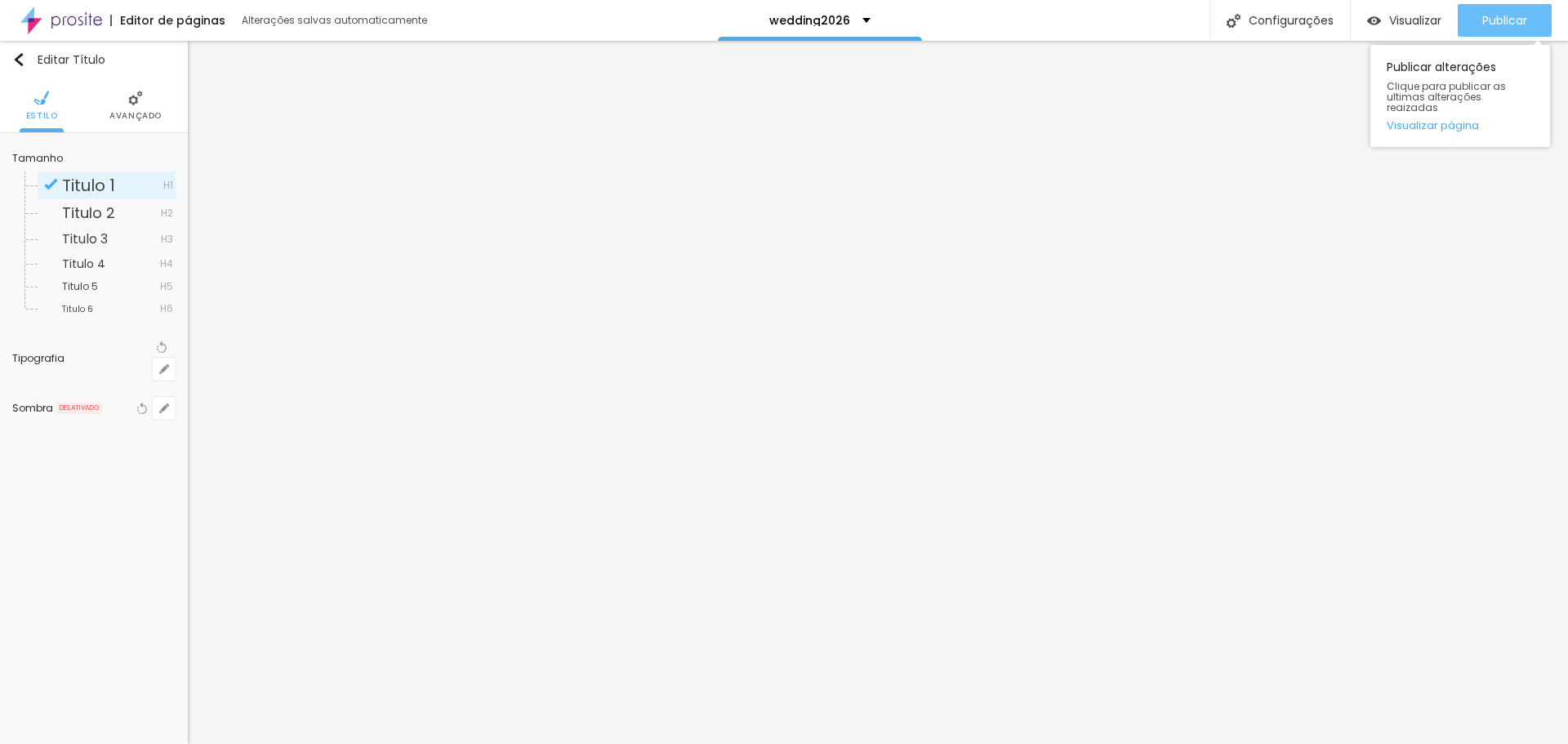 click on "Publicar" at bounding box center [1504, 20] 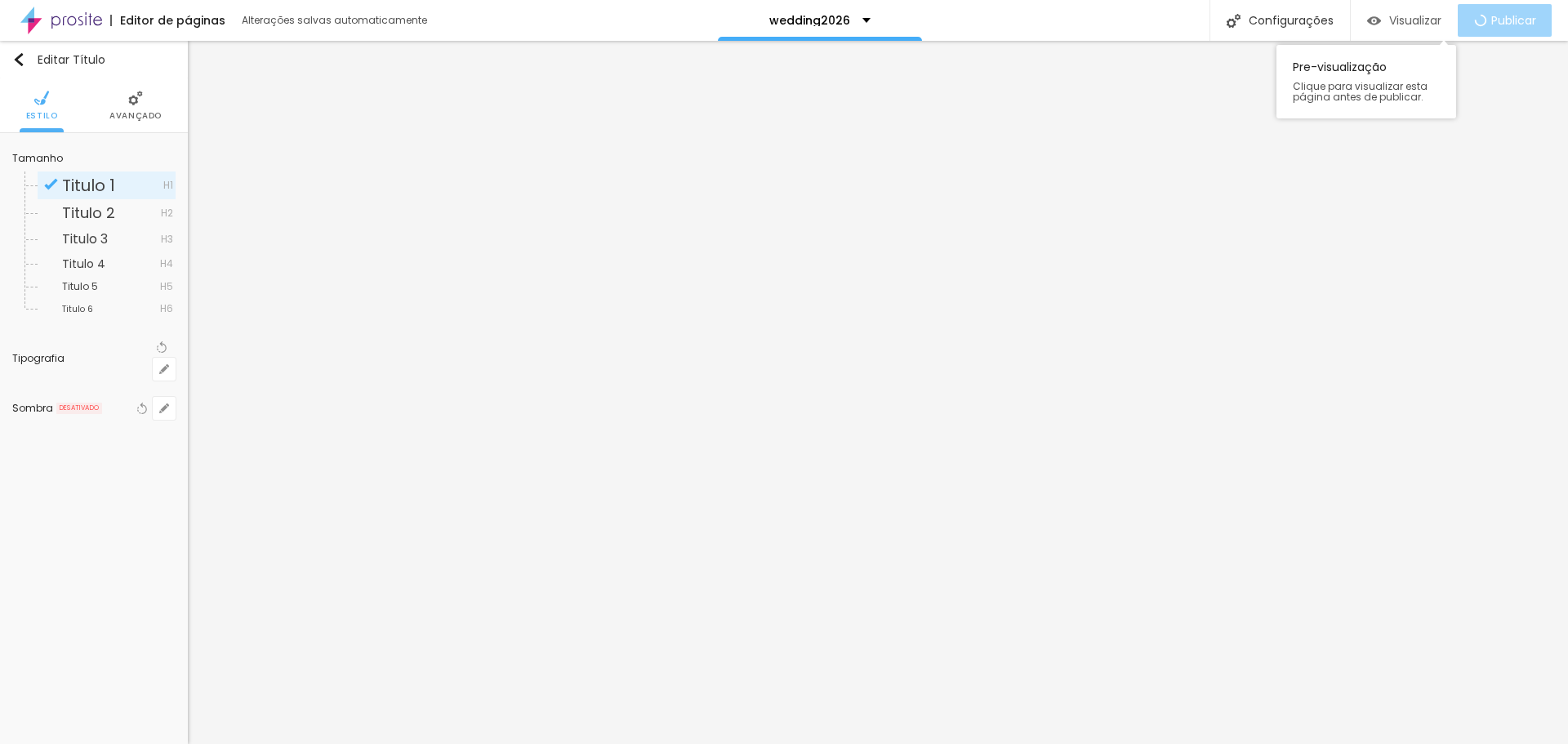 click on "Visualizar" at bounding box center [1415, 20] 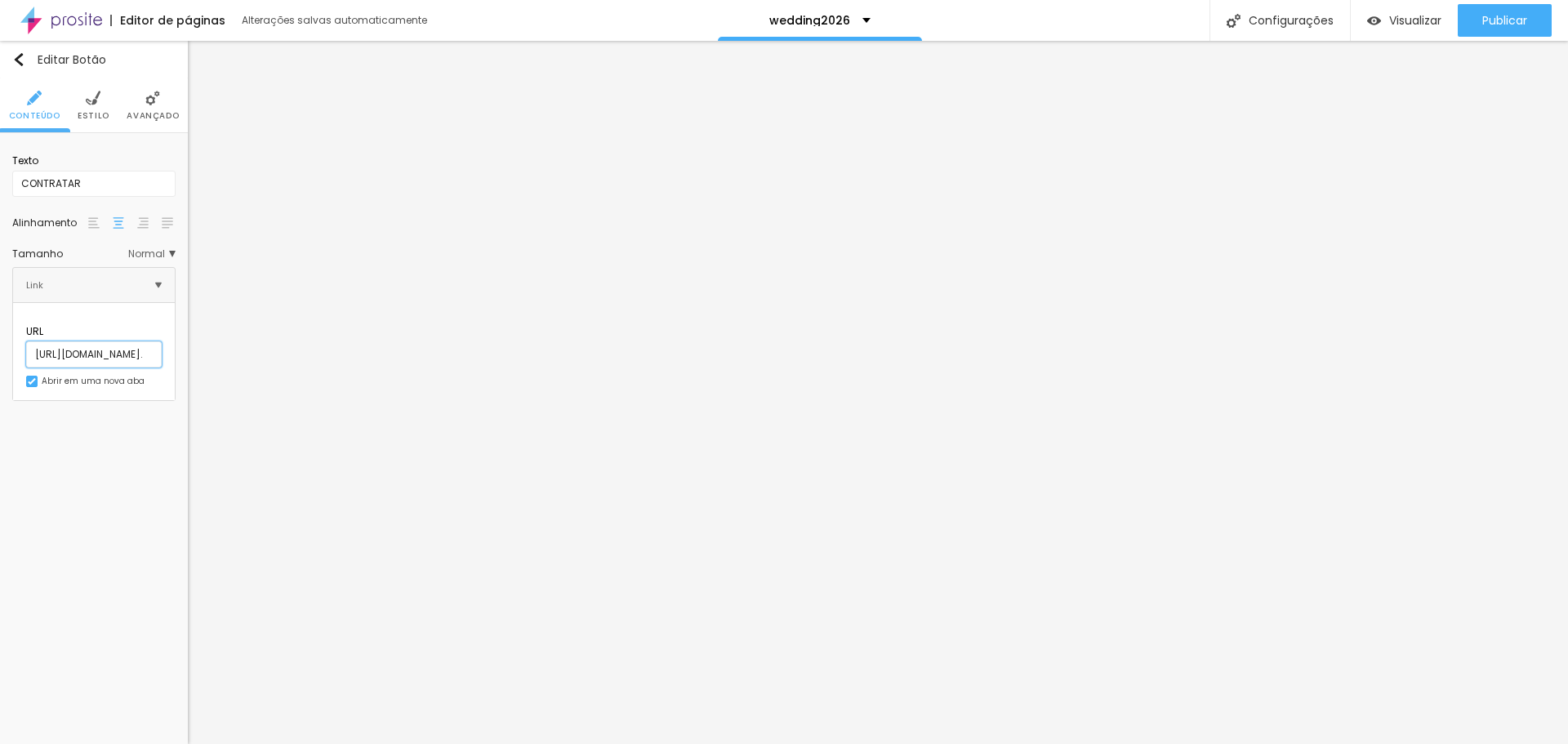 click on "[URL][DOMAIN_NAME]." at bounding box center [94, 354] 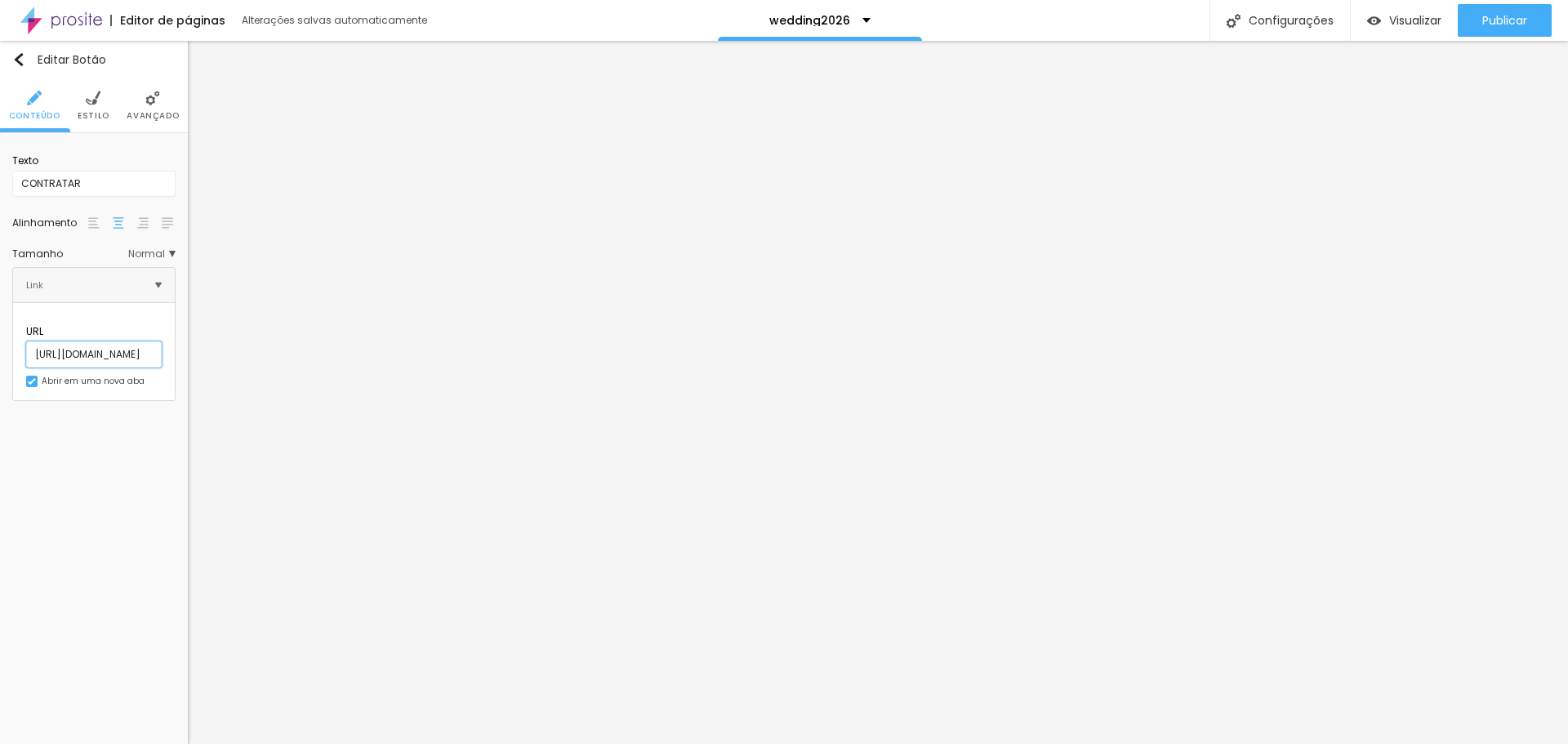 scroll, scrollTop: 0, scrollLeft: 403, axis: horizontal 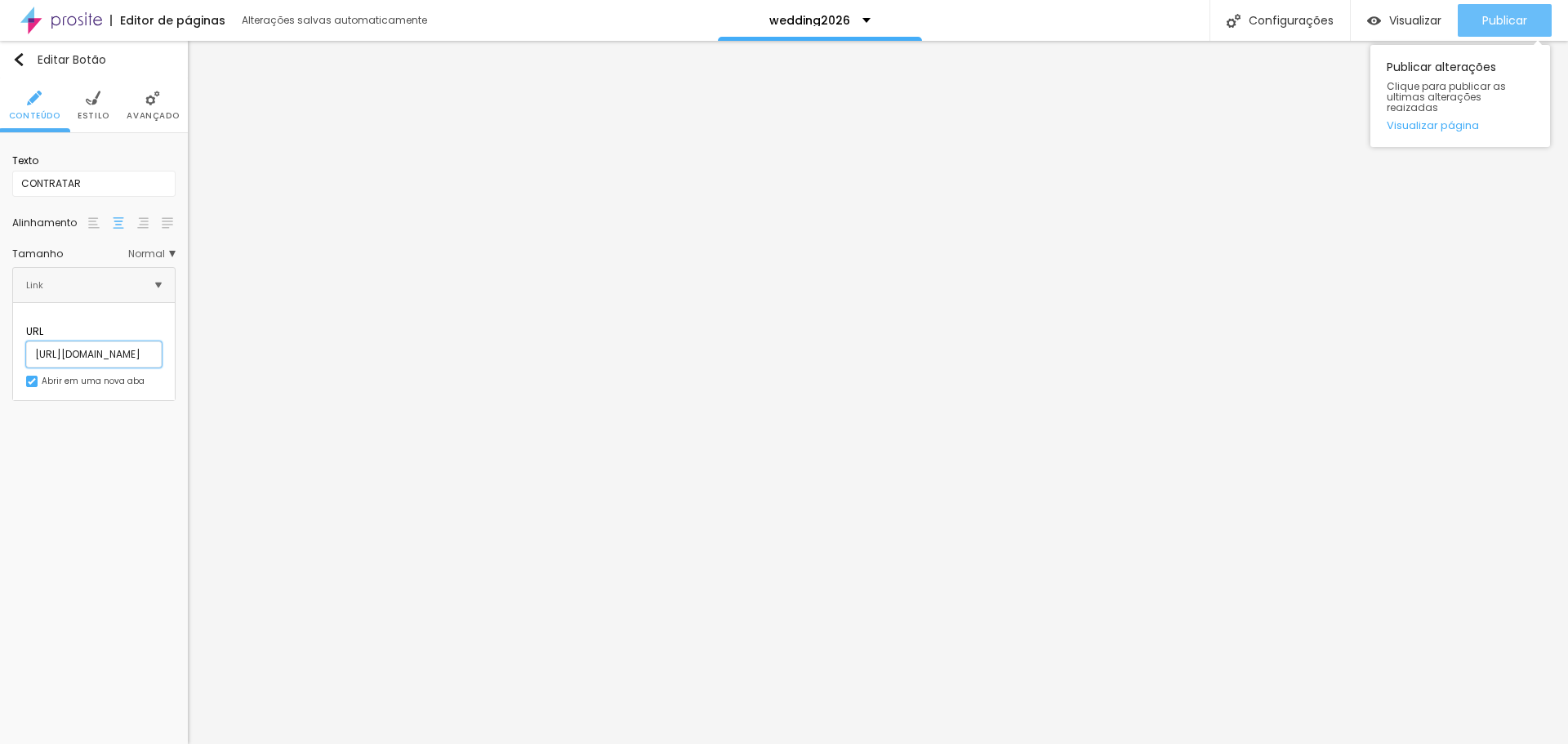 type on "[URL][DOMAIN_NAME]" 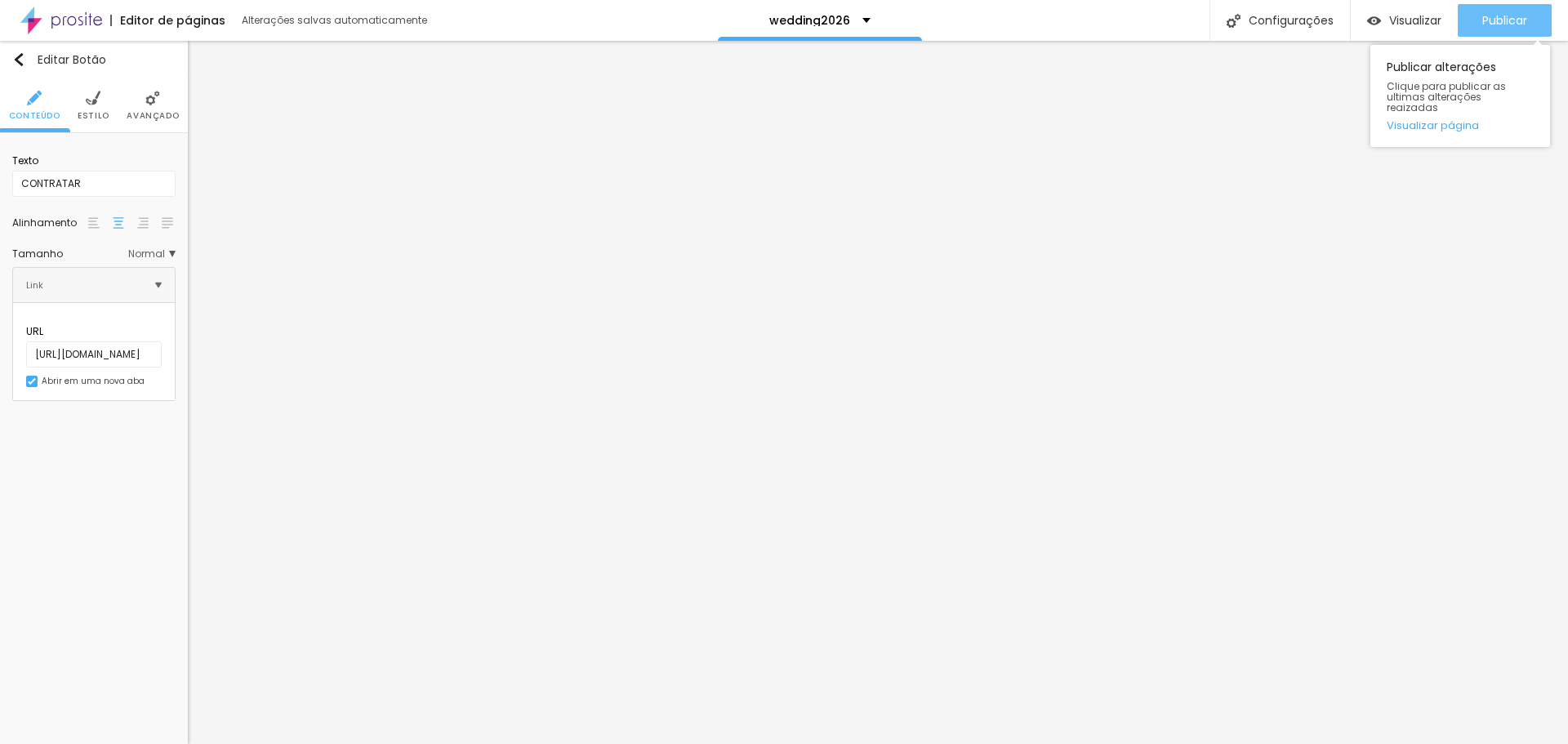 scroll, scrollTop: 0, scrollLeft: 0, axis: both 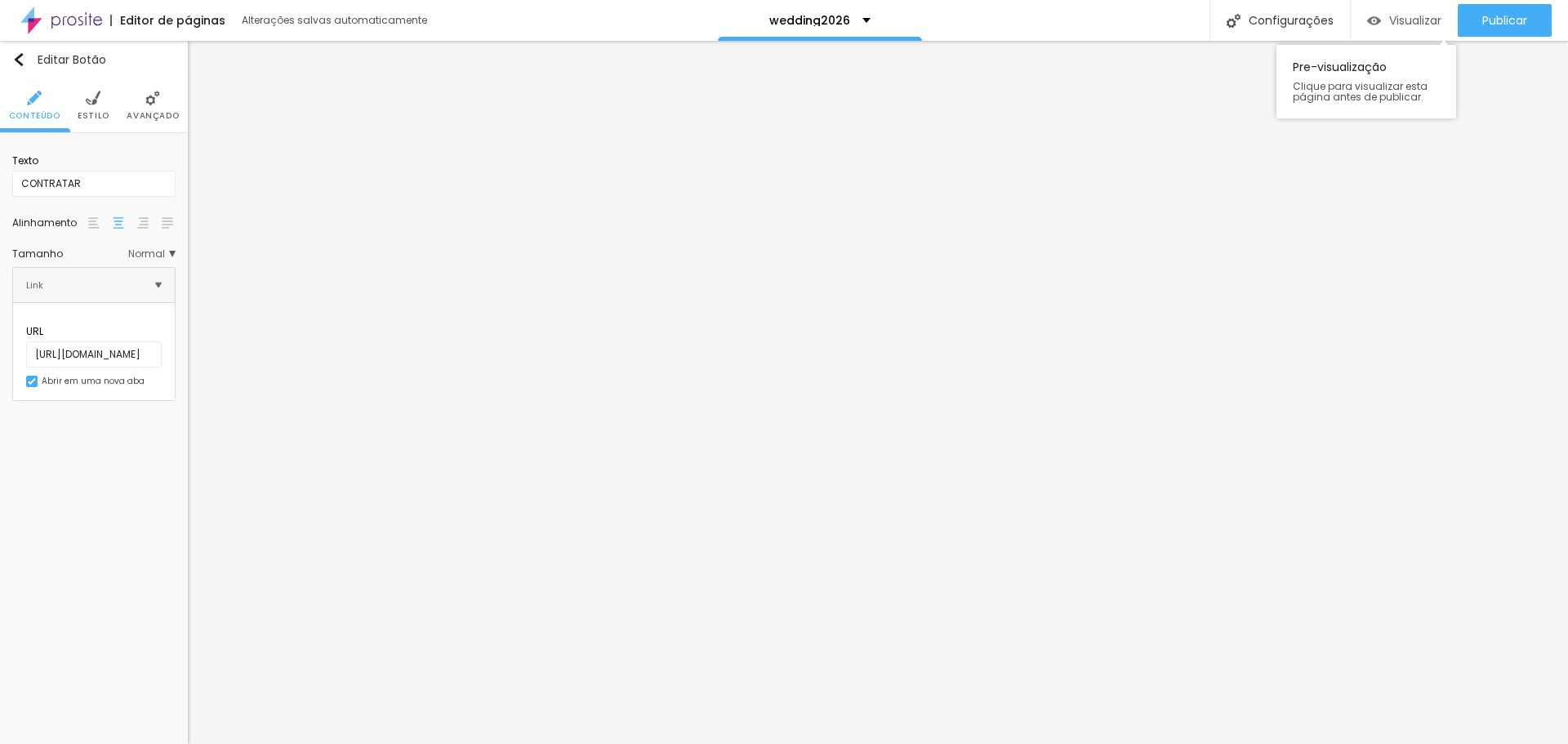 click on "Visualizar" at bounding box center [1415, 20] 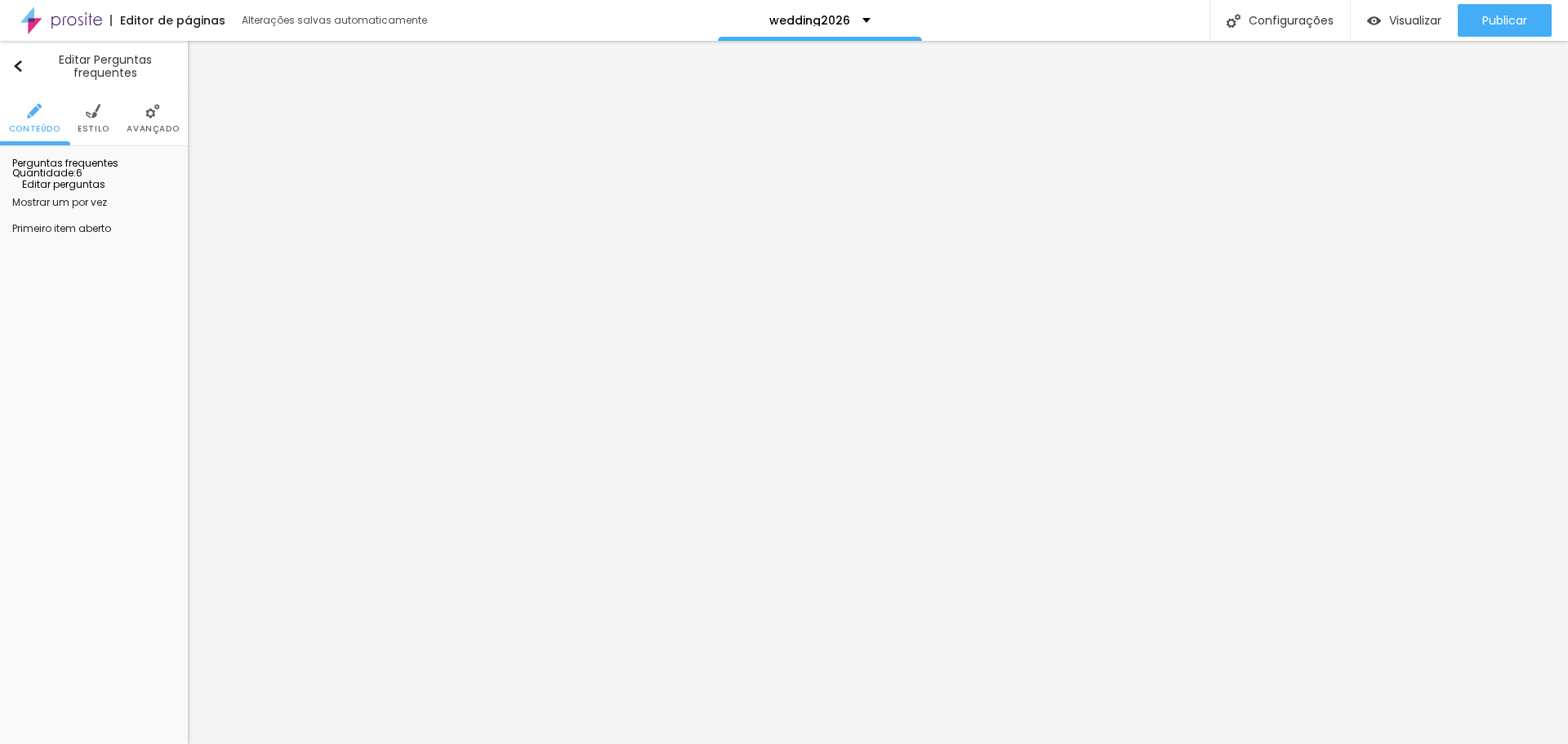click on "Editar perguntas" at bounding box center (59, 184) 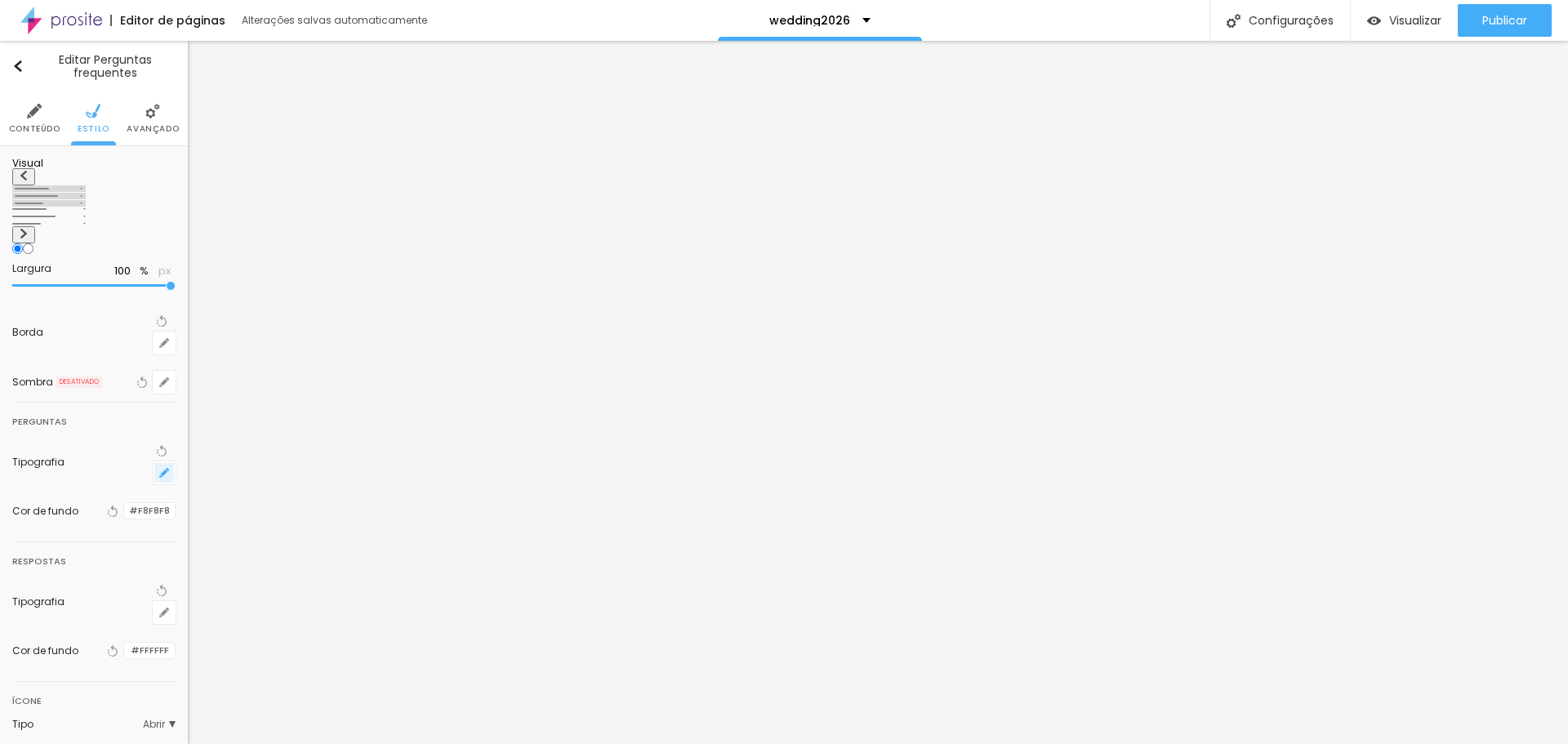 click 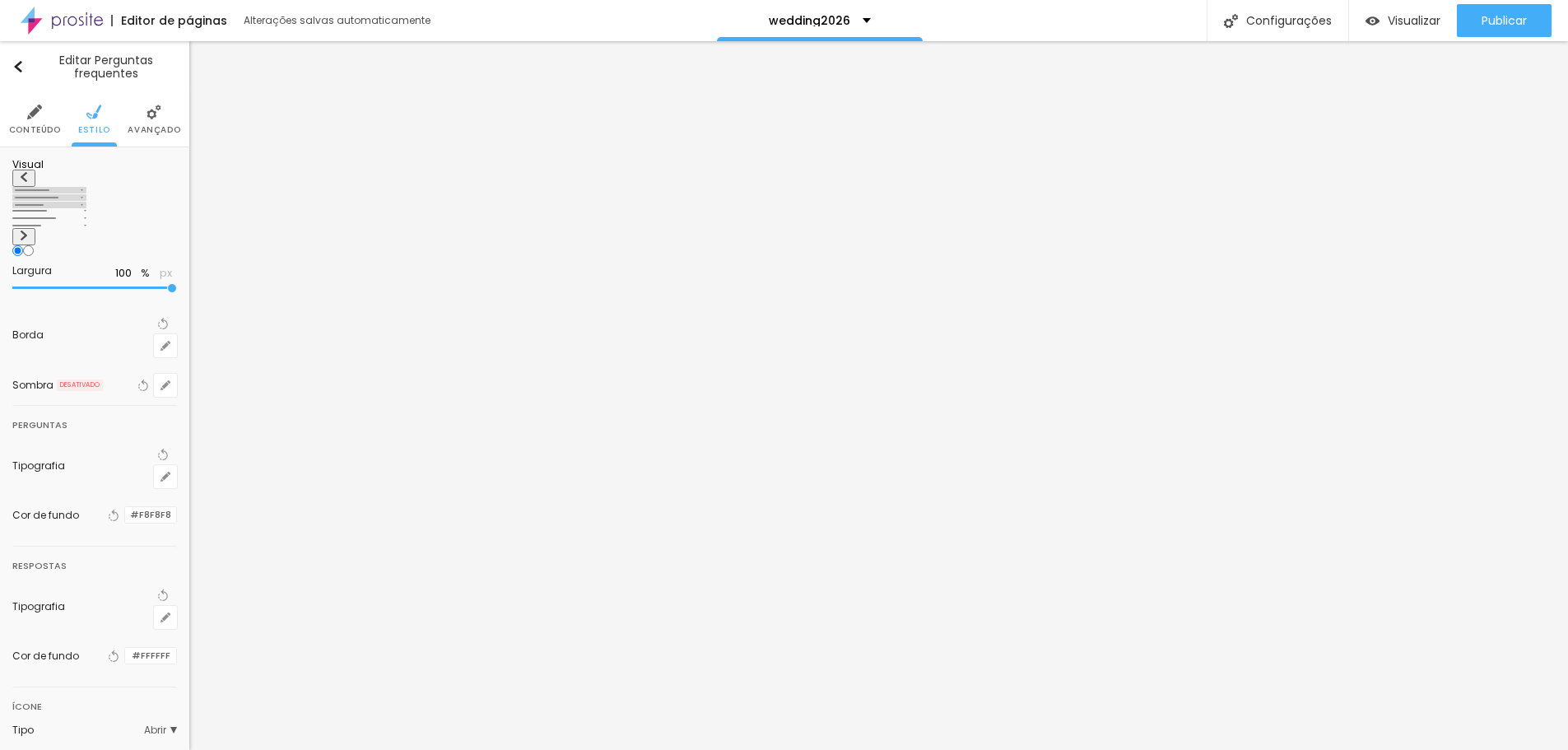 click at bounding box center [784, 750] 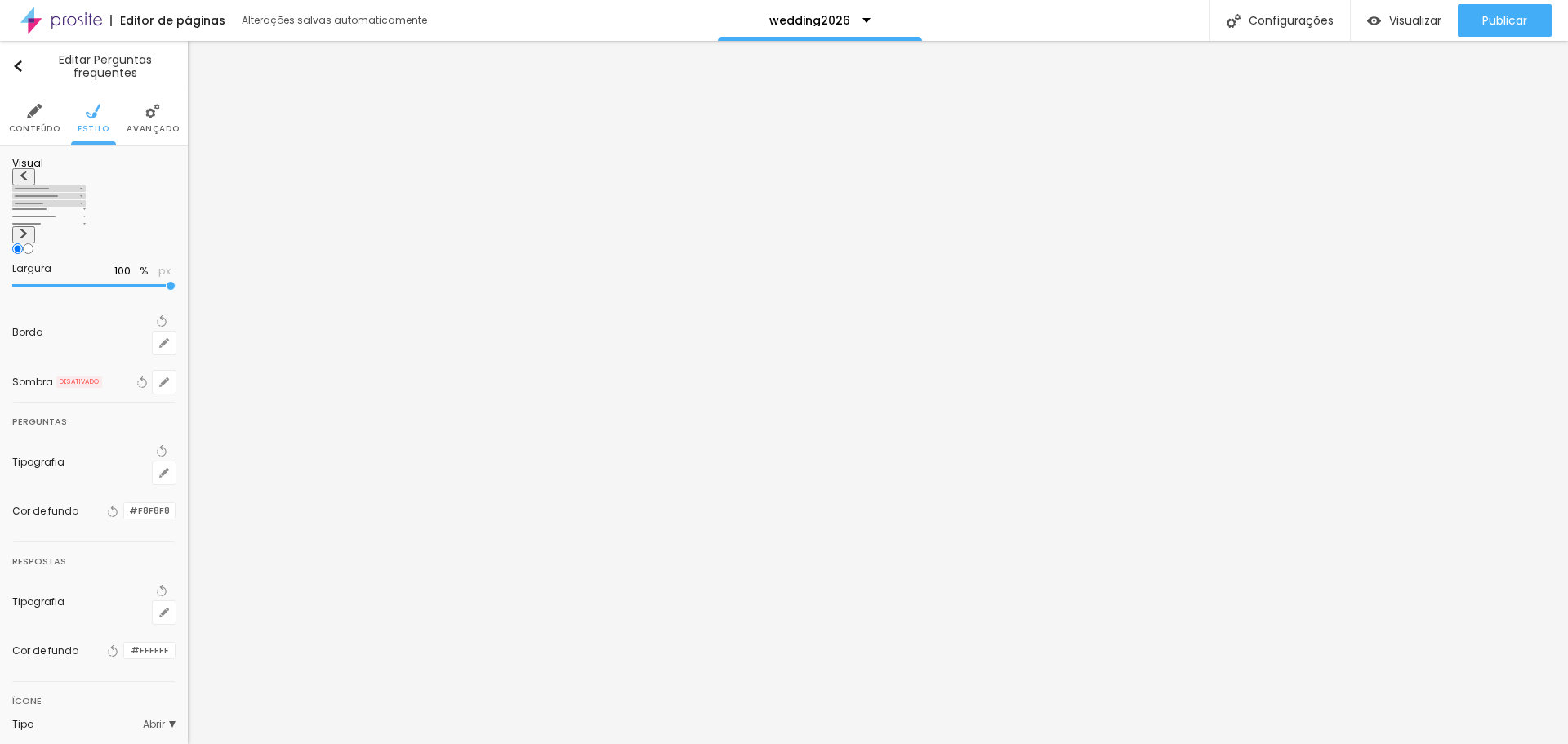 click on "Direita" at bounding box center [154, 751] 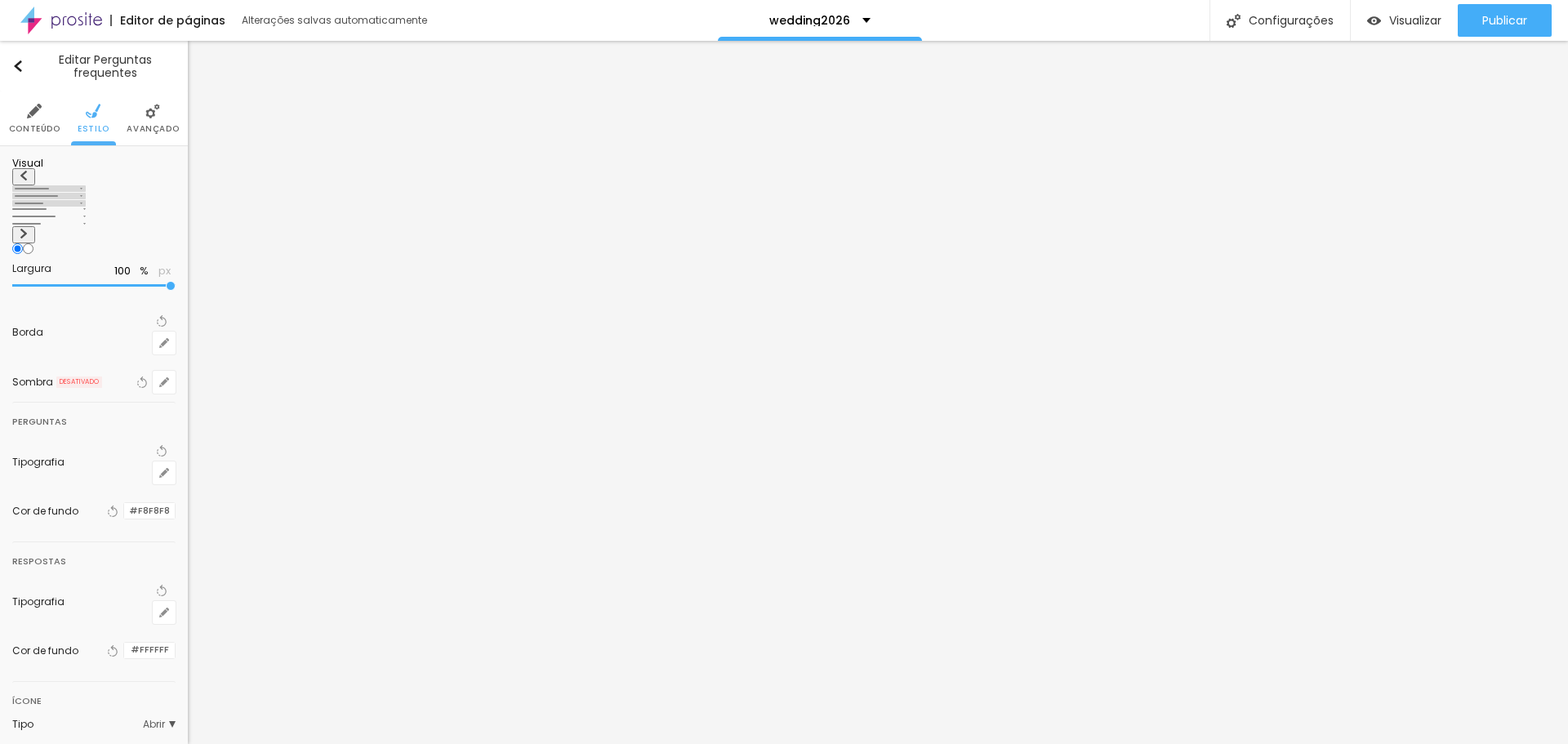 click on "Direita" at bounding box center (154, 751) 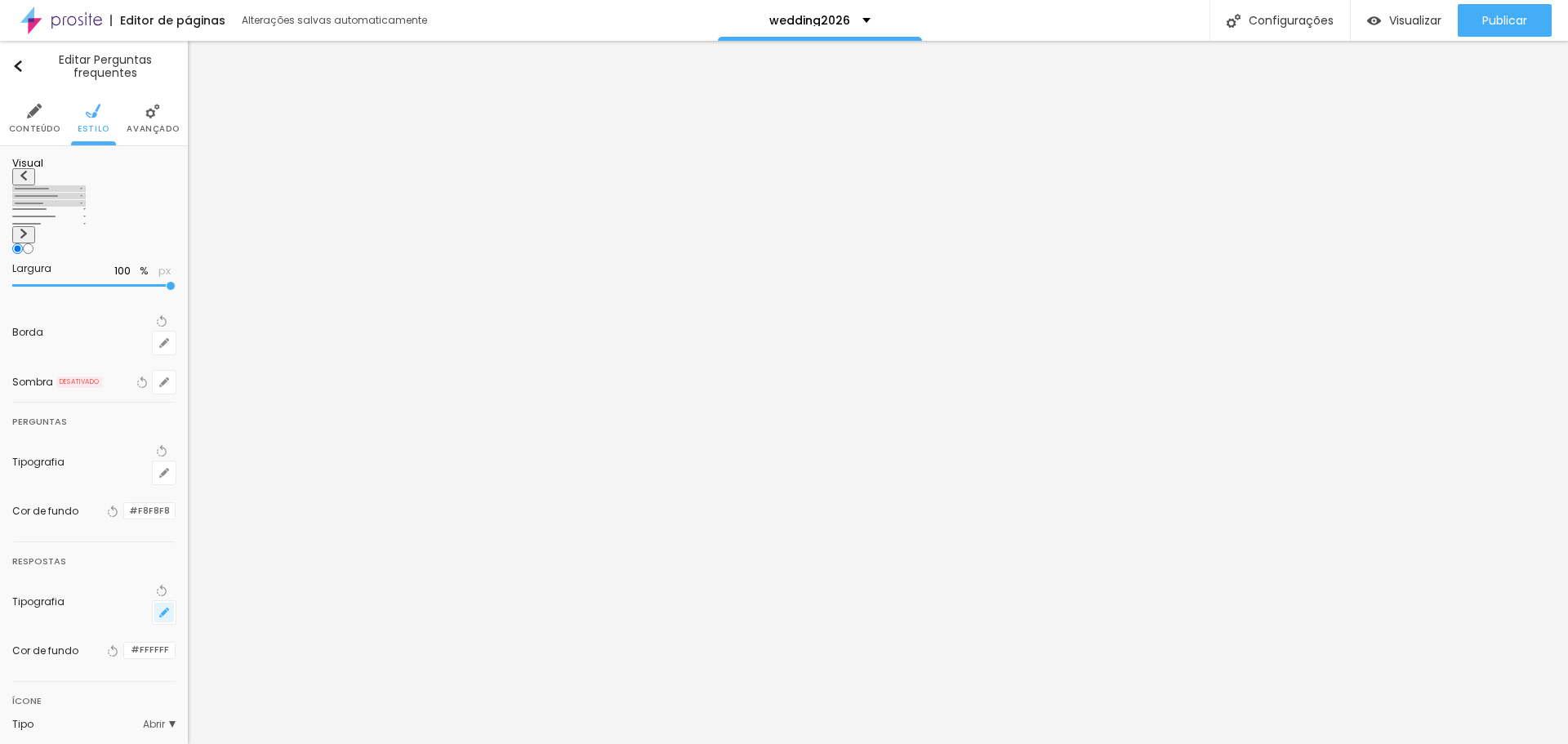 click at bounding box center (164, 613) 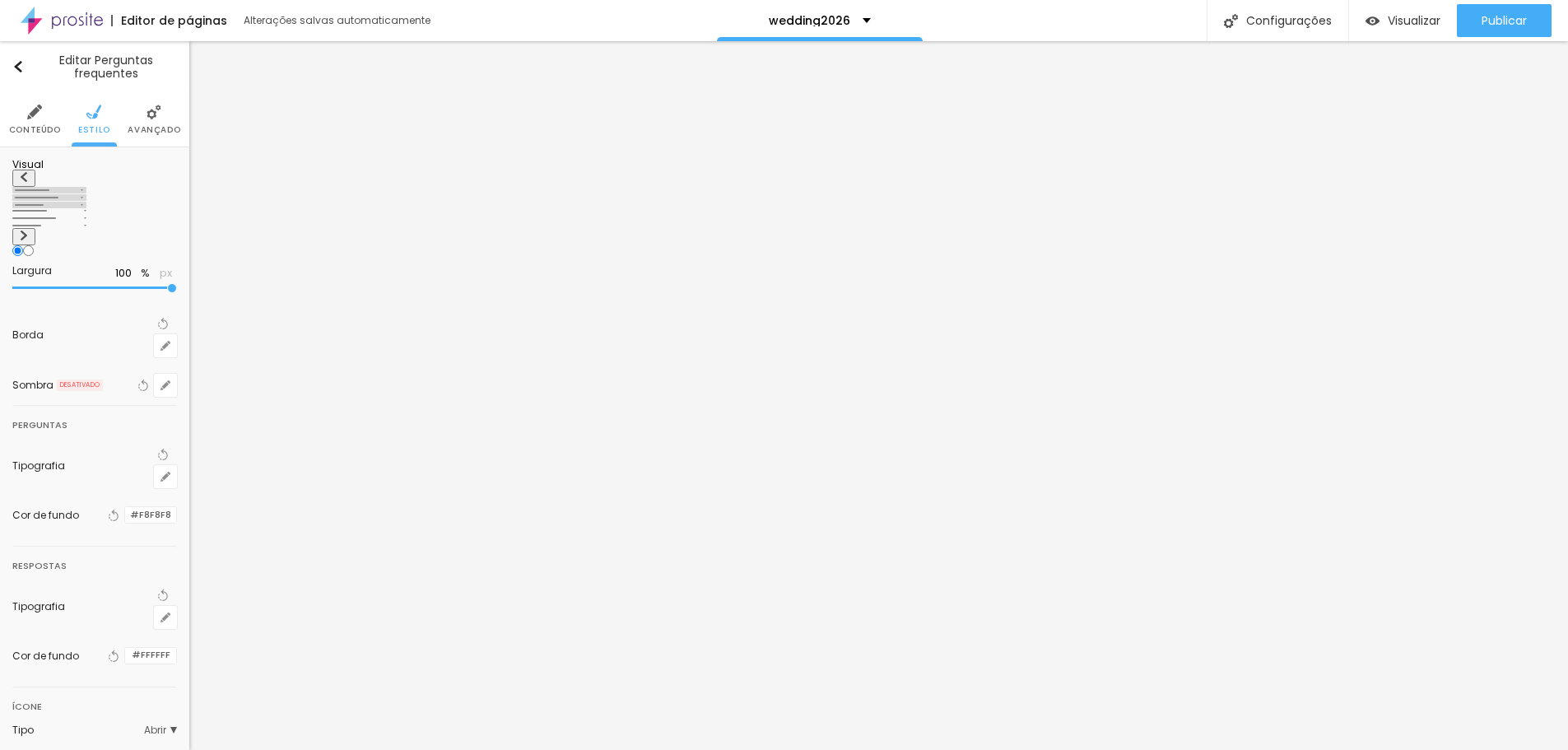 click on "AbrilFatface-Regular Actor-Regular Alegreya AlegreyaBlack [PERSON_NAME] [PERSON_NAME]-Regular Amaranth AmaticaSC AmaticSC [PERSON_NAME]-Bold [PERSON_NAME]-Regular Anaheim AnonymousPro-Bold AnonymousPro-Italic AnonymousPro-Regular Arapey Archivo-Bold Archivo-Italic Archivo-Regular ArefRuqaa Arsenal-Bold Arsenal-Italic Arsenal-Regular Arvo Assistant AssistantLight AveriaLibre AveriaLibreLight AveriaSansLibre-Bold AveriaSansLibre-Italic AveriaSansLibre-Regular Bangers-Regular [PERSON_NAME]-Regular [PERSON_NAME]-Regular BioRhyme BioRhymeExtraBold BioRhymeLight Bitter BreeSerif ButterflyKids-Regular ChangaOne-Italic ChangaOne-Regular Chewy-Regular Chivo CinzelDecorative-Black CinzelDecorative-Bold CinzelDecorative-Regular Comfortaa-Bold Comfortaa-Light Comfortaa-Regular ComingSoon Cookie-Regular Corben-Bold Corben-Regular Cormorant CormorantGeramond-Bold CormorantGeramond-Italic CormorantGeramond-Medium CormorantGeramond-Regular CormorantLight Cousine-Bold Cousine-Italic Cousine-Regular Creepster-Regular CrimsonText CrimsonTextBold Cuprum FjallaOne" at bounding box center [88, 768] 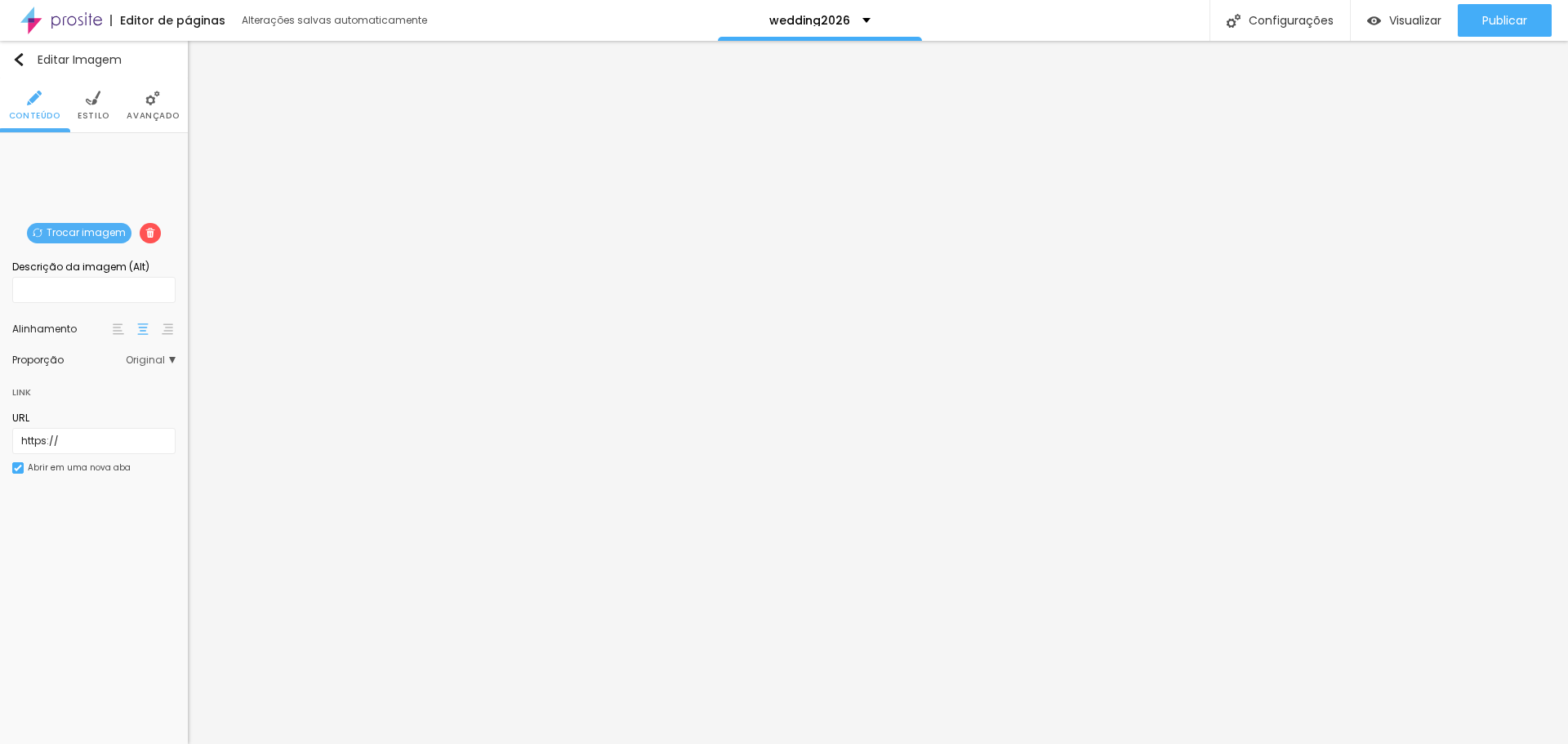 click at bounding box center [93, 98] 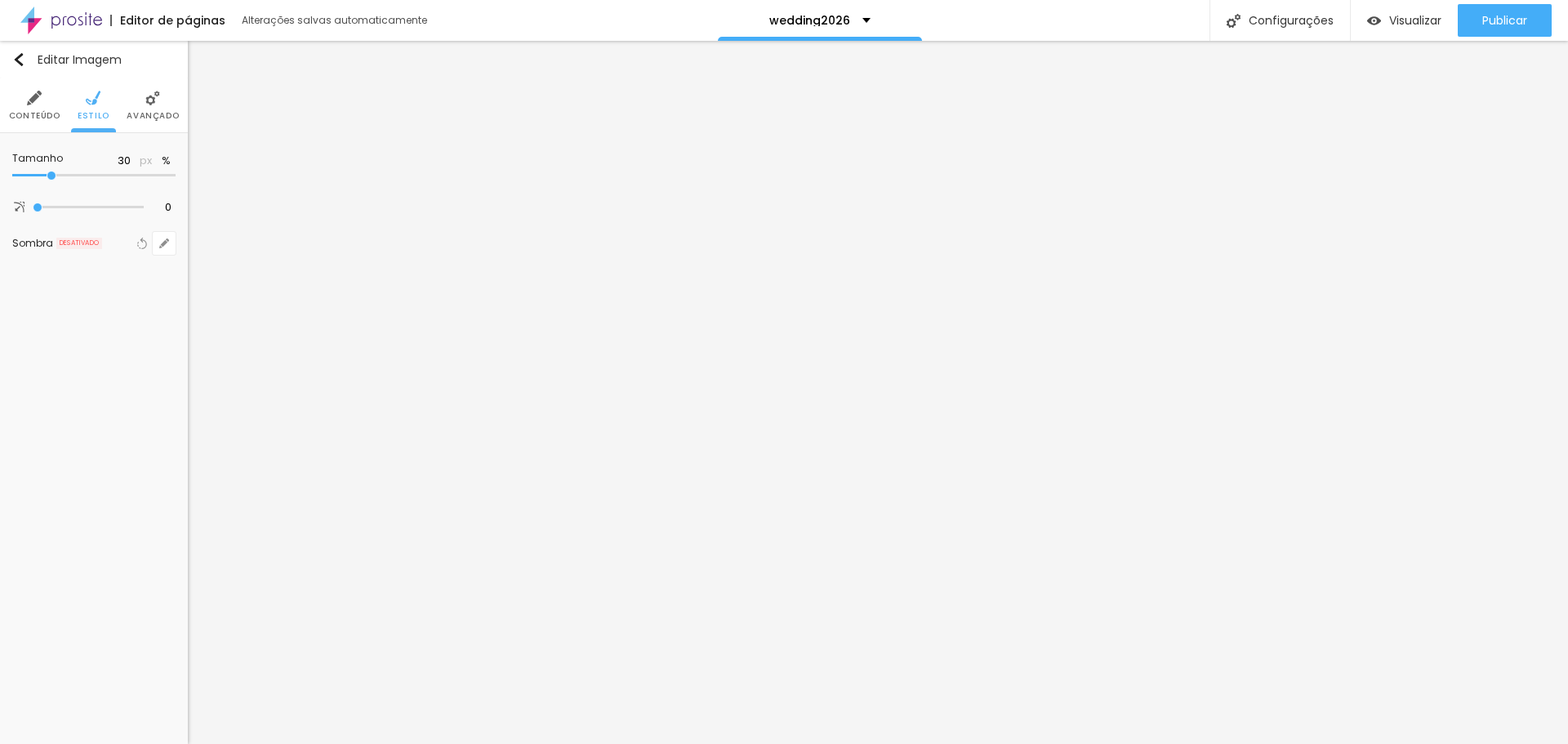 type on "25" 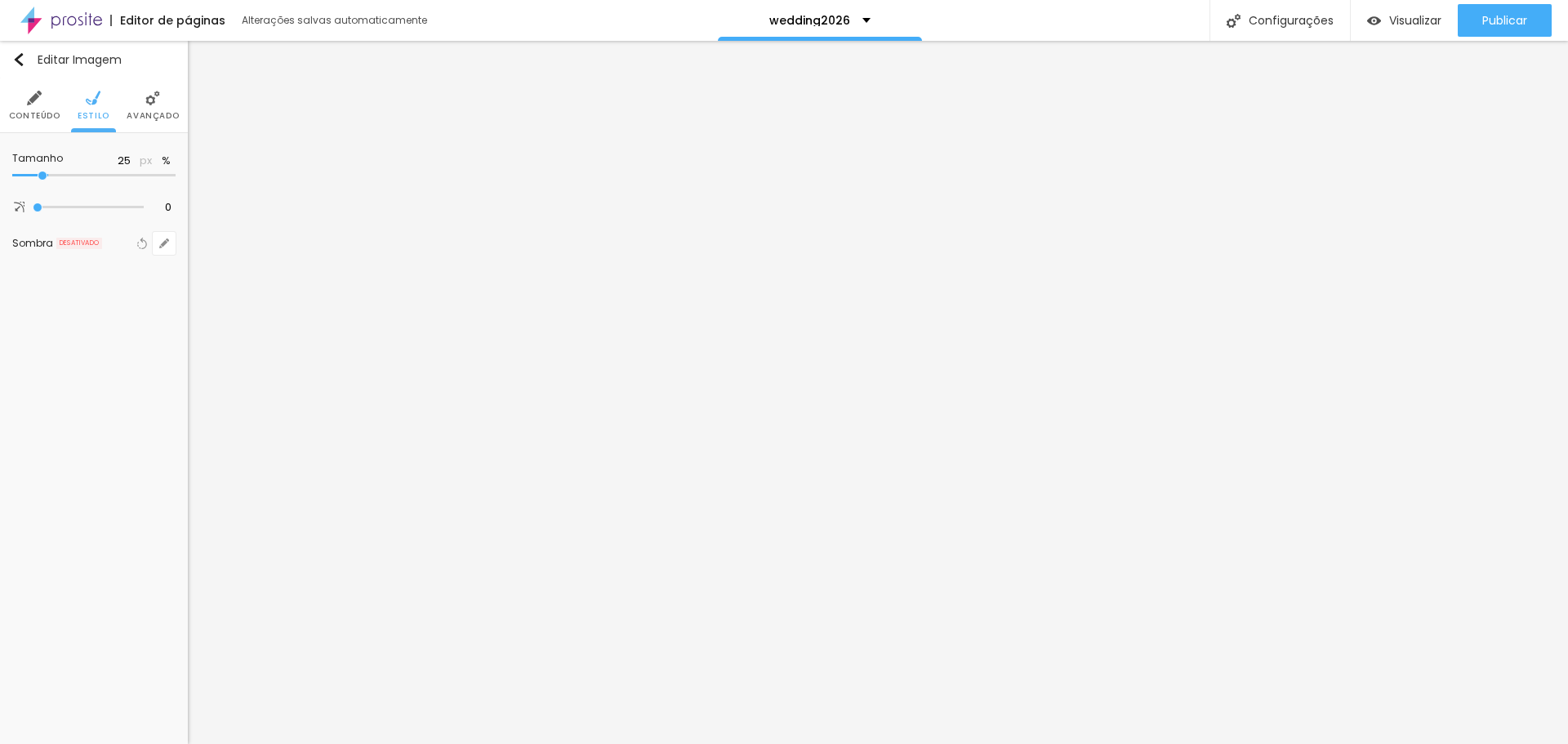type on "20" 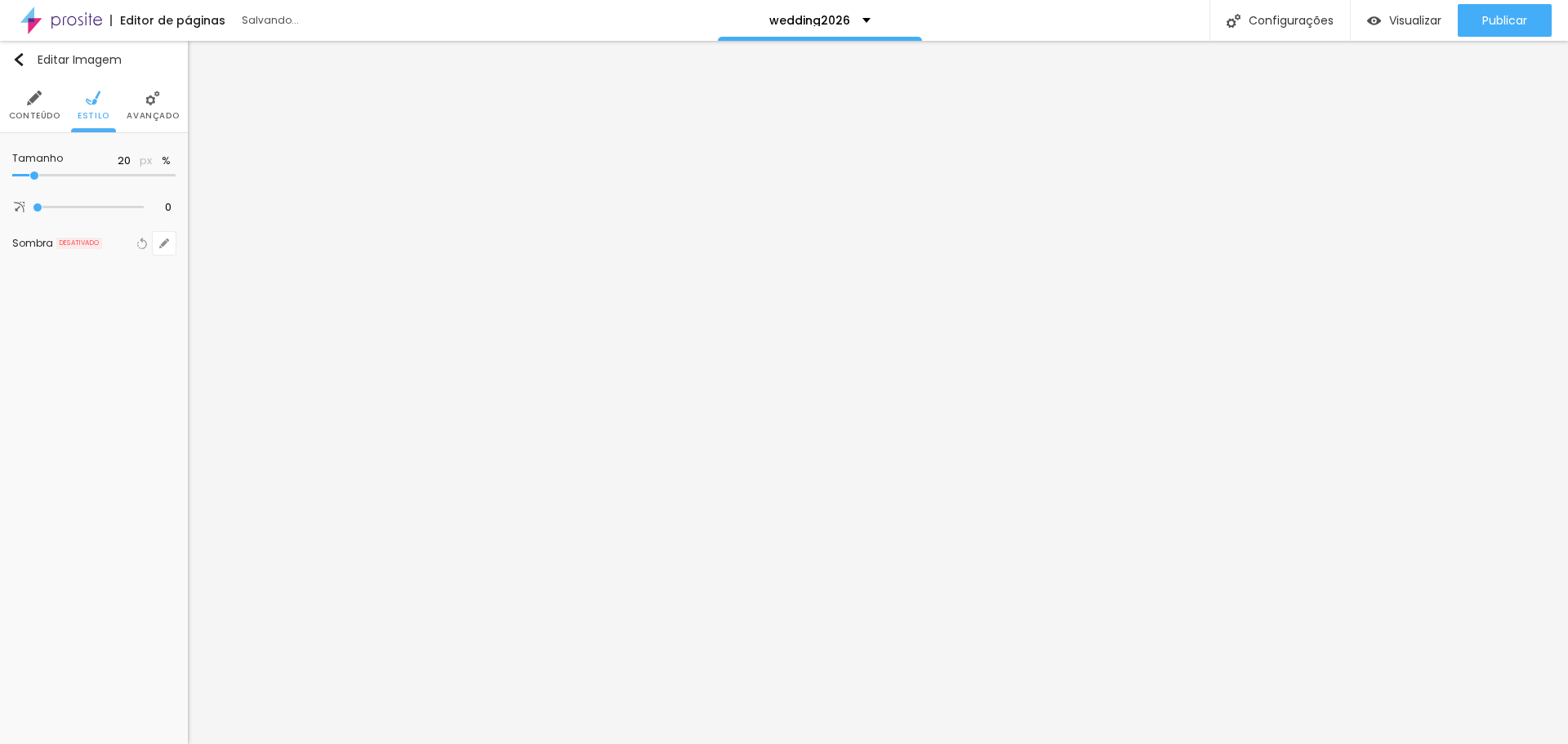 type on "15" 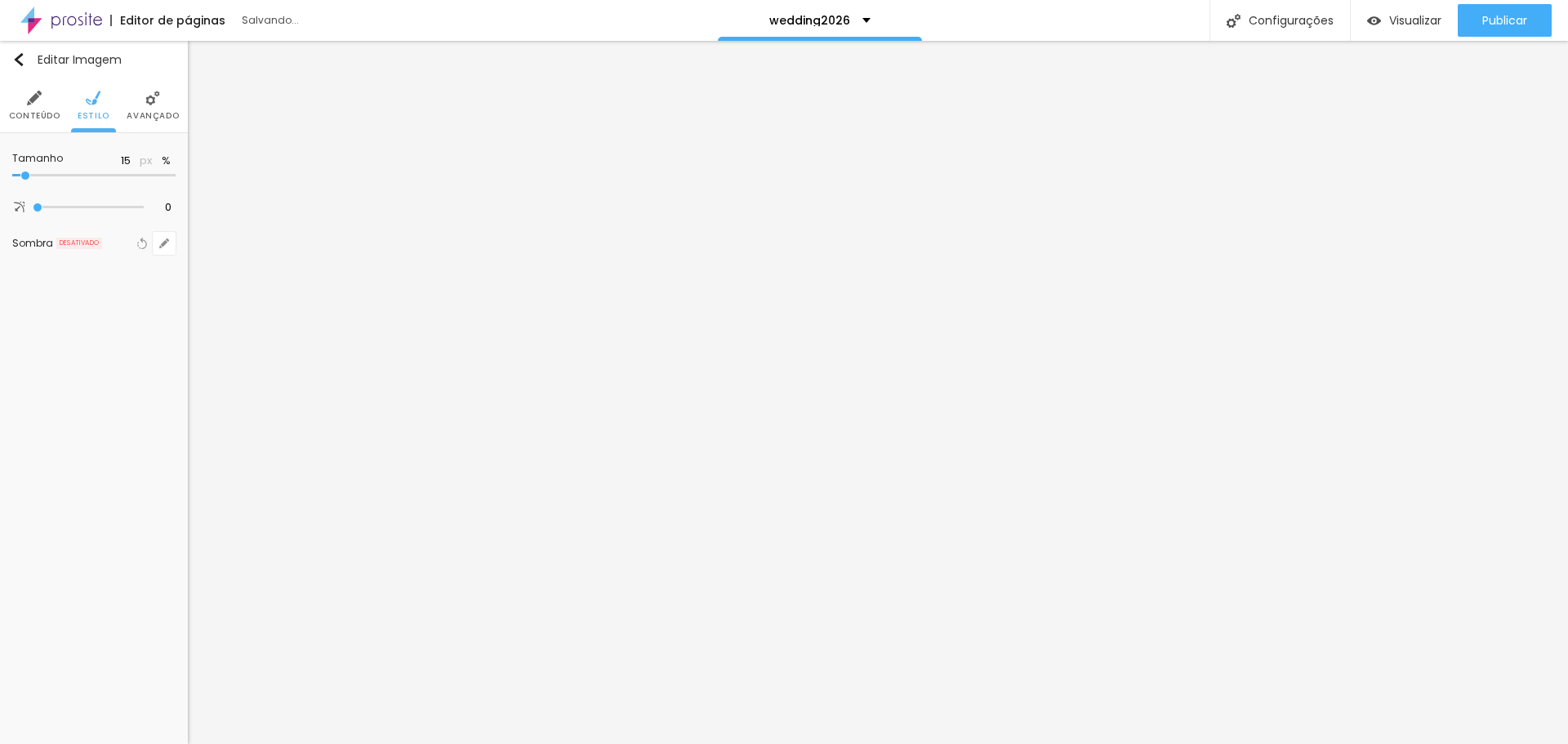 type on "10" 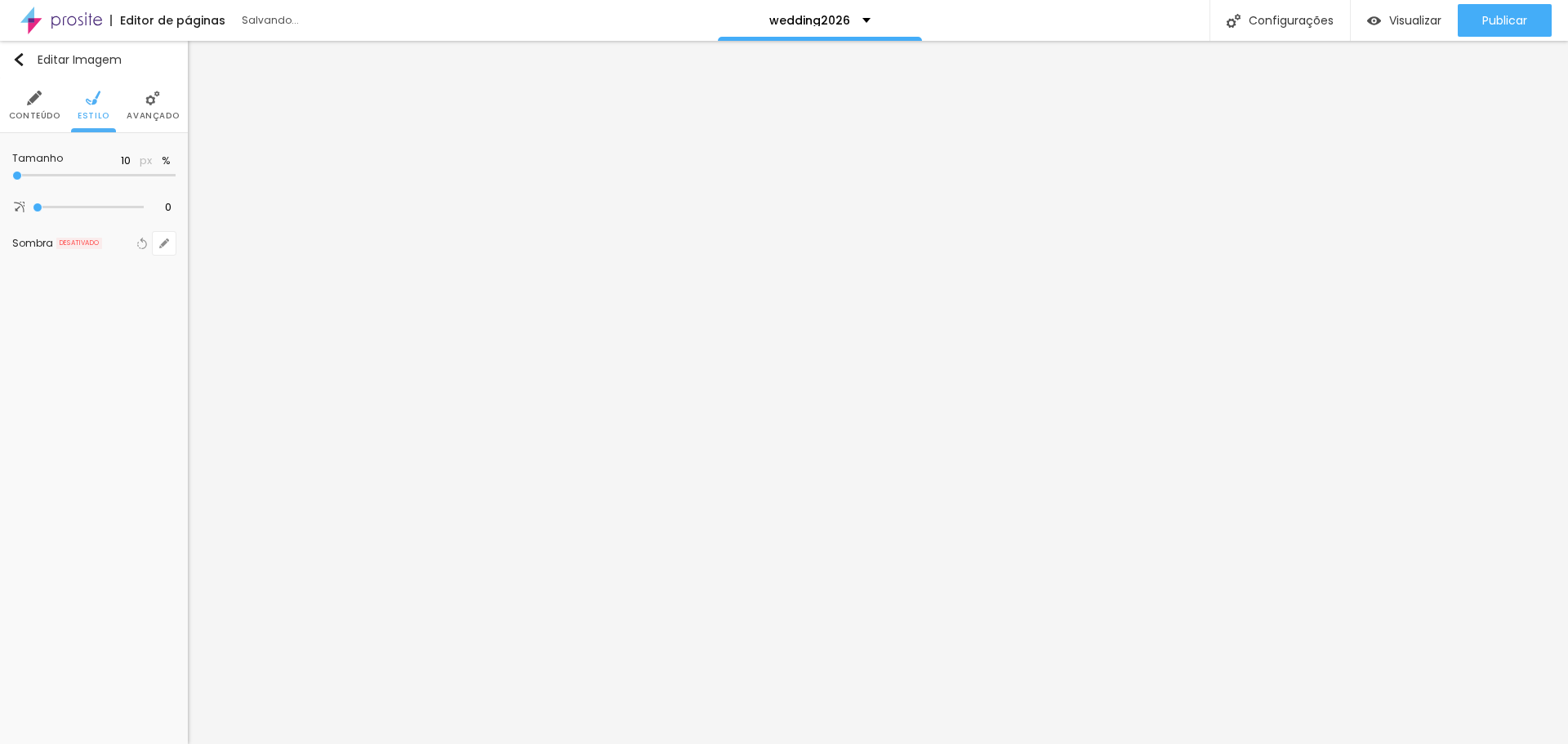 drag, startPoint x: 33, startPoint y: 176, endPoint x: 1, endPoint y: 178, distance: 32.062439 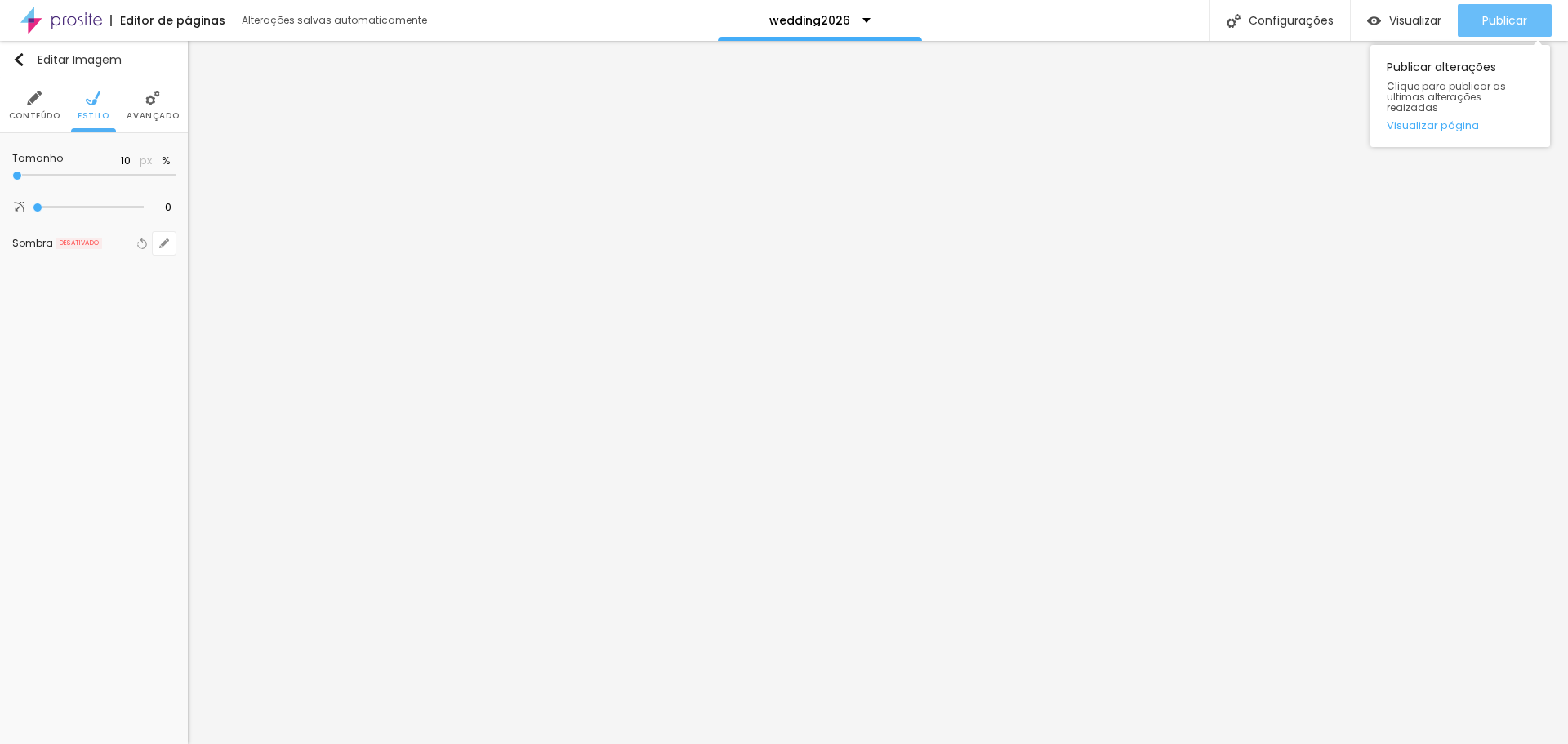 click on "Publicar" at bounding box center [1504, 20] 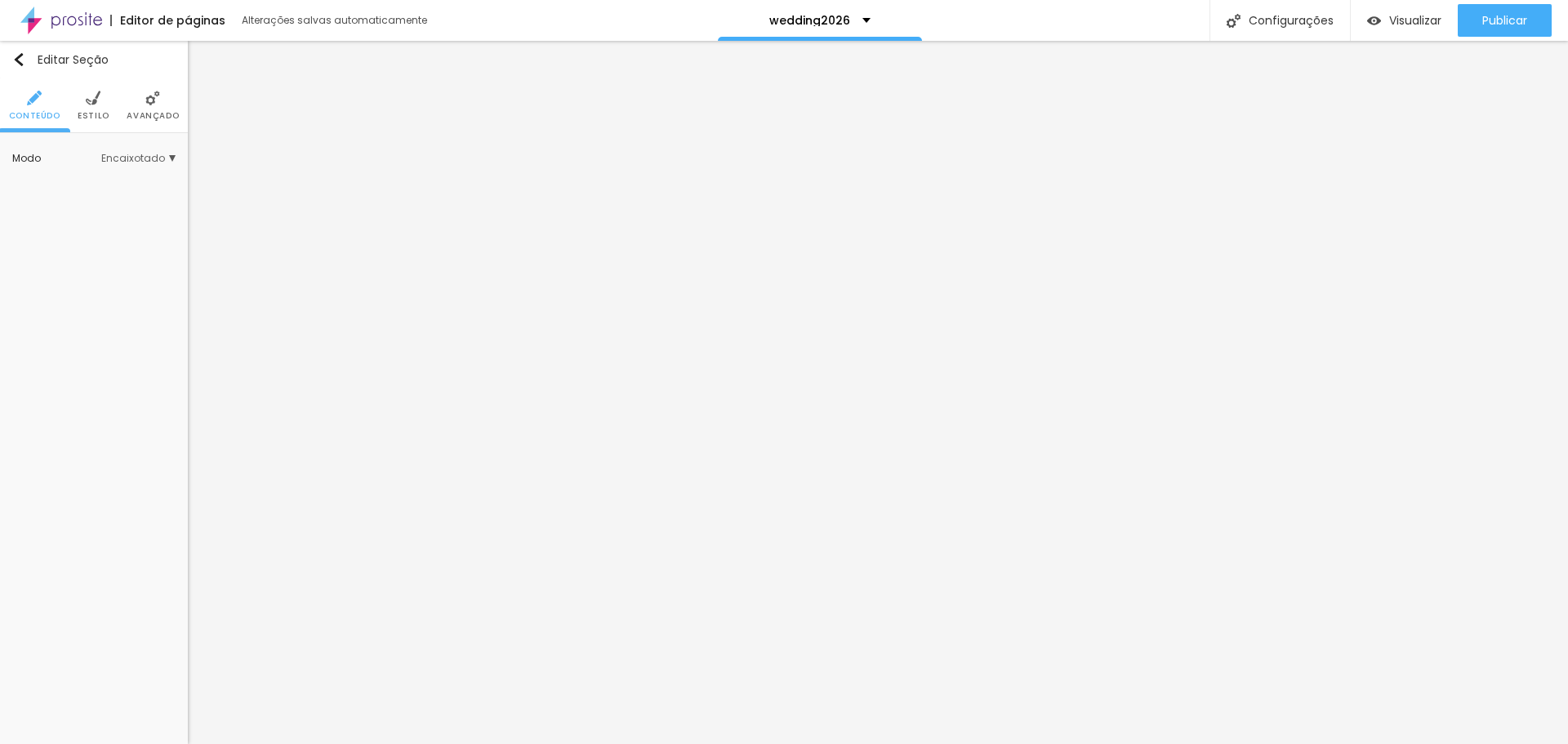 click at bounding box center (93, 98) 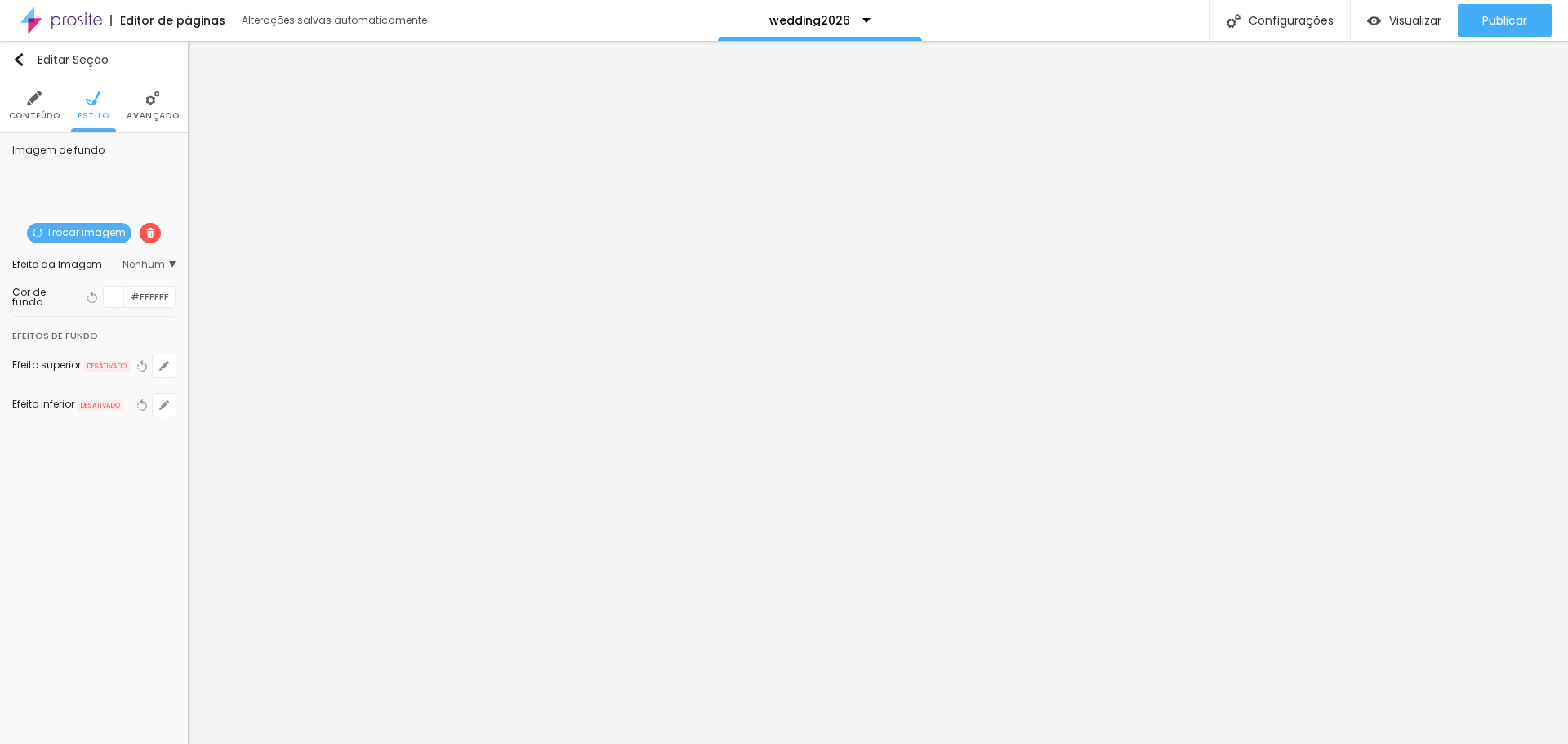click on "Trocar imagem" at bounding box center [79, 233] 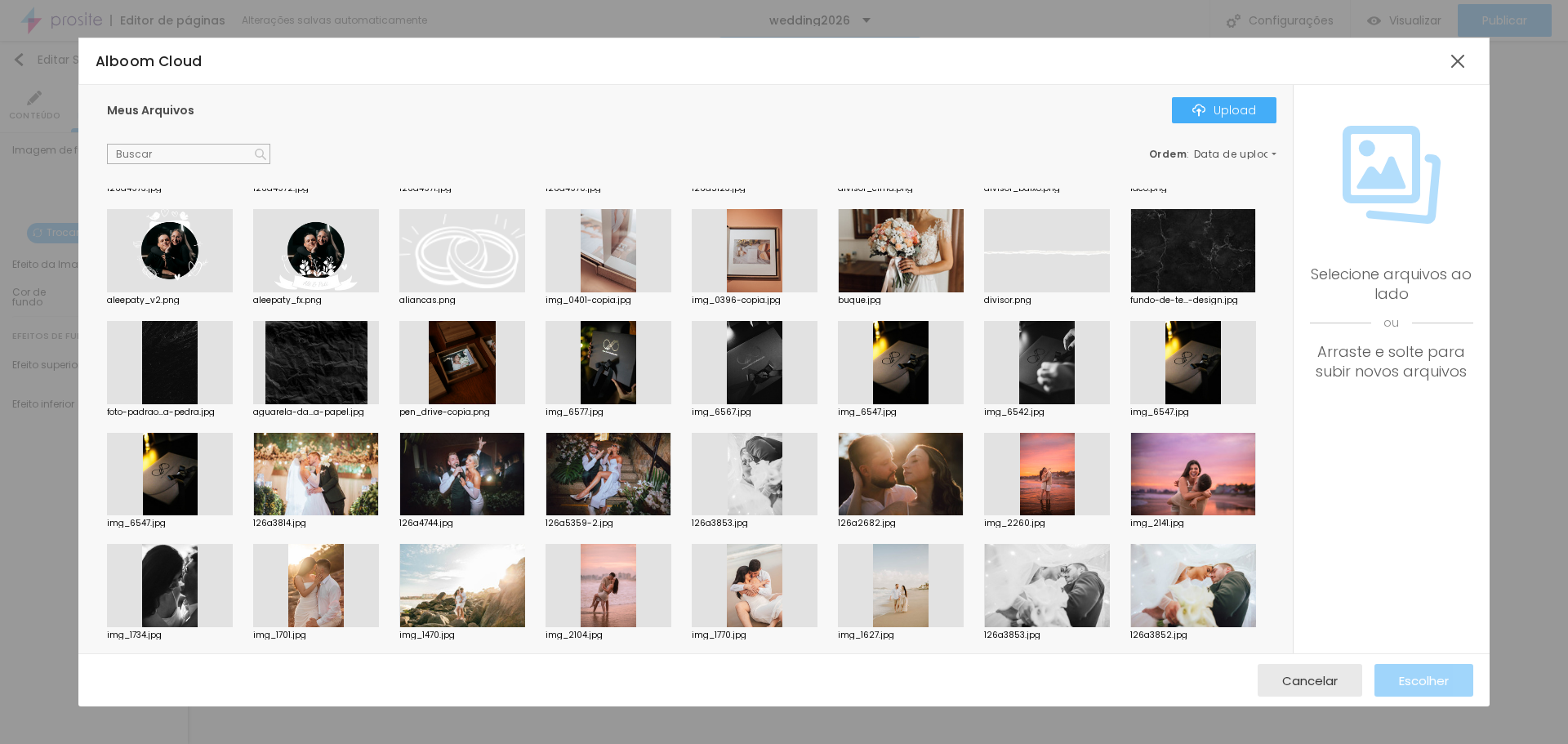 scroll, scrollTop: 327, scrollLeft: 0, axis: vertical 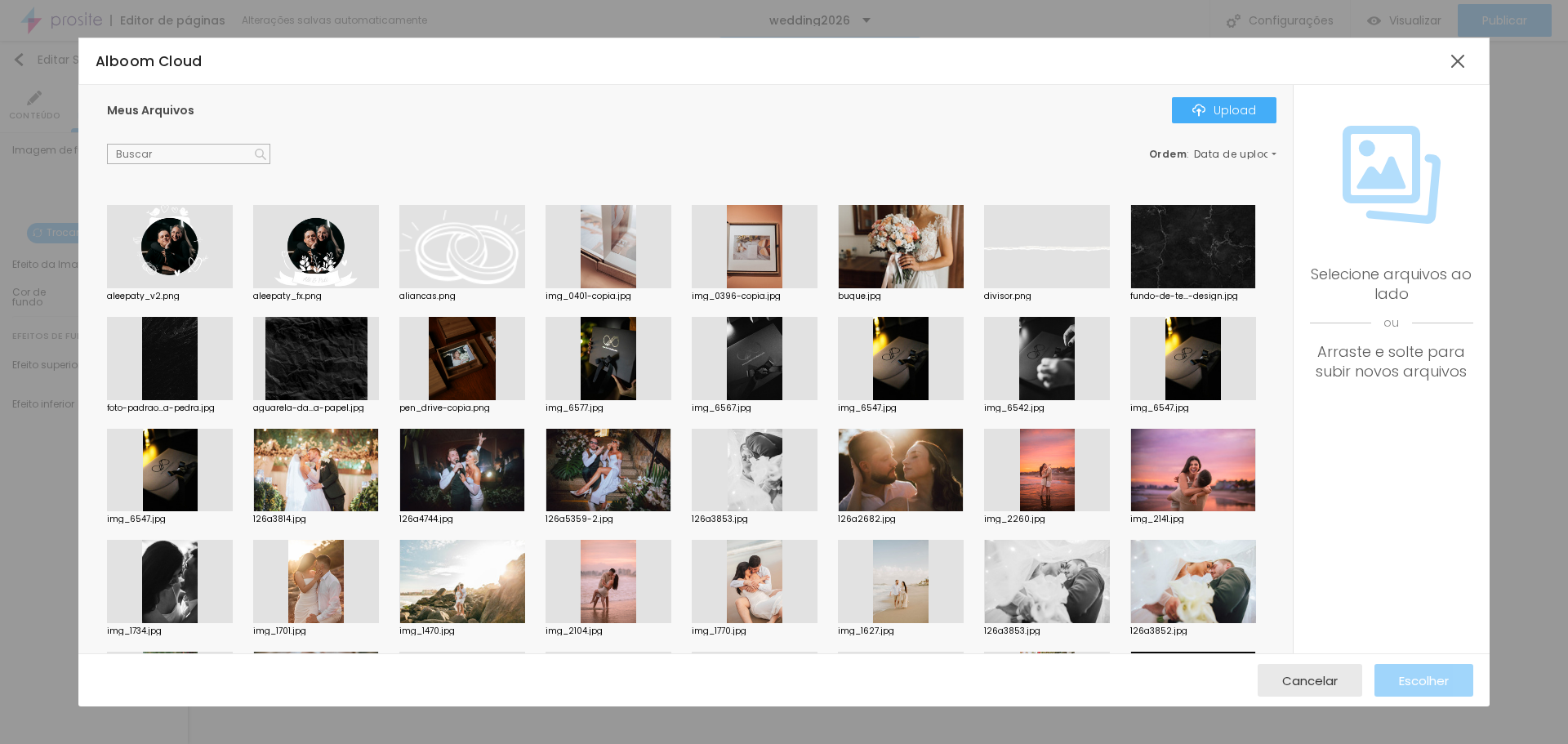 click at bounding box center [462, 359] 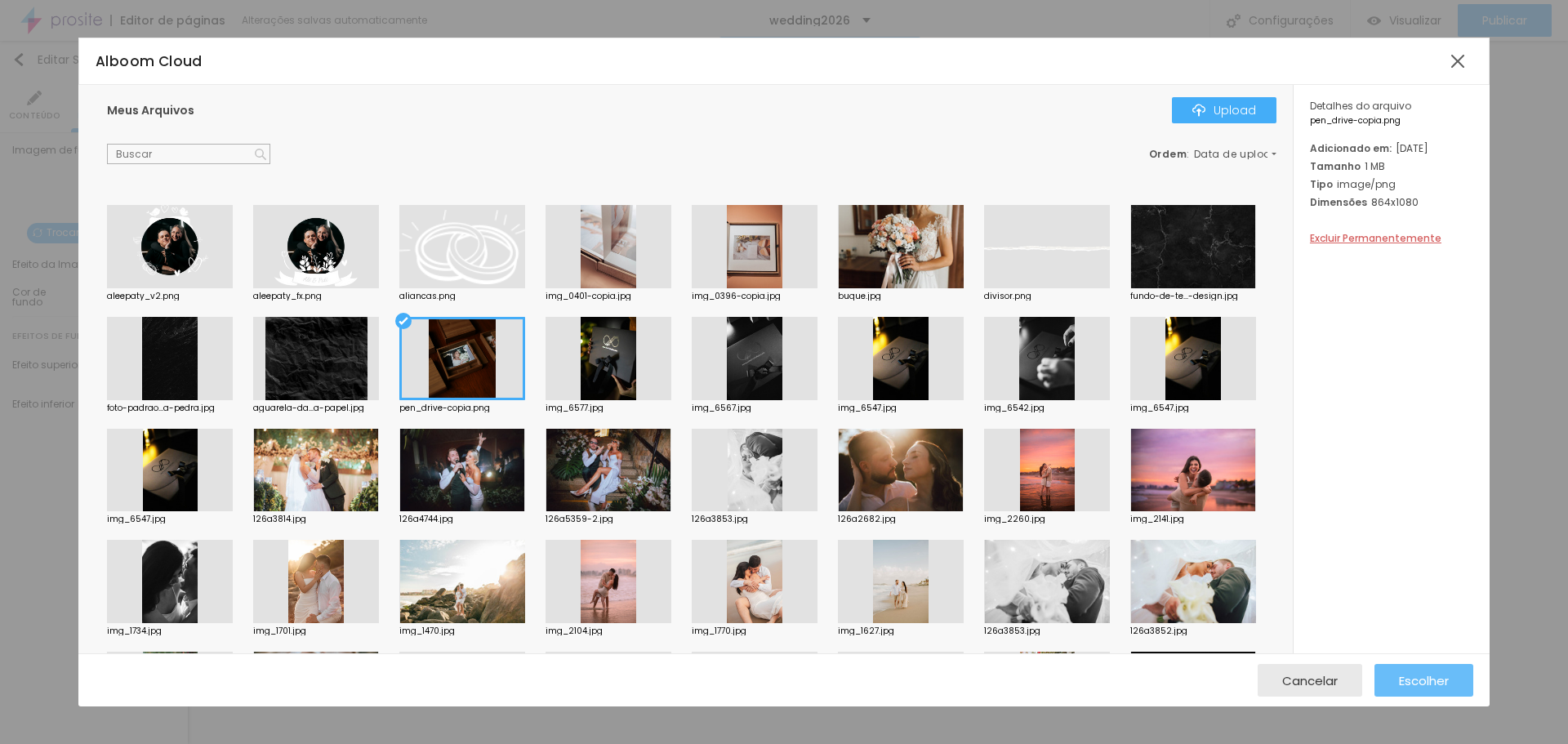 click on "Escolher" at bounding box center (1423, 680) 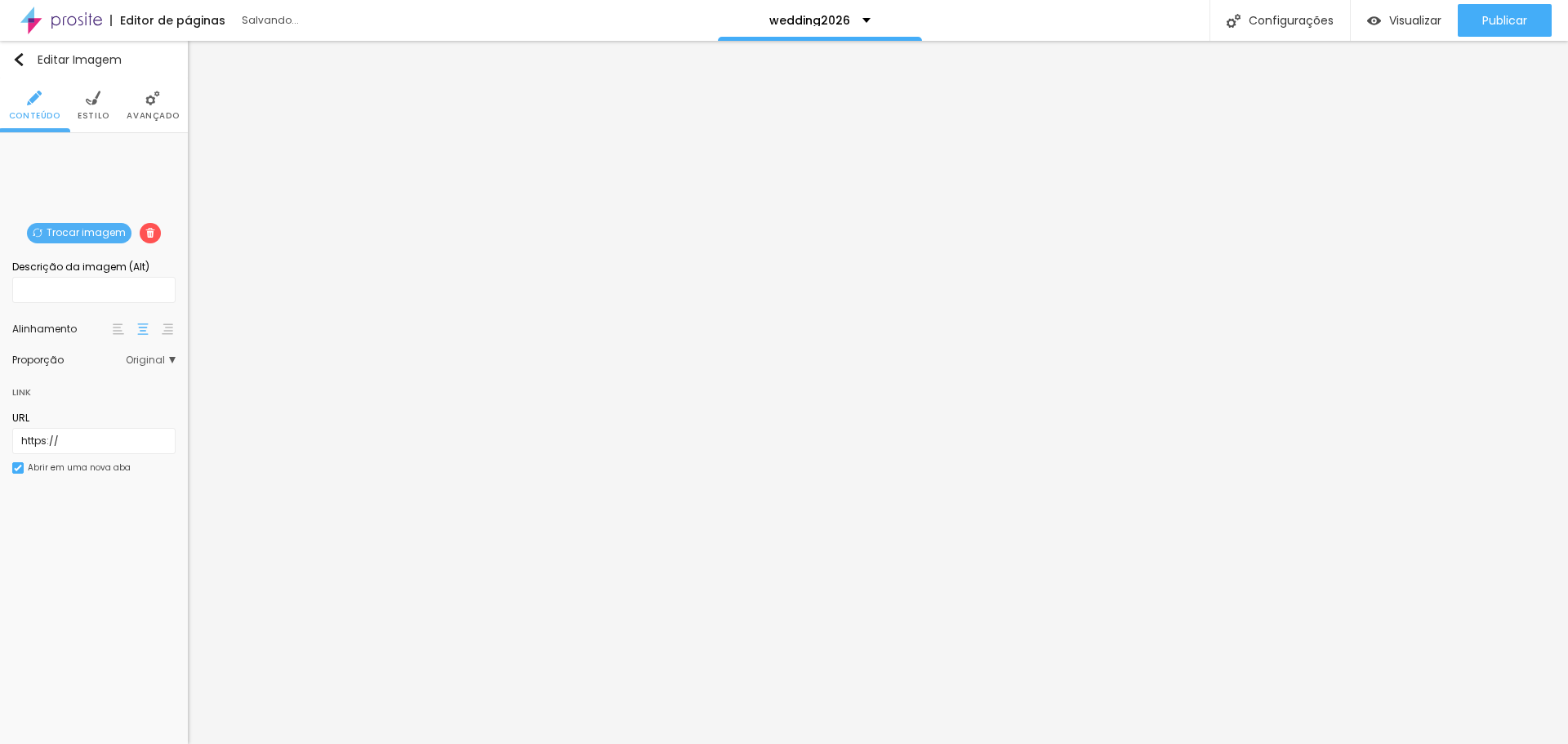 click at bounding box center (150, 233) 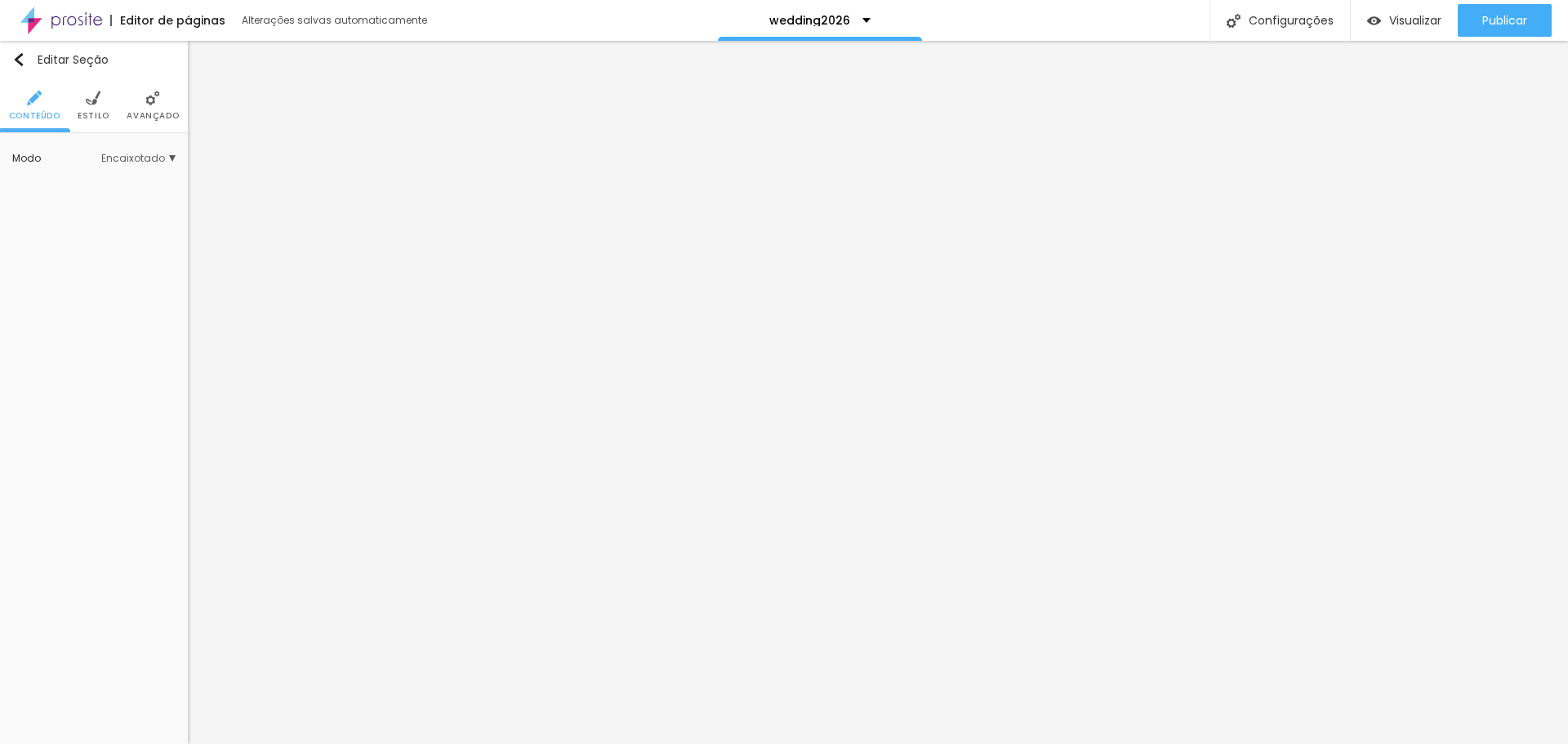 drag, startPoint x: 131, startPoint y: 158, endPoint x: 144, endPoint y: 172, distance: 19.10497 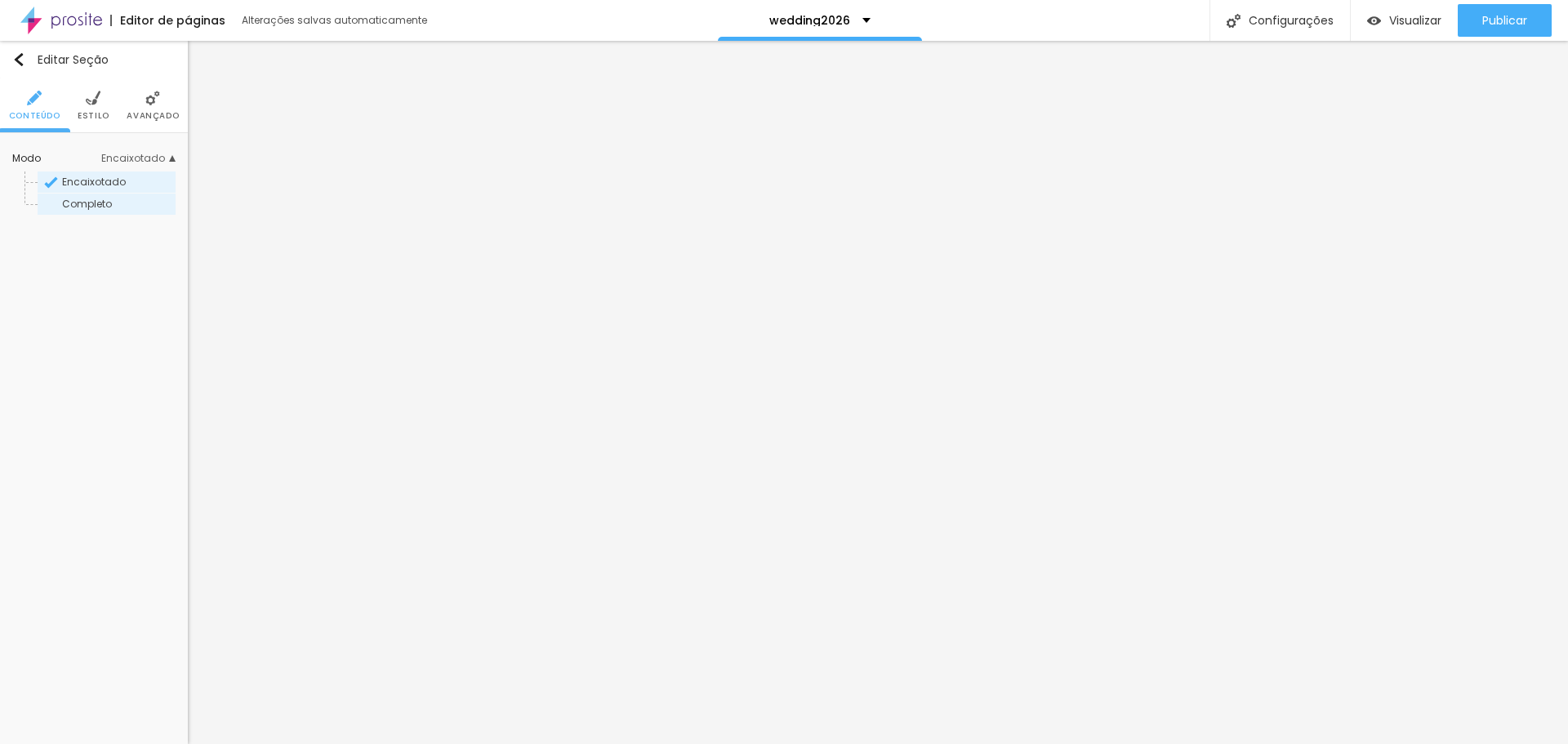 click on "Completo" at bounding box center (118, 204) 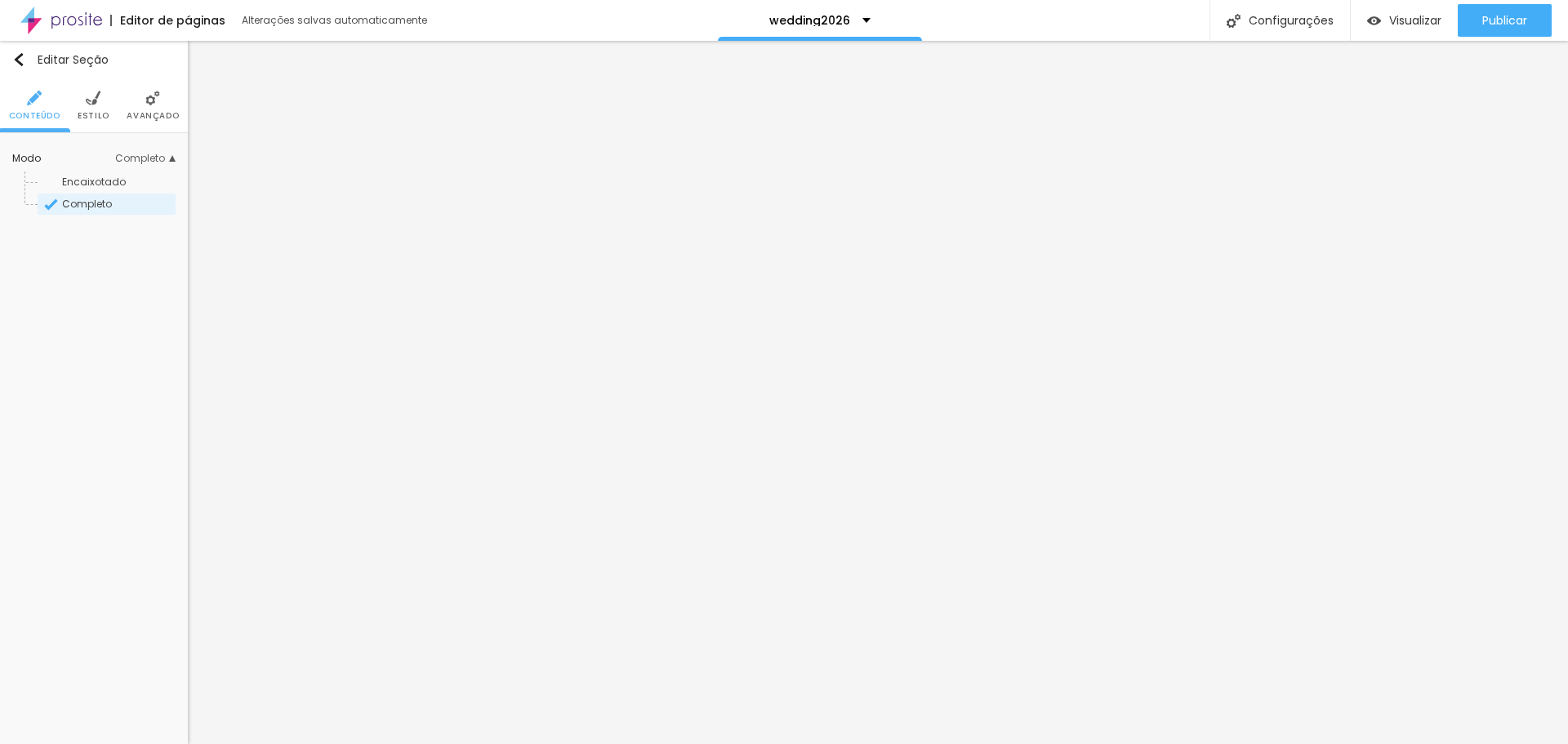 click on "Encaixotado" at bounding box center (94, 181) 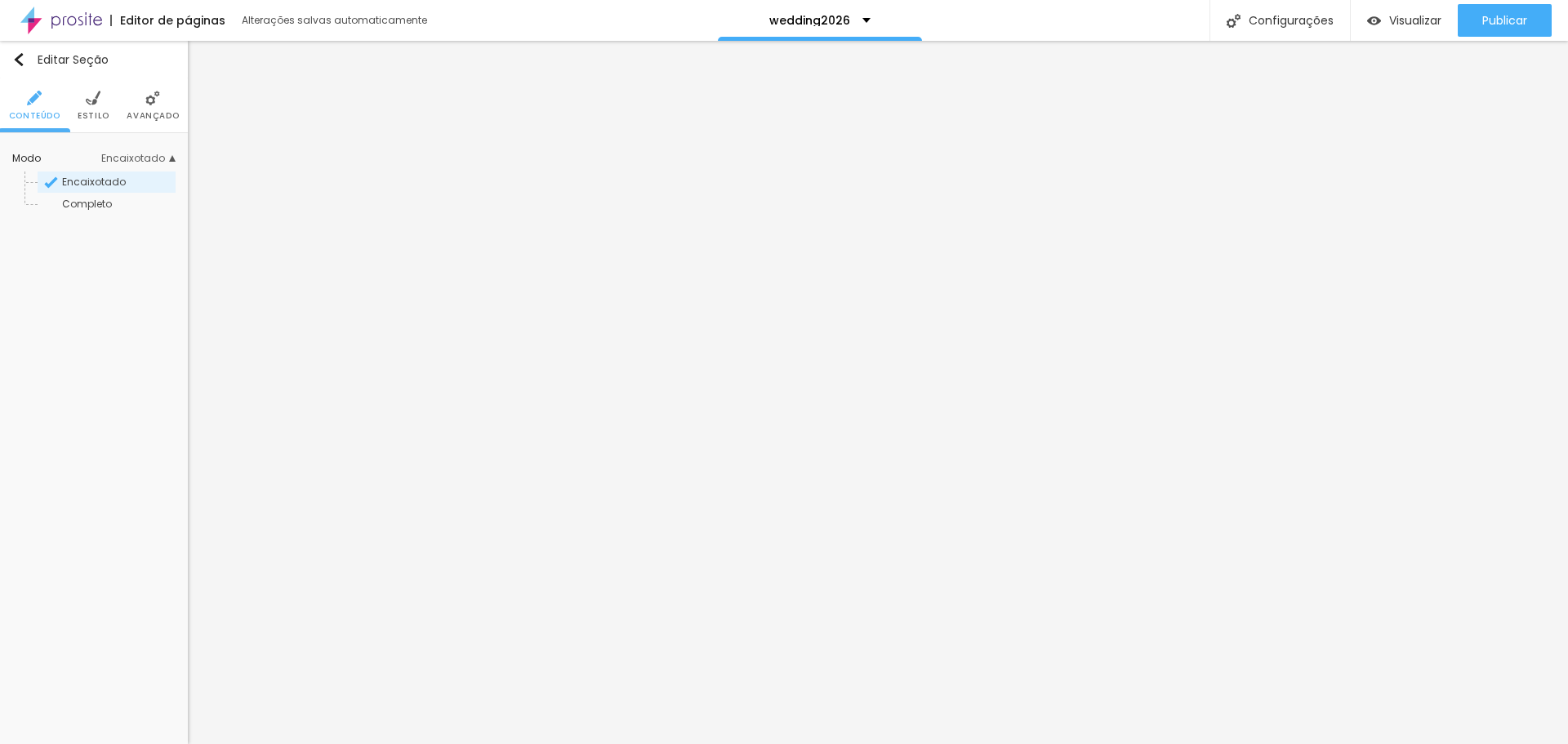 click on "Estilo" at bounding box center [93, 105] 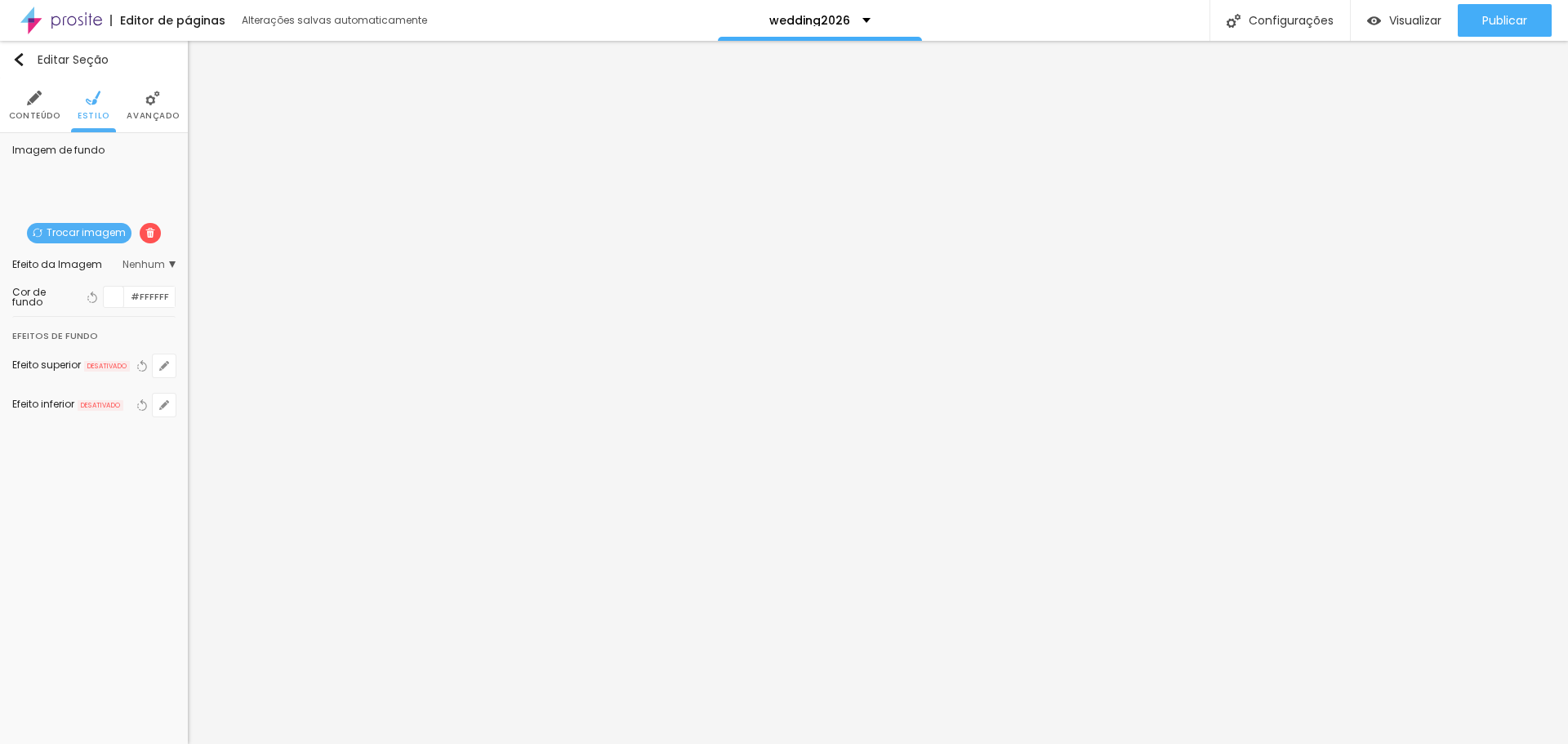 click on "Nenhum" at bounding box center [149, 265] 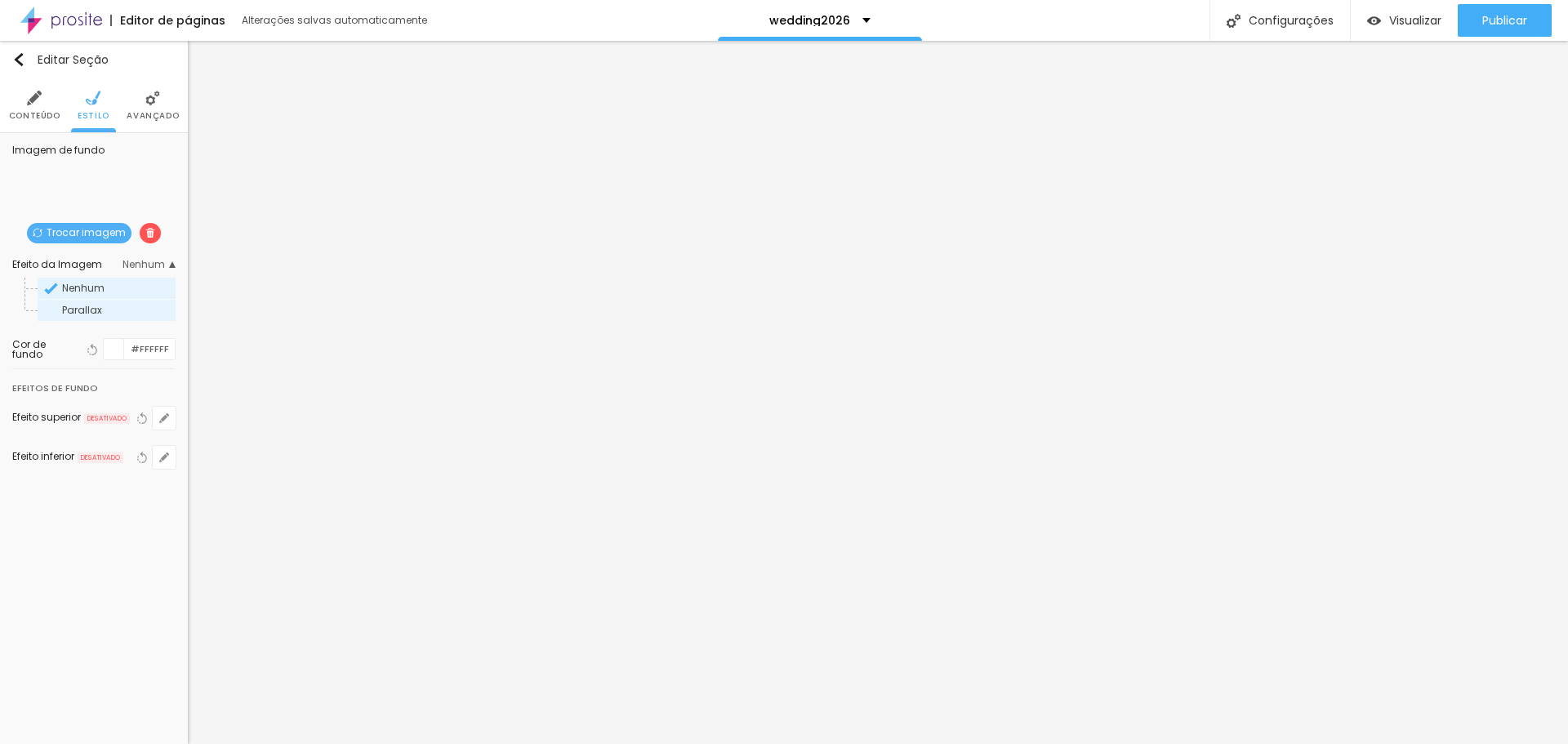 click on "Parallax" at bounding box center (106, 310) 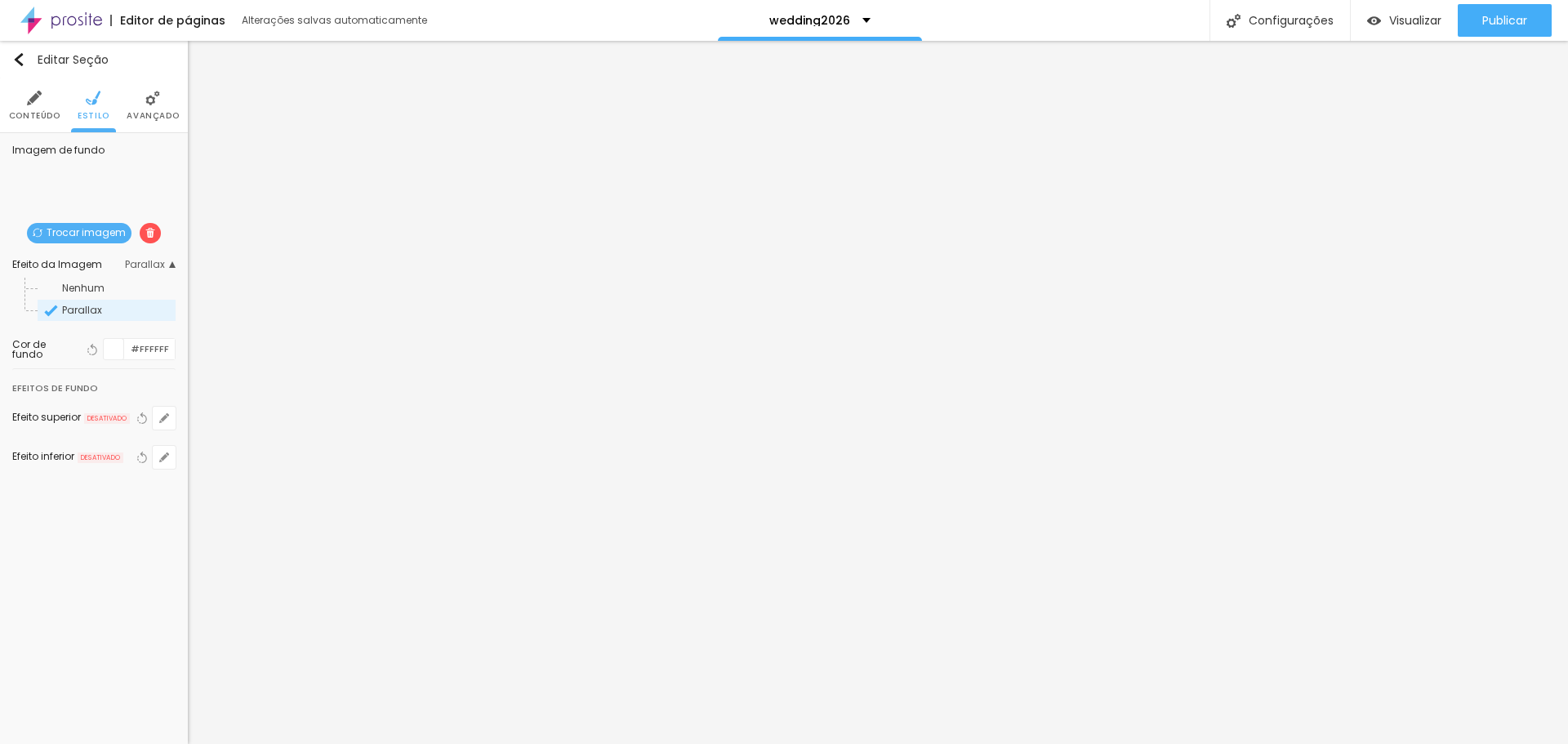 click at bounding box center [114, 349] 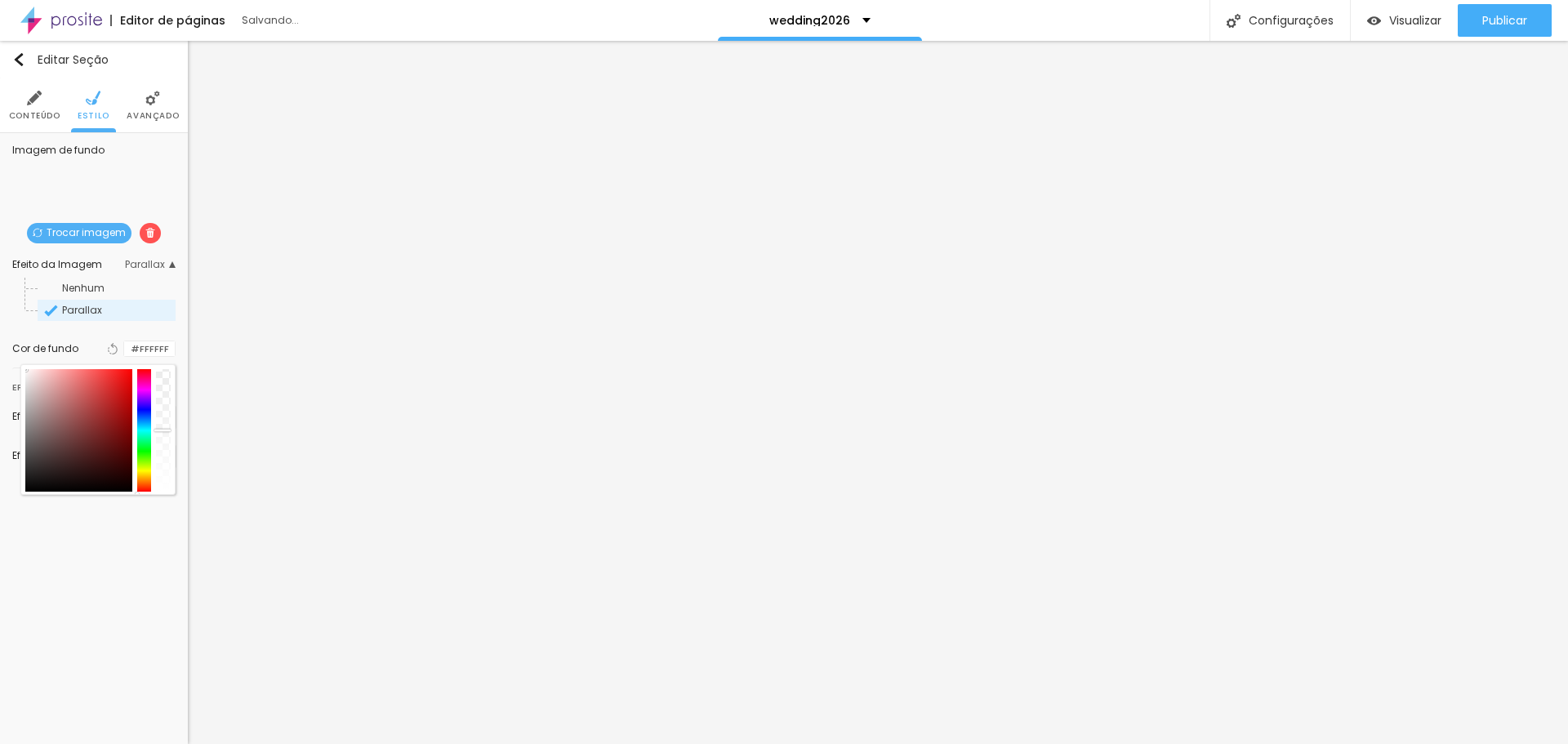 click at bounding box center (163, 430) 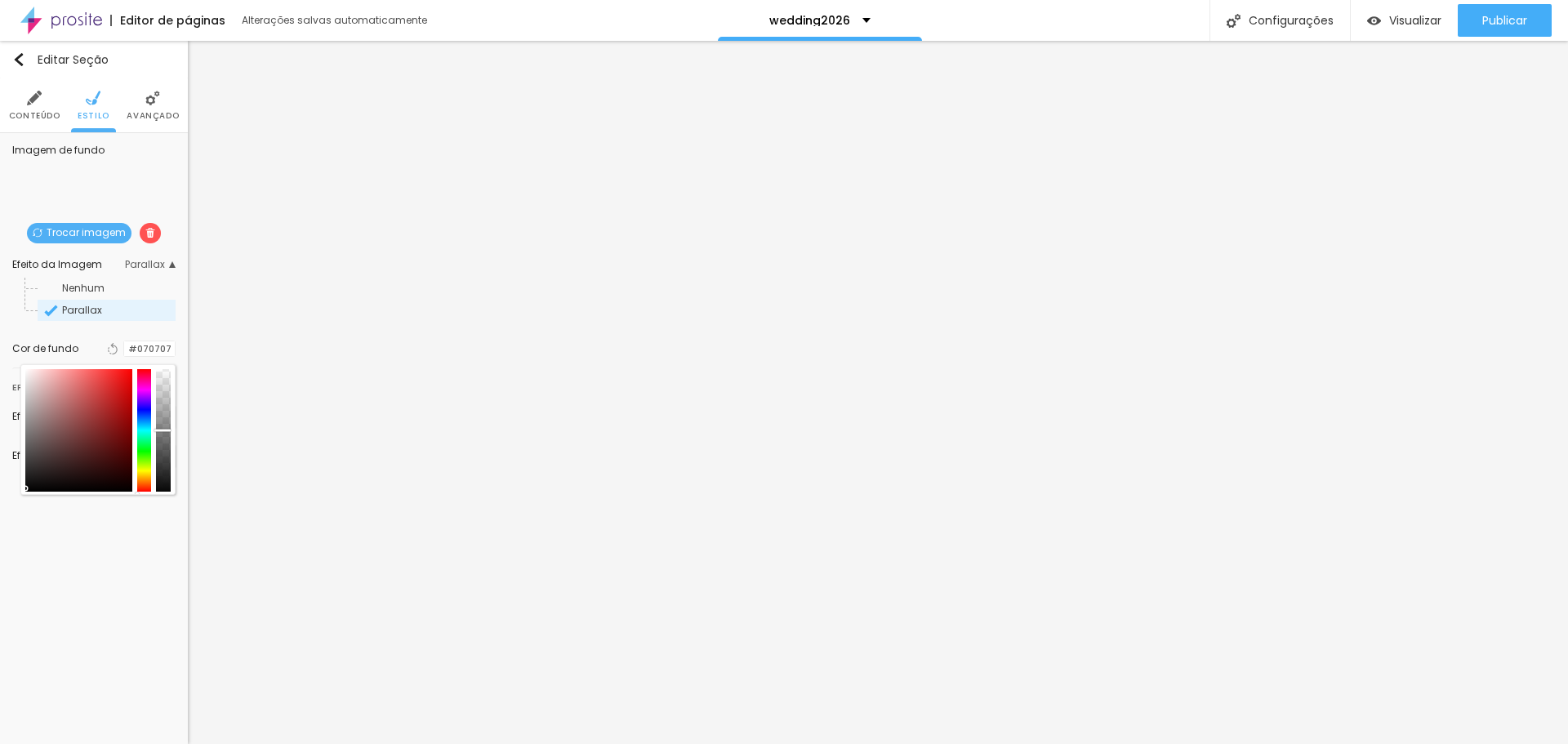 type on "#000000" 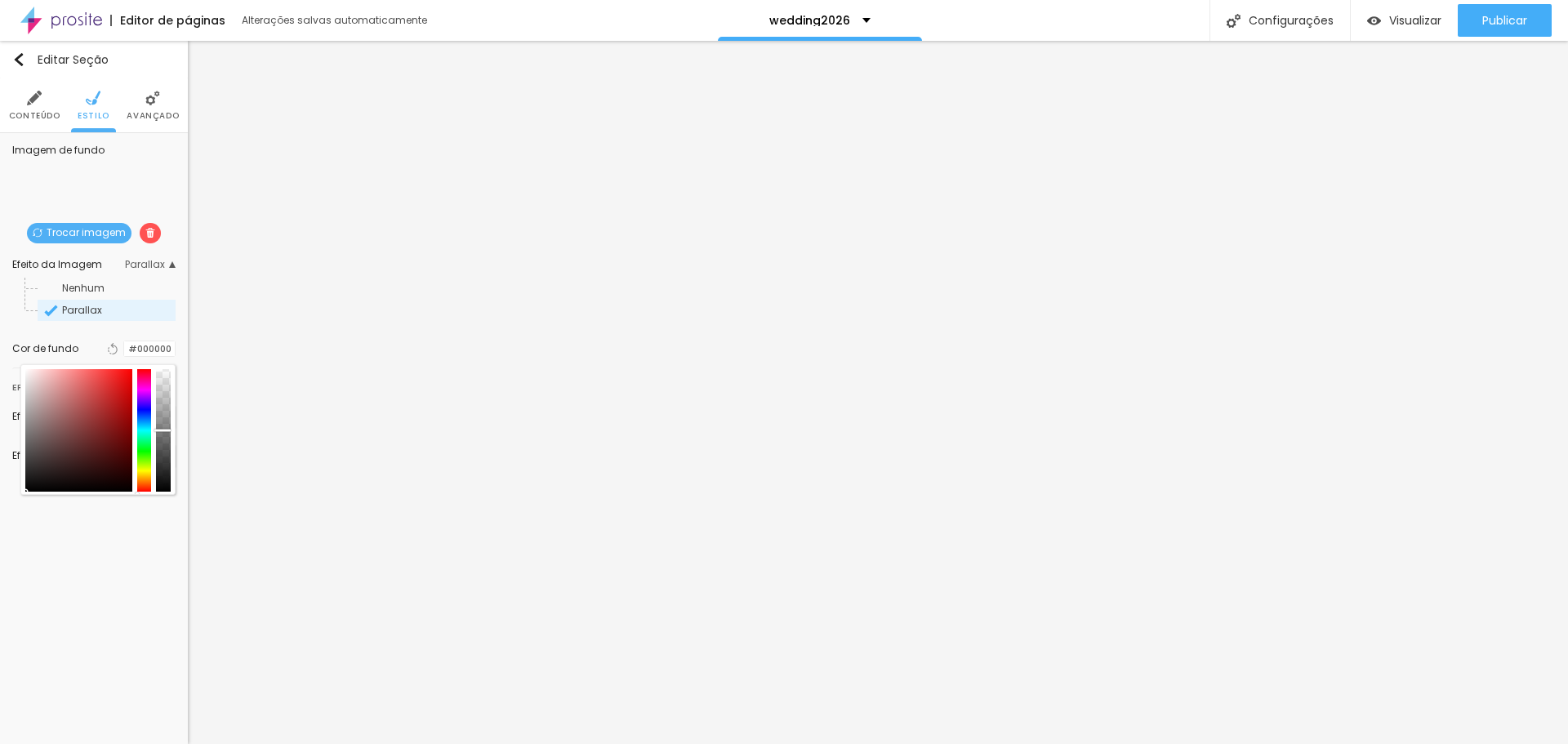 drag, startPoint x: 38, startPoint y: 476, endPoint x: 7, endPoint y: 505, distance: 42.449971 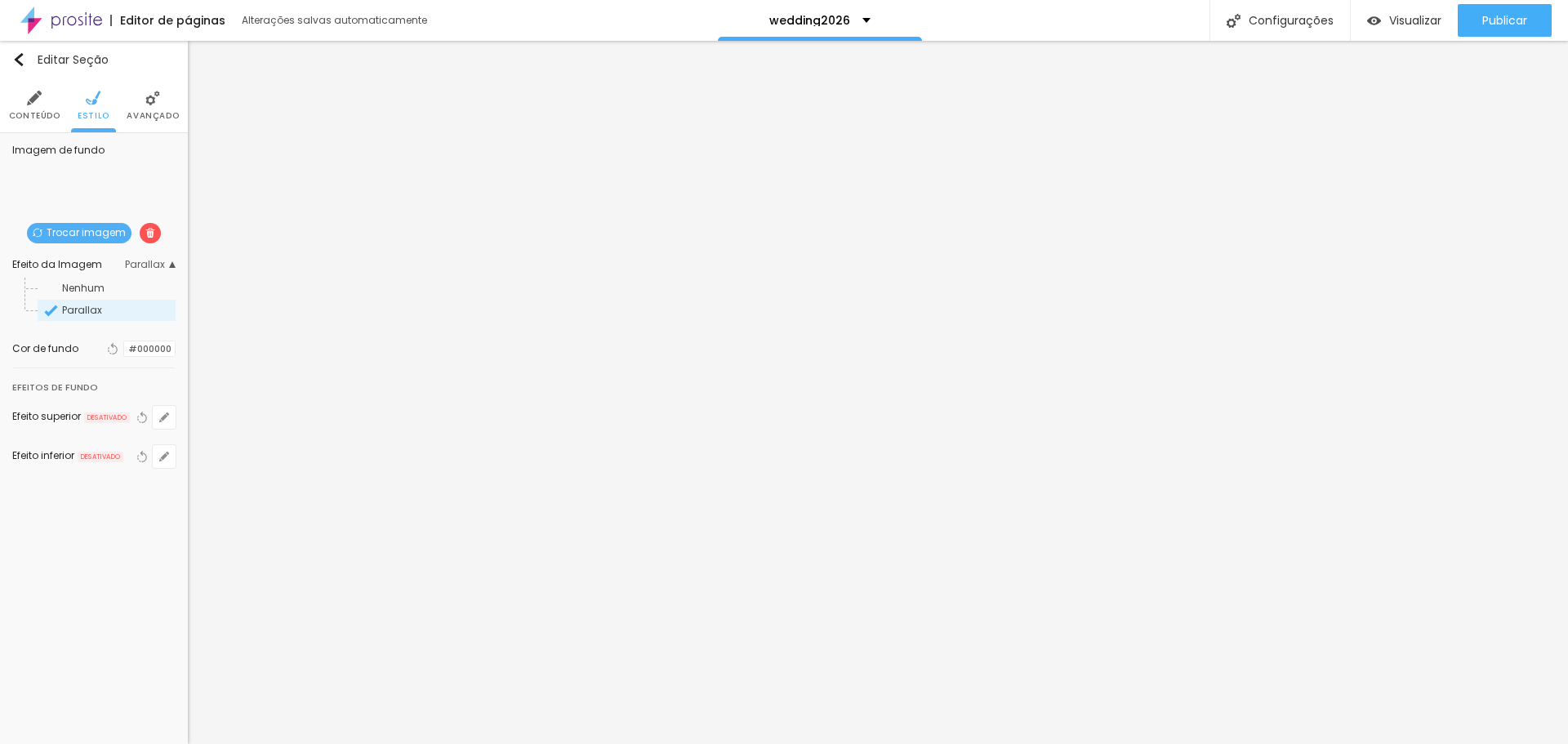click at bounding box center (124, 349) 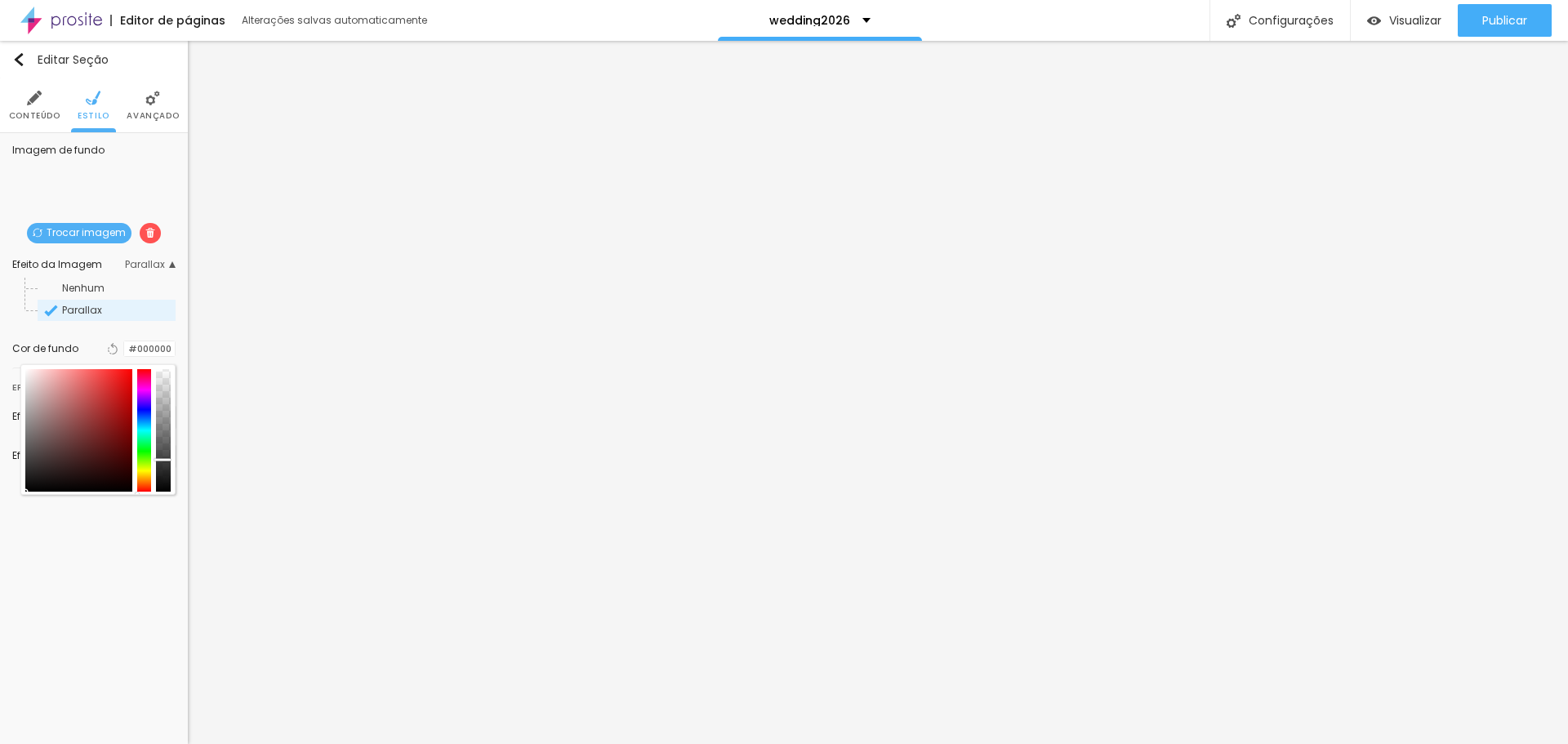 drag, startPoint x: 166, startPoint y: 447, endPoint x: 165, endPoint y: 460, distance: 13.0384 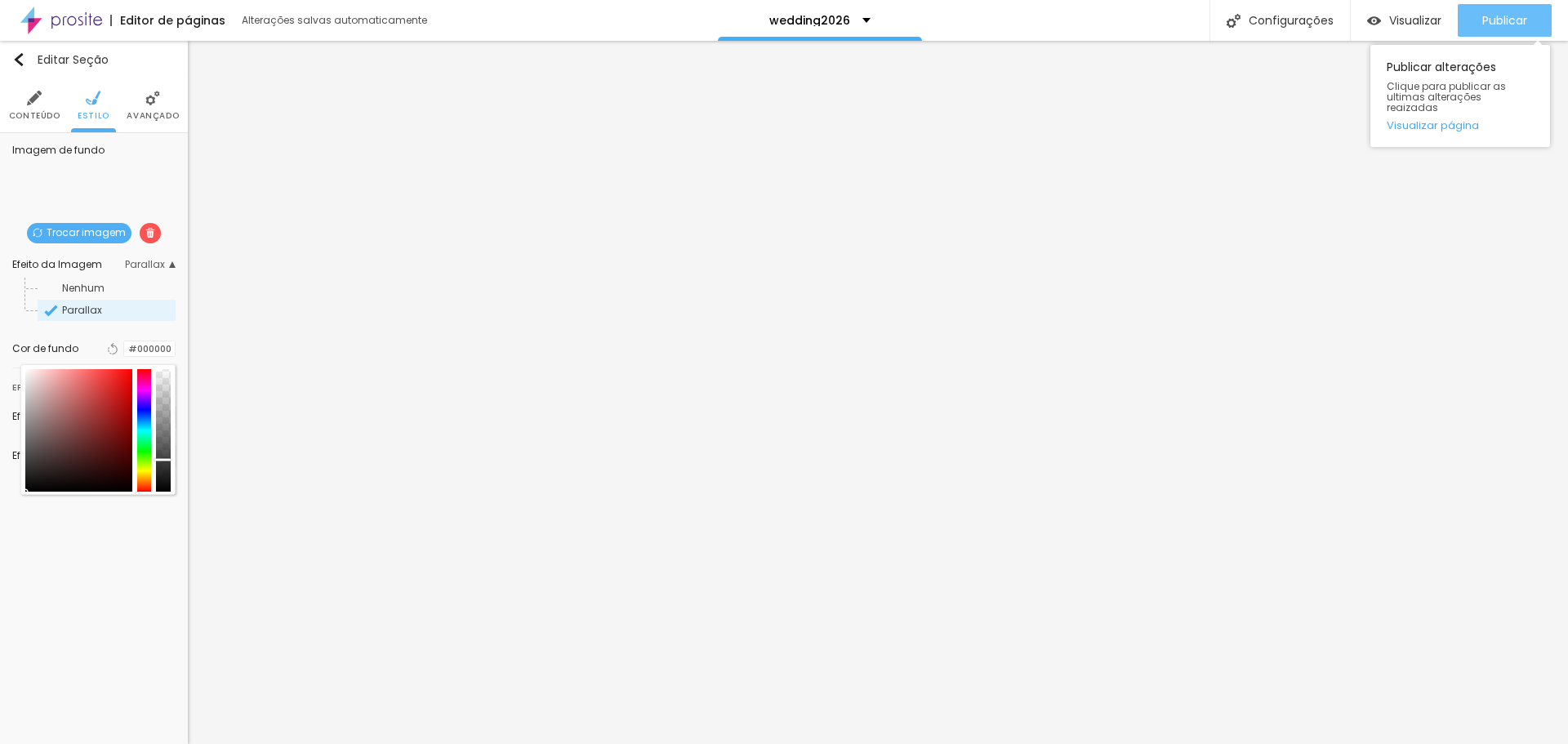 click on "Publicar" at bounding box center [1504, 20] 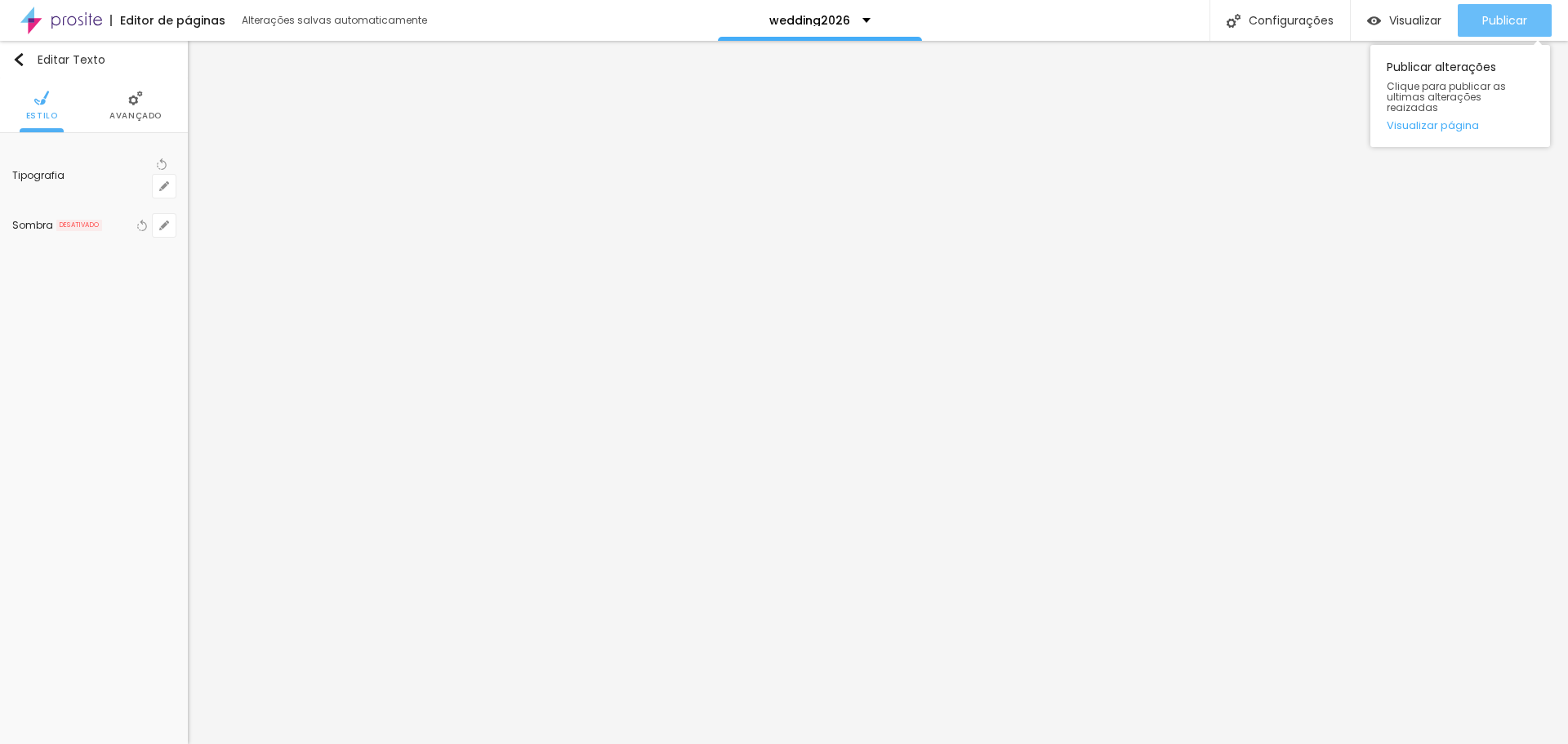 click on "Publicar" at bounding box center (1504, 20) 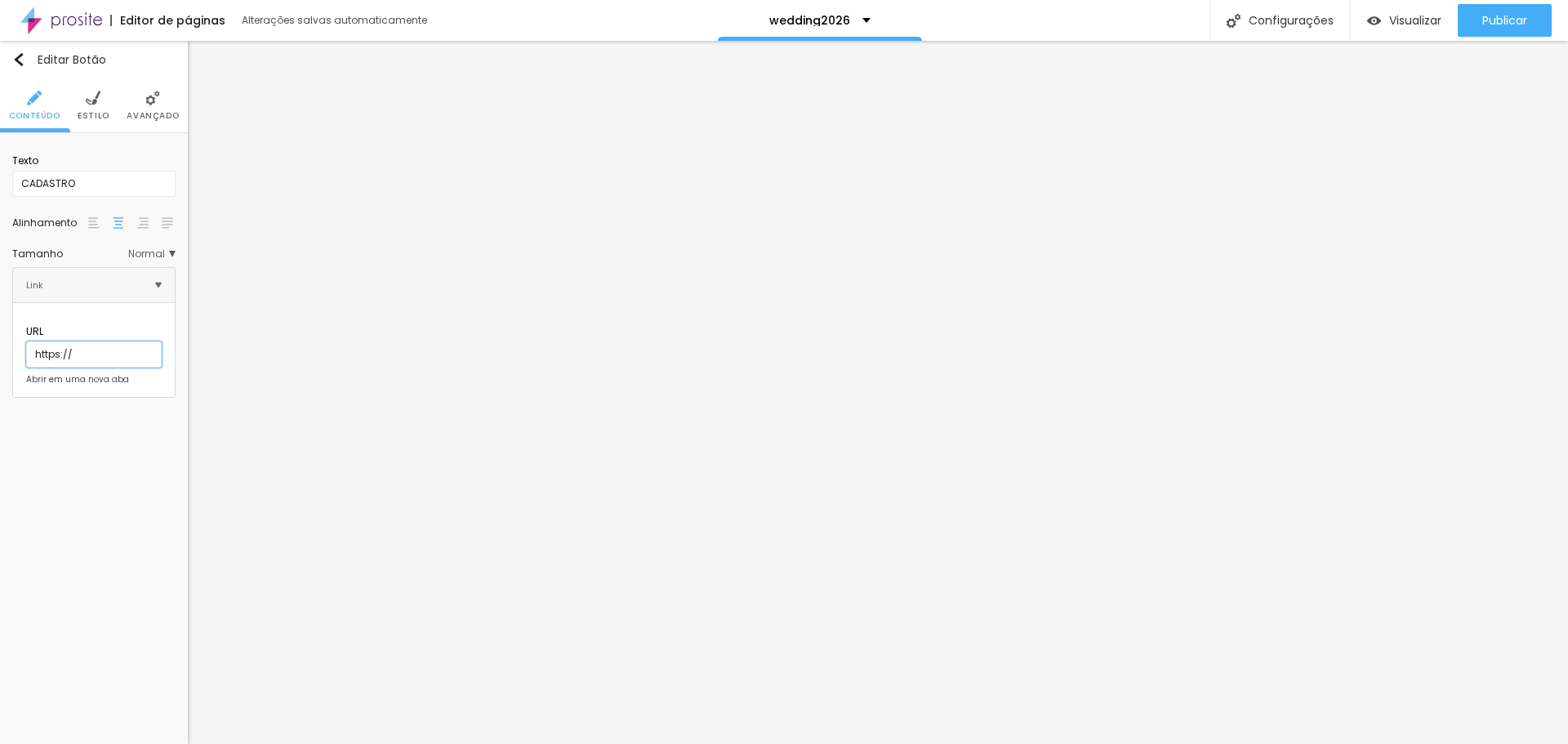 scroll, scrollTop: 1, scrollLeft: 0, axis: vertical 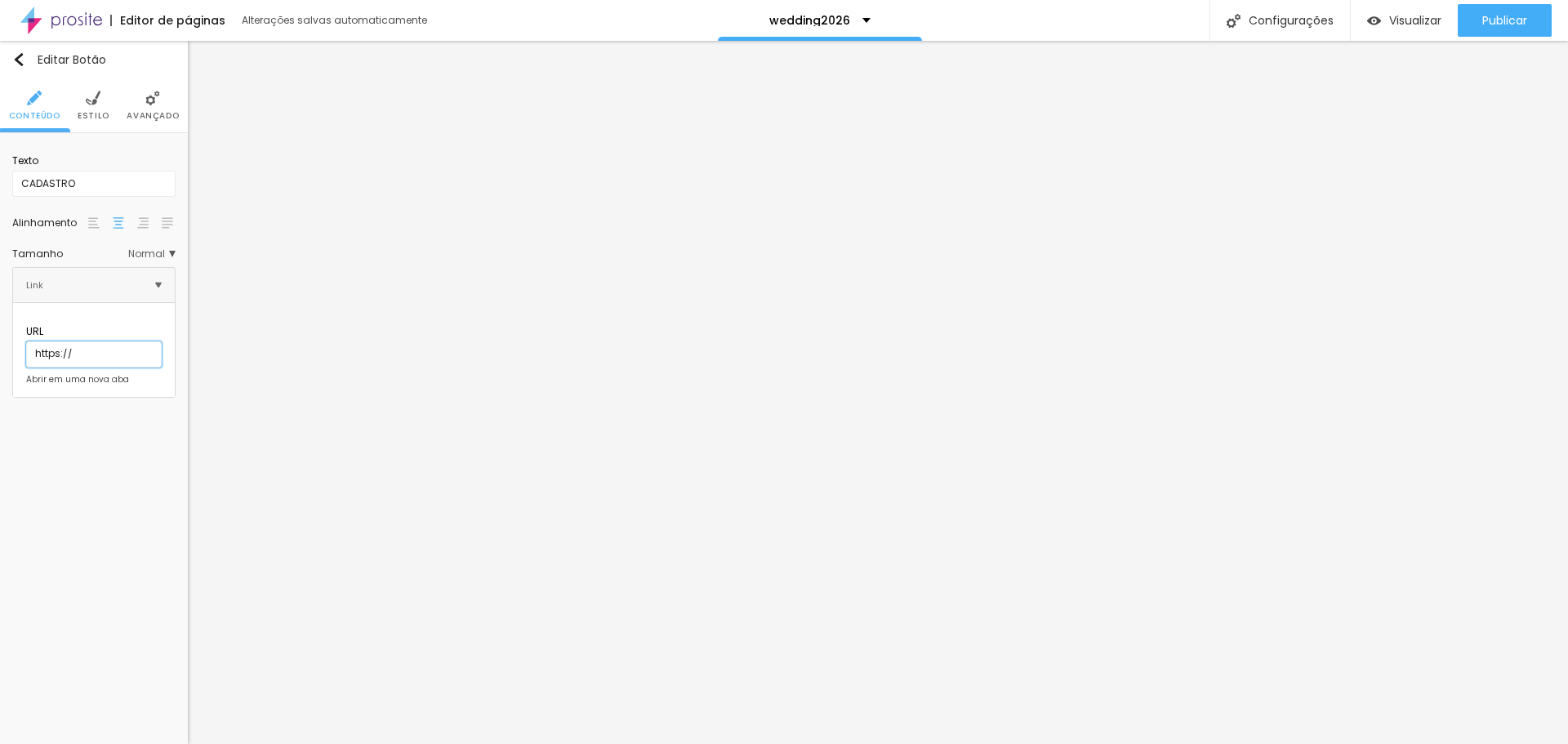 drag, startPoint x: 119, startPoint y: 341, endPoint x: 0, endPoint y: 350, distance: 119.33985 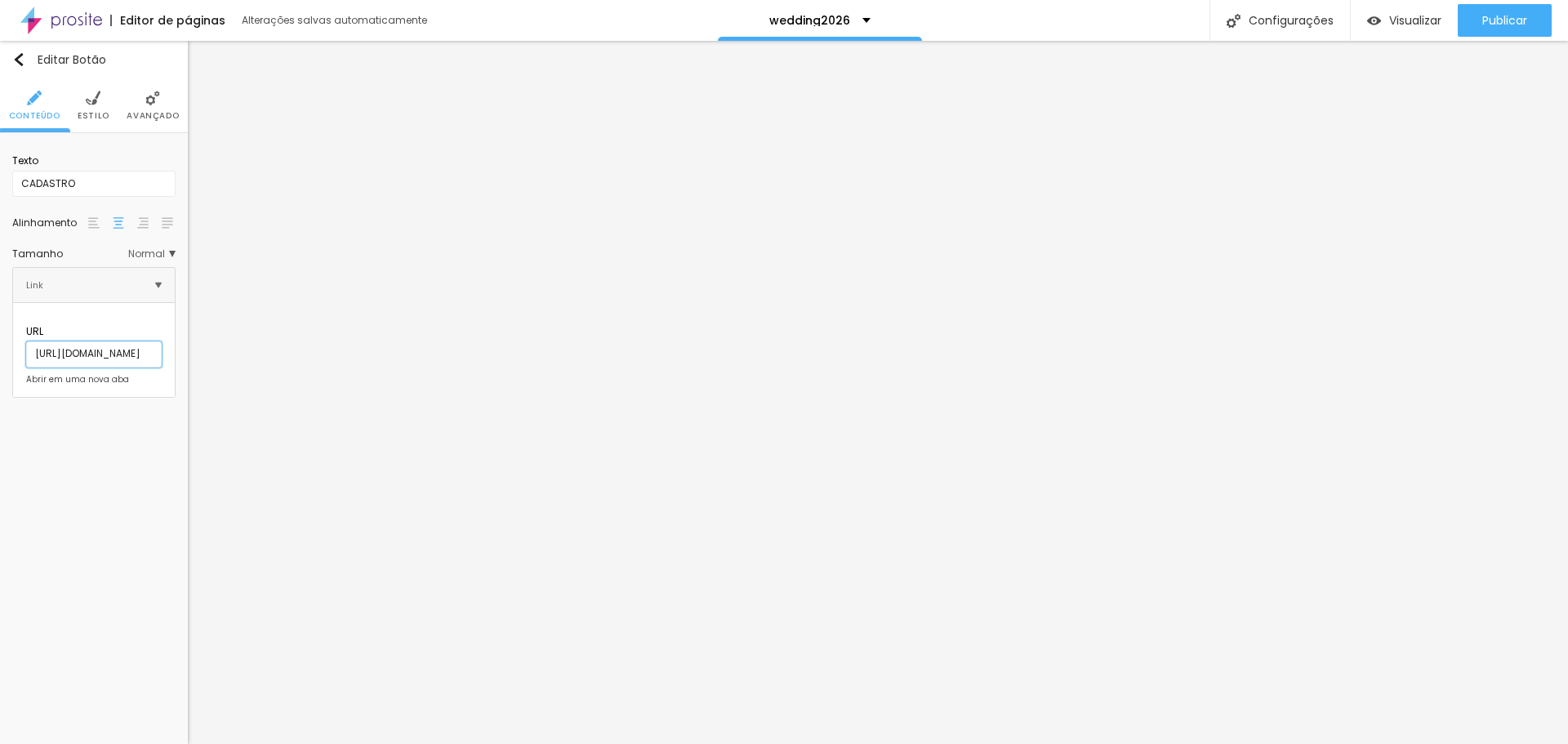 type on "[URL][DOMAIN_NAME]" 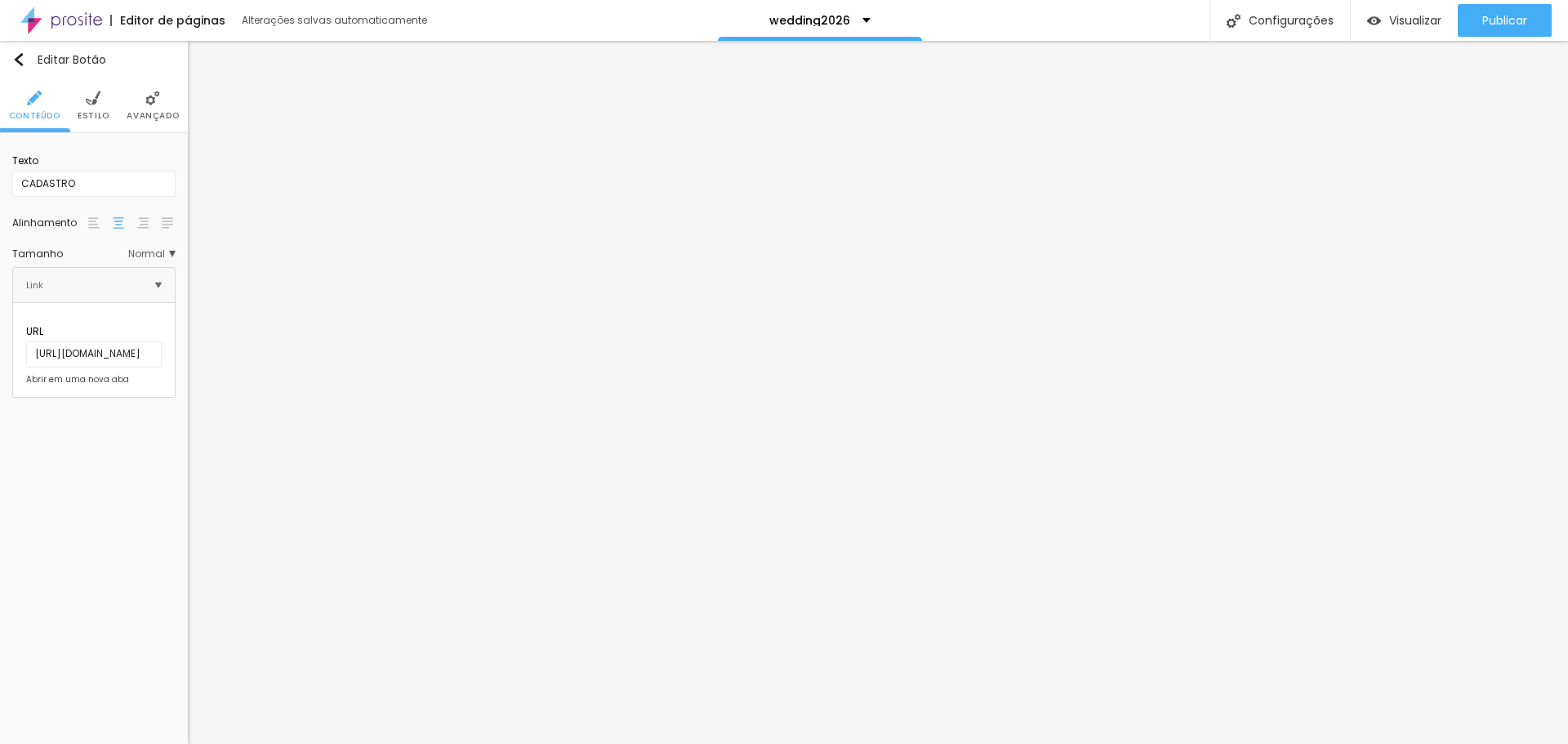 scroll, scrollTop: 0, scrollLeft: 0, axis: both 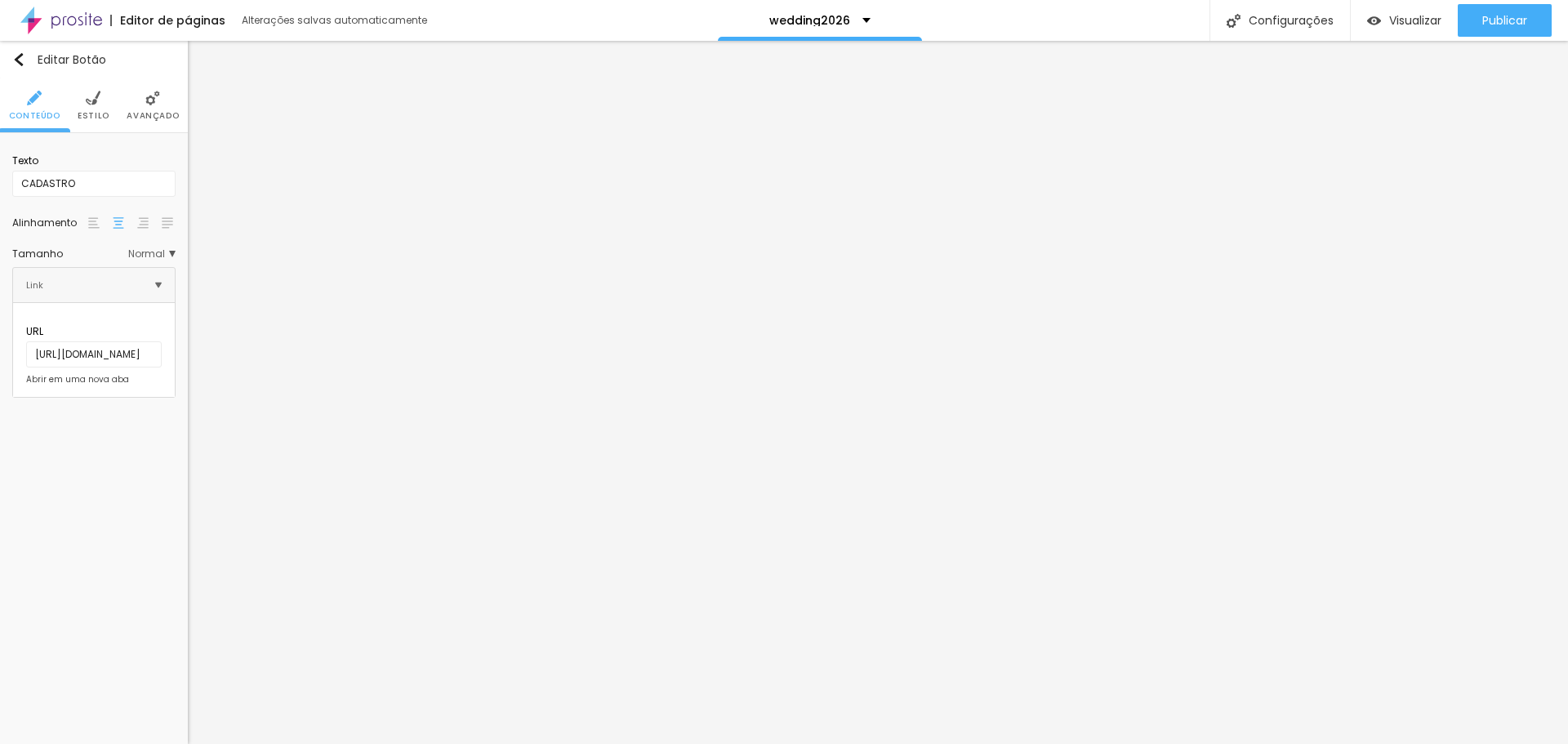 click at bounding box center [26, 380] 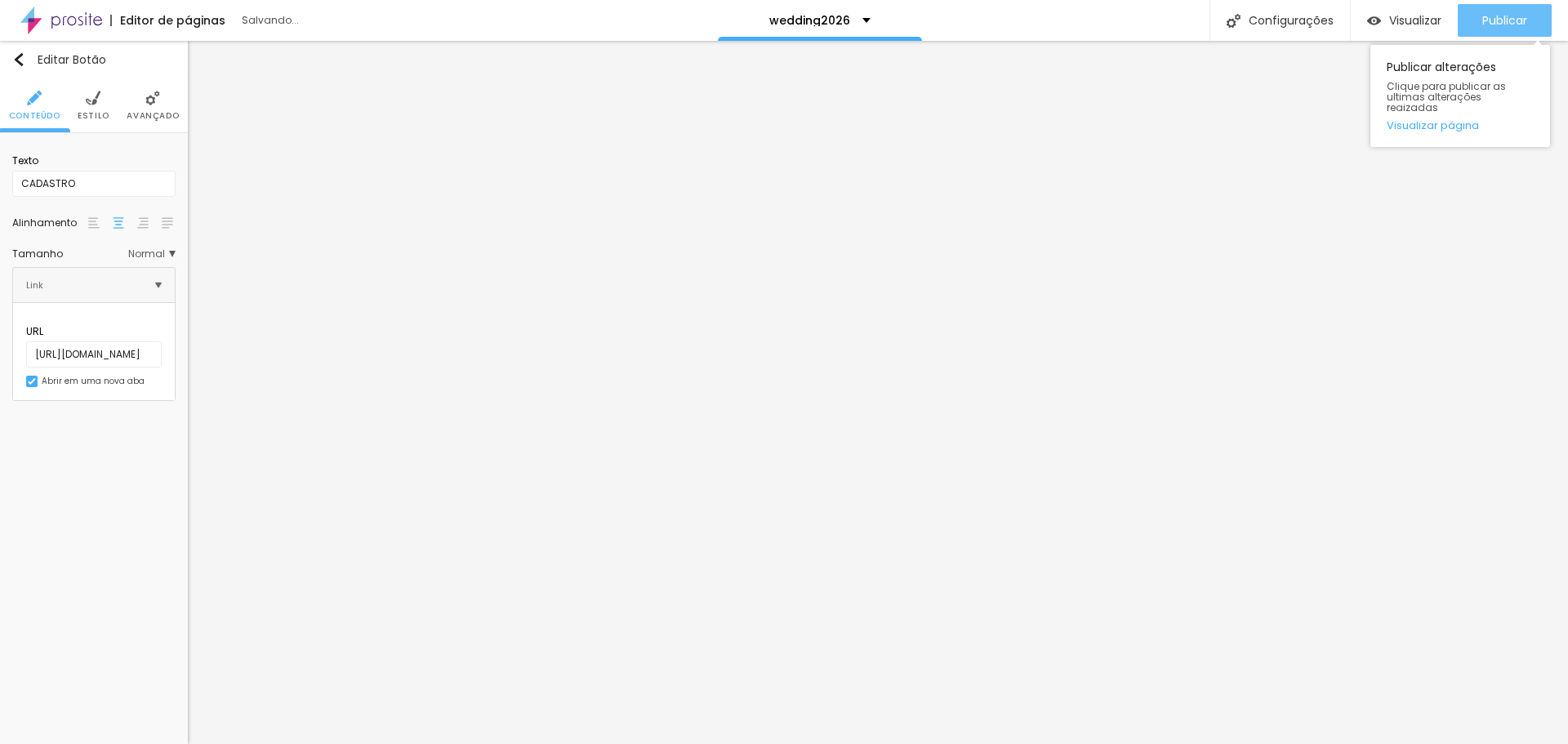 click on "Publicar" at bounding box center (1504, 20) 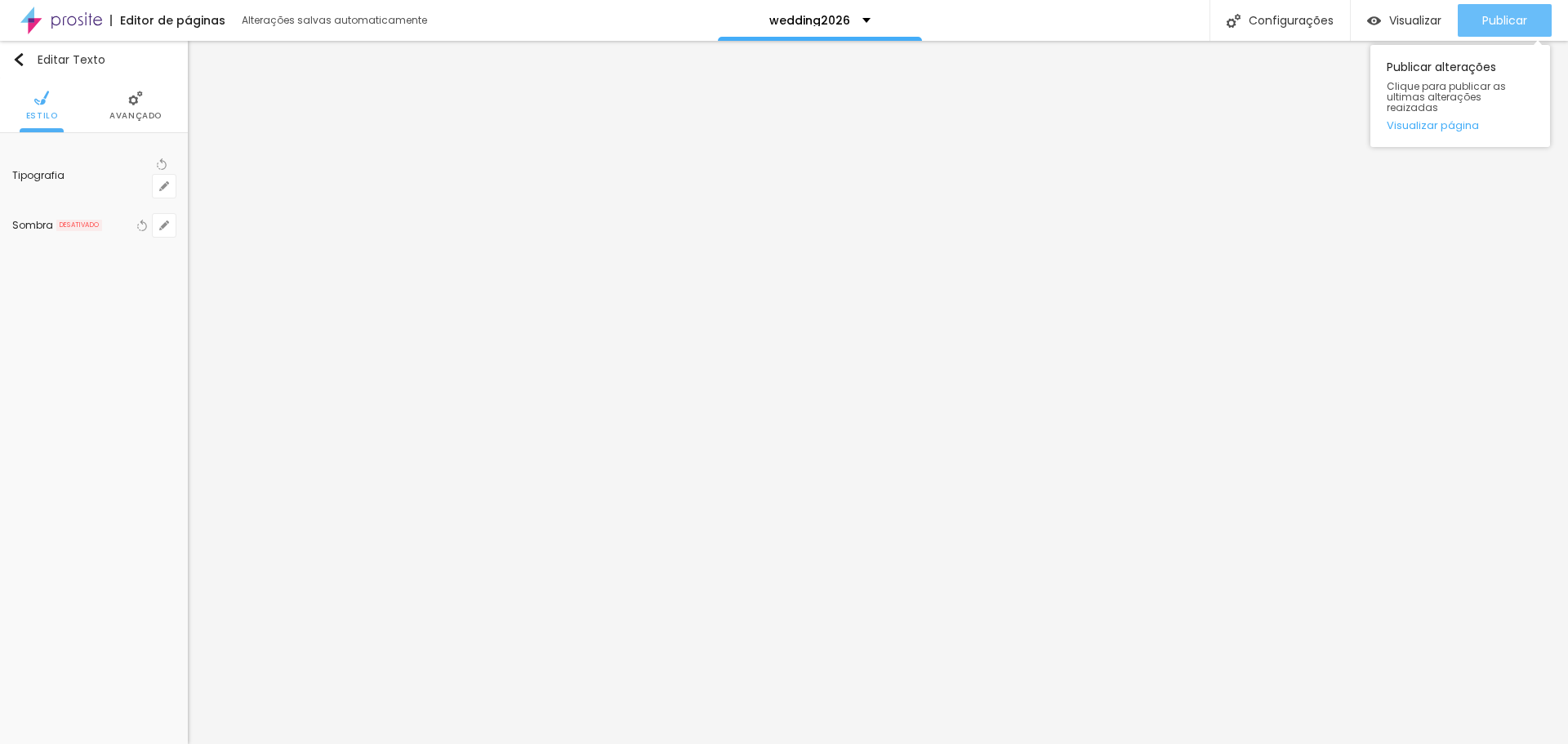 click on "Publicar" at bounding box center [1504, 20] 